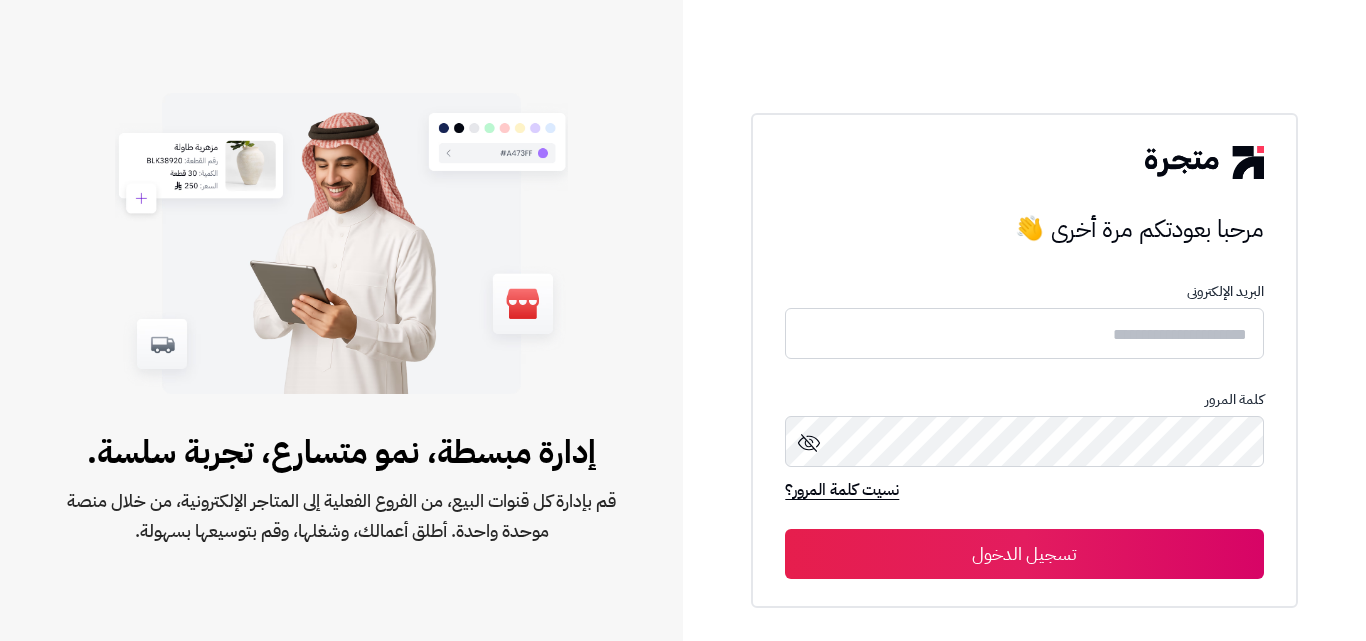 scroll, scrollTop: 0, scrollLeft: 0, axis: both 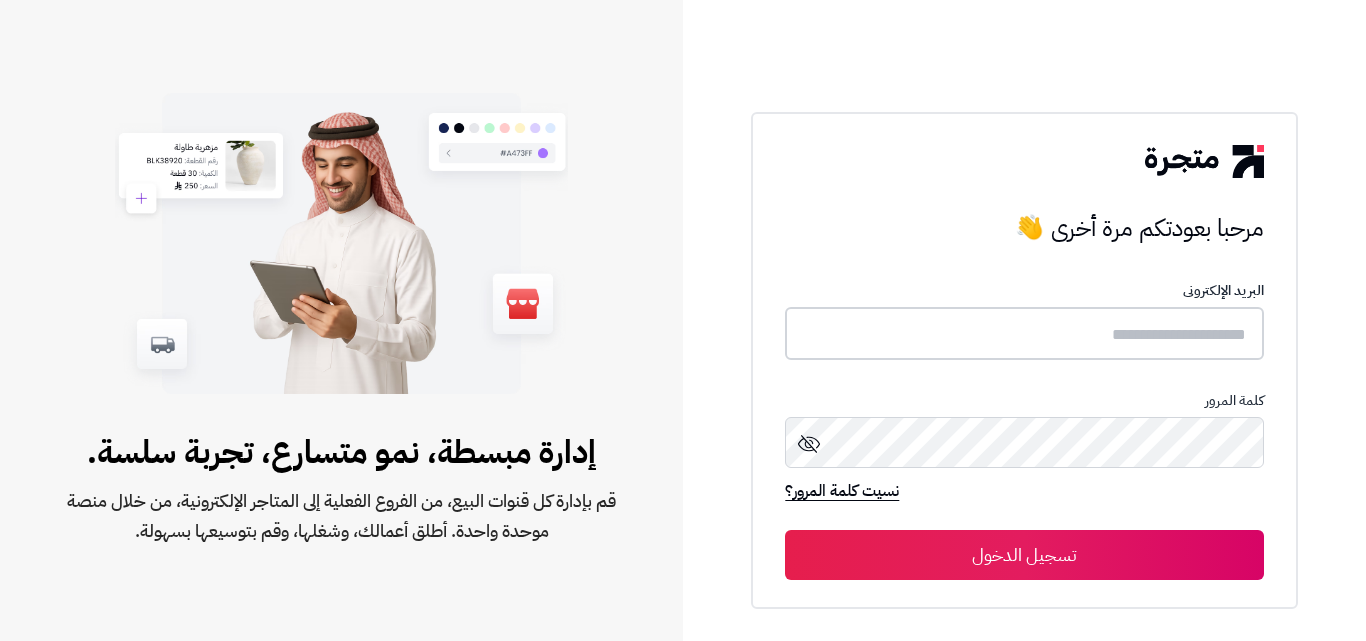 type on "*******" 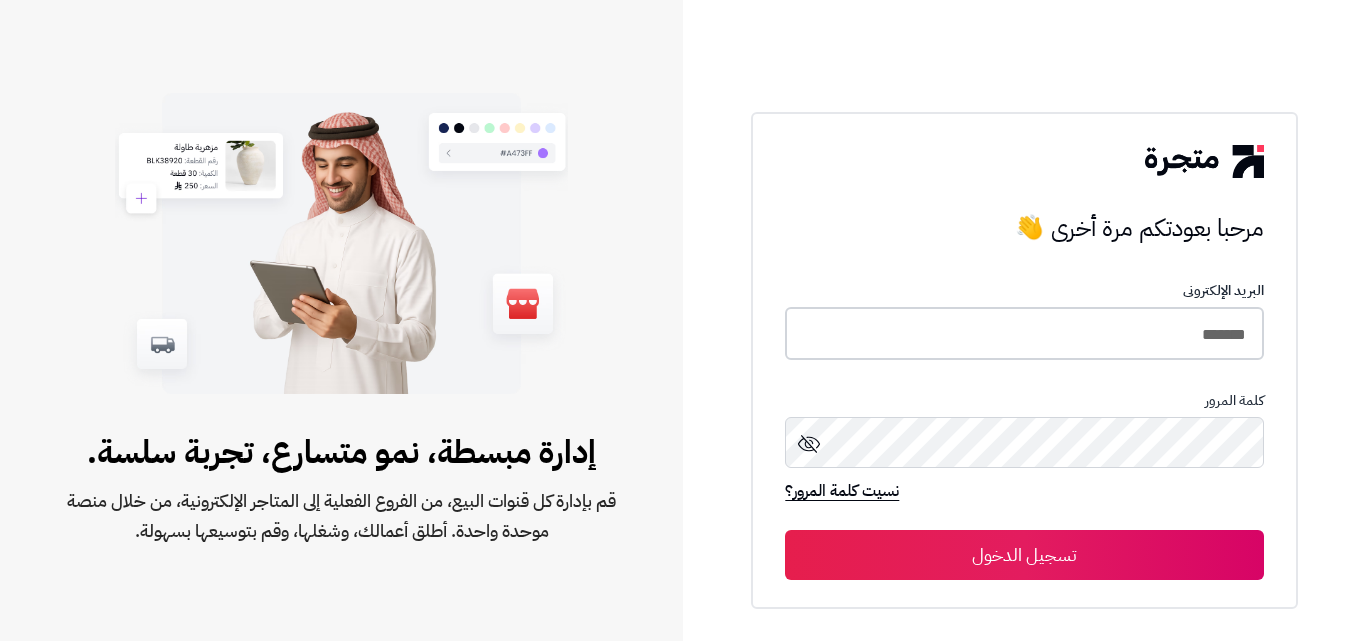click on "*******" at bounding box center [1024, 333] 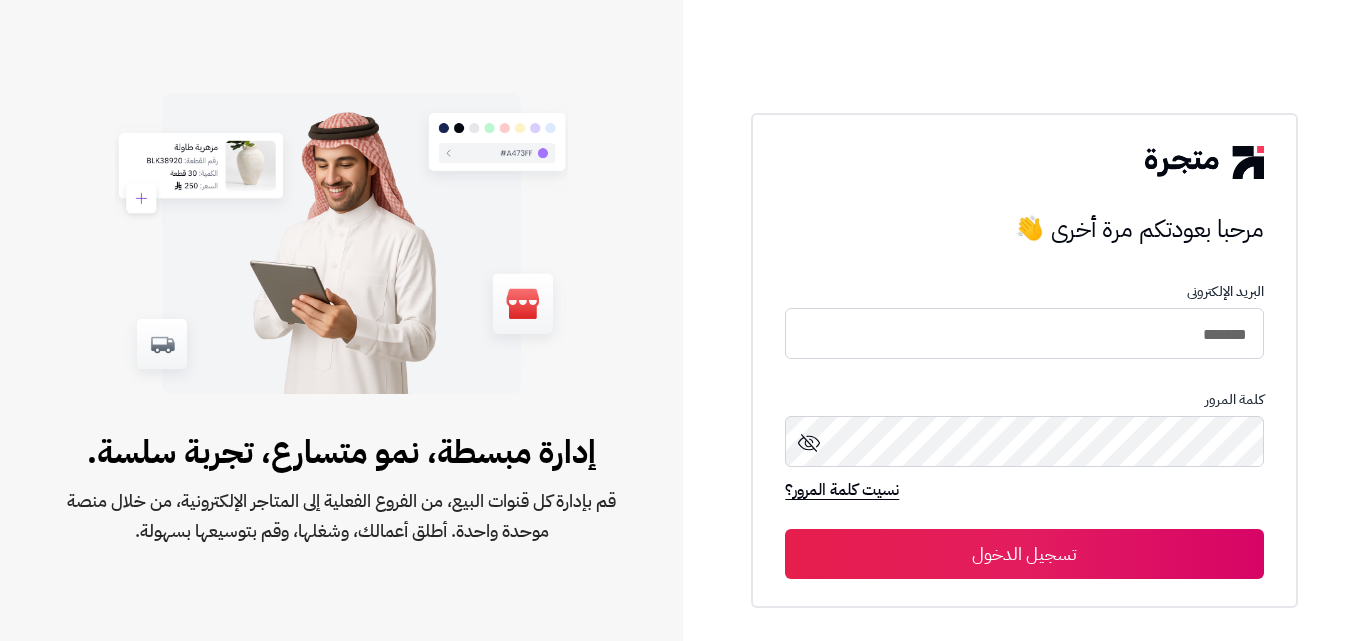 click on "تسجيل الدخول" at bounding box center [1024, 554] 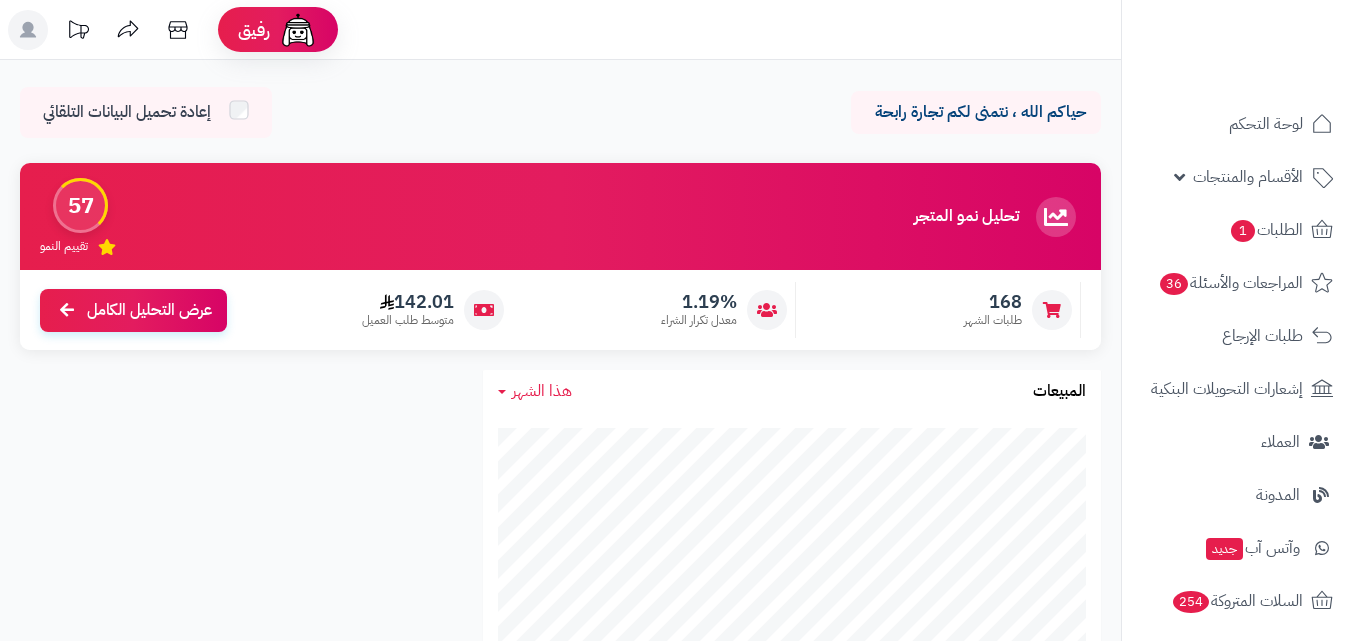 scroll, scrollTop: 0, scrollLeft: 0, axis: both 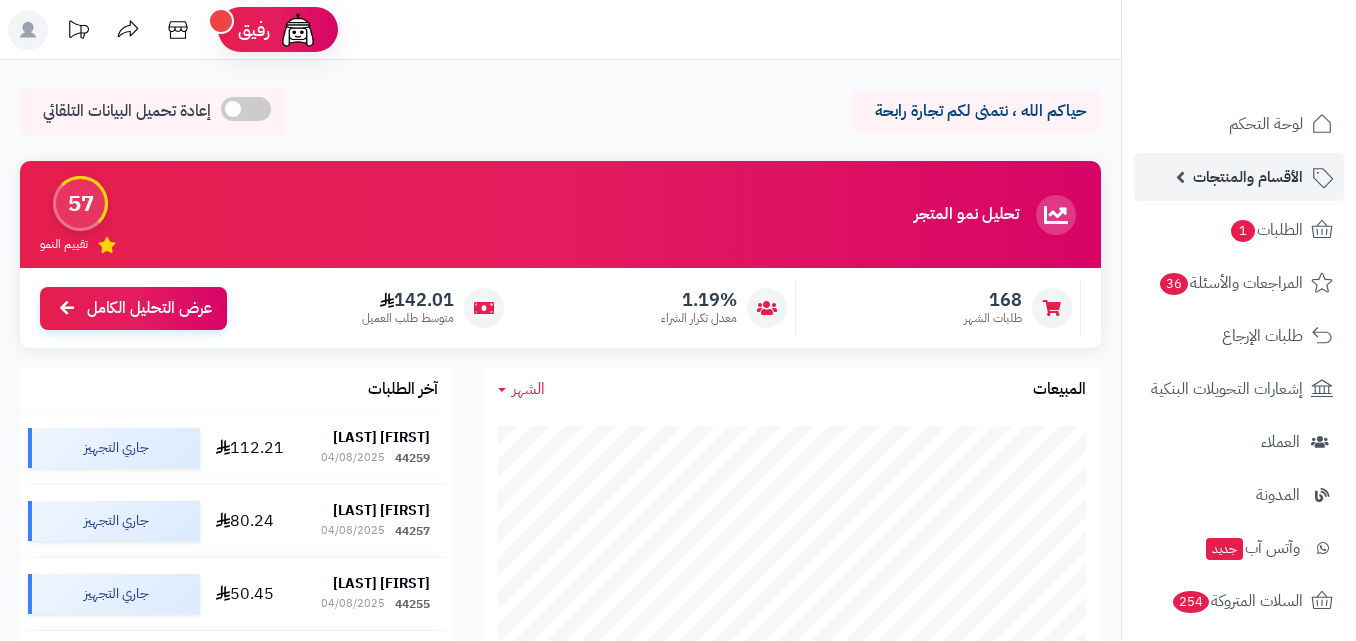 click on "الأقسام والمنتجات" at bounding box center [1248, 177] 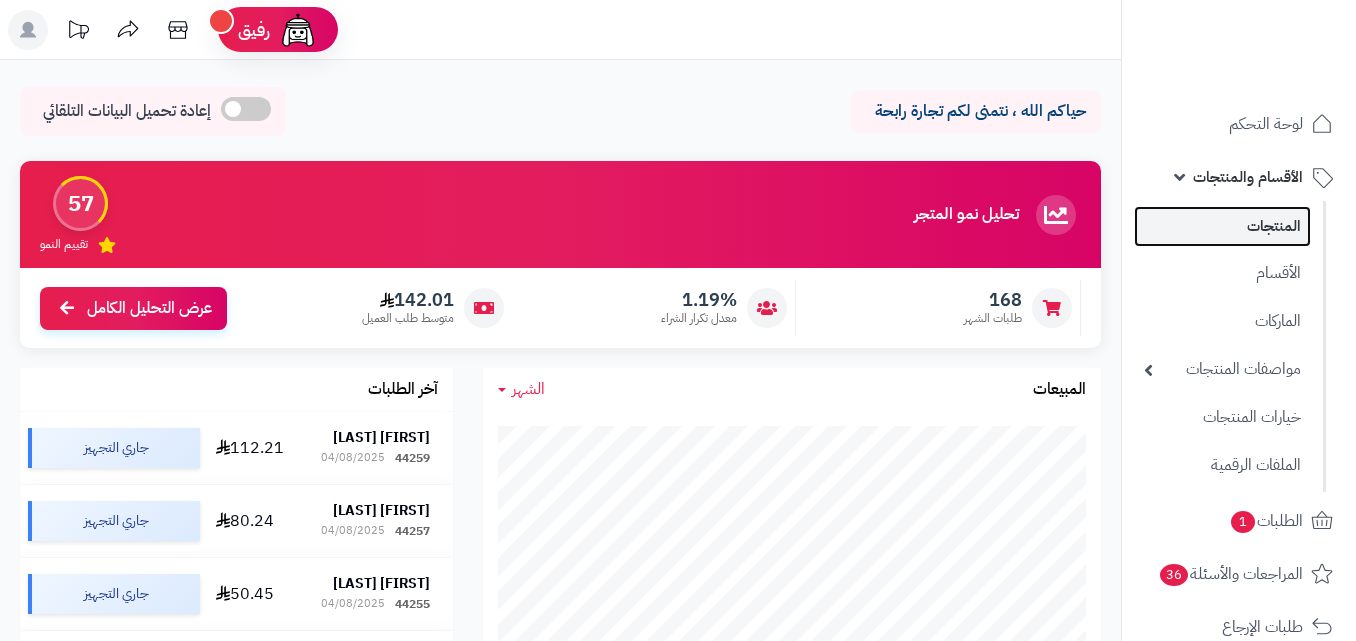 click on "المنتجات" at bounding box center [1222, 226] 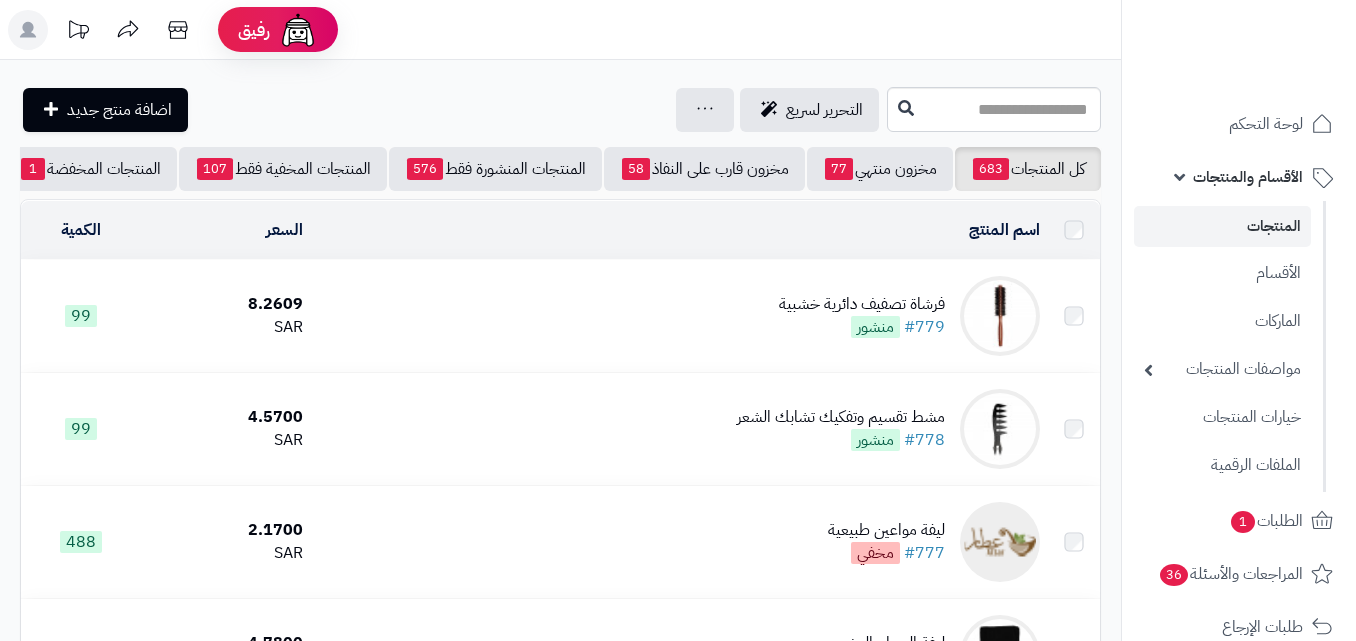 scroll, scrollTop: 0, scrollLeft: 0, axis: both 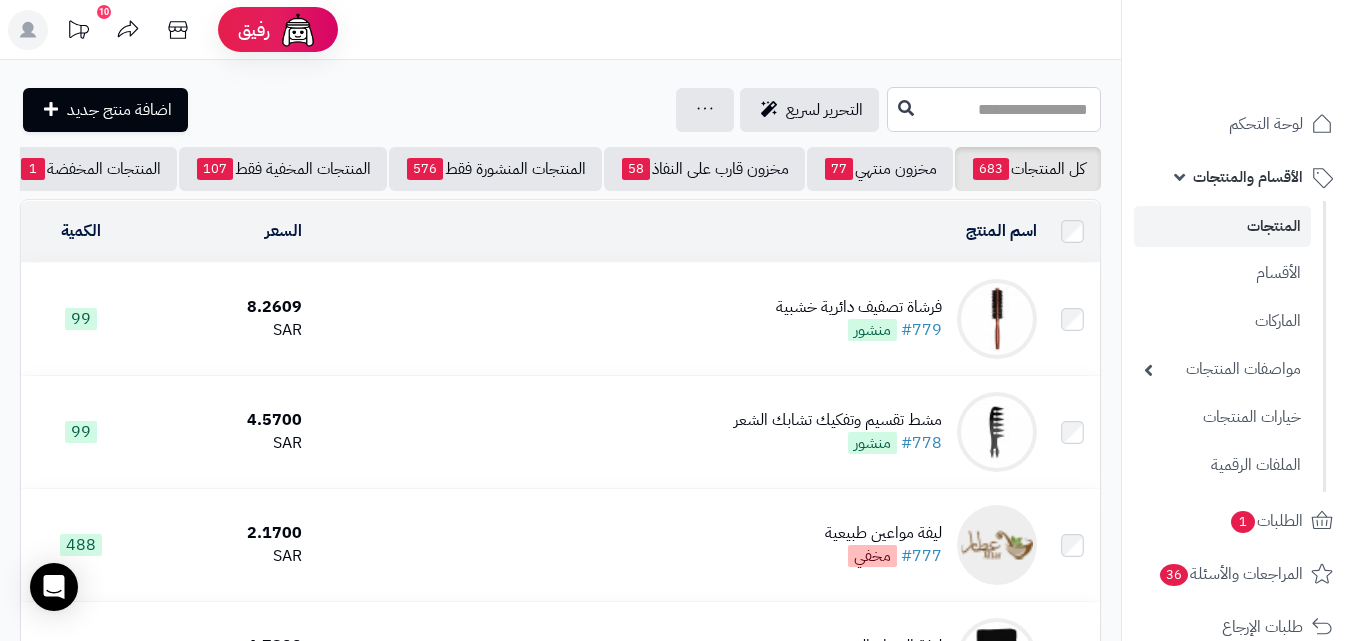 click at bounding box center [994, 109] 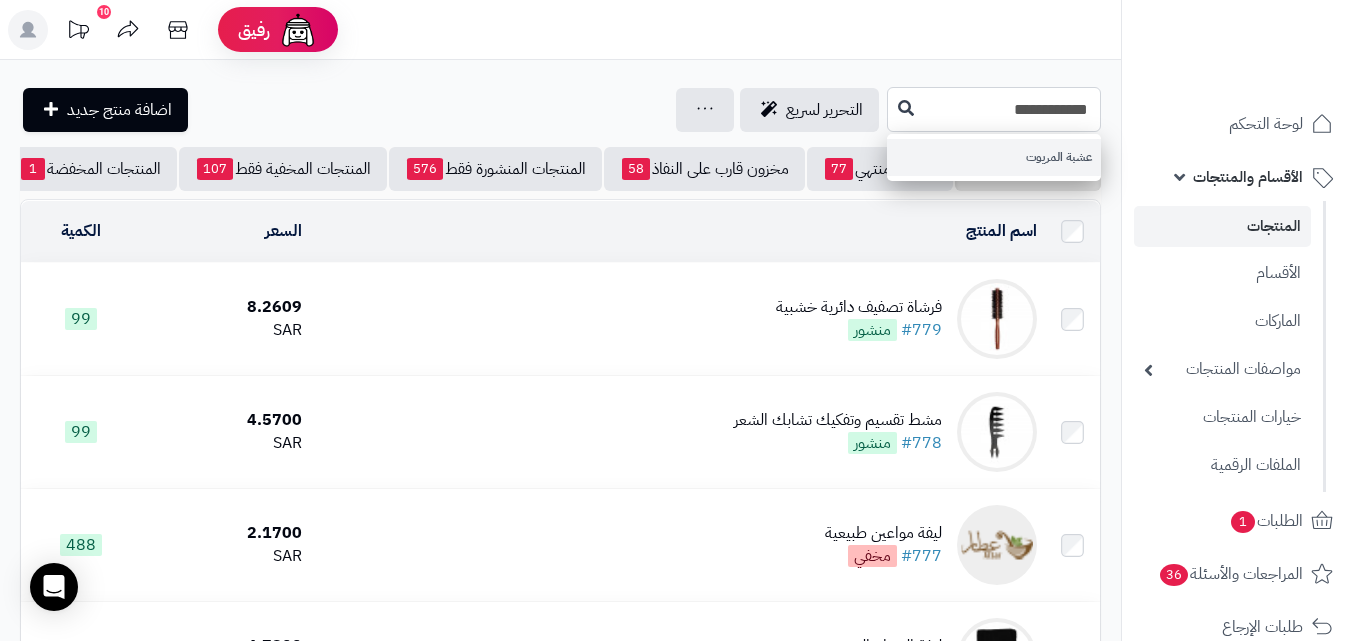 type on "**********" 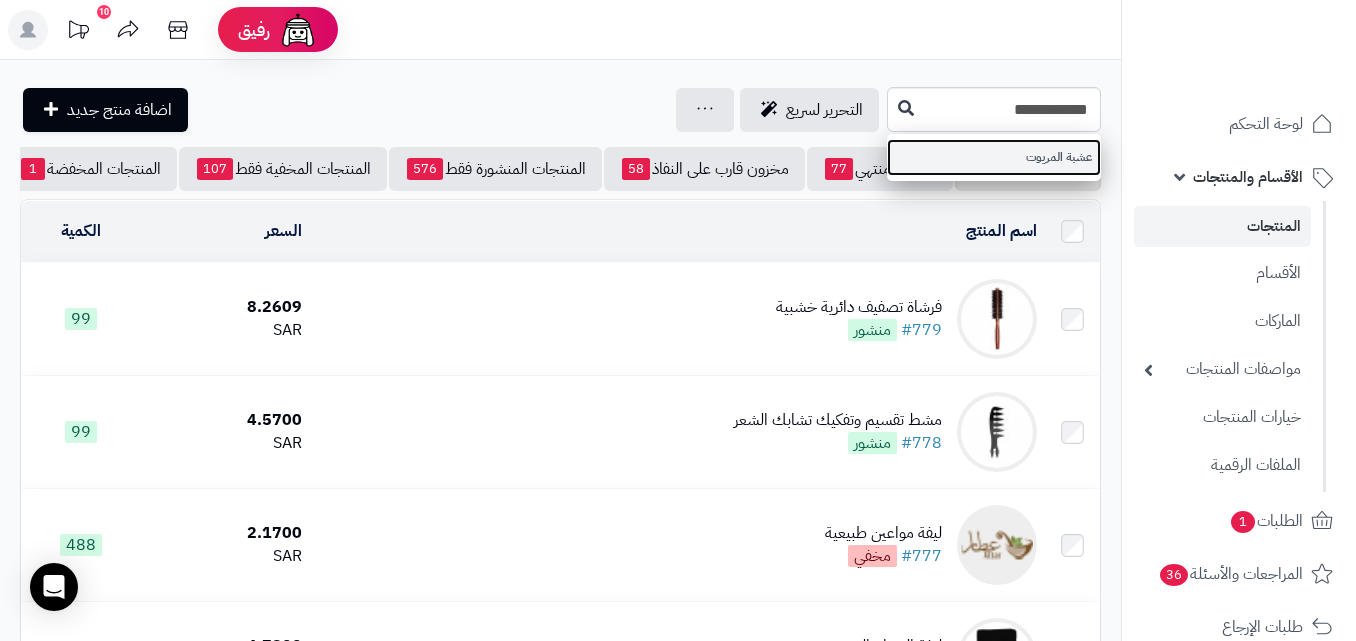 click on "عشبة المريوت" at bounding box center [994, 157] 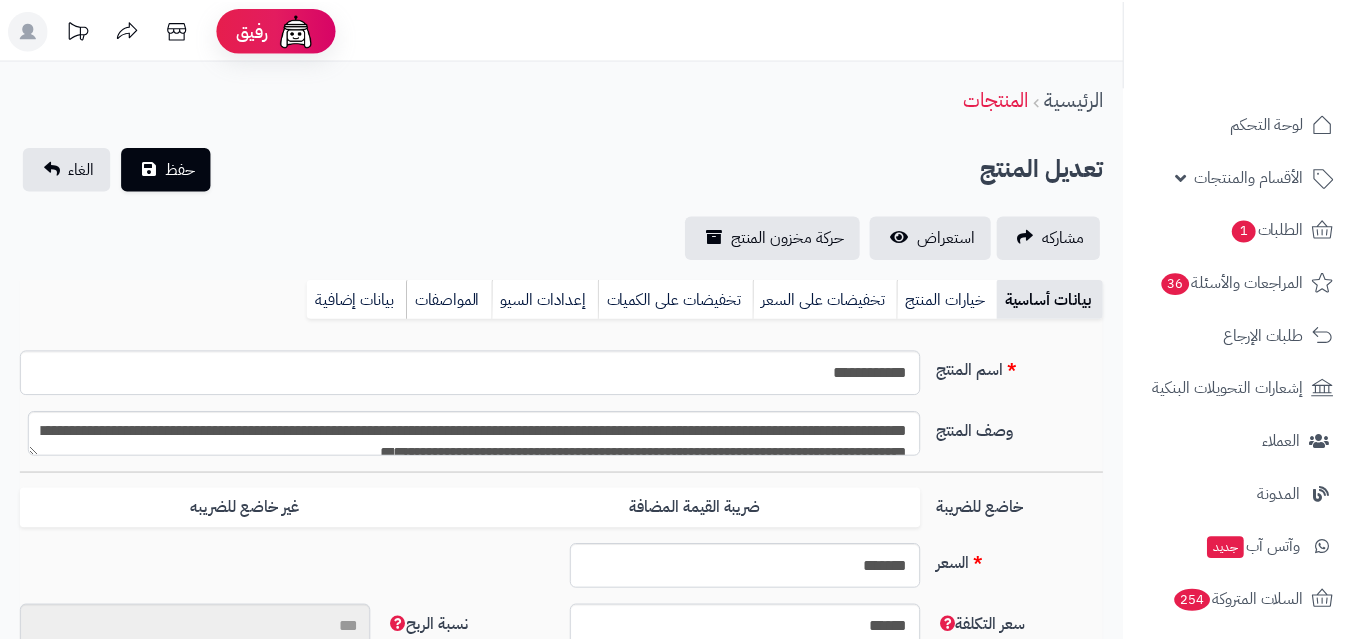scroll, scrollTop: 0, scrollLeft: 0, axis: both 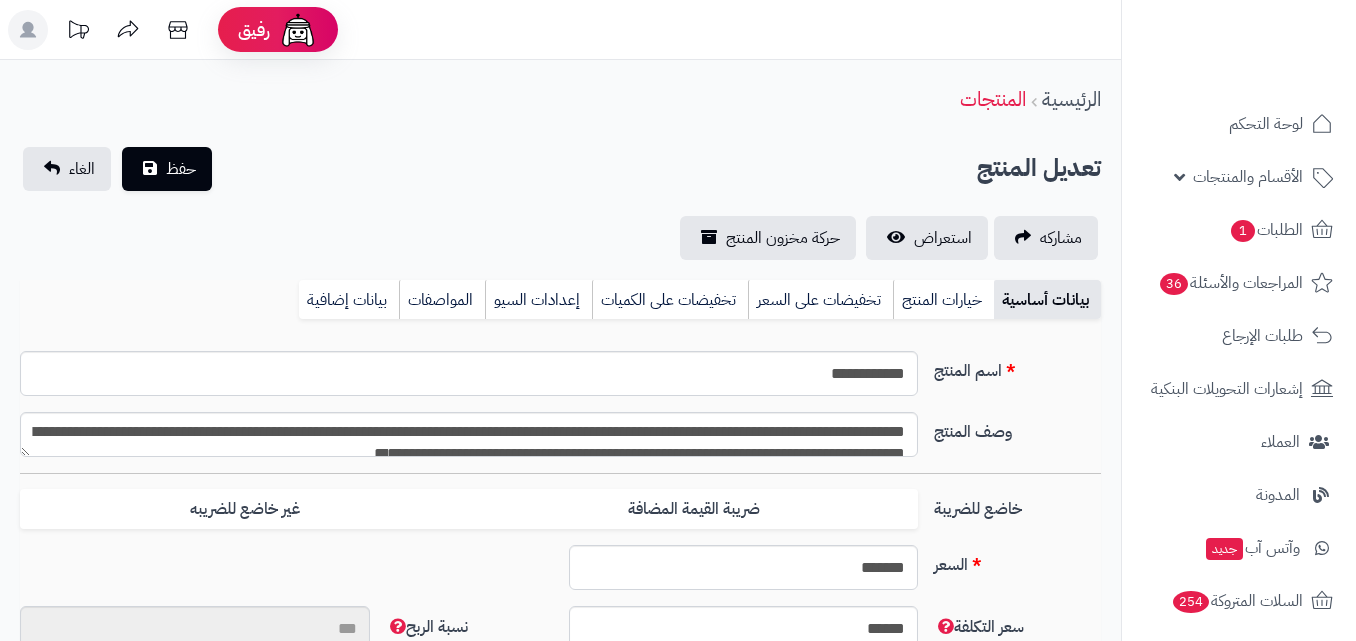 type on "**" 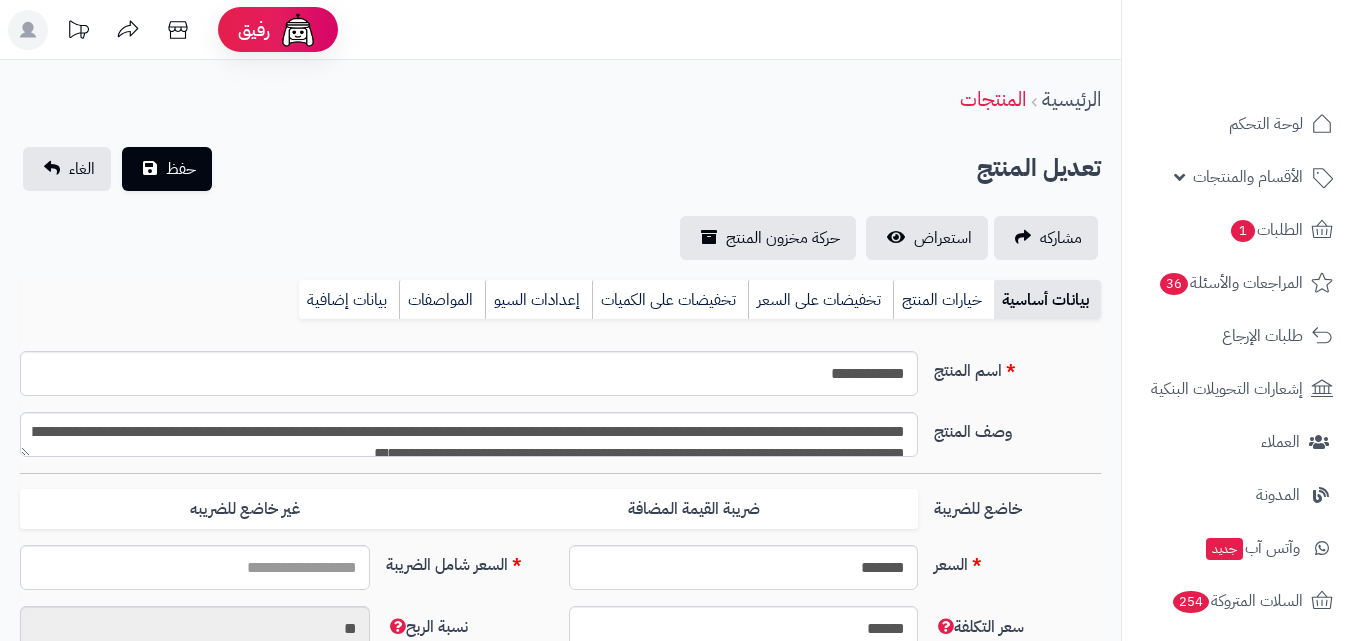 type on "*****" 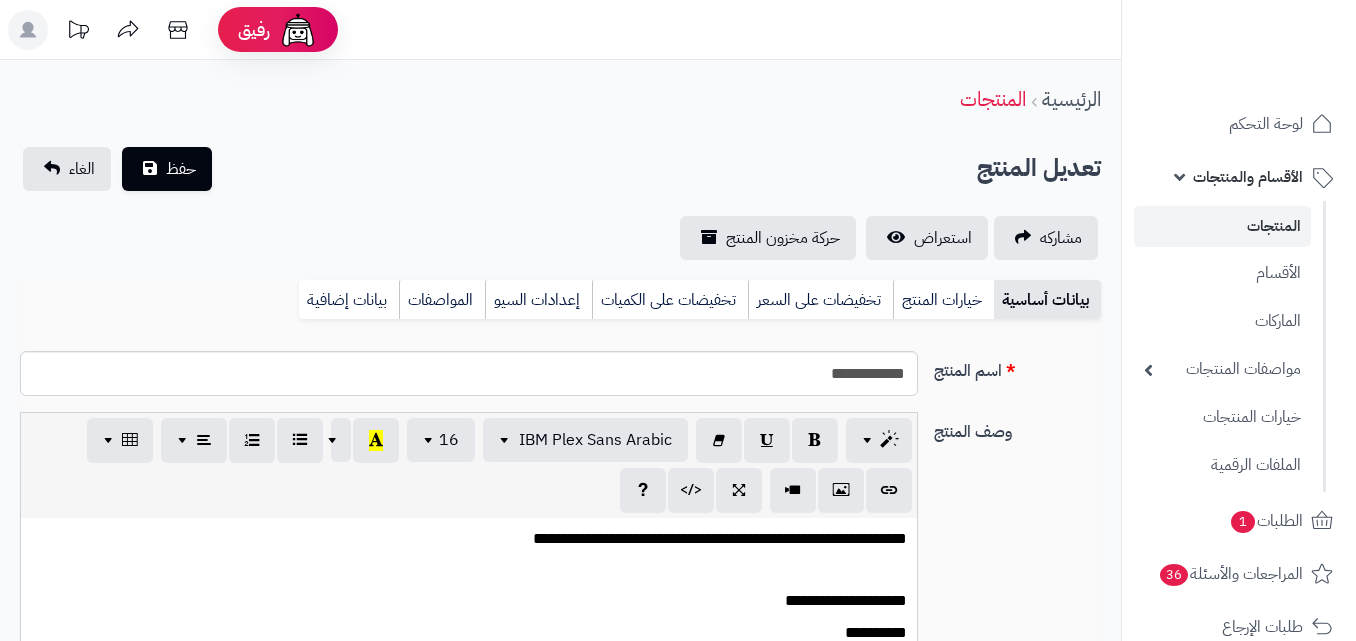 type on "*****" 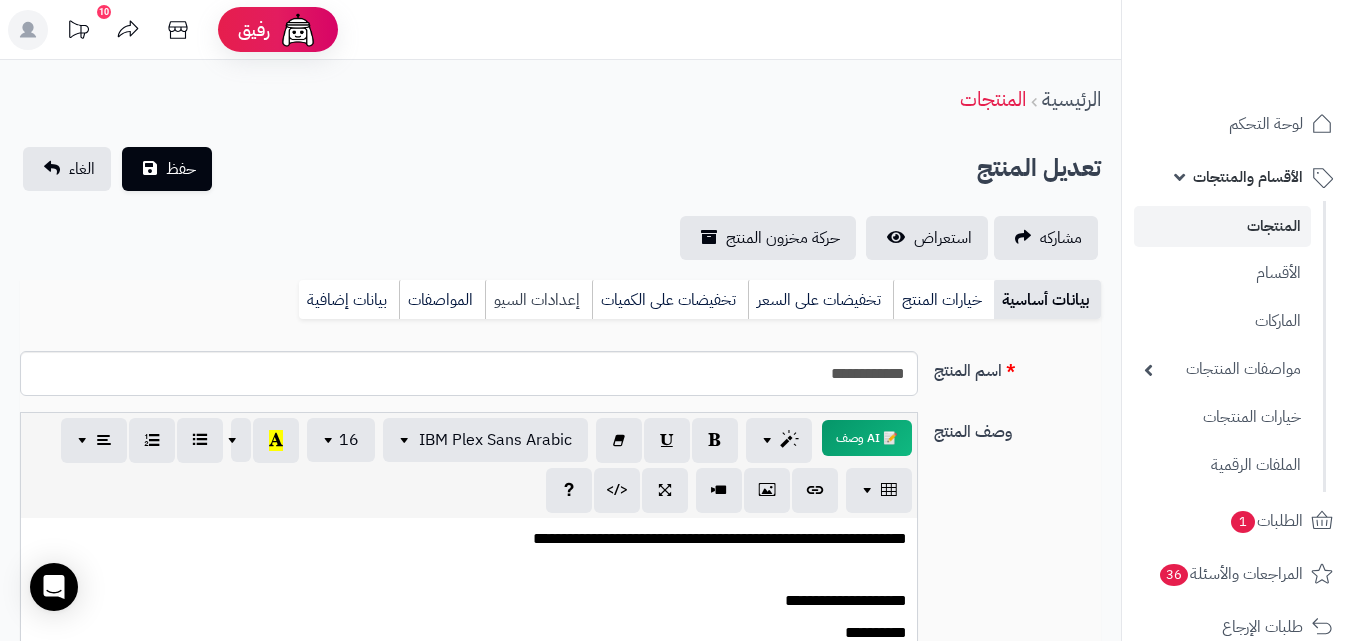 click on "إعدادات السيو" at bounding box center (538, 300) 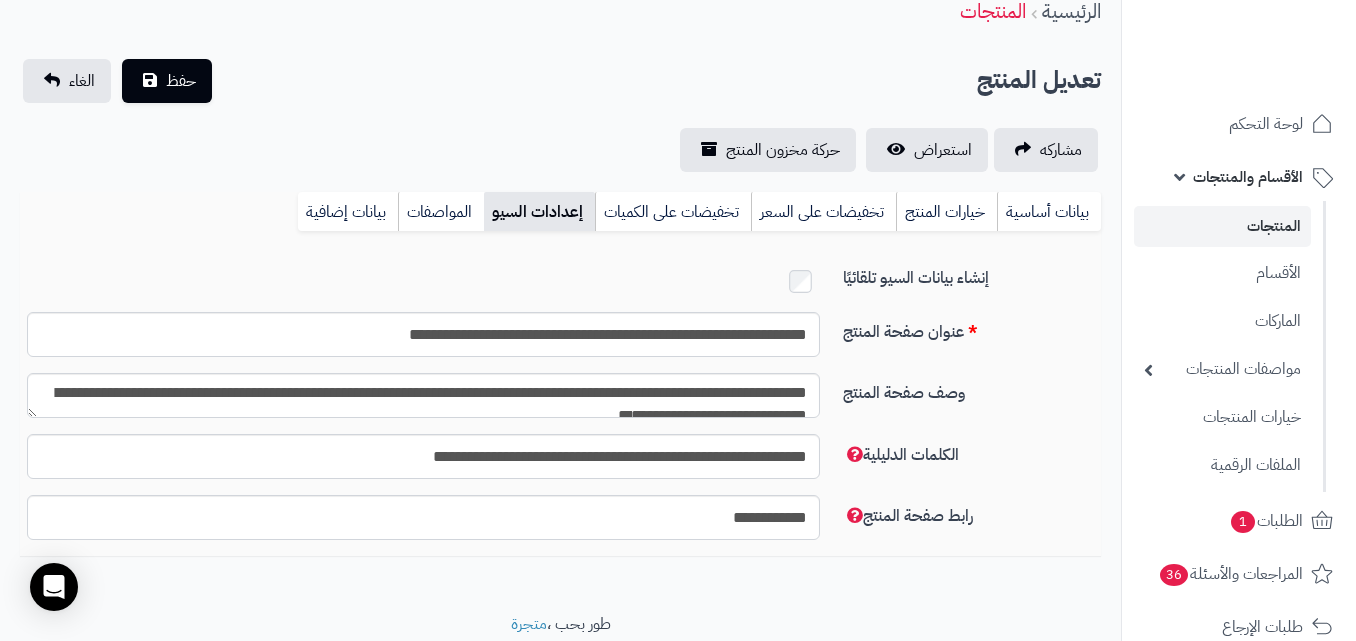 scroll, scrollTop: 100, scrollLeft: 0, axis: vertical 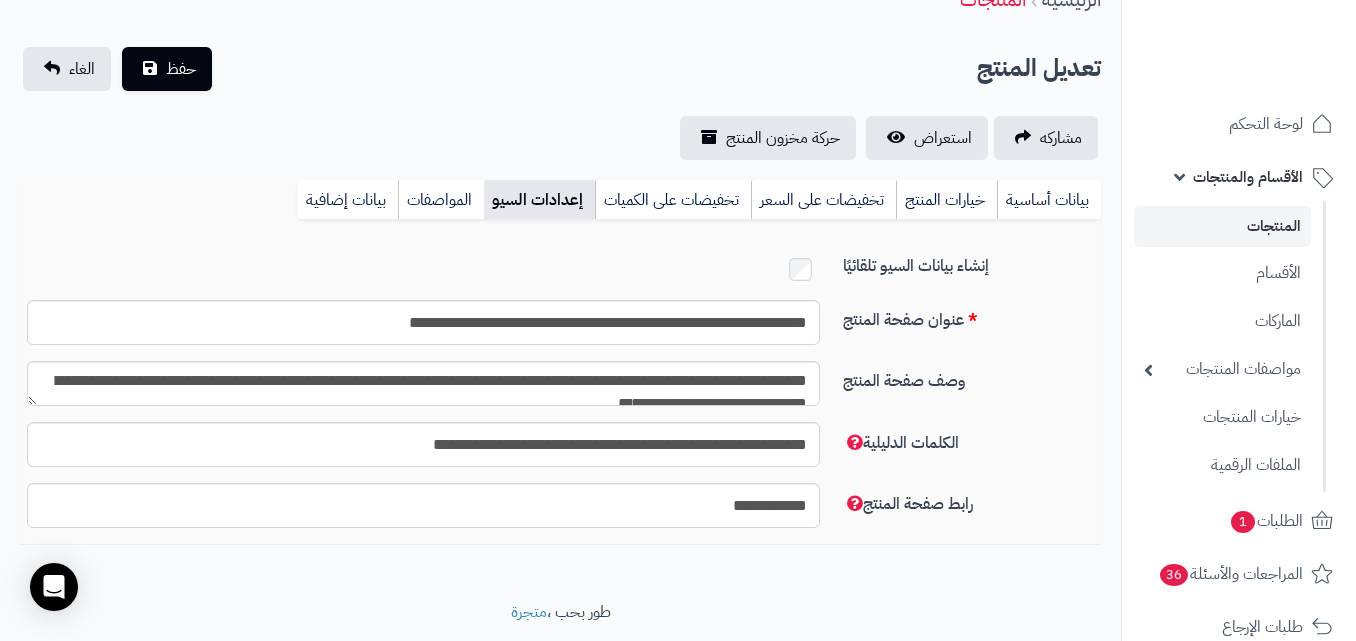 click on "المنتجات" at bounding box center (1222, 226) 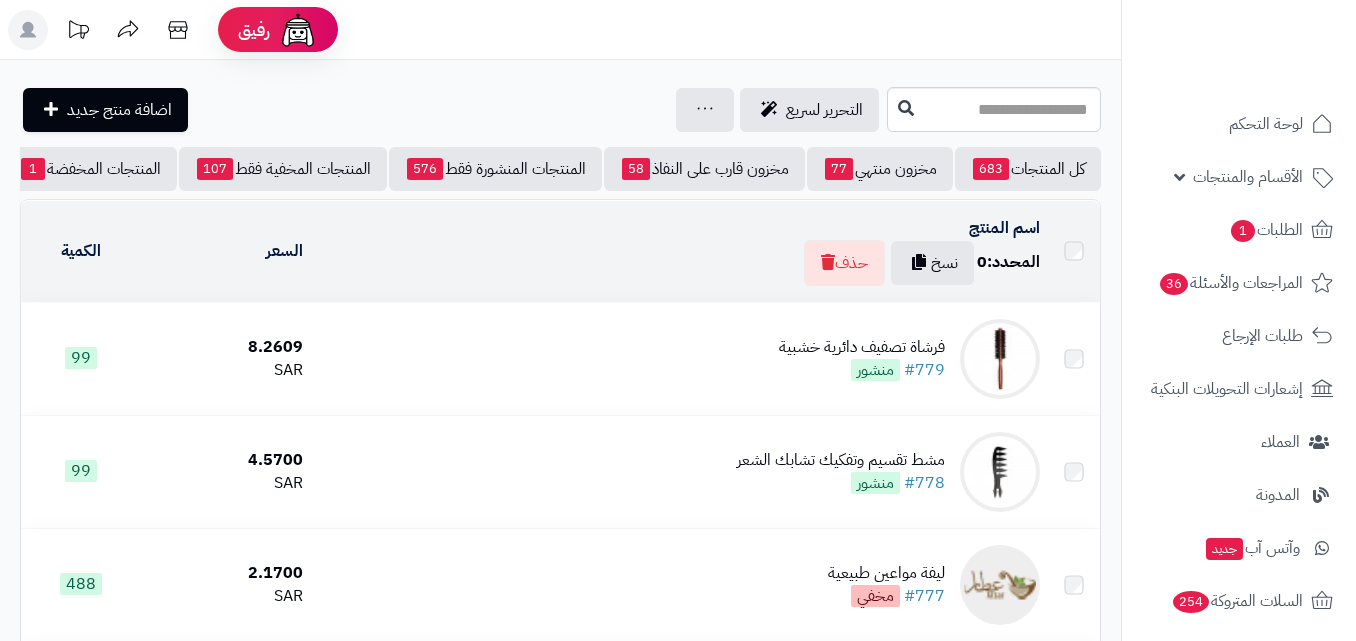 scroll, scrollTop: 0, scrollLeft: 0, axis: both 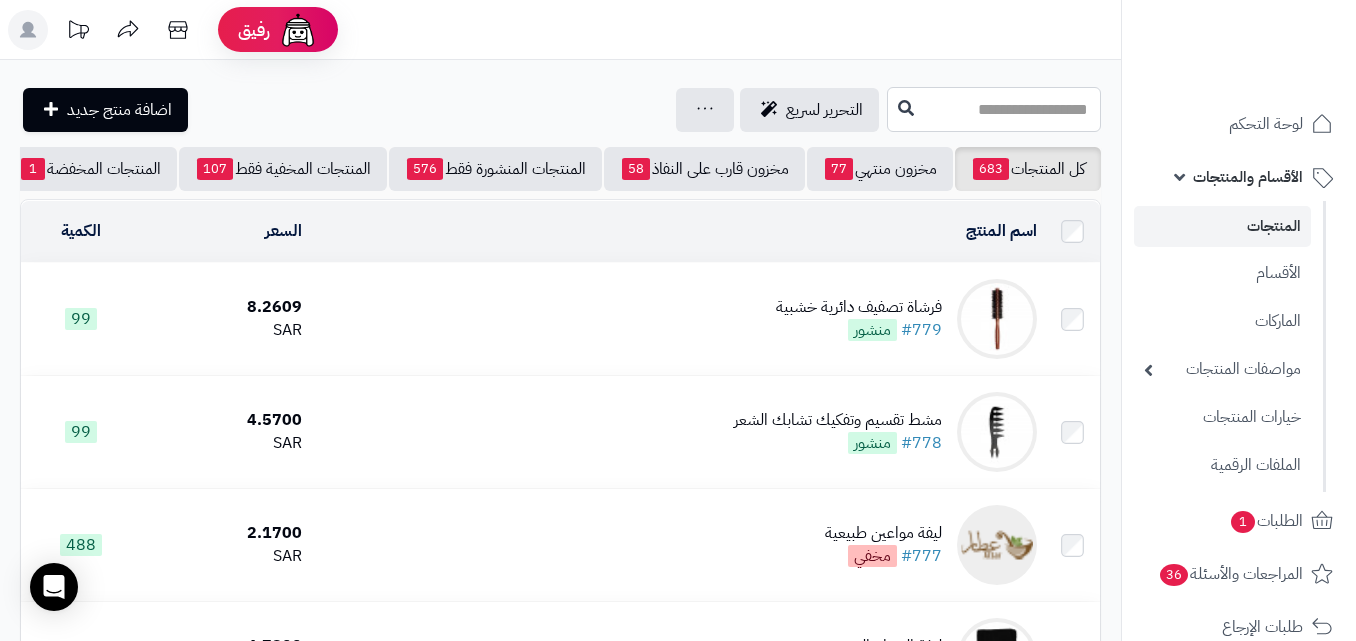 click at bounding box center (994, 109) 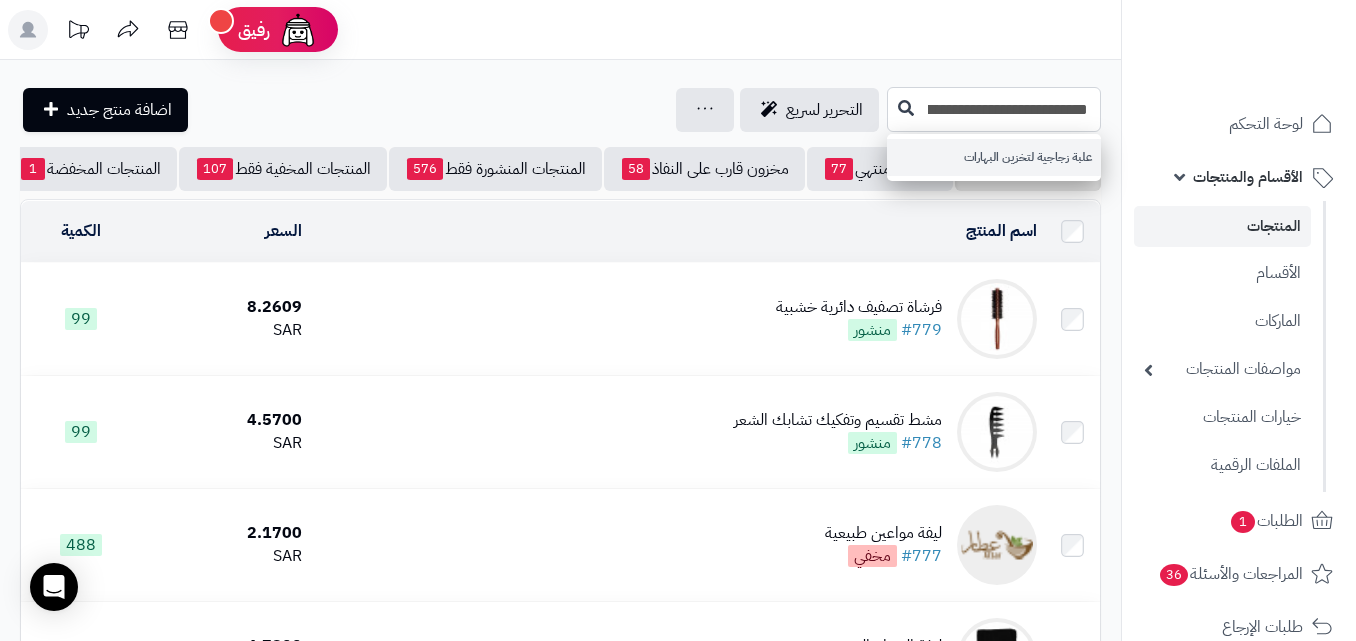 type on "**********" 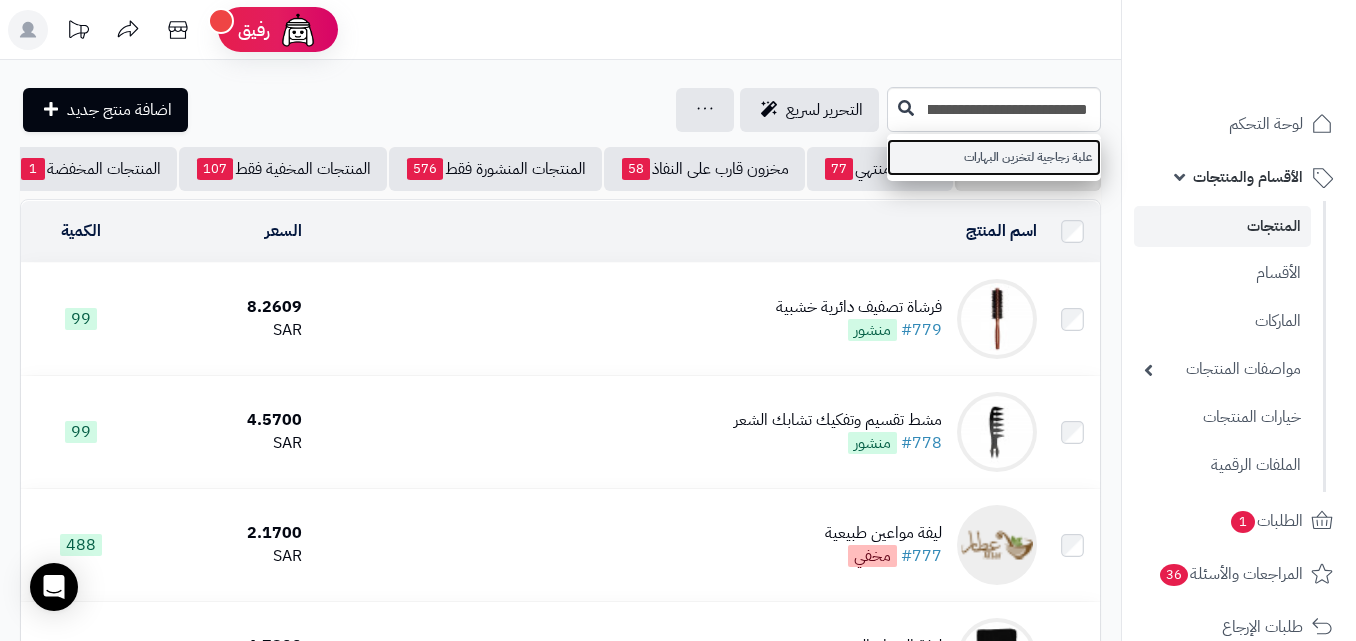 click on "علبة زجاجية لتخزين البهارات" at bounding box center (994, 157) 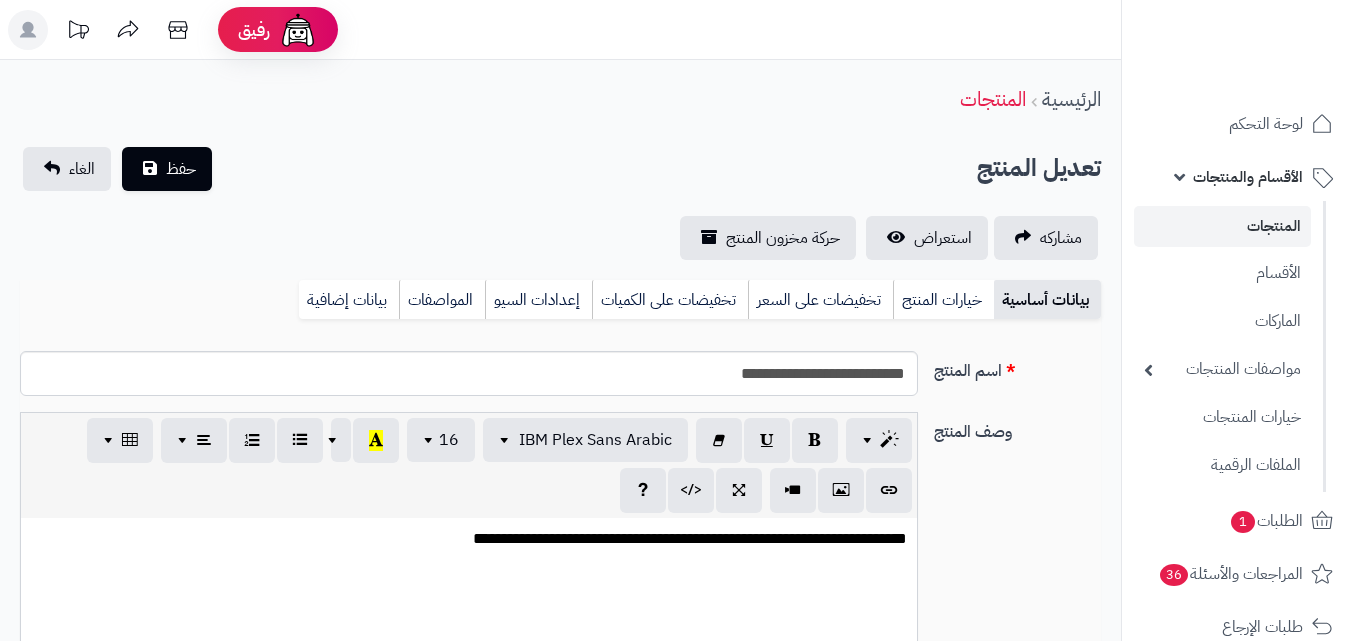scroll, scrollTop: 0, scrollLeft: 0, axis: both 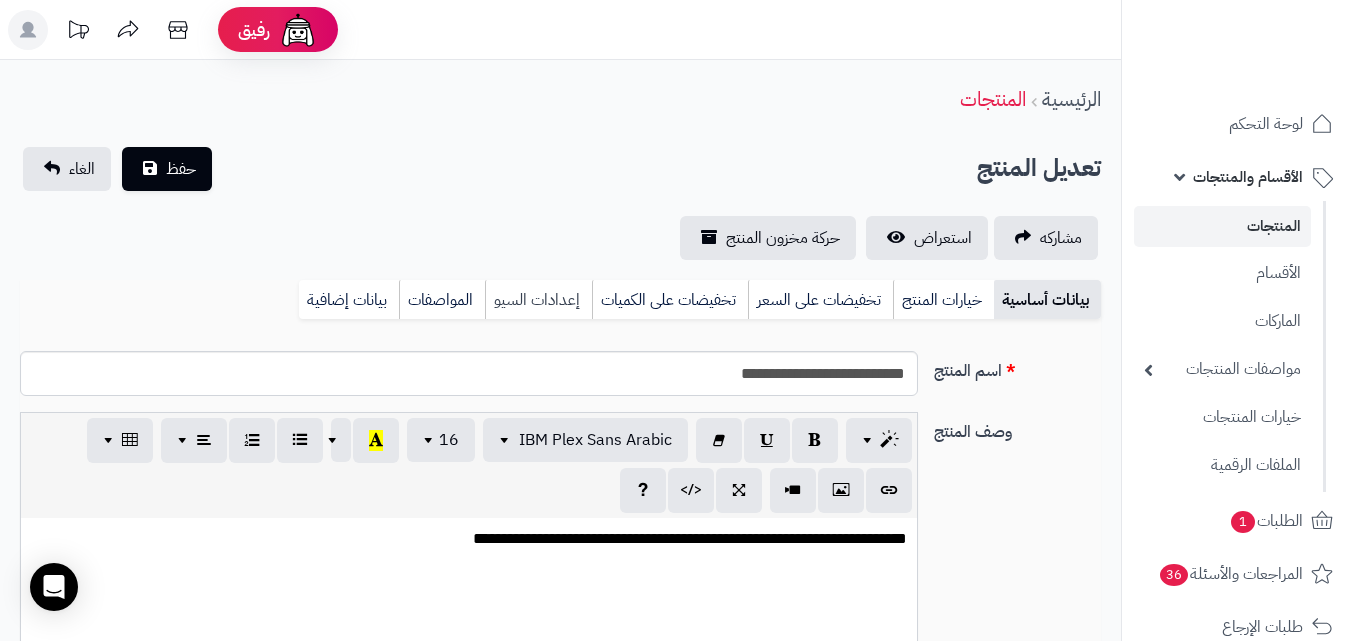 click on "إعدادات السيو" at bounding box center (538, 300) 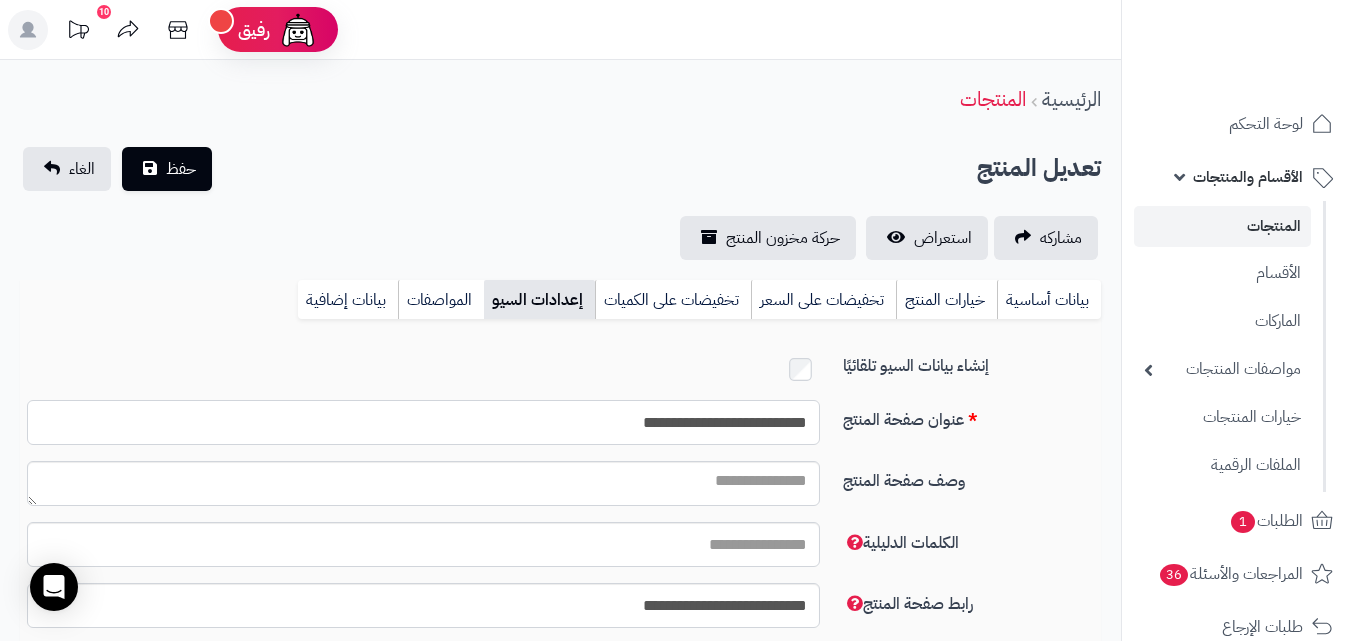 click on "**********" at bounding box center [423, 422] 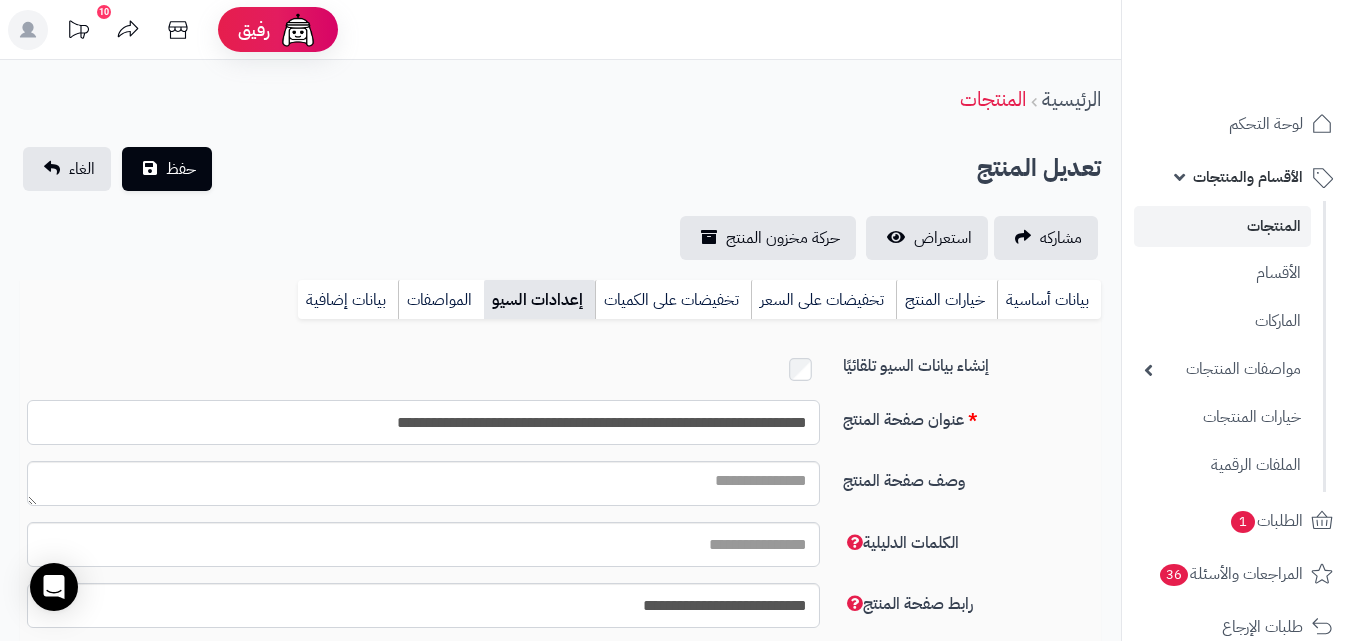 type on "**********" 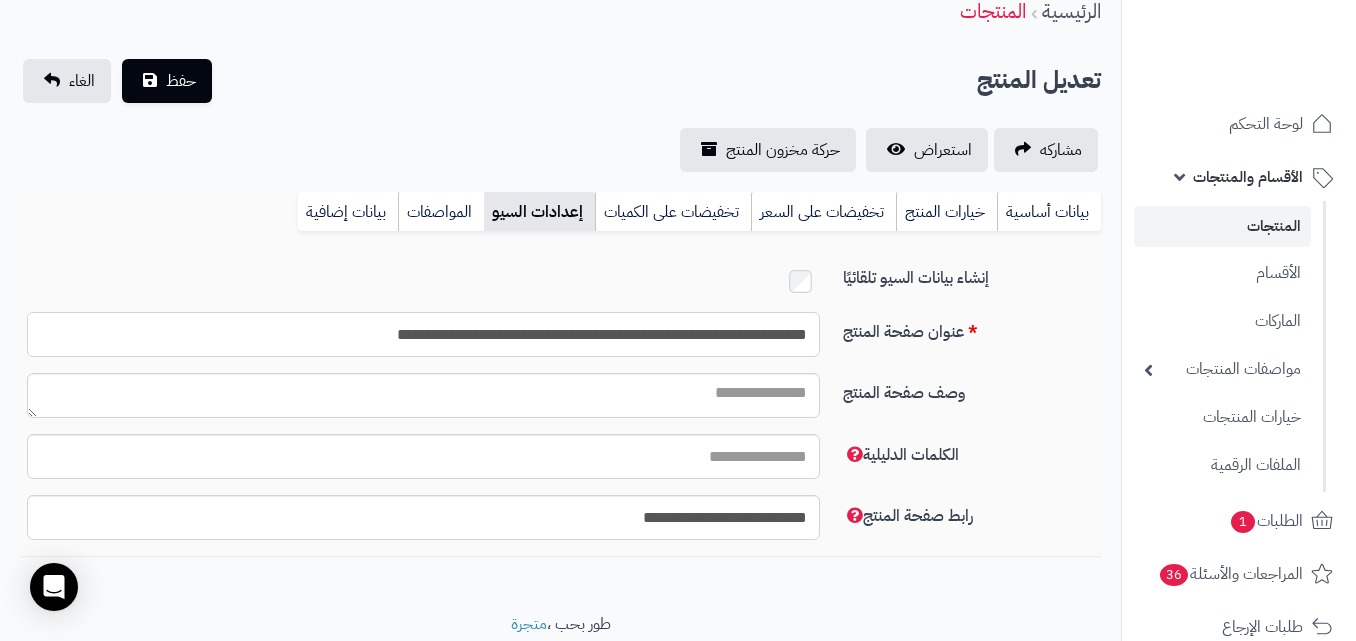 scroll, scrollTop: 100, scrollLeft: 0, axis: vertical 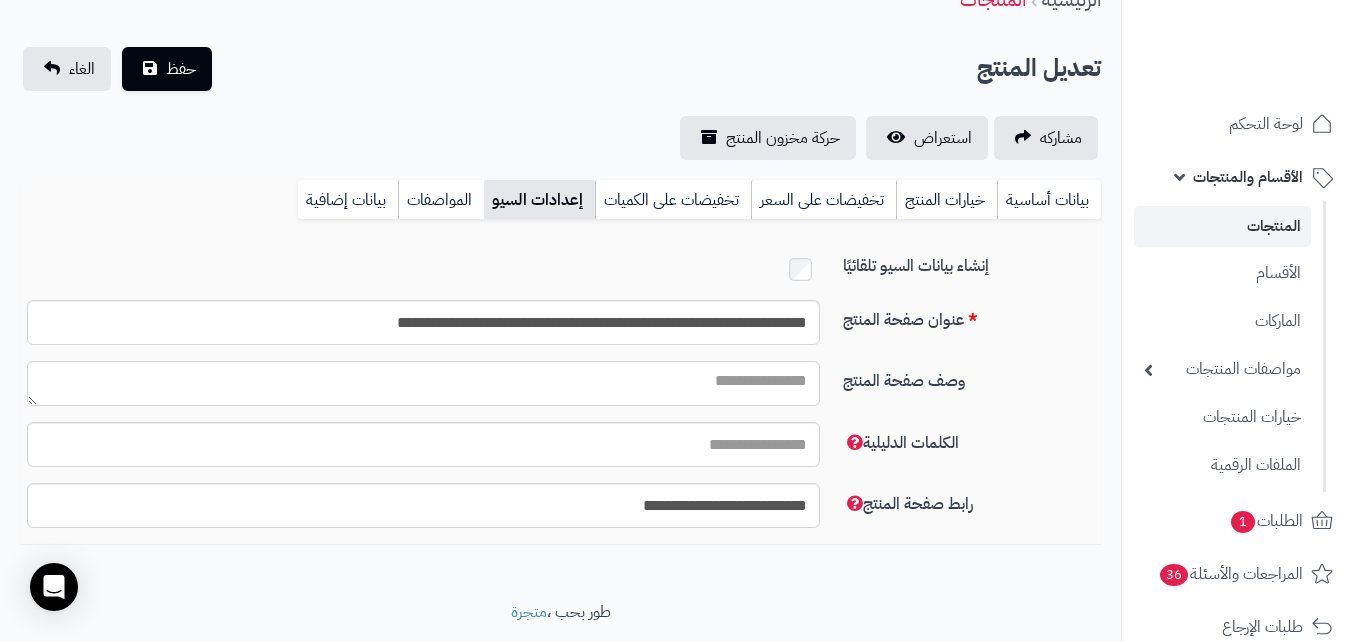 click on "وصف صفحة المنتج" at bounding box center [423, 383] 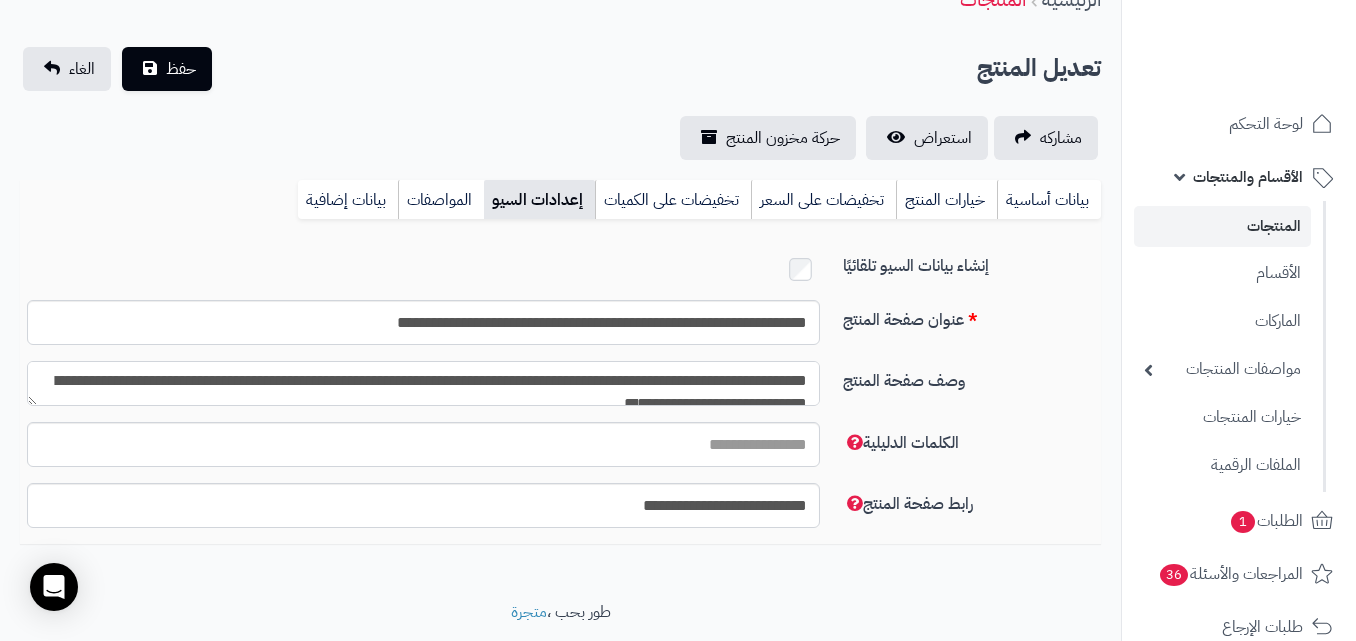 scroll, scrollTop: 11, scrollLeft: 0, axis: vertical 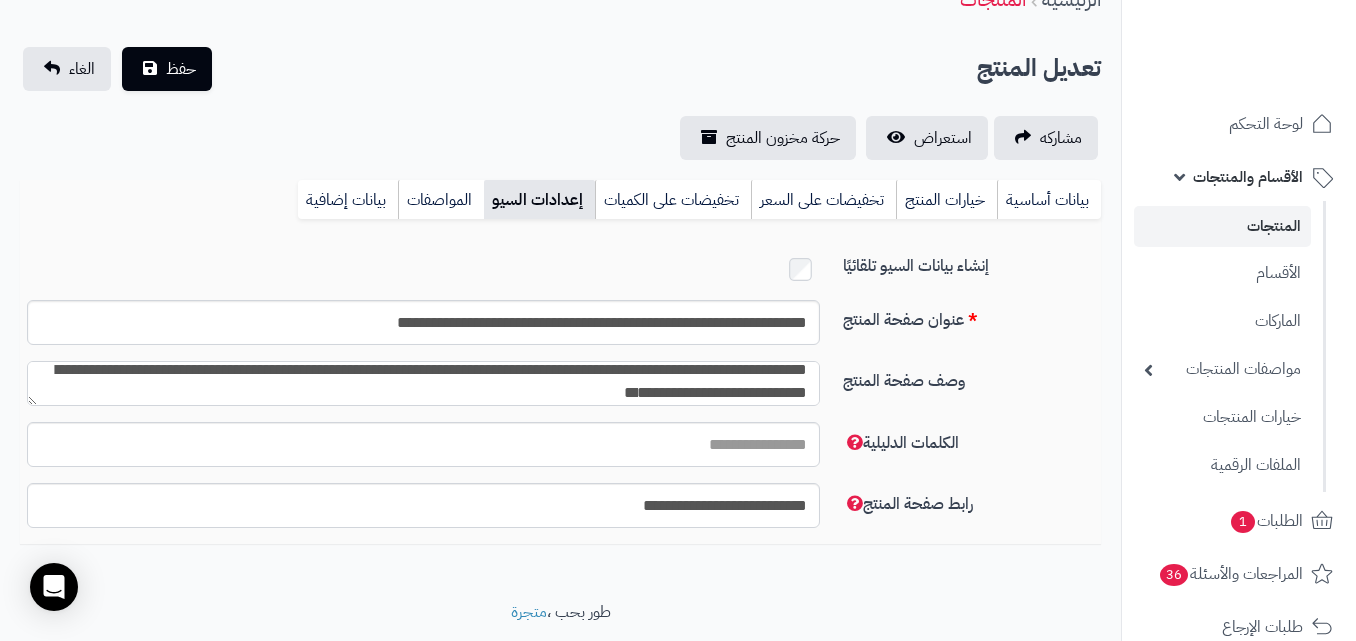 type on "**********" 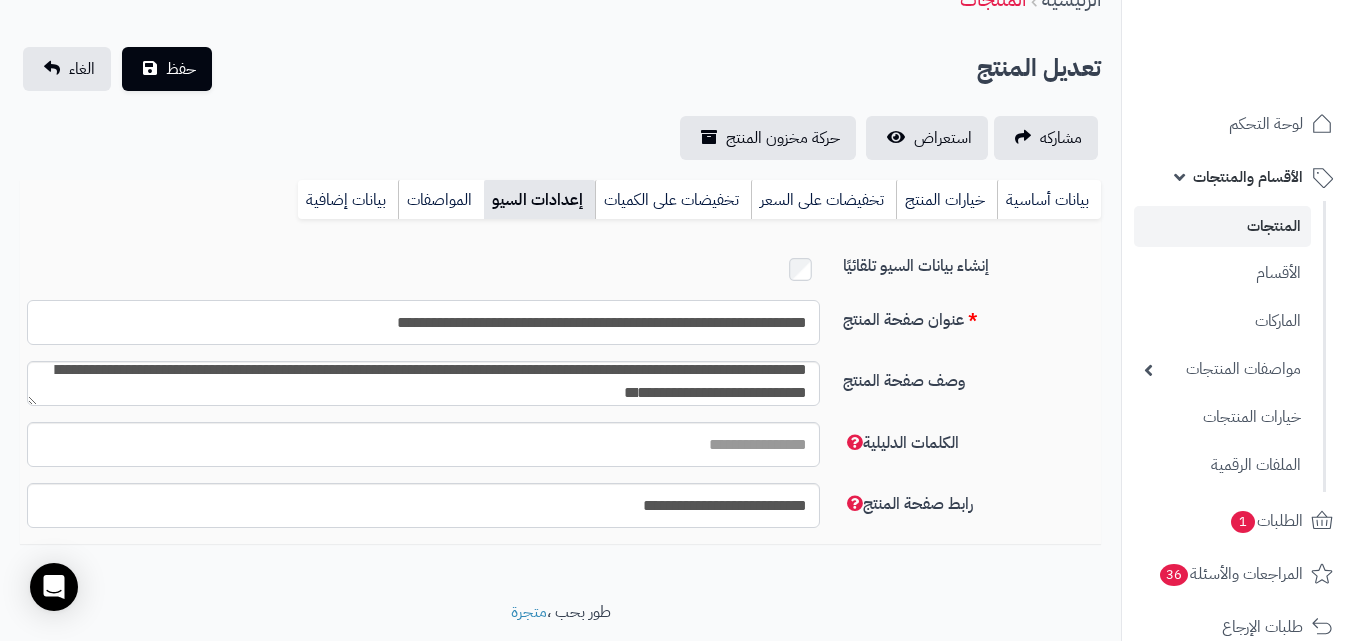 drag, startPoint x: 482, startPoint y: 321, endPoint x: 882, endPoint y: 308, distance: 400.21118 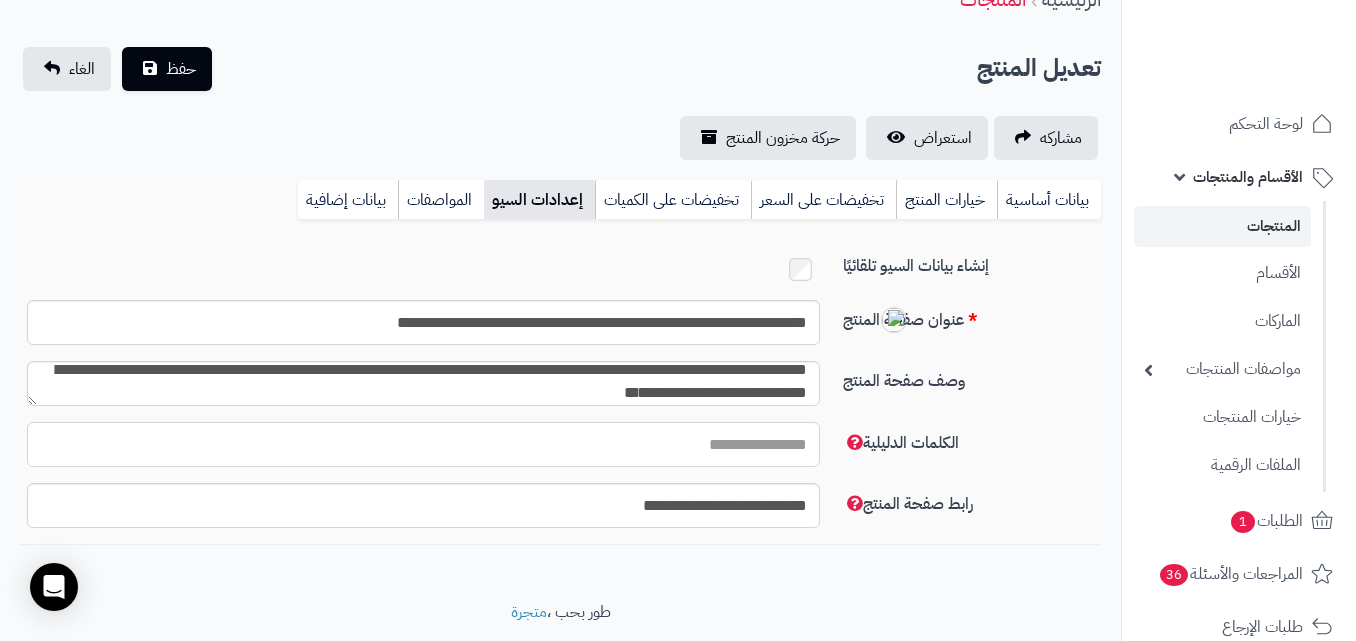 click on "الكلمات الدليلية" at bounding box center [423, 444] 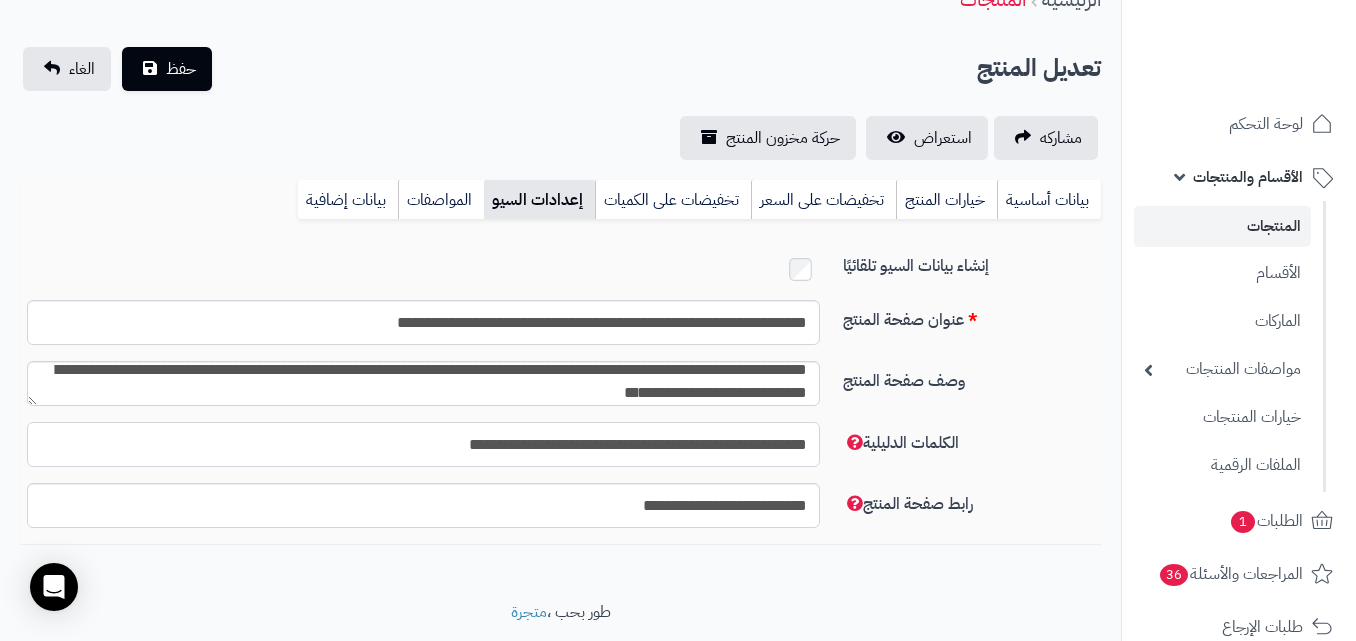 click on "**********" at bounding box center (423, 444) 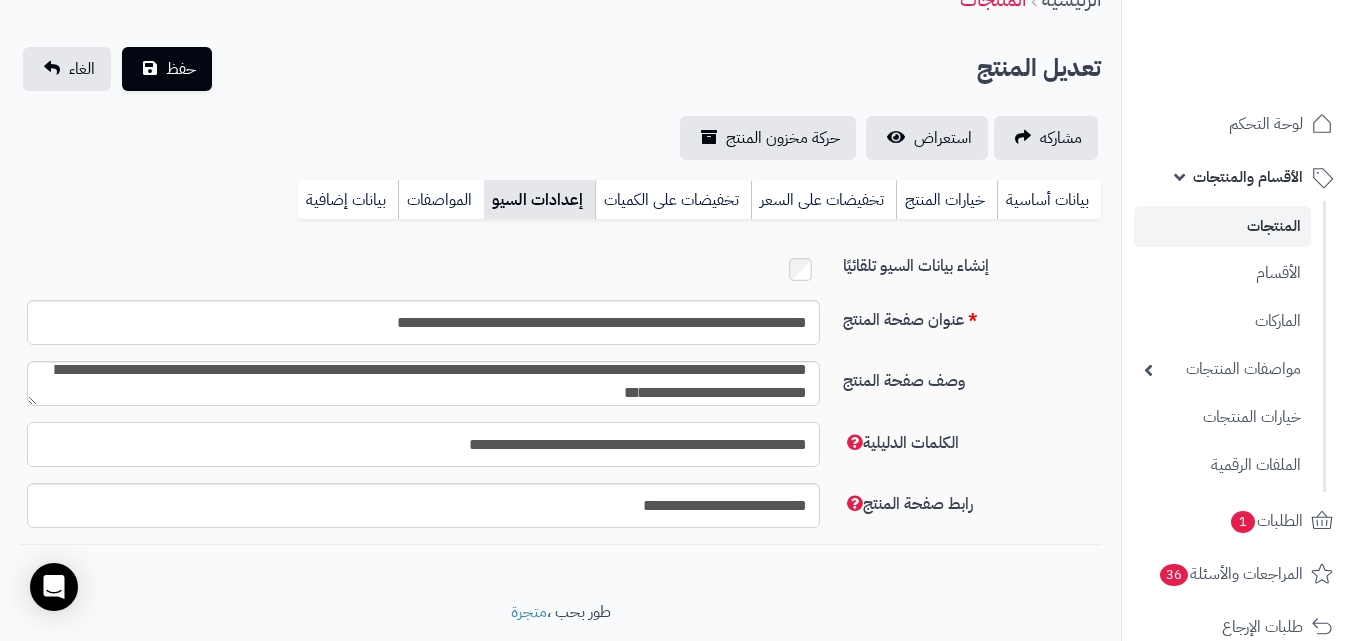 drag, startPoint x: 717, startPoint y: 445, endPoint x: 728, endPoint y: 442, distance: 11.401754 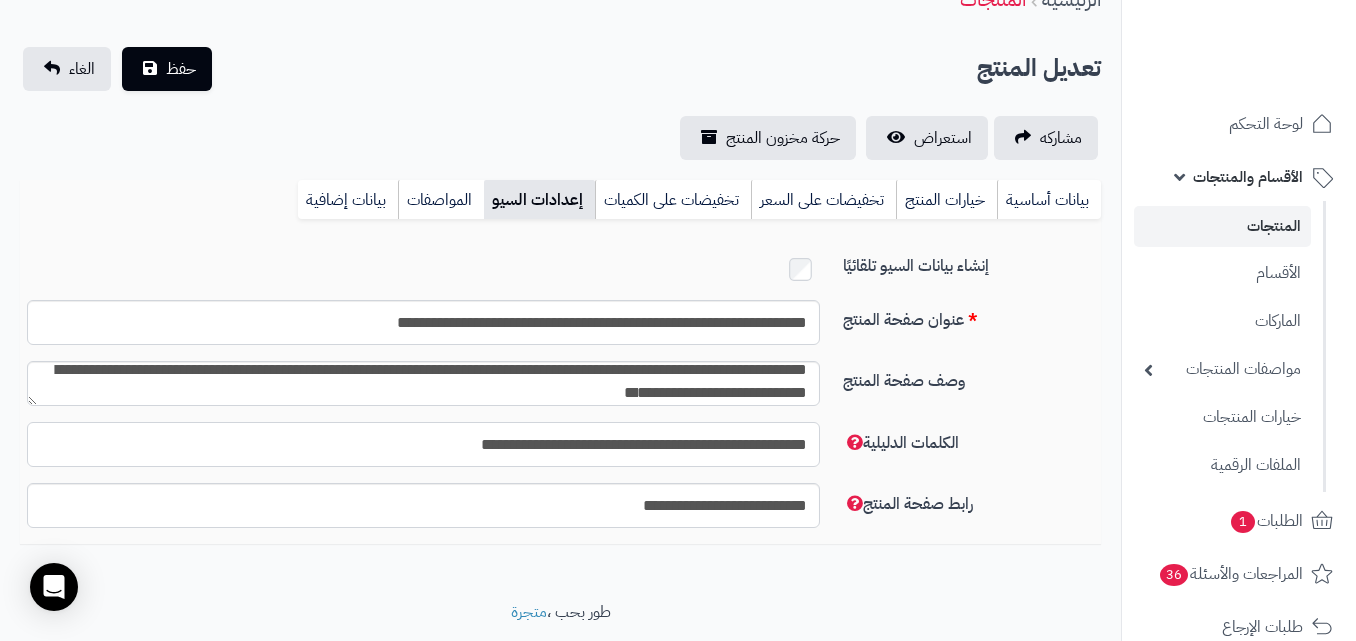 paste on "**" 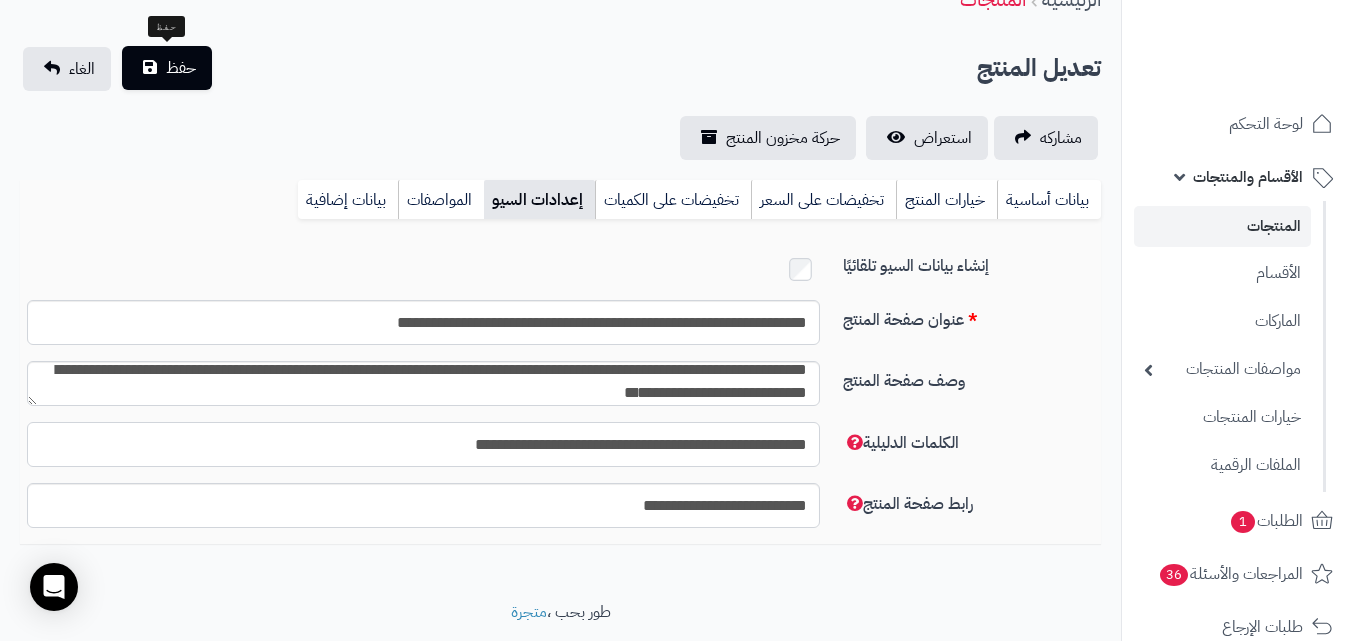 type on "**********" 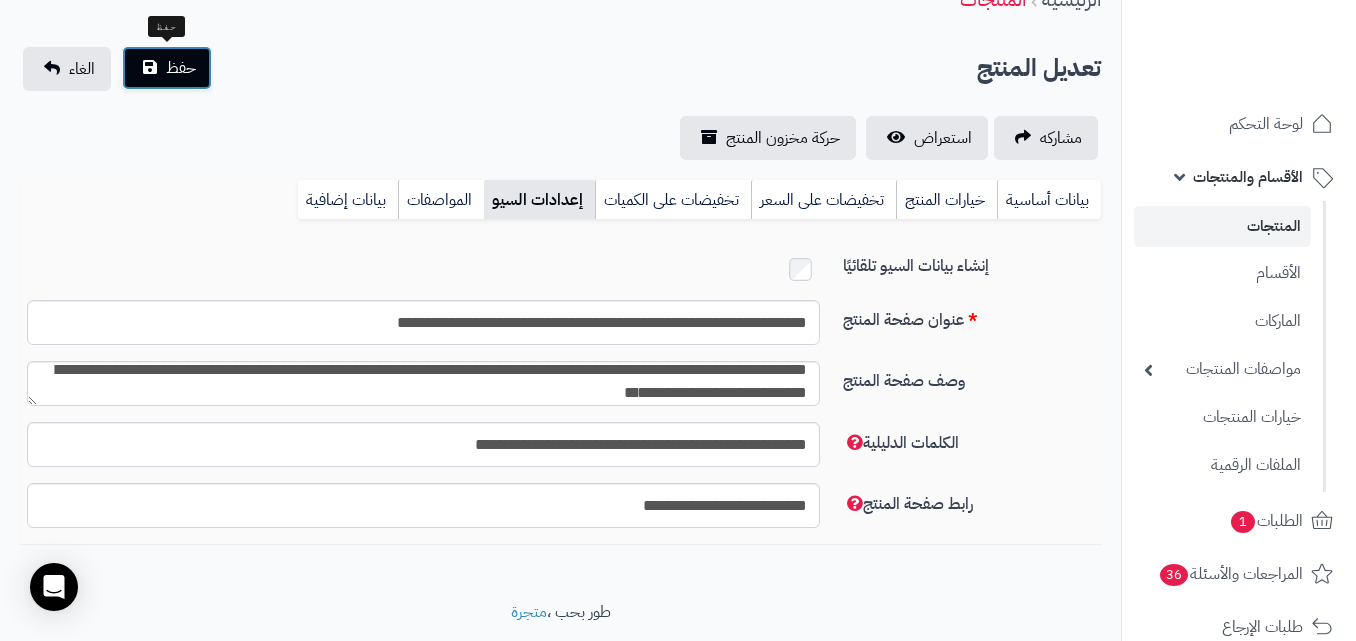 click on "حفظ" at bounding box center (167, 68) 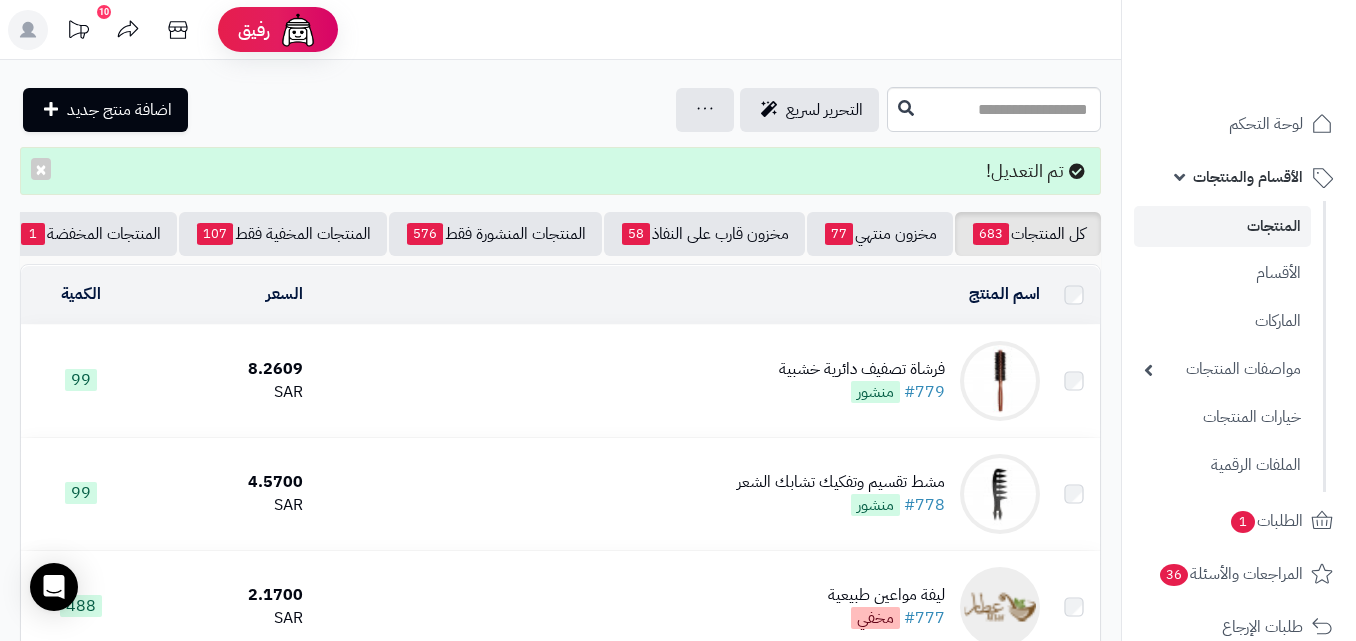 scroll, scrollTop: 0, scrollLeft: 0, axis: both 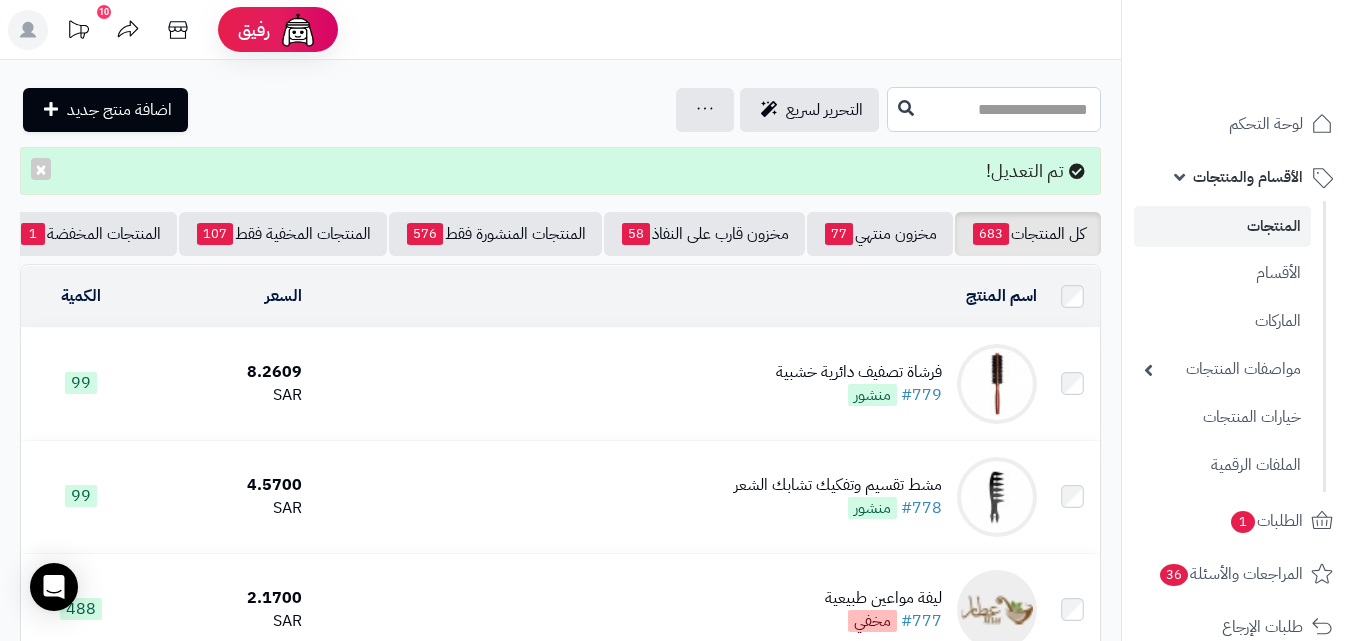 click at bounding box center [994, 109] 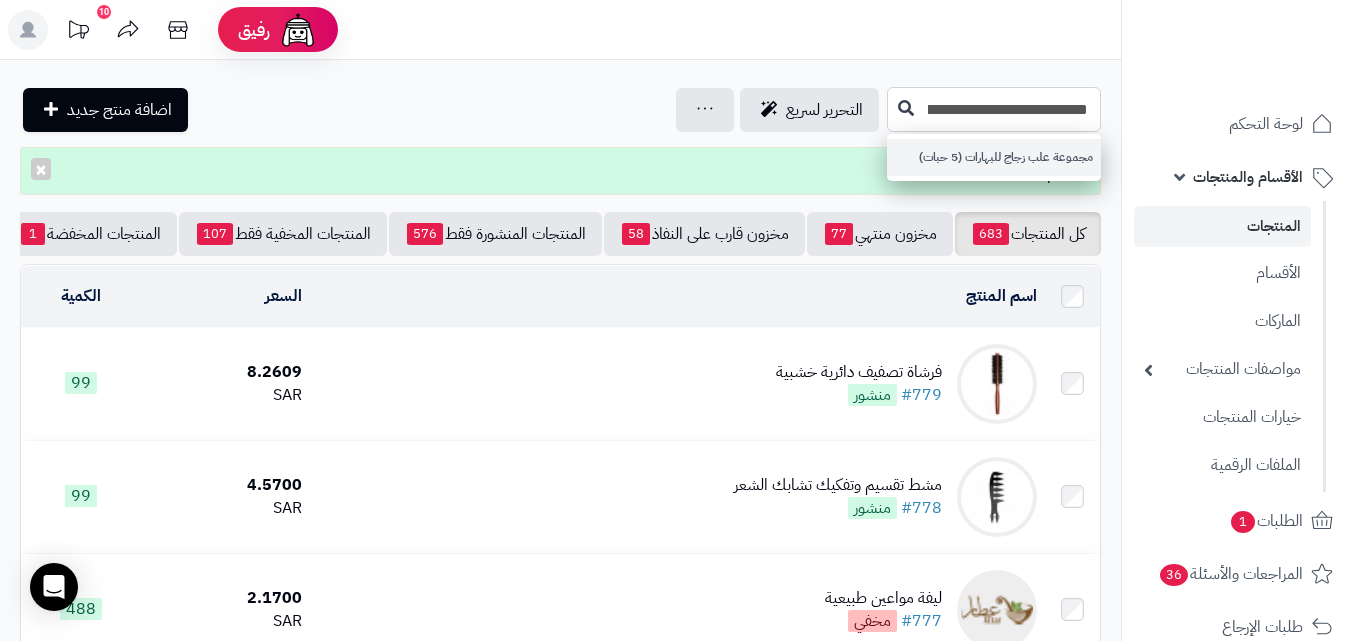 type on "**********" 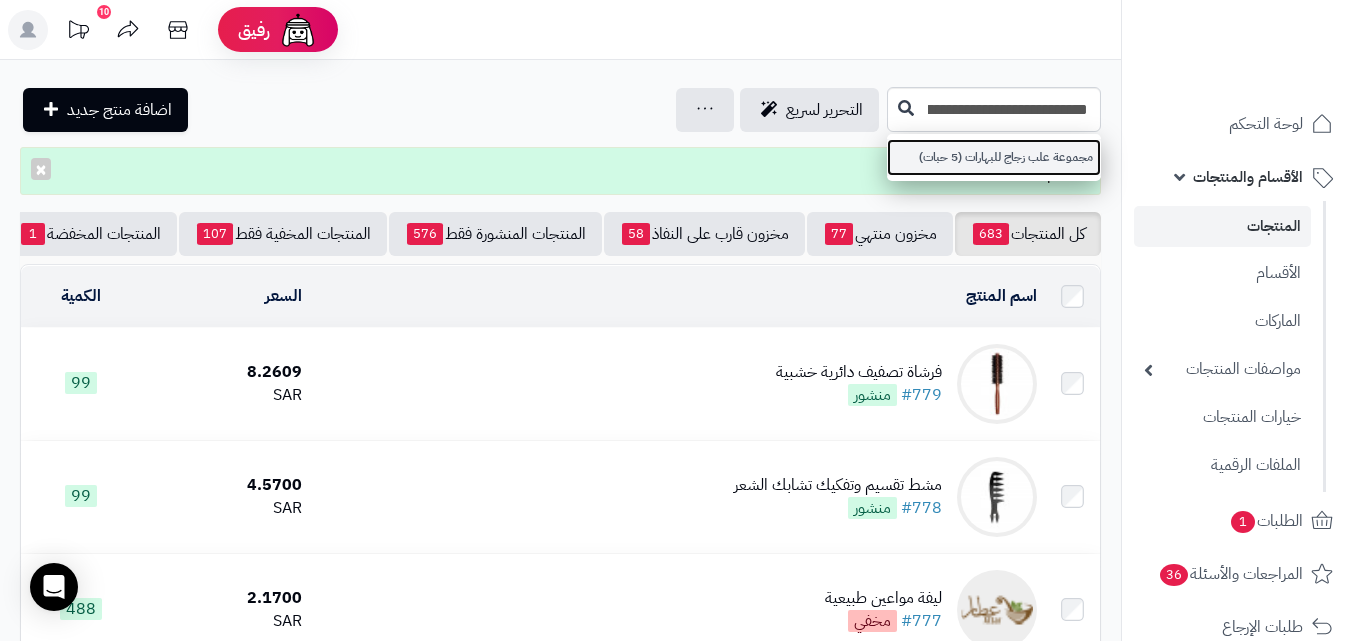 click on "مجموعة علب زجاج للبهارات (5 حبات)" at bounding box center [994, 157] 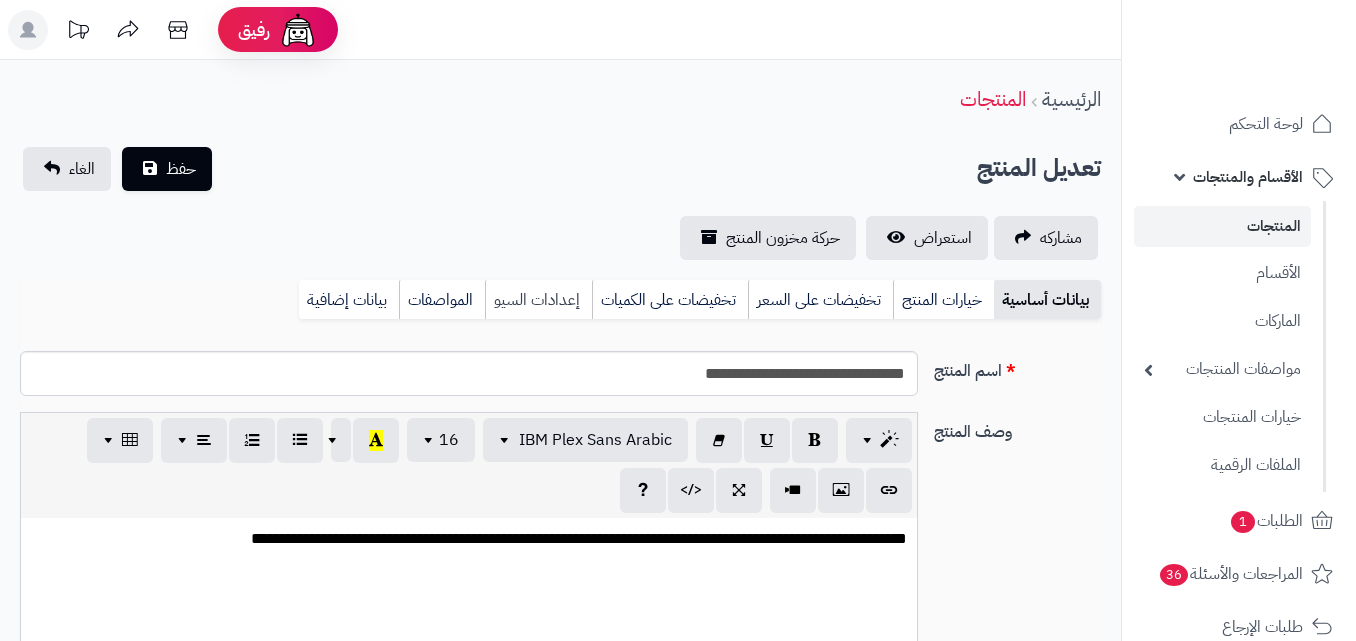 scroll, scrollTop: 0, scrollLeft: 0, axis: both 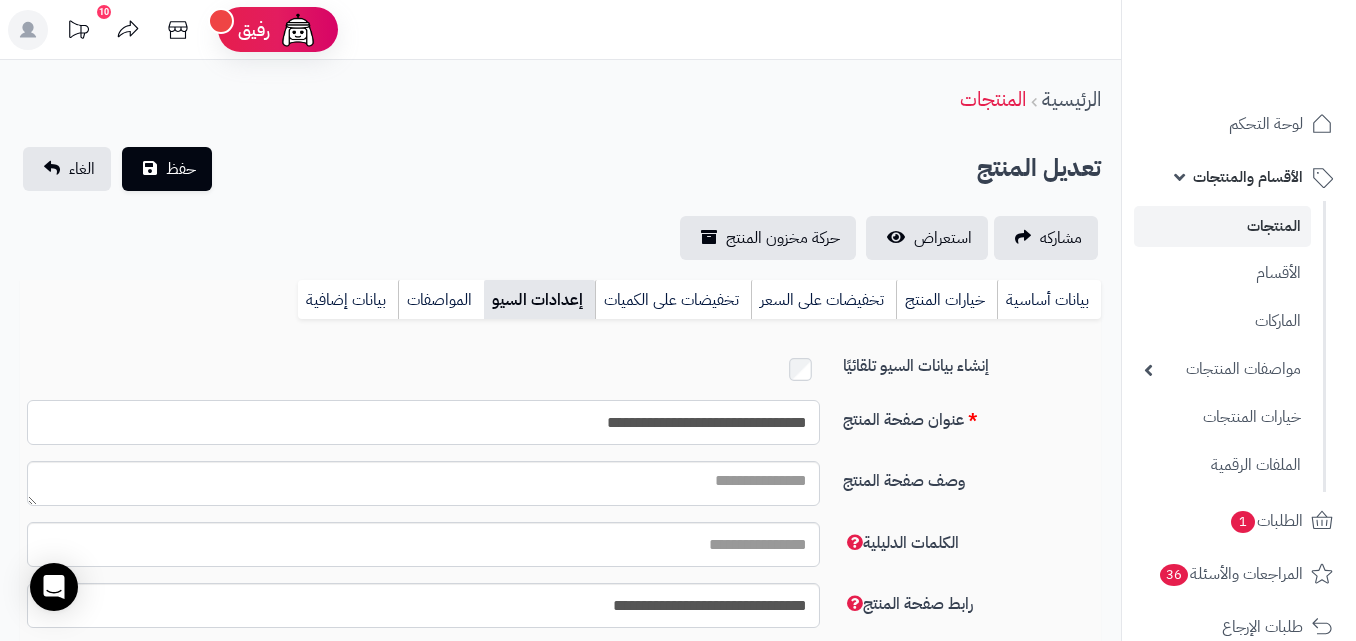 click on "**********" at bounding box center (423, 422) 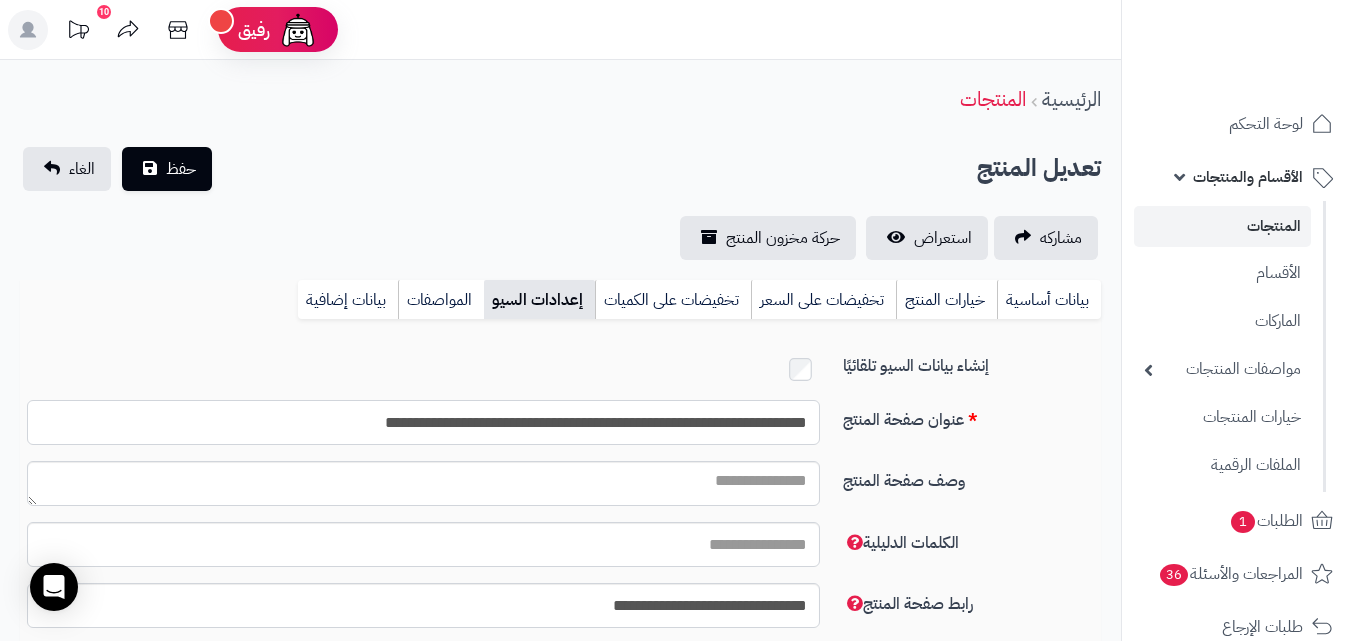 type on "**********" 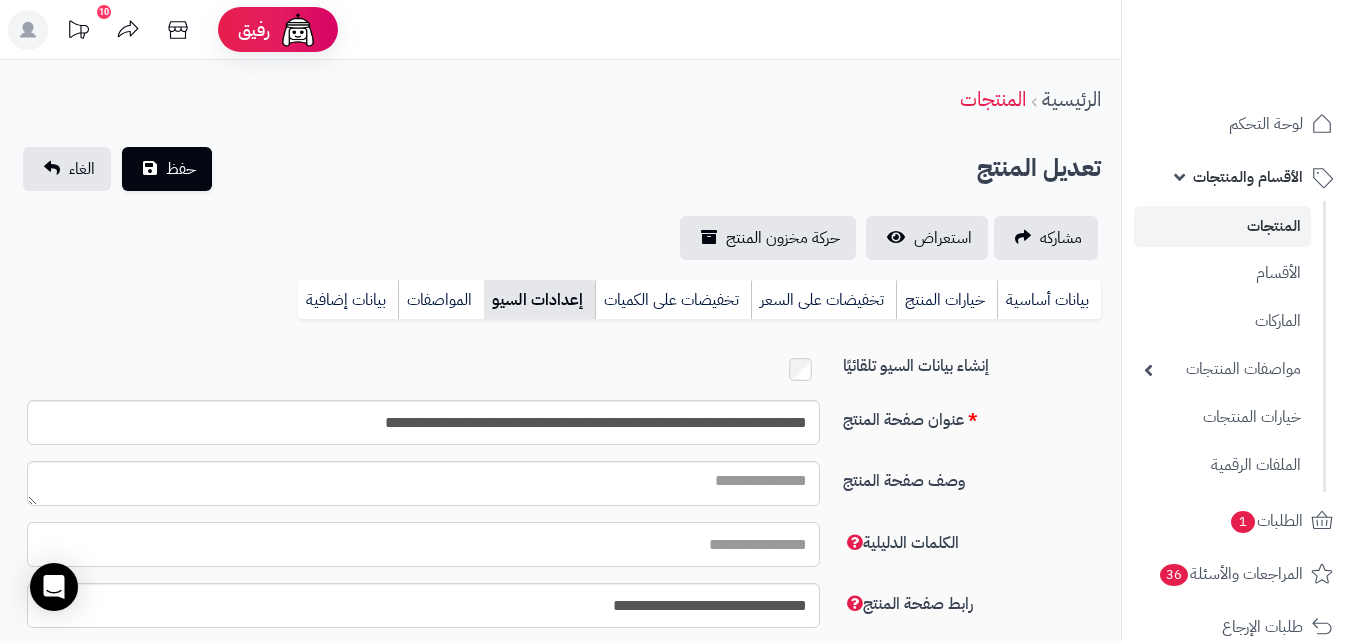 click on "الكلمات الدليلية" at bounding box center (423, 544) 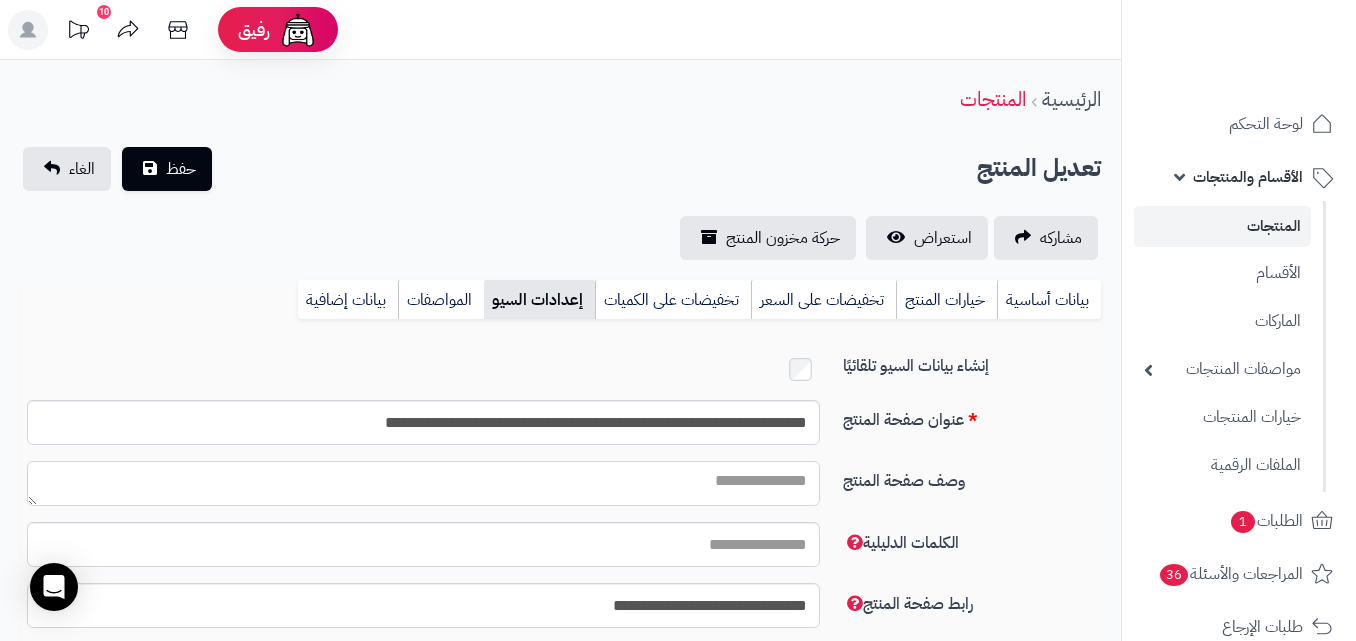 click on "وصف صفحة المنتج" at bounding box center [423, 483] 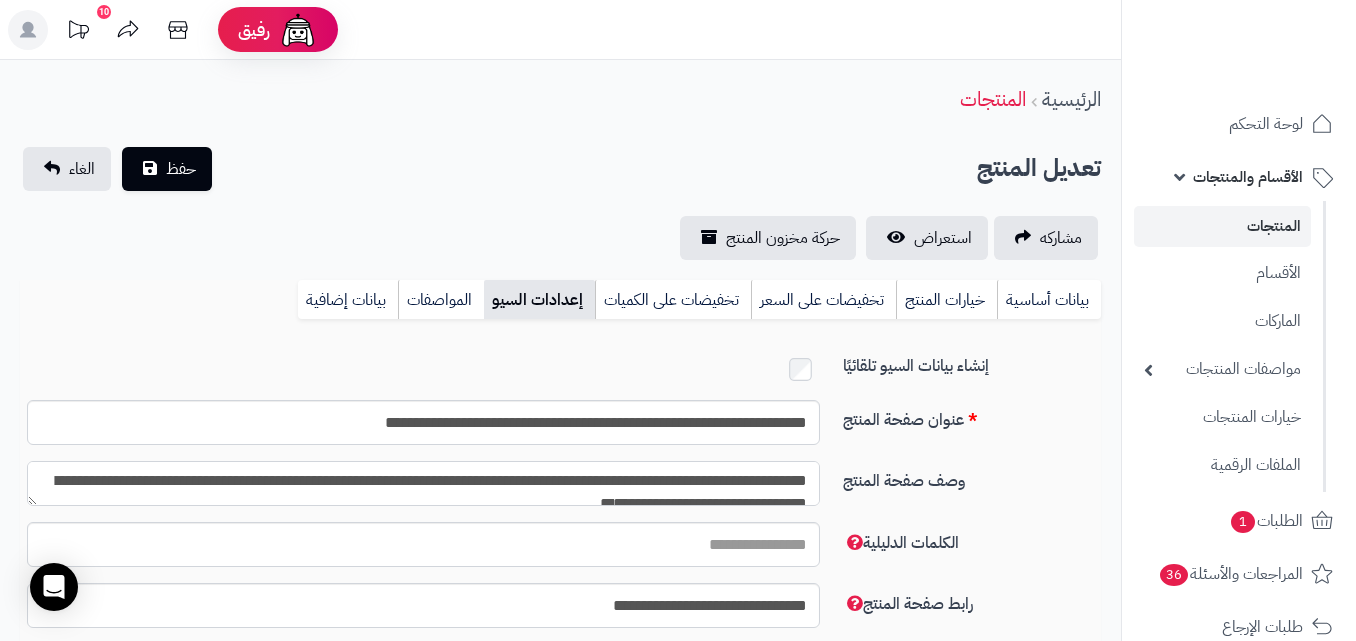 scroll, scrollTop: 11, scrollLeft: 0, axis: vertical 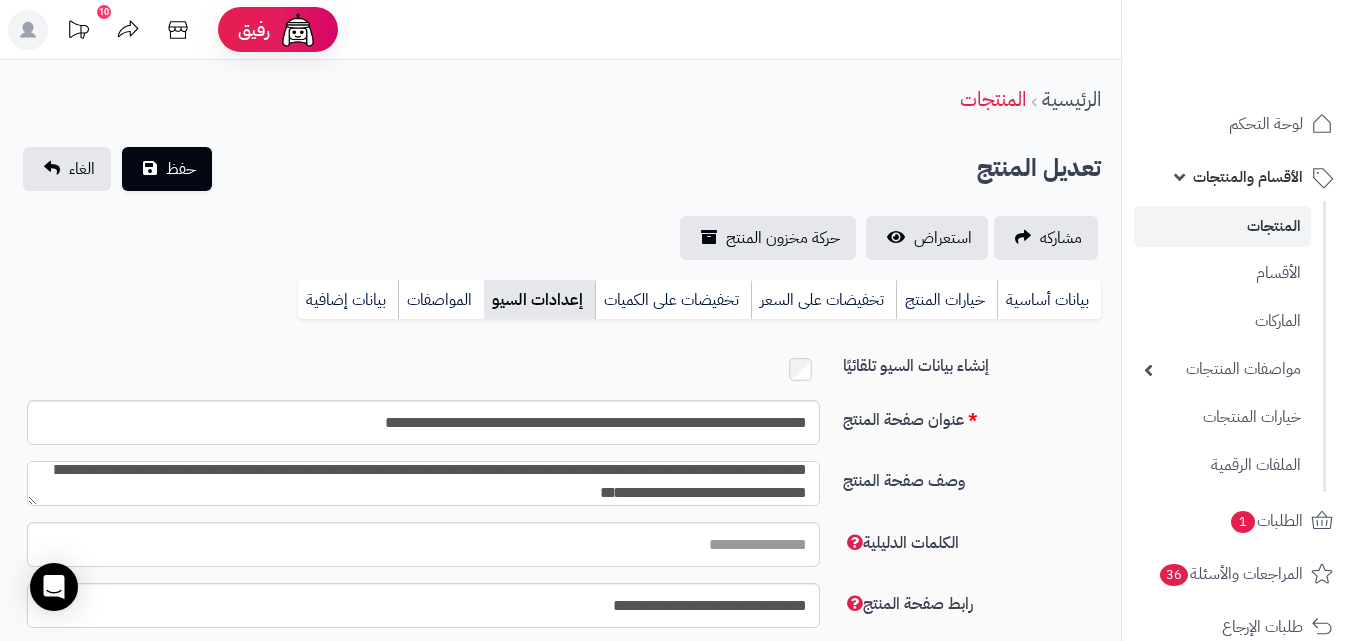 type on "**********" 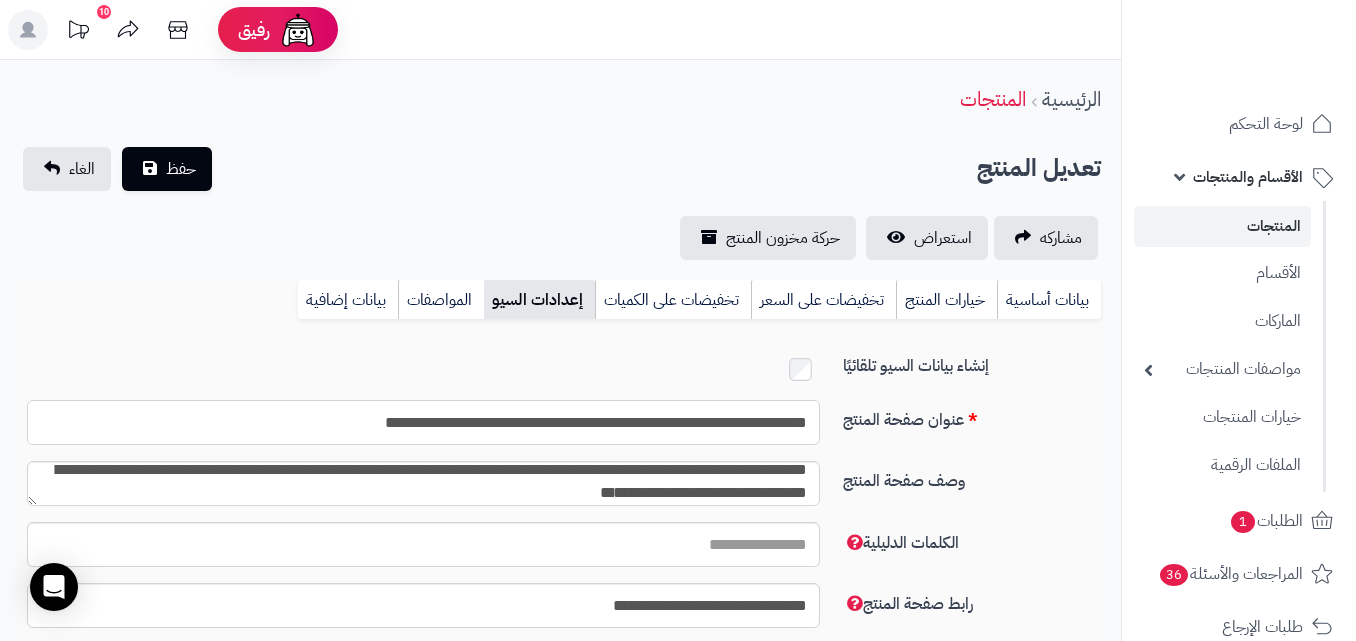 click on "**********" at bounding box center (423, 422) 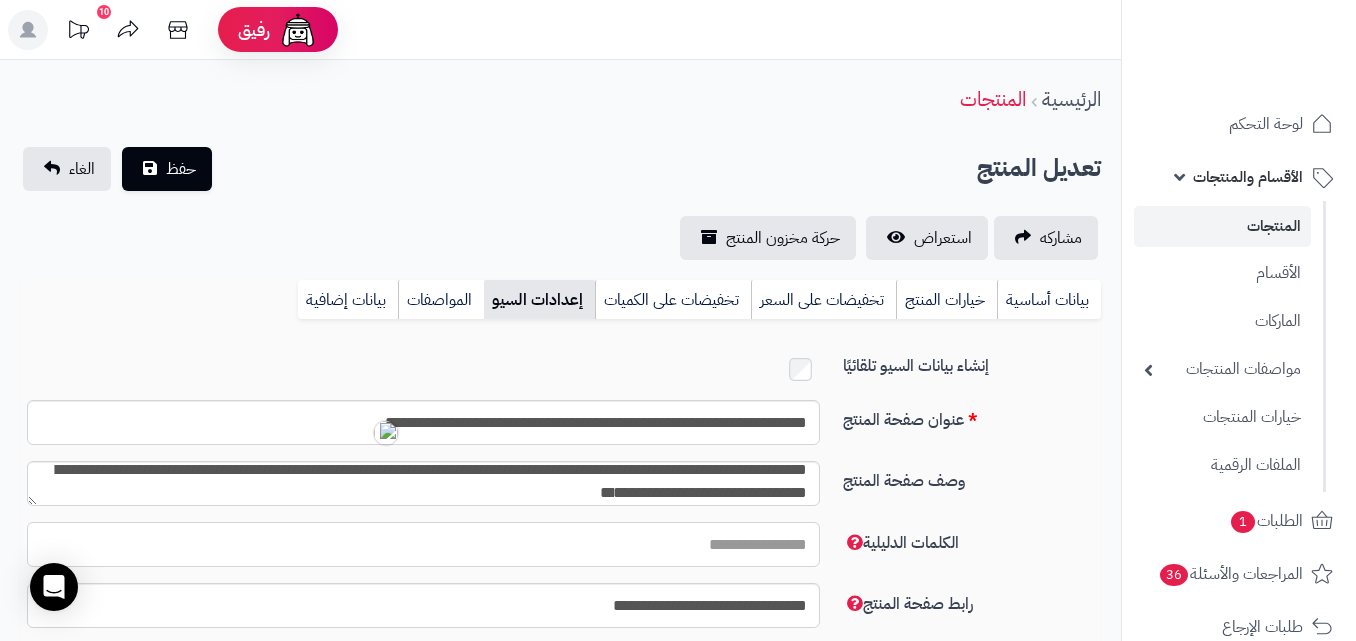 click on "الكلمات الدليلية" at bounding box center [423, 544] 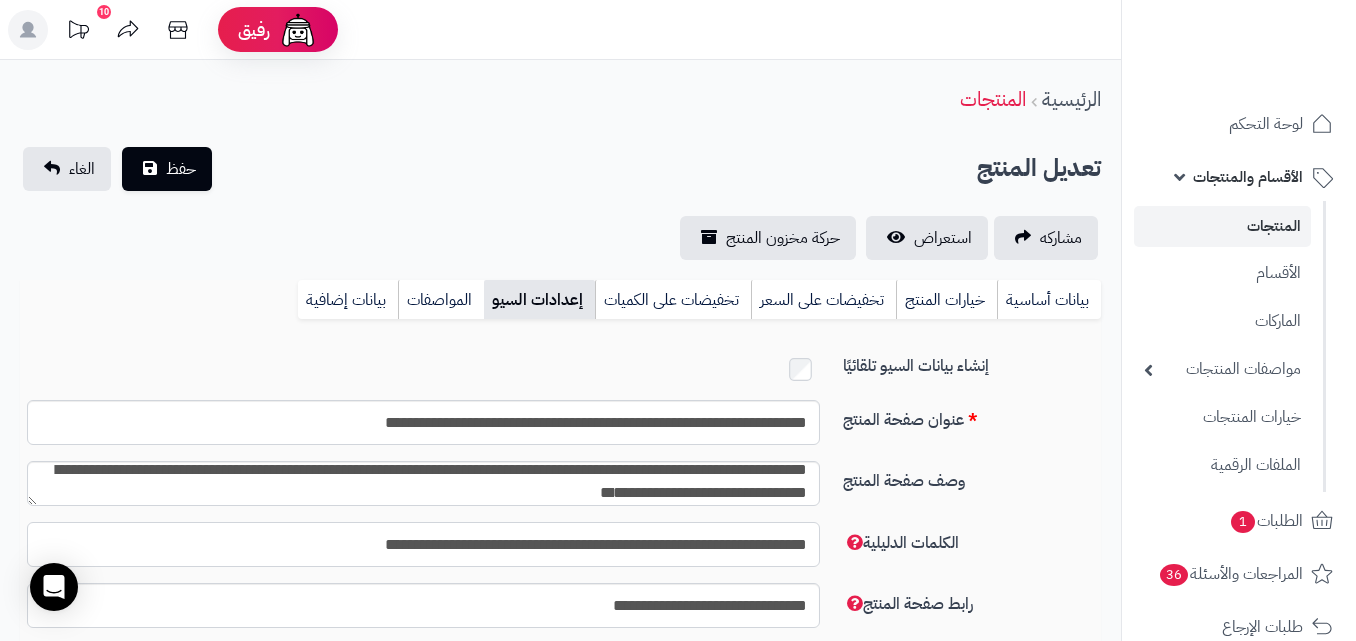 drag, startPoint x: 696, startPoint y: 554, endPoint x: 706, endPoint y: 548, distance: 11.661903 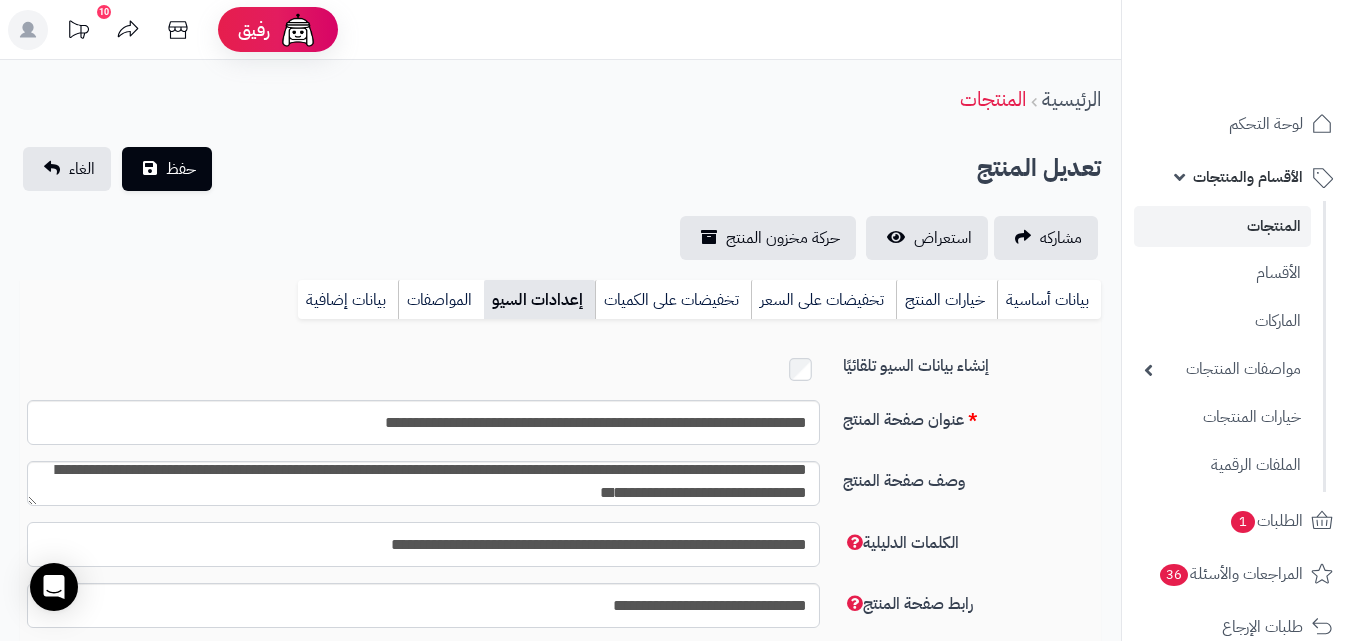 click on "**********" at bounding box center (423, 544) 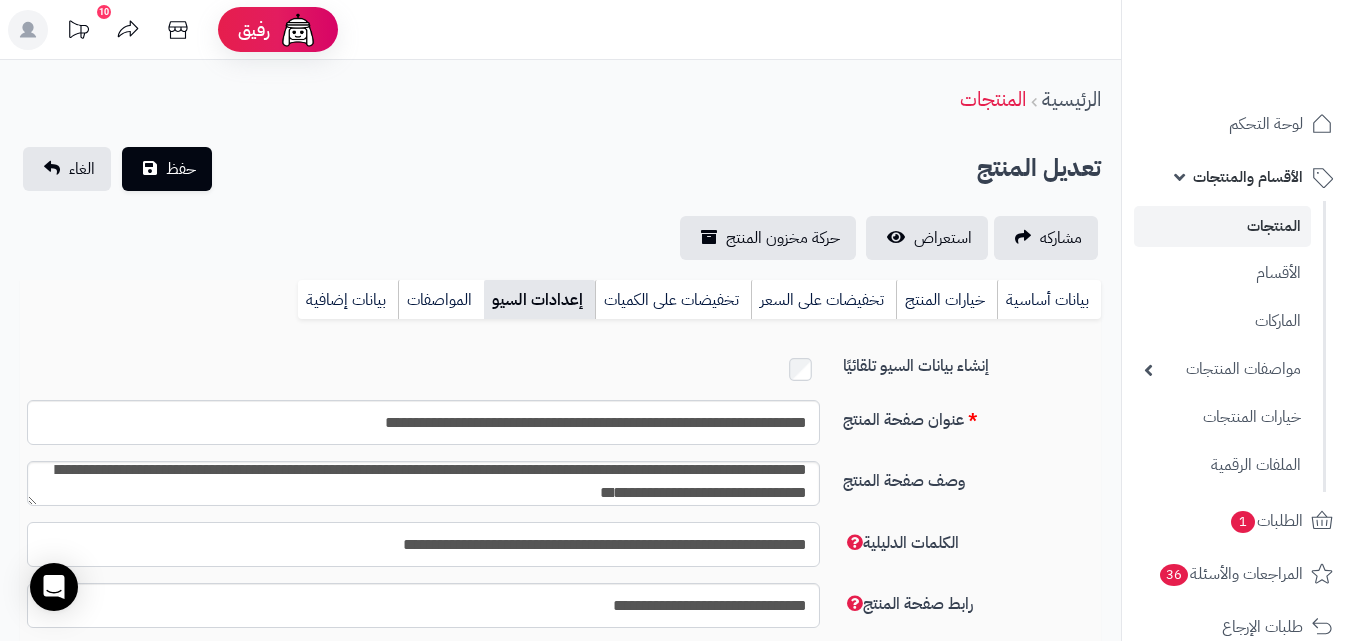paste on "*" 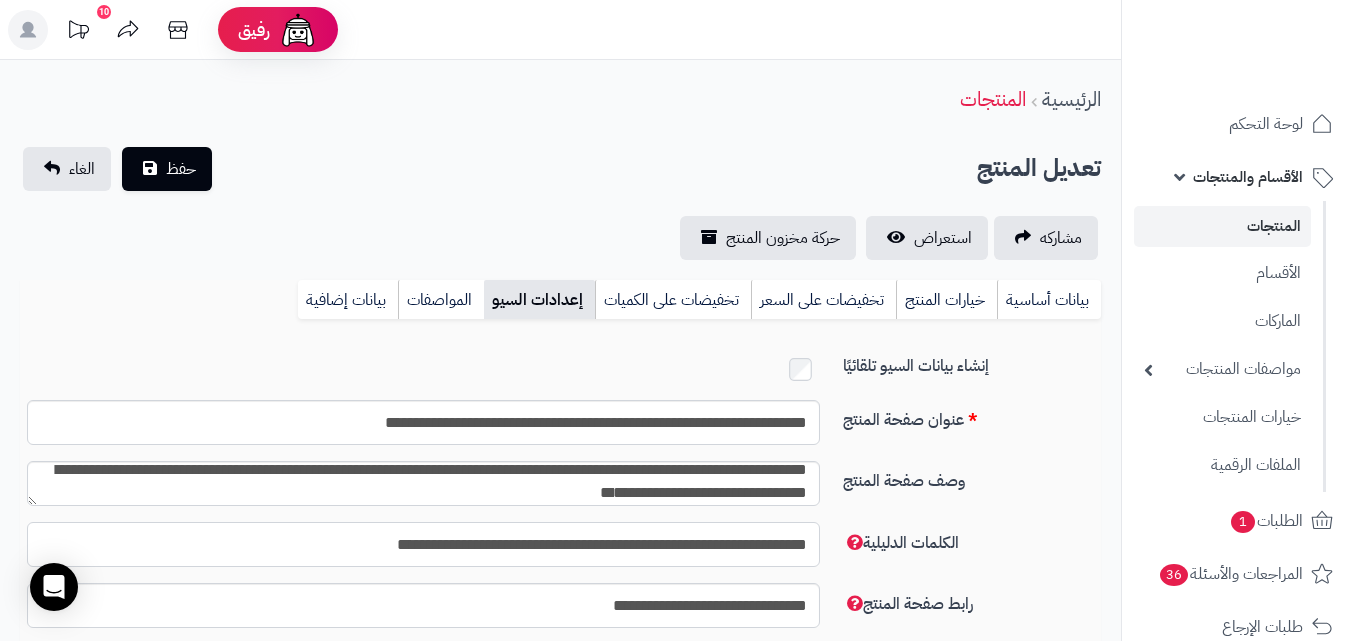 click on "**********" at bounding box center (423, 544) 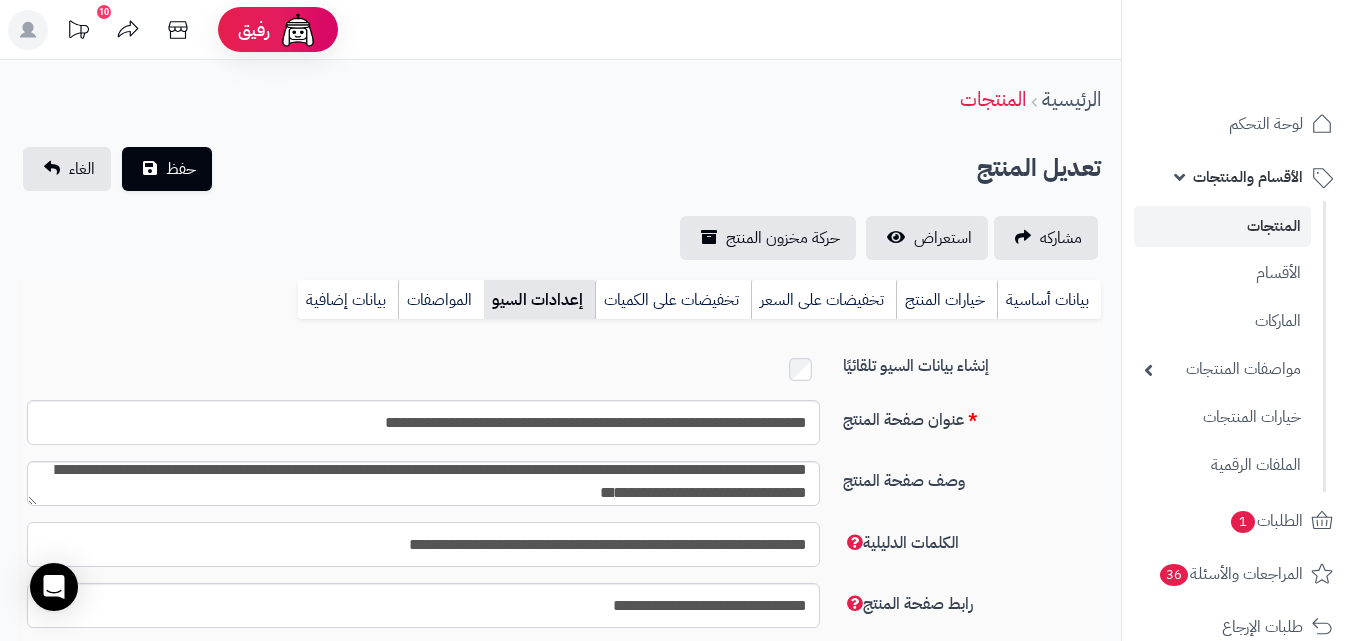paste on "*" 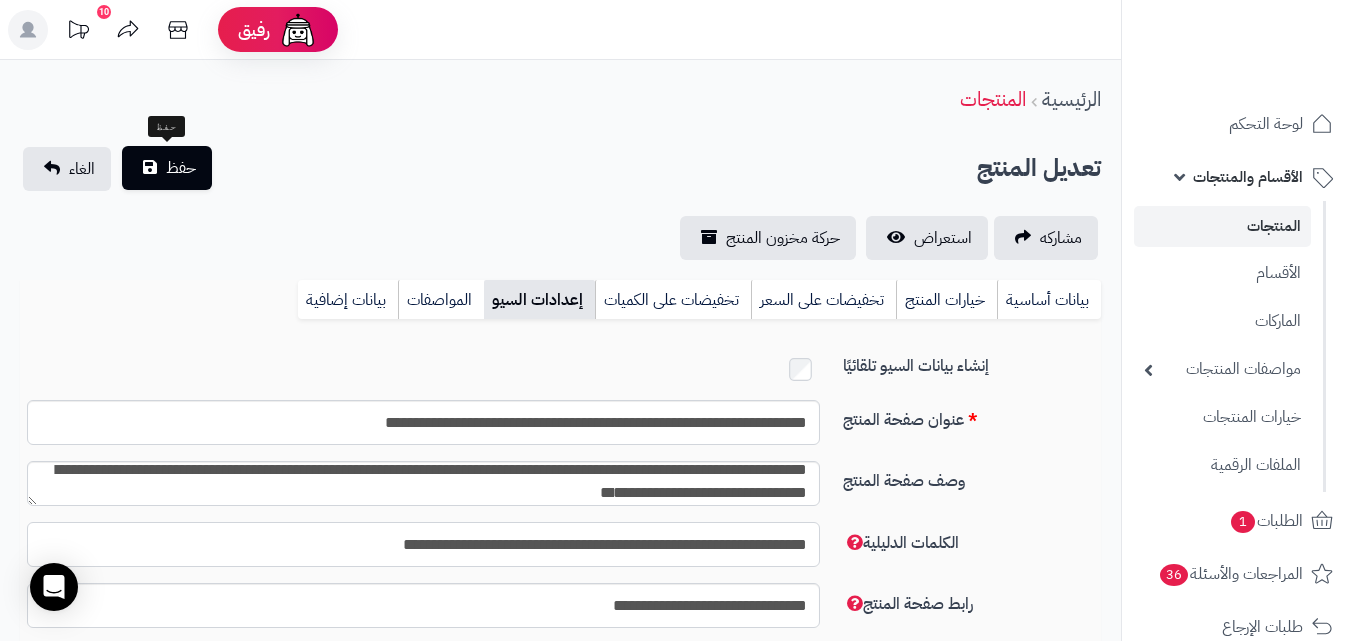 type on "**********" 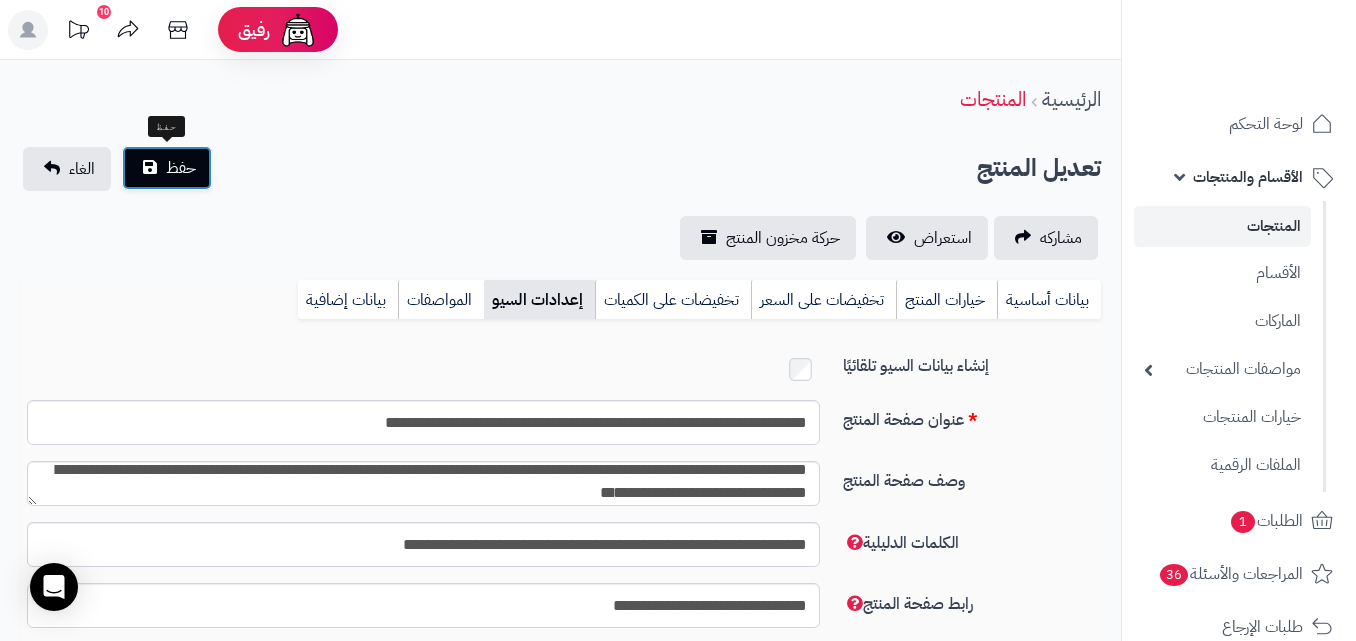 click on "حفظ" at bounding box center (167, 168) 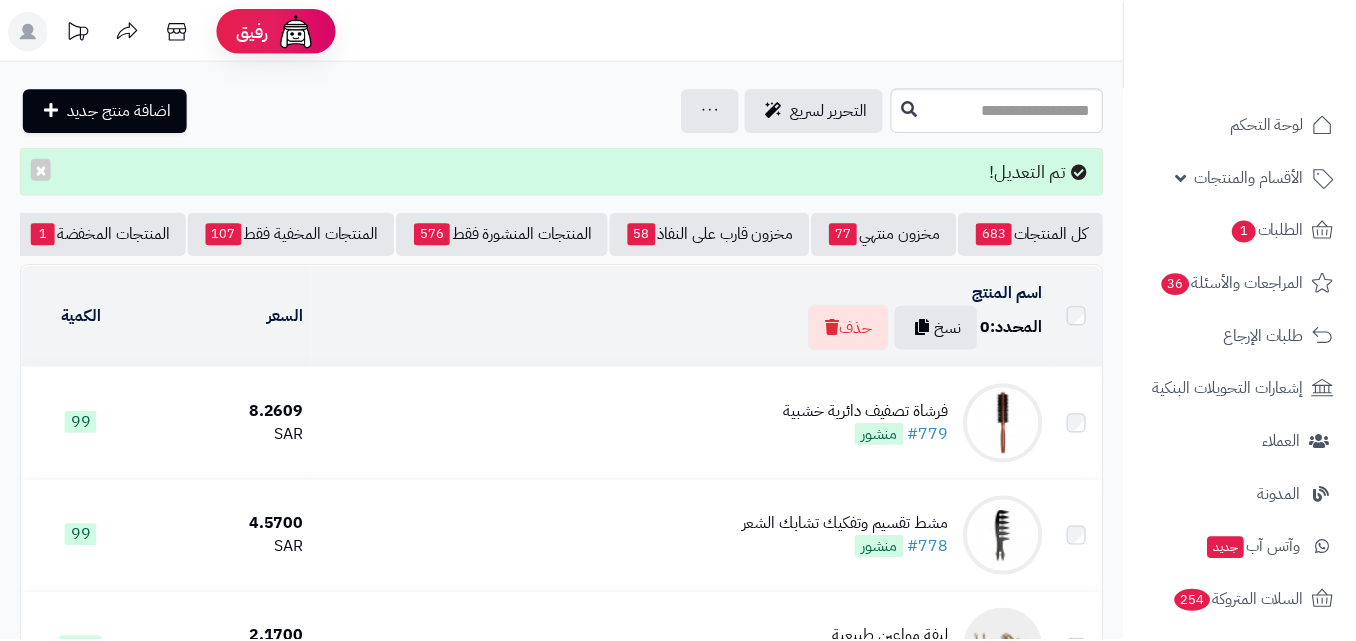 scroll, scrollTop: 0, scrollLeft: 0, axis: both 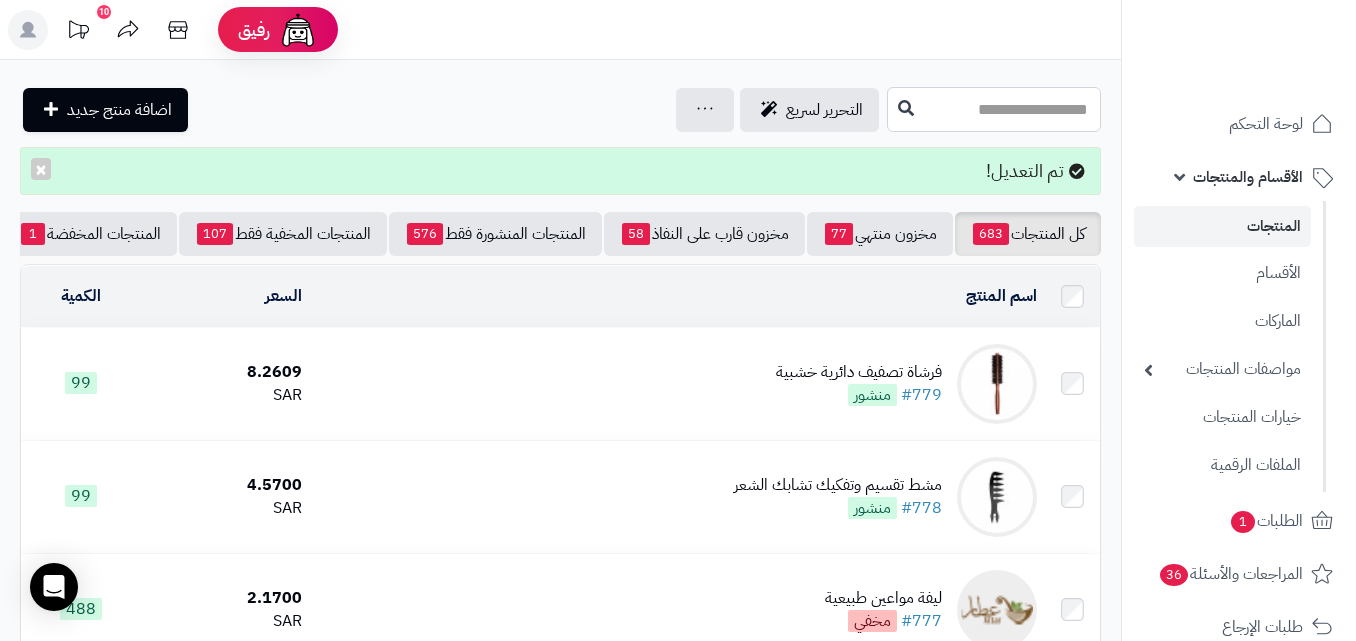 click at bounding box center [994, 109] 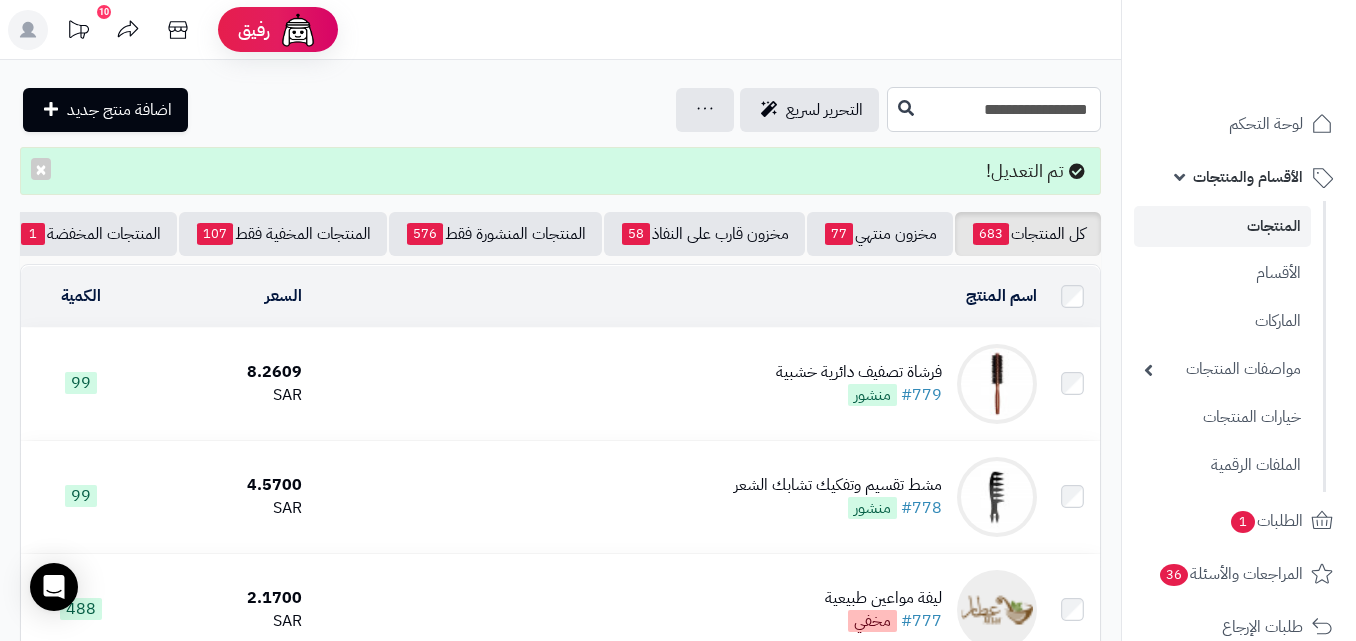 type on "**********" 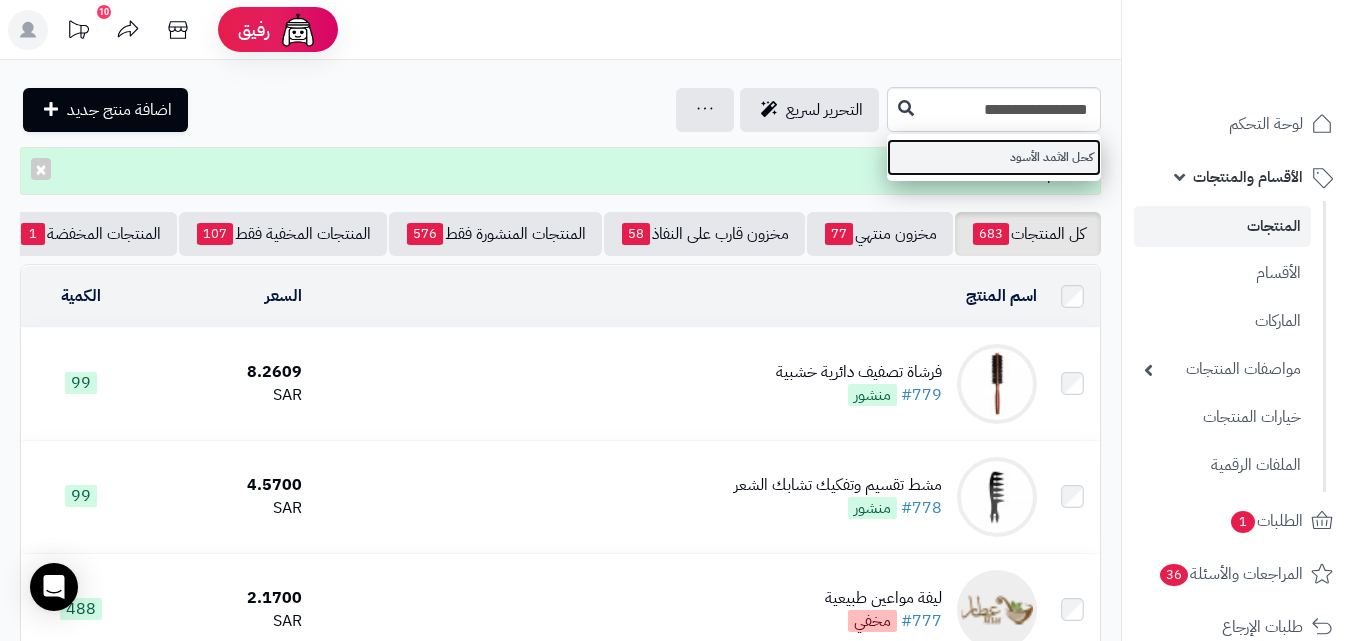 click on "كحل الاثمد الأسود" at bounding box center [994, 157] 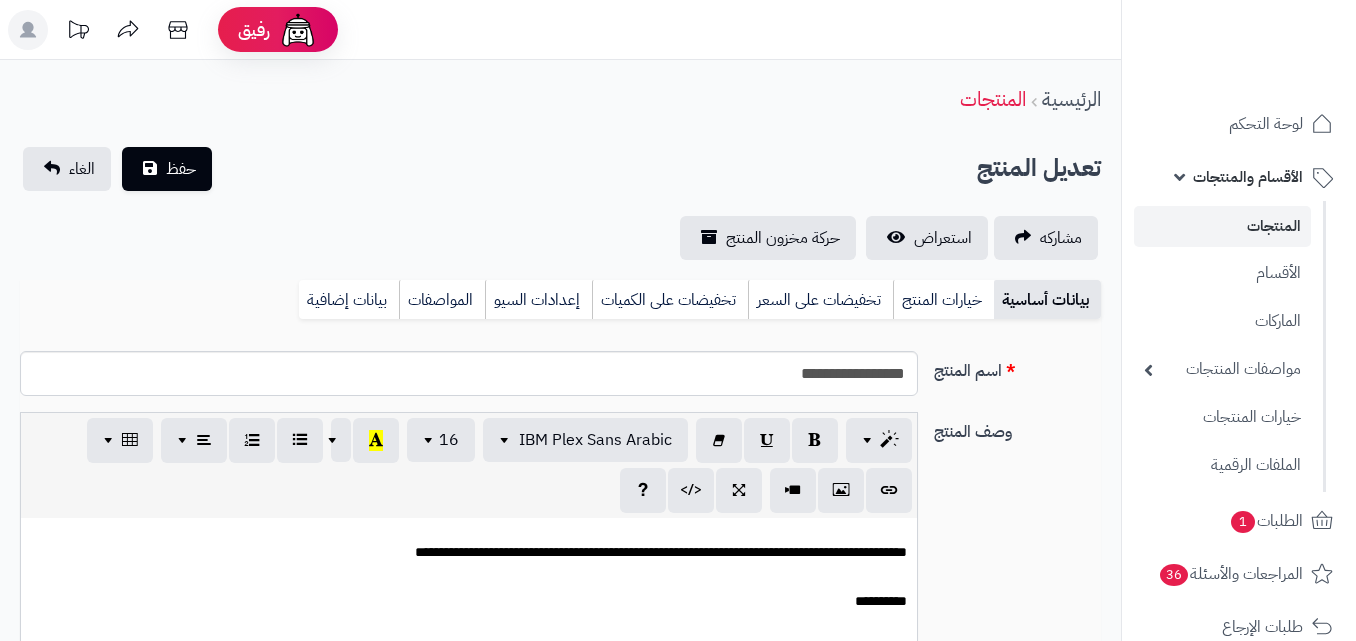 scroll, scrollTop: 0, scrollLeft: 0, axis: both 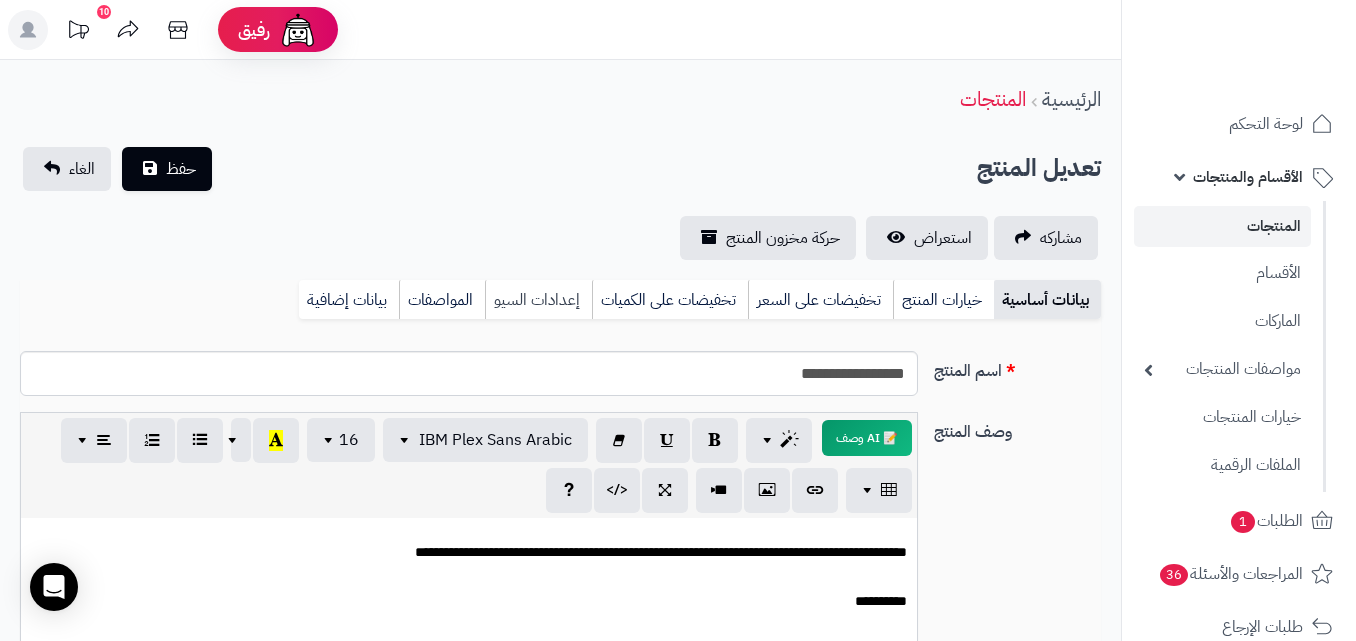click on "إعدادات السيو" at bounding box center (538, 300) 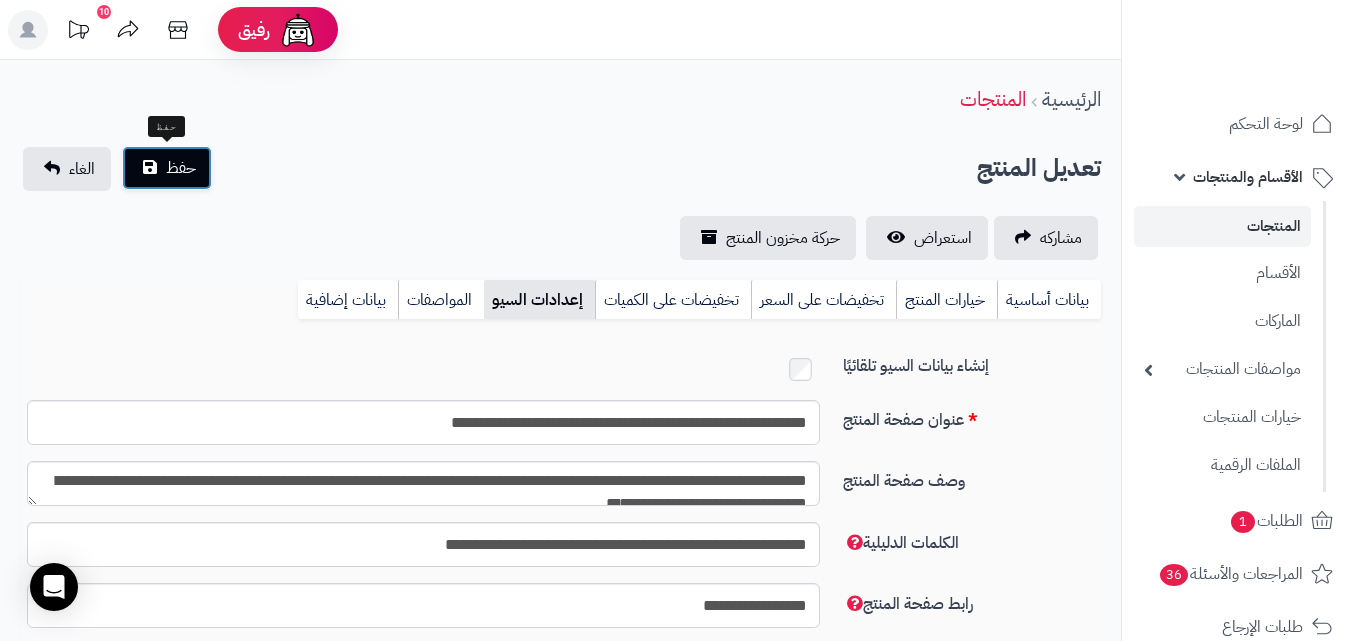 click on "حفظ" at bounding box center (181, 168) 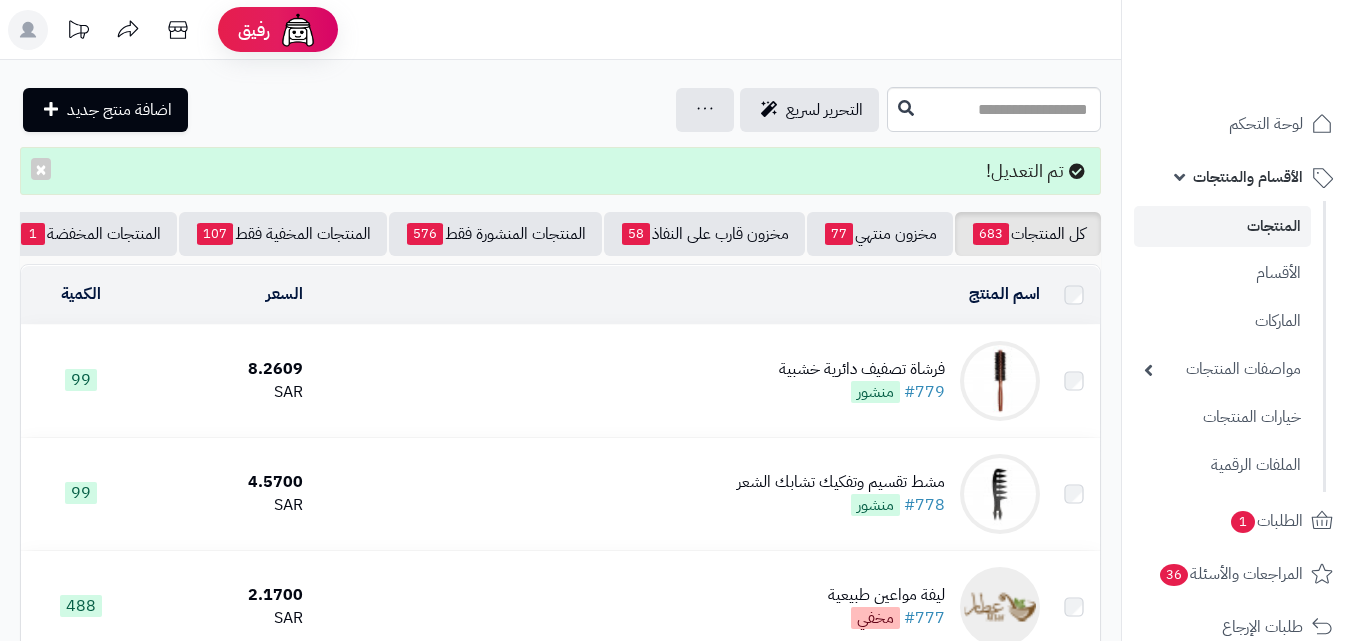 scroll, scrollTop: 0, scrollLeft: 0, axis: both 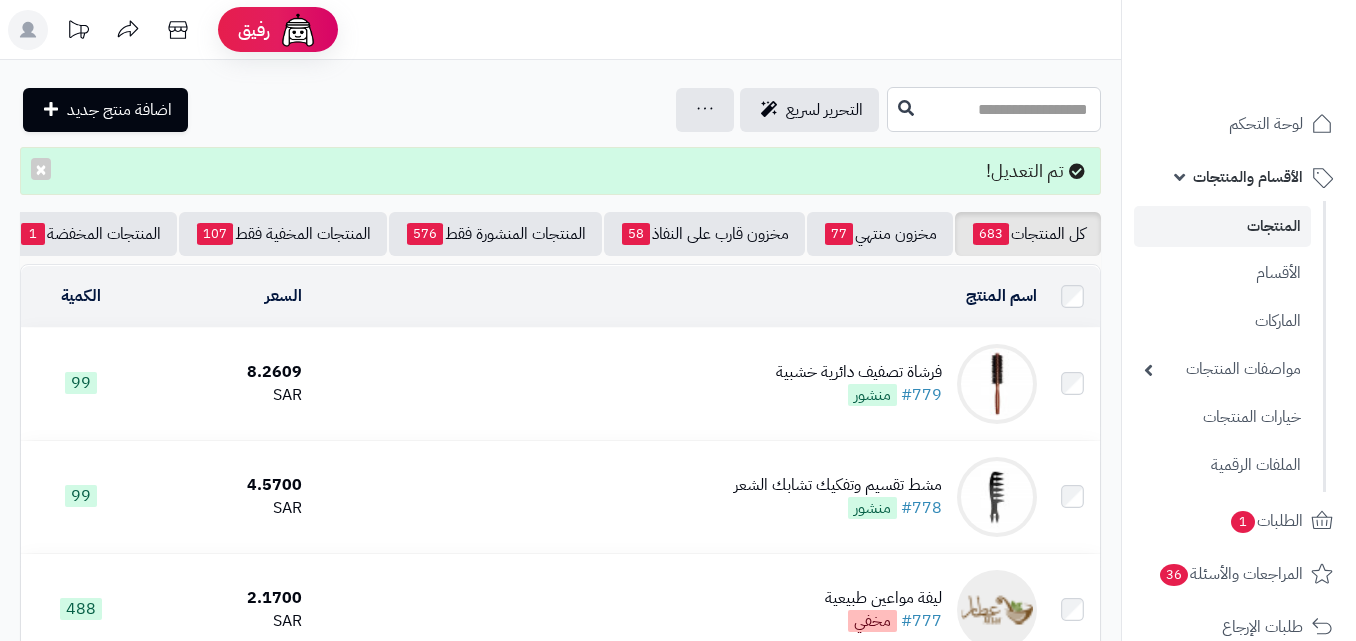 click at bounding box center [994, 109] 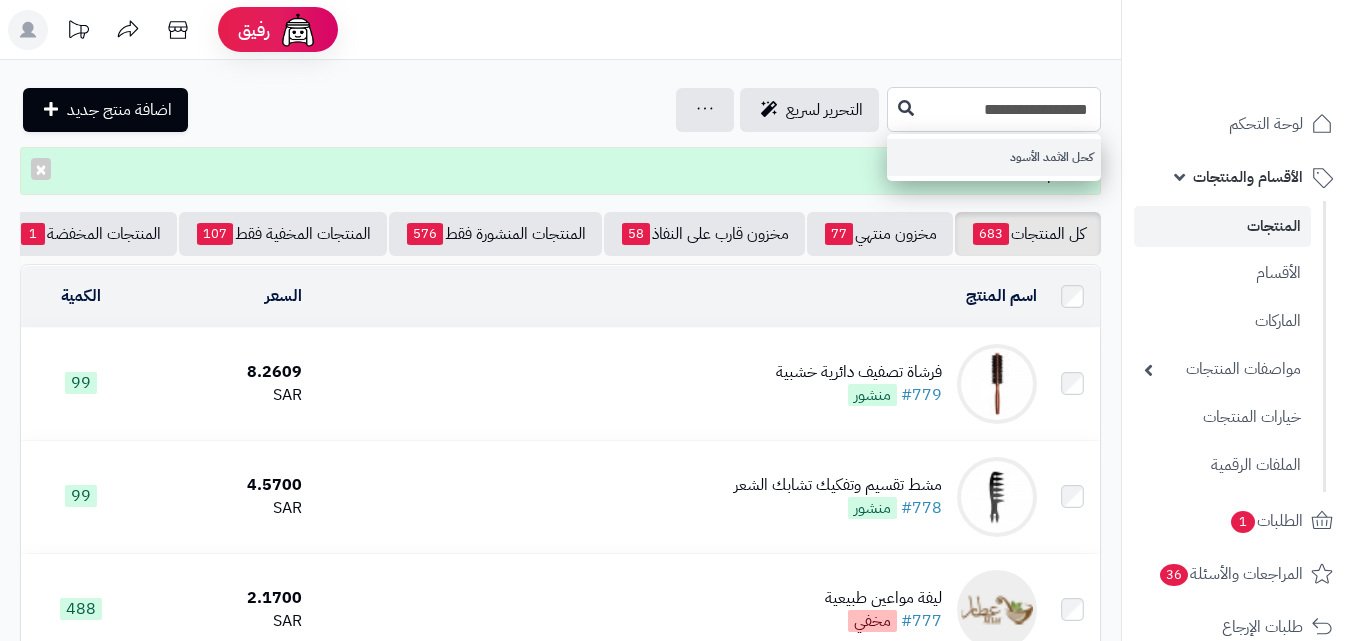 type on "**********" 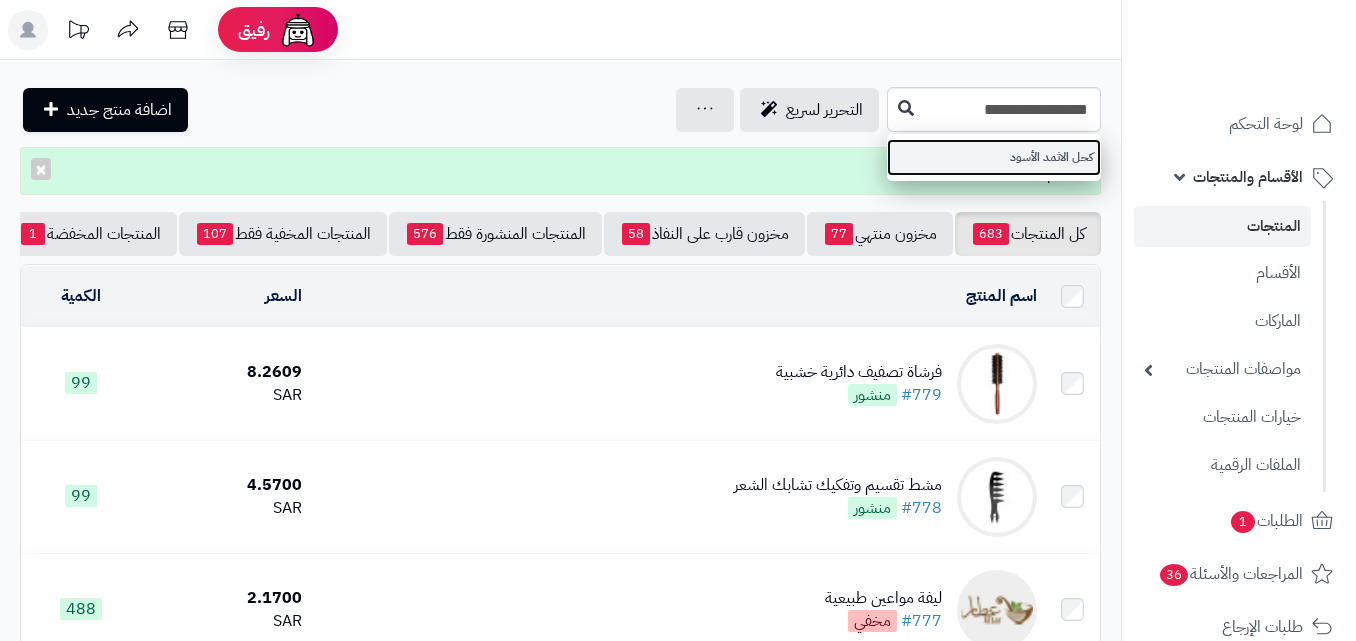 click on "كحل الاثمد الأسود" at bounding box center (994, 157) 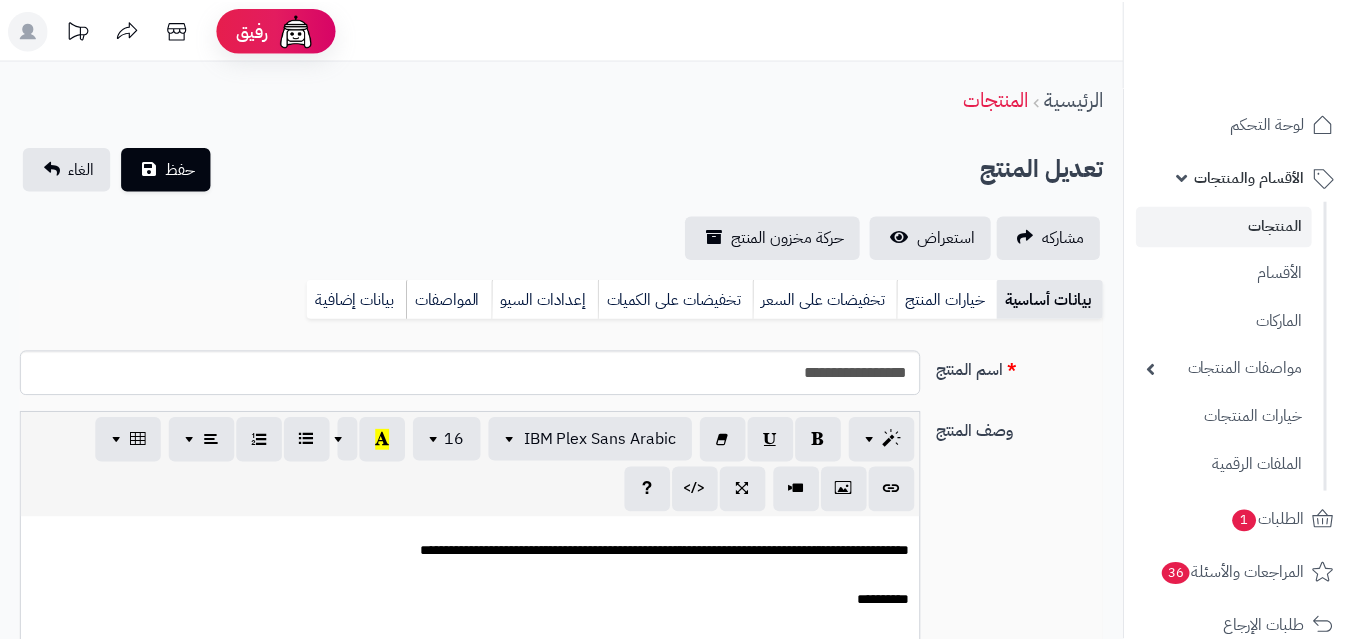 scroll, scrollTop: 0, scrollLeft: 0, axis: both 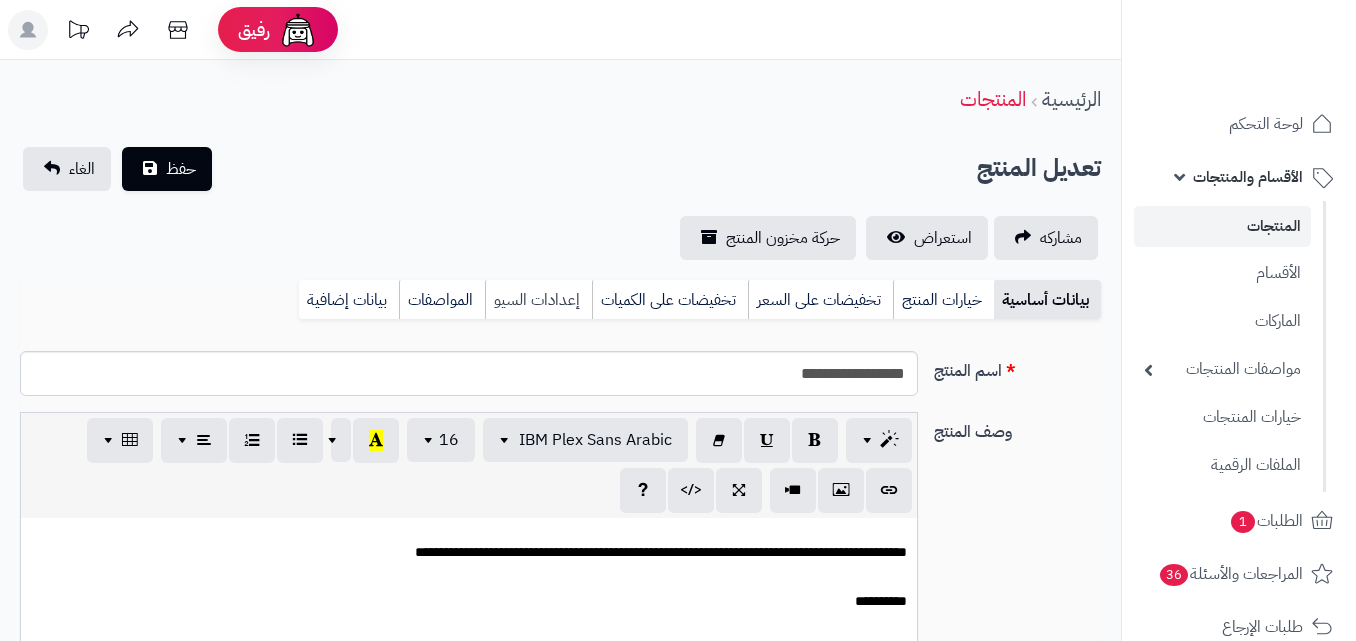 click on "إعدادات السيو" at bounding box center (538, 300) 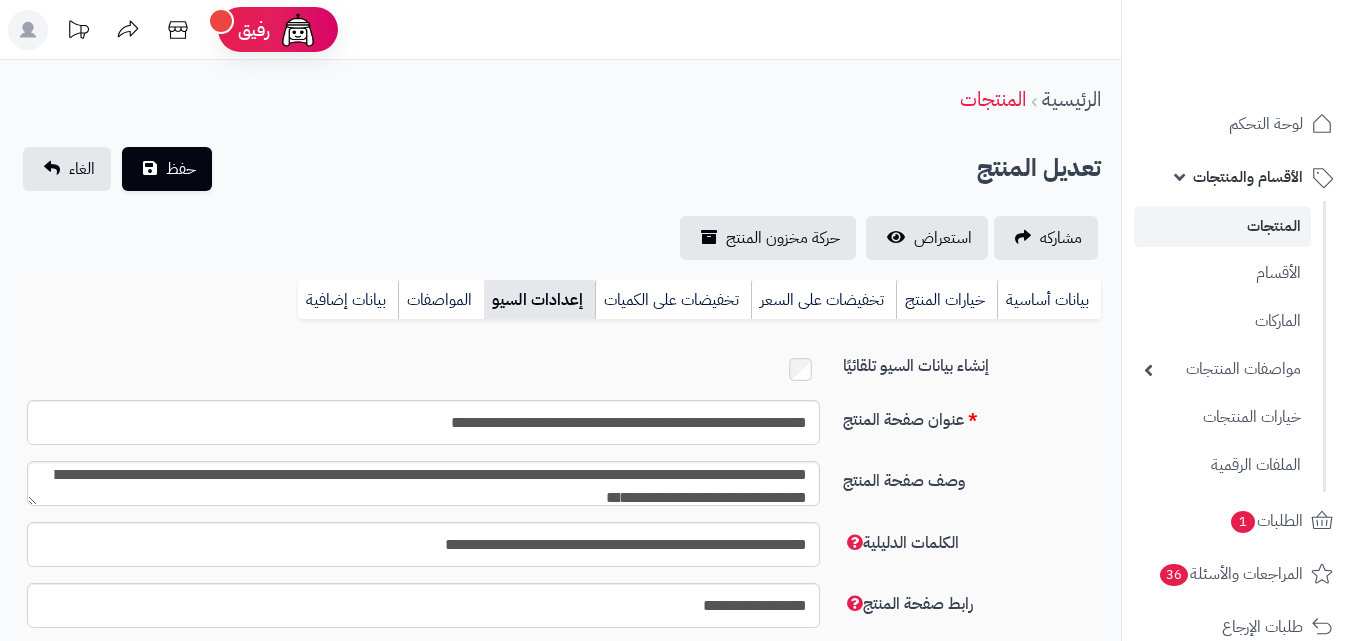 scroll, scrollTop: 18, scrollLeft: 0, axis: vertical 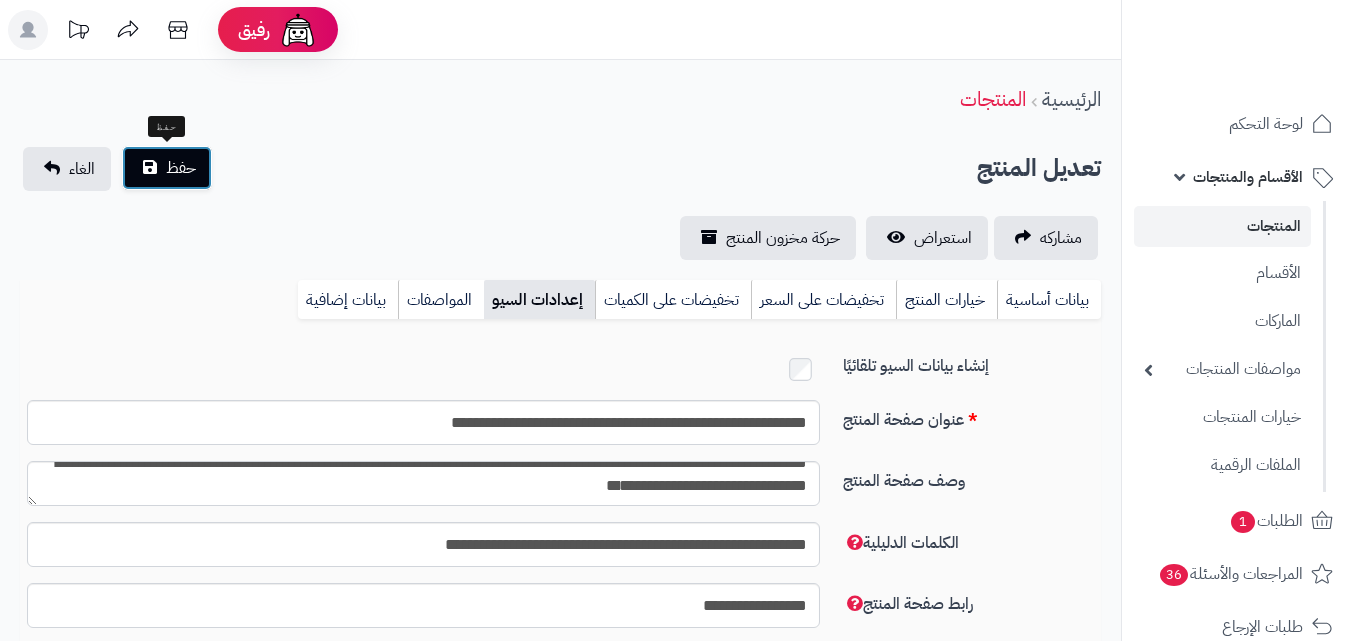 click on "حفظ" at bounding box center (181, 168) 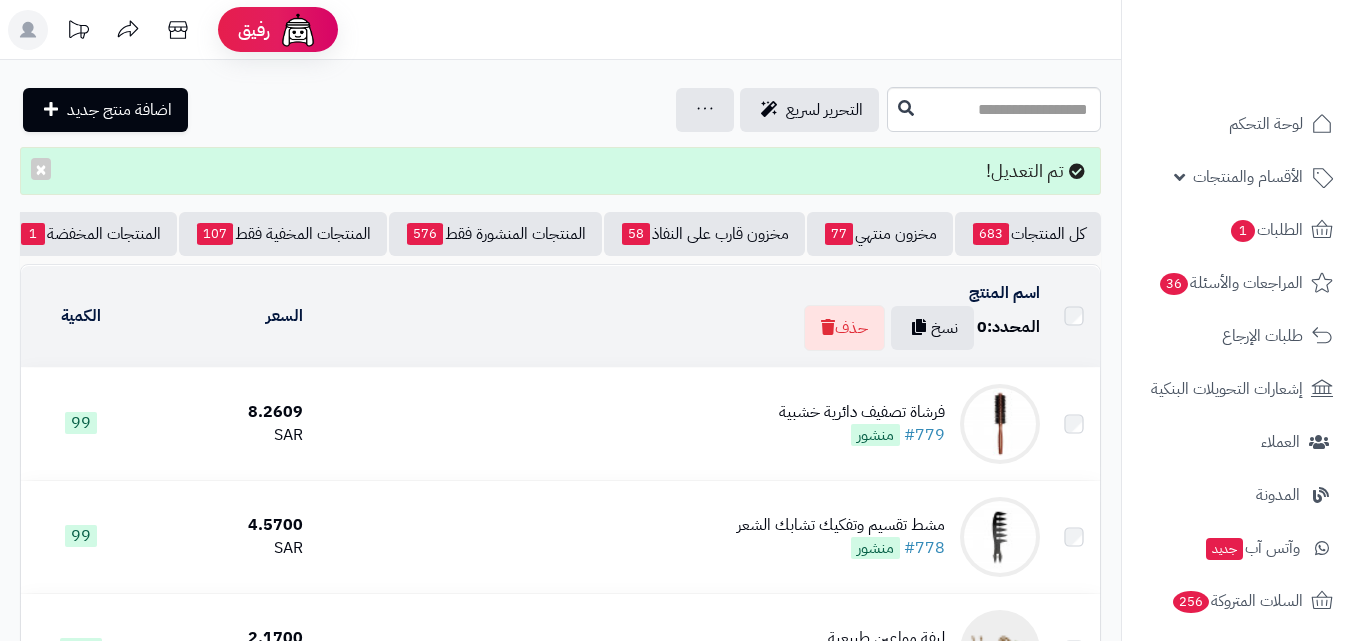 scroll, scrollTop: 0, scrollLeft: 0, axis: both 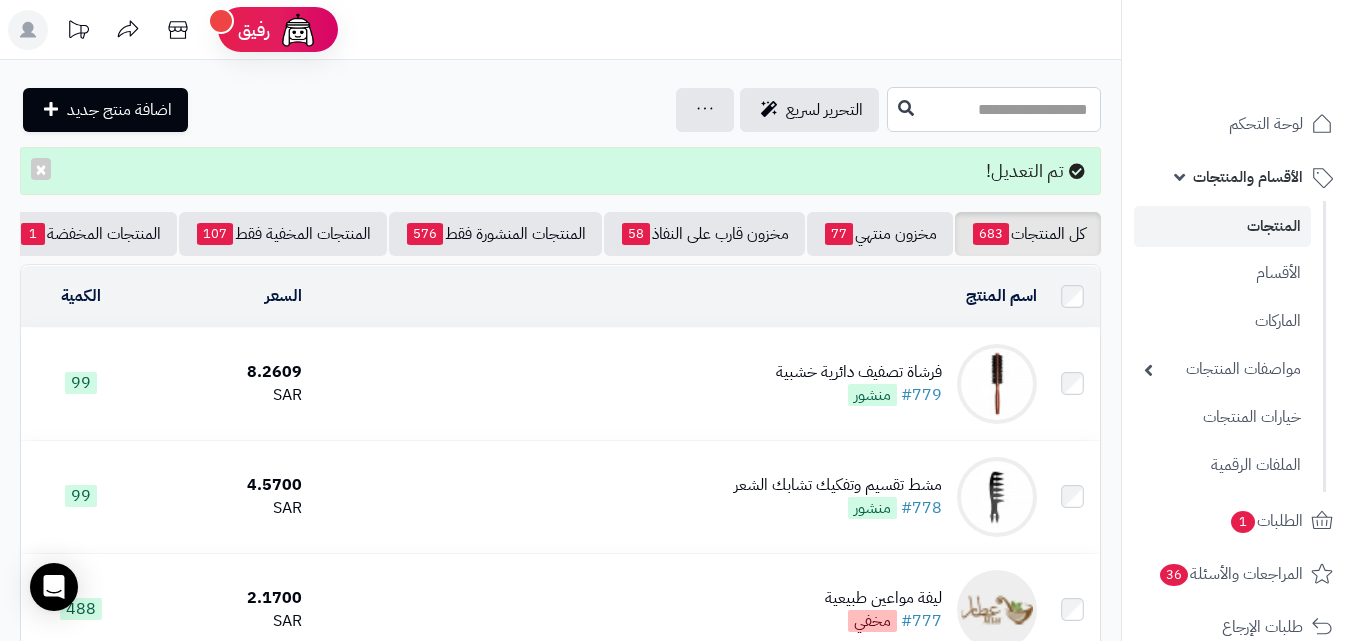 click at bounding box center (994, 109) 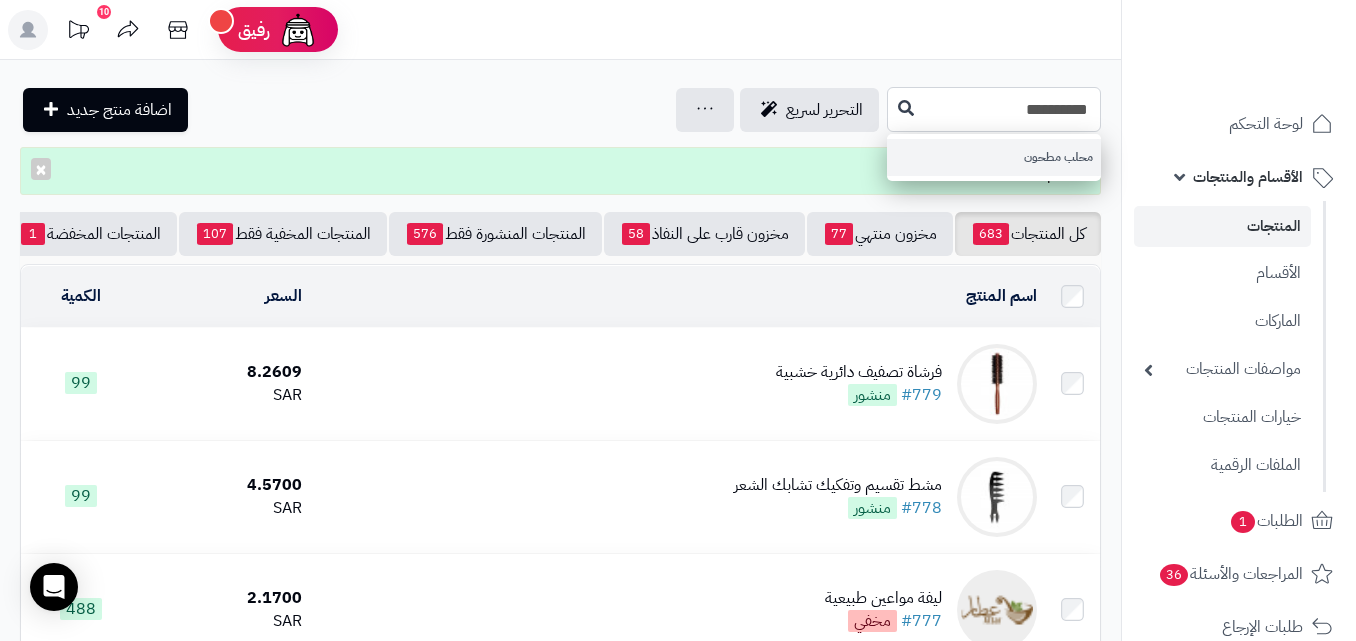 type on "**********" 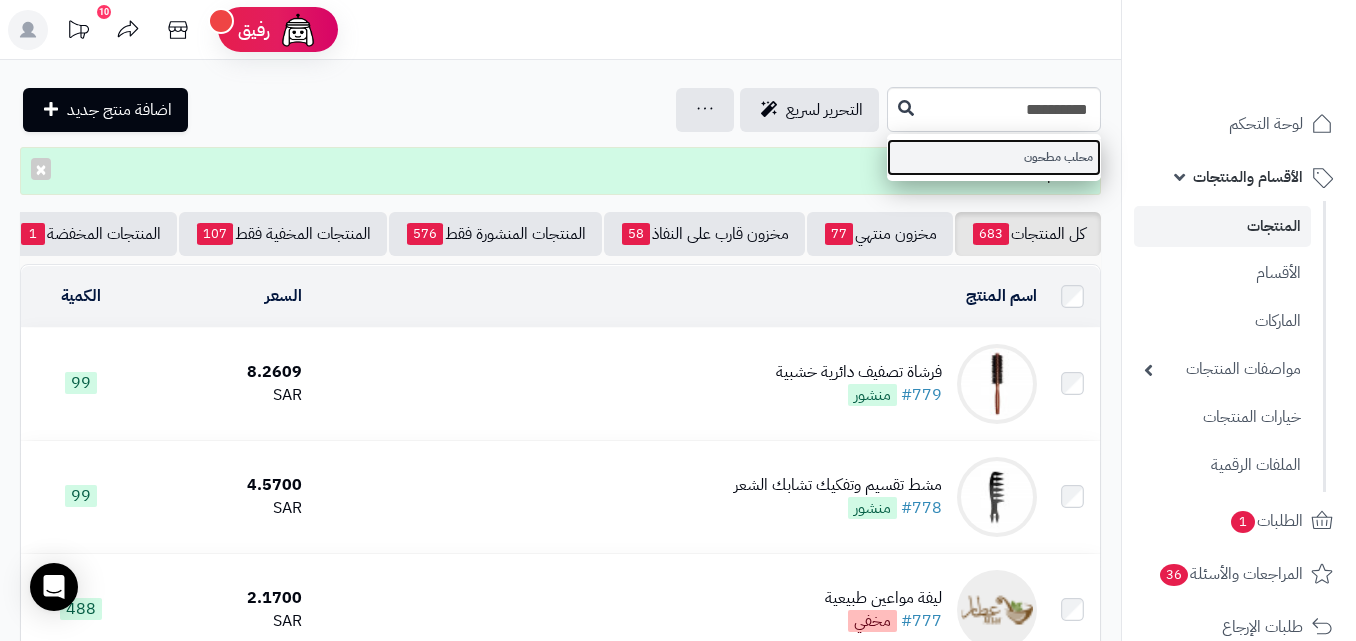 click on "محلب مطحون" at bounding box center [994, 157] 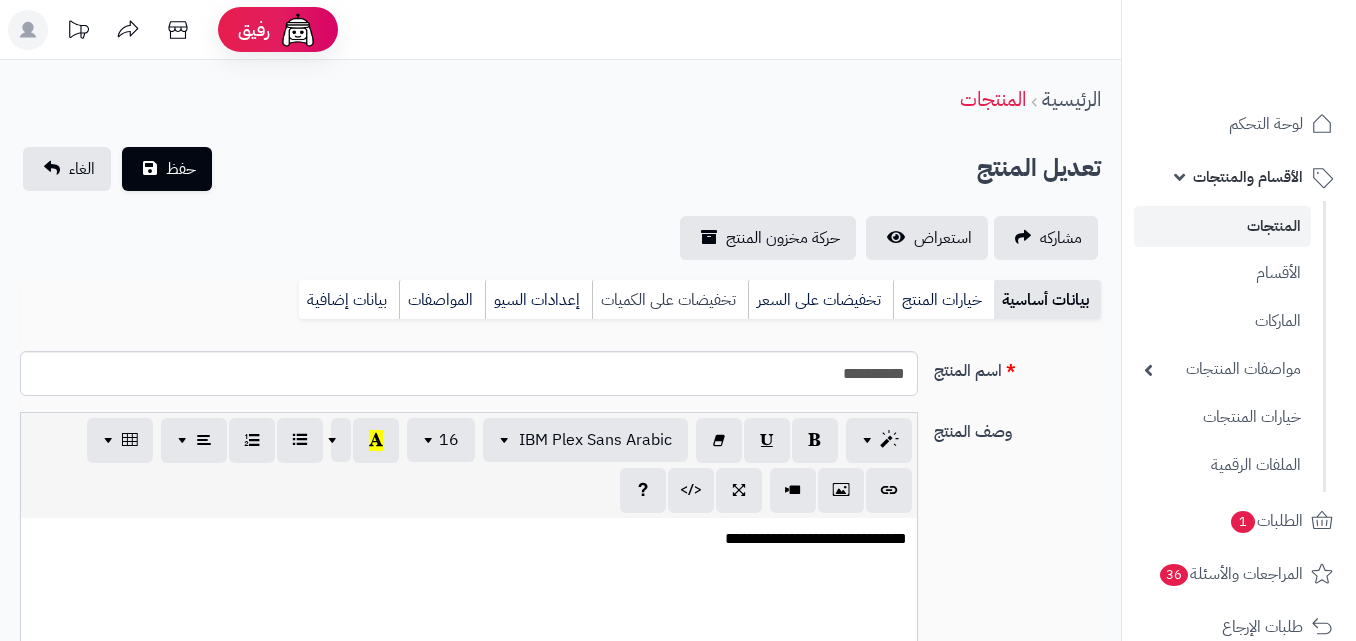 scroll, scrollTop: 0, scrollLeft: 0, axis: both 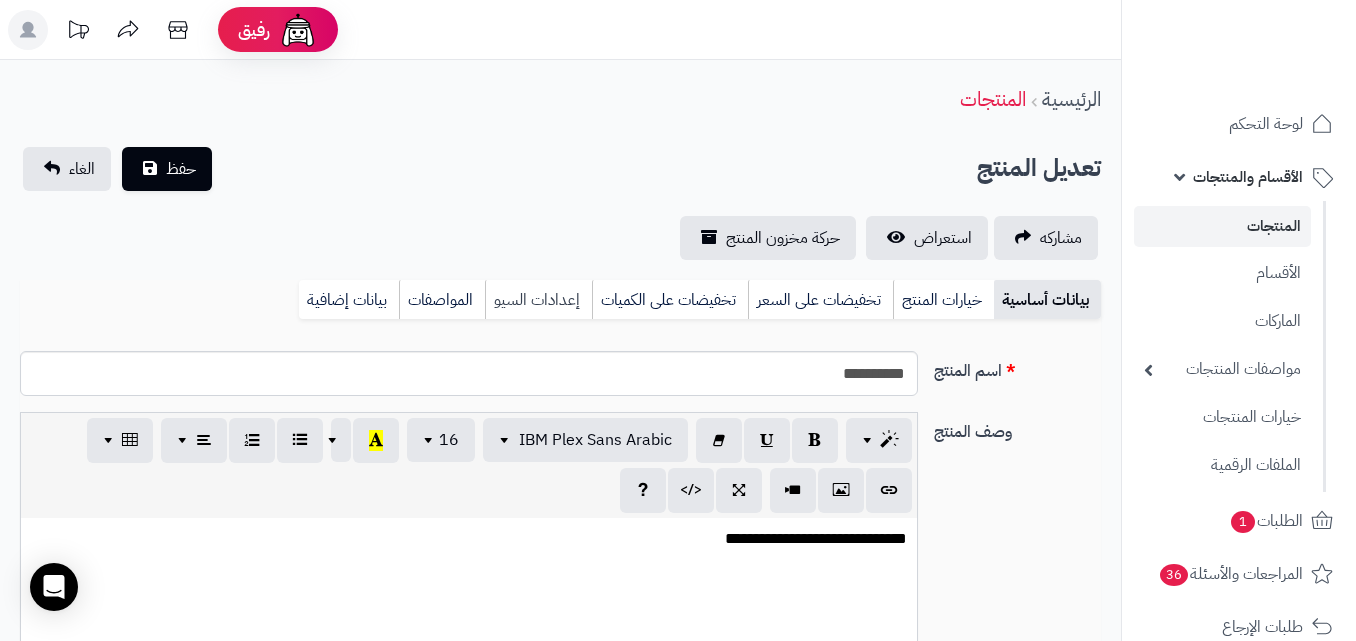 click on "إعدادات السيو" at bounding box center (538, 300) 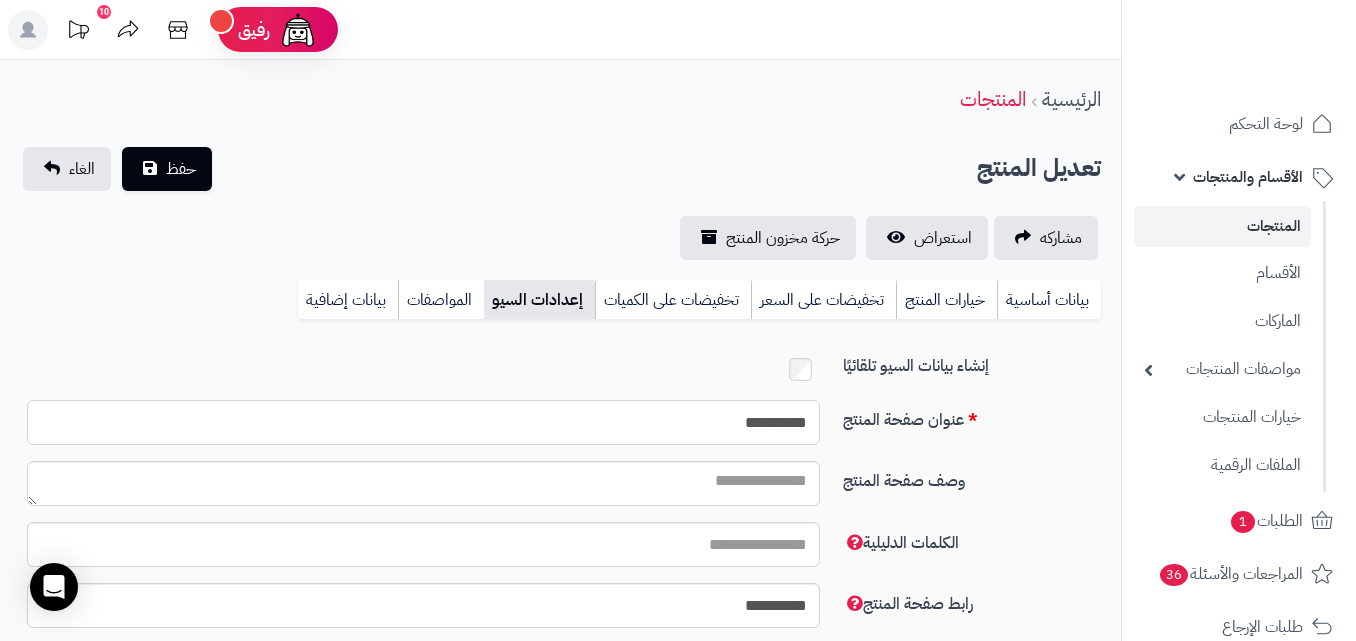 click on "**********" at bounding box center (423, 422) 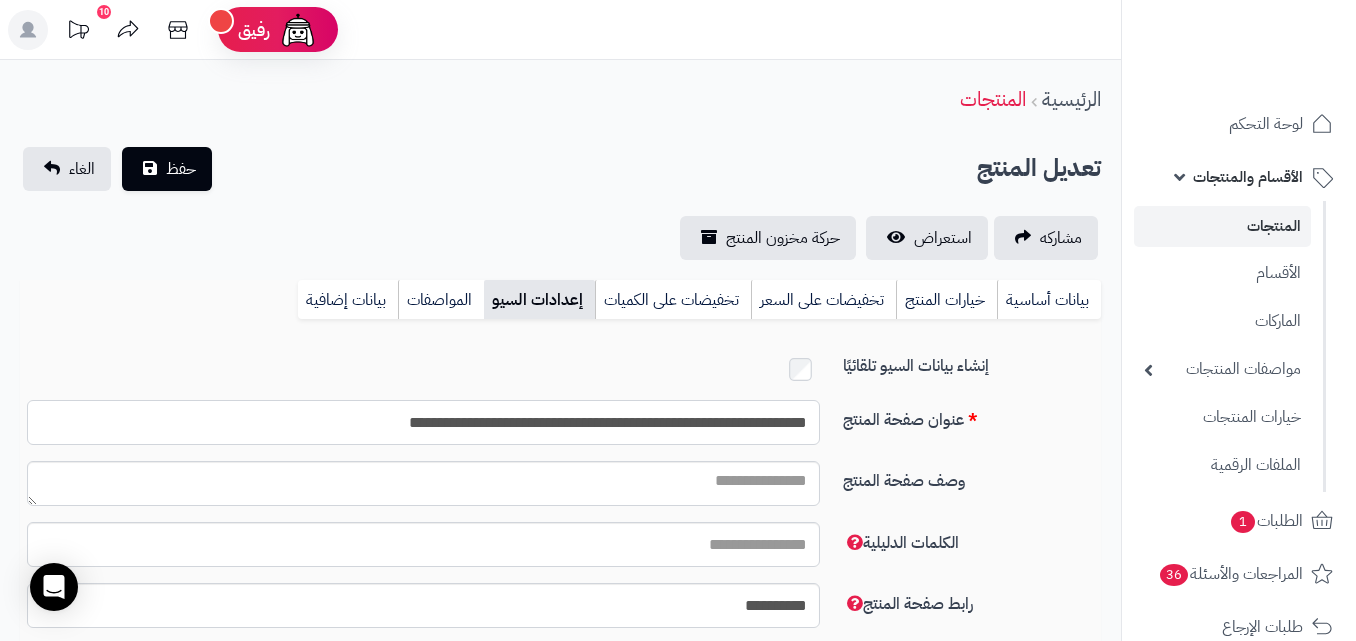 type on "**********" 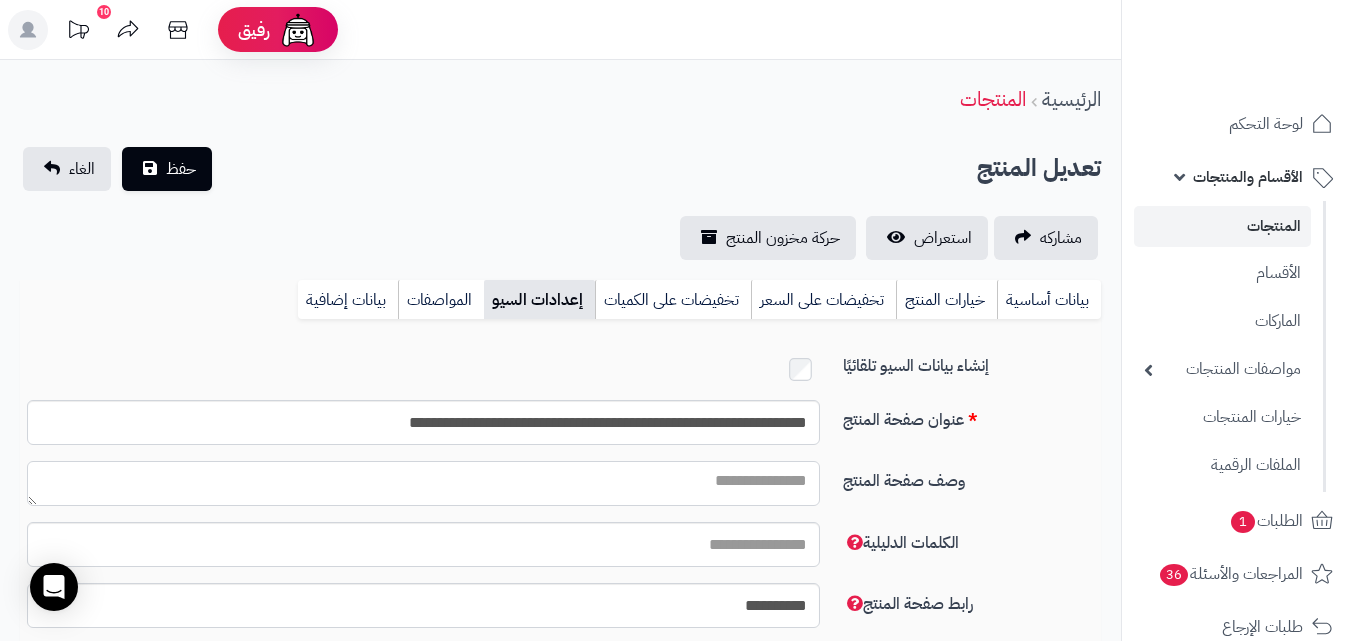 click on "وصف صفحة المنتج" at bounding box center (423, 483) 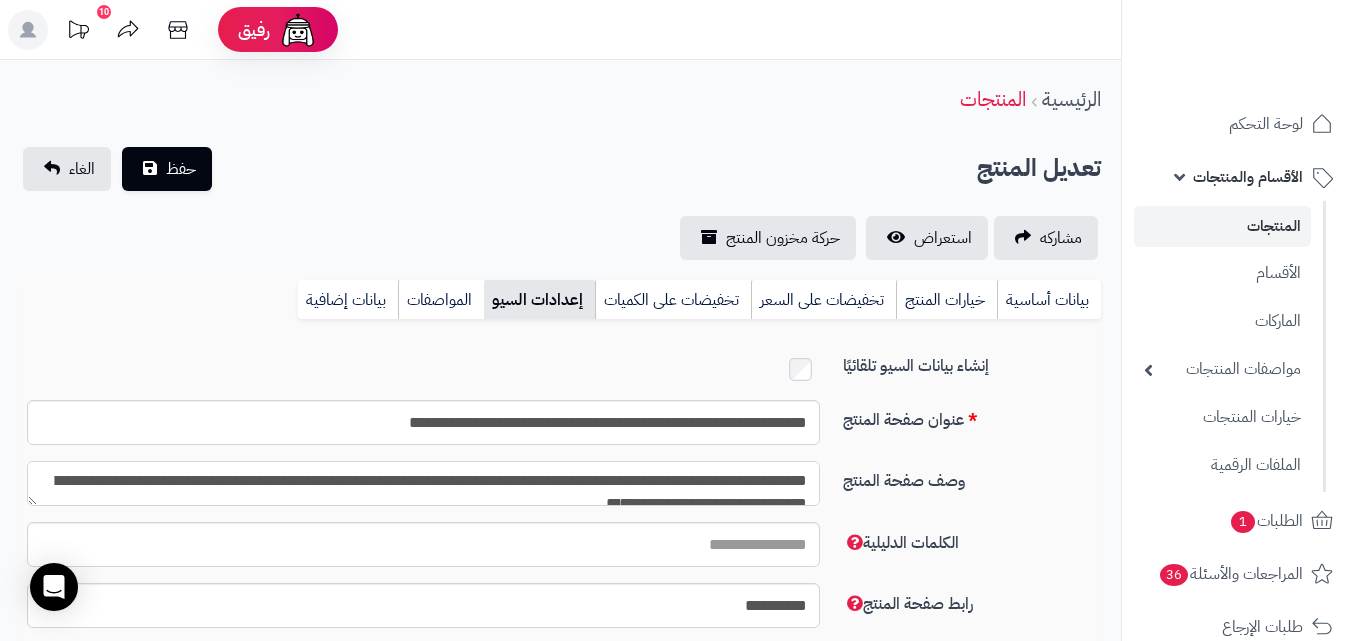 scroll, scrollTop: 11, scrollLeft: 0, axis: vertical 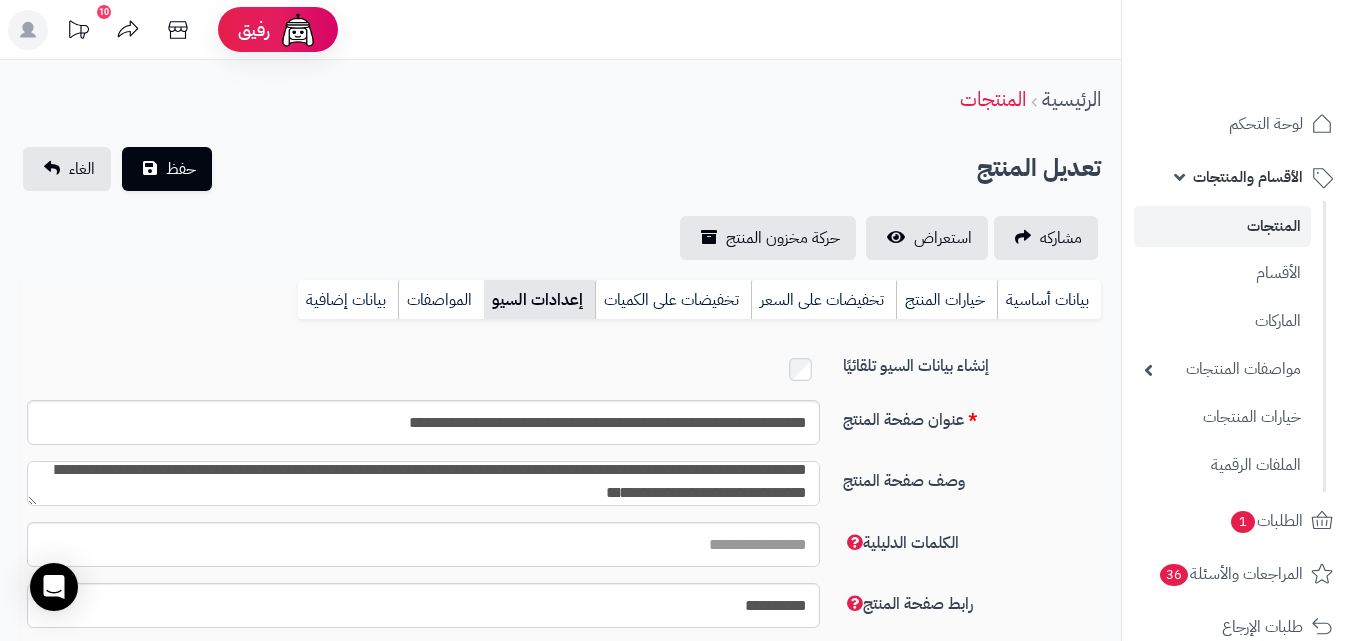 type on "**********" 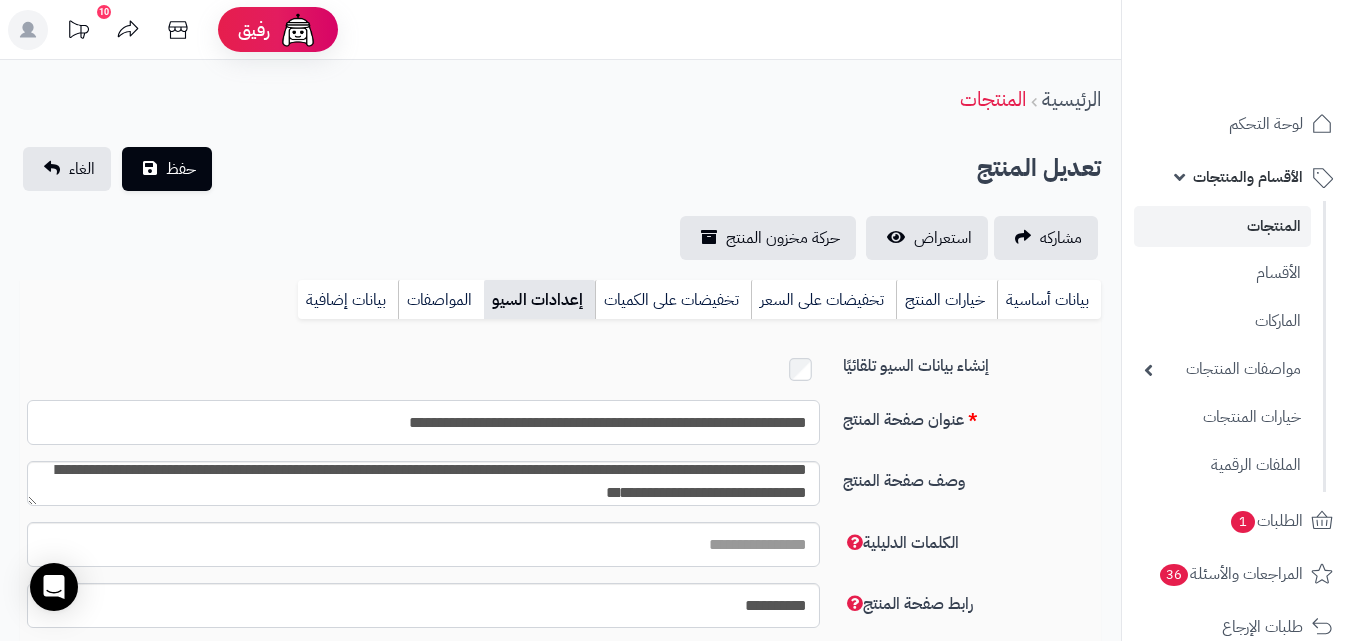 drag, startPoint x: 386, startPoint y: 422, endPoint x: 842, endPoint y: 343, distance: 462.7926 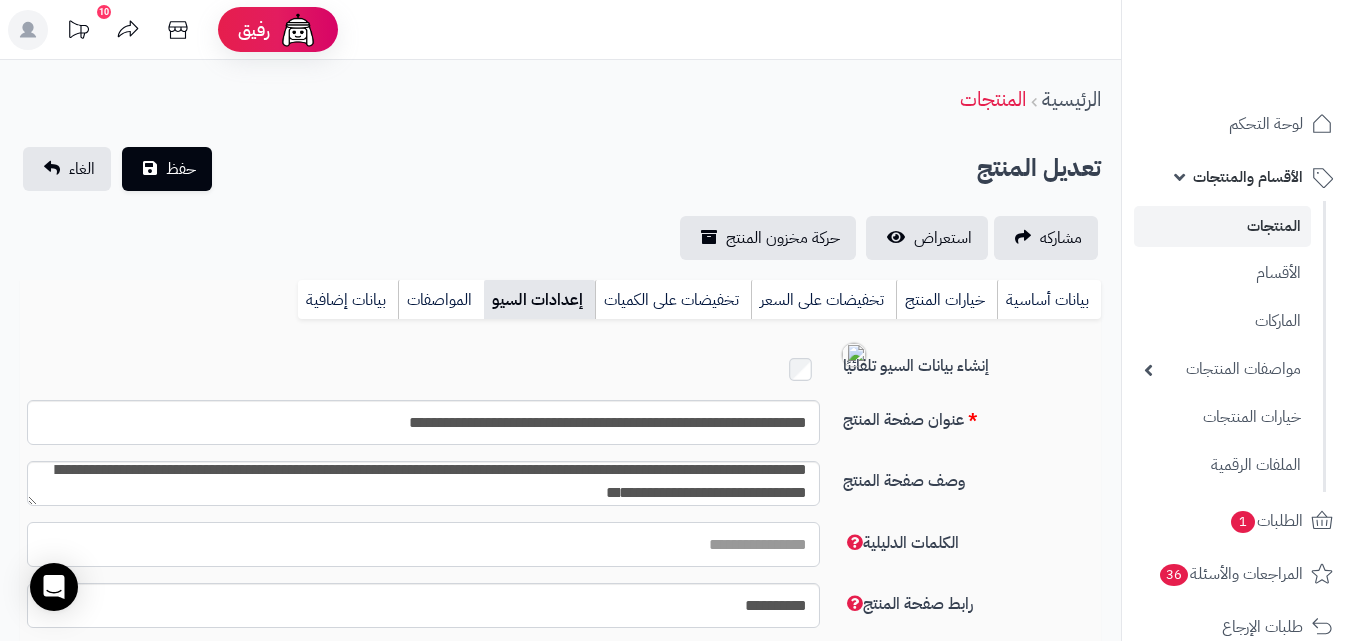 click on "الكلمات الدليلية" at bounding box center [423, 544] 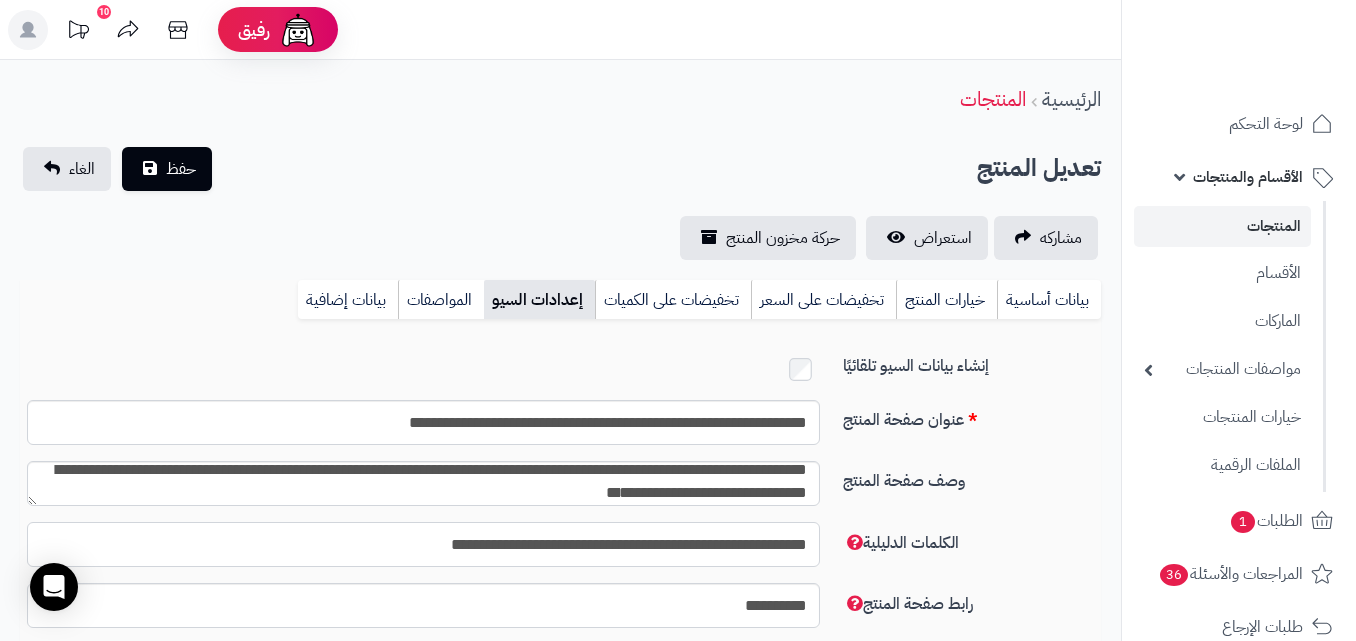 click on "**********" at bounding box center (423, 544) 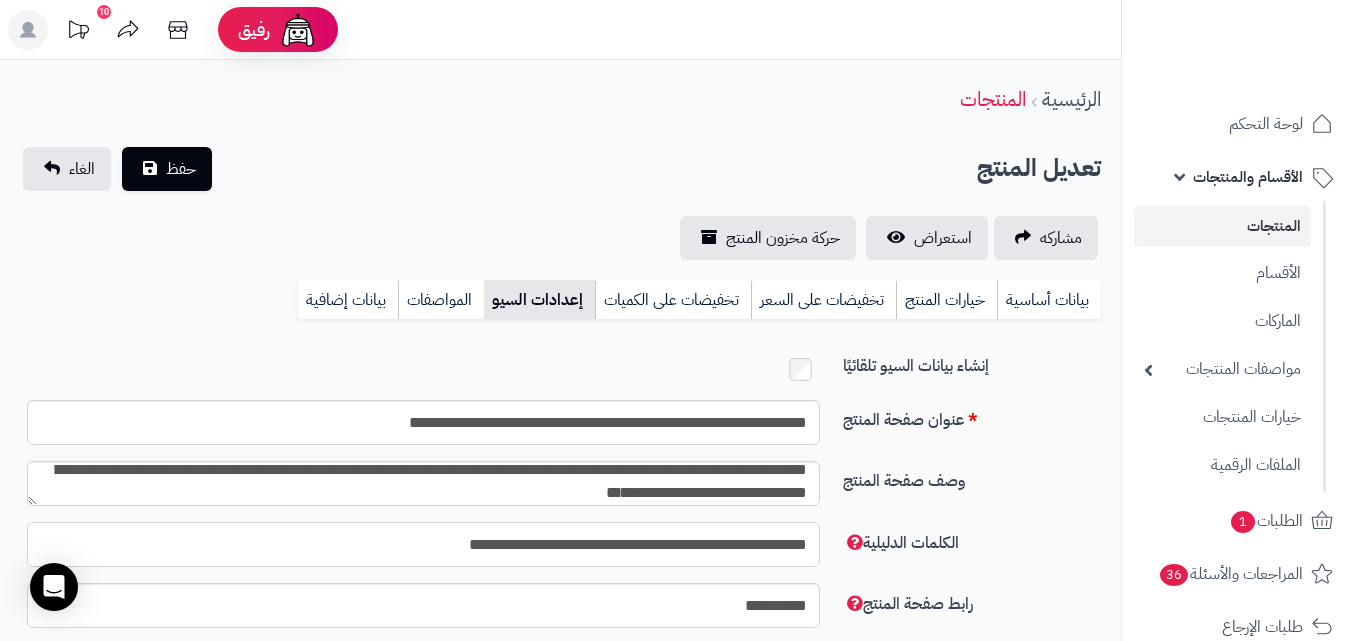 paste on "*" 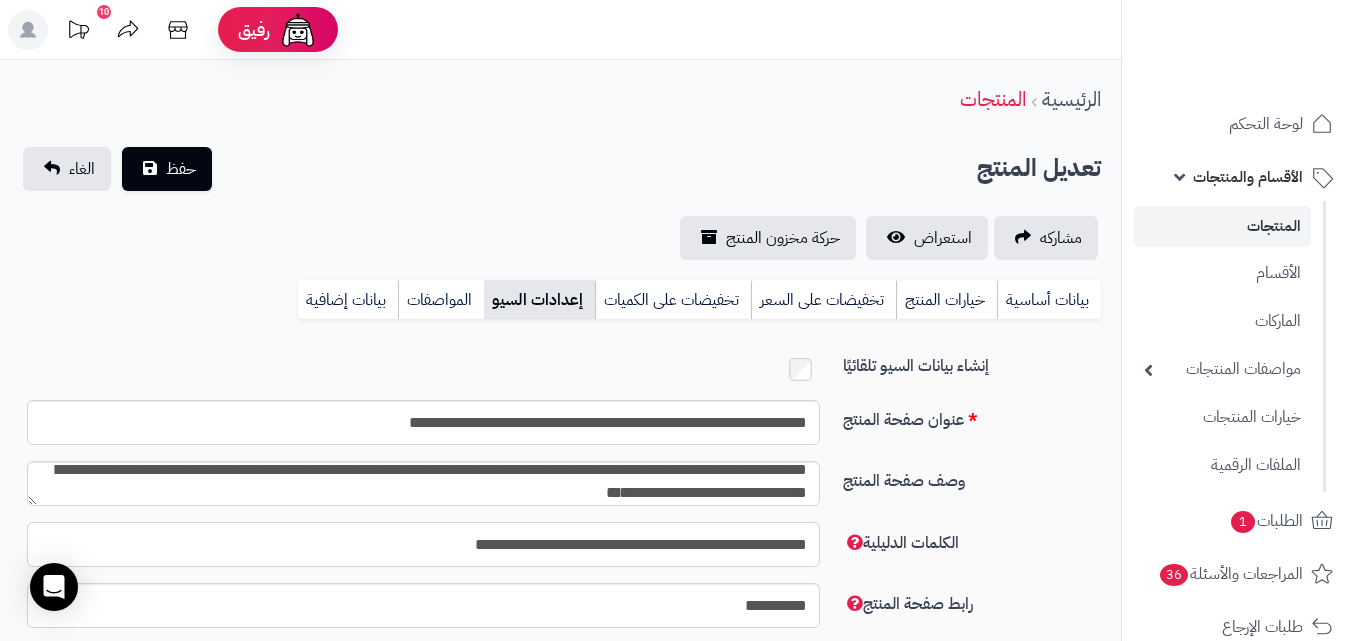 paste on "*" 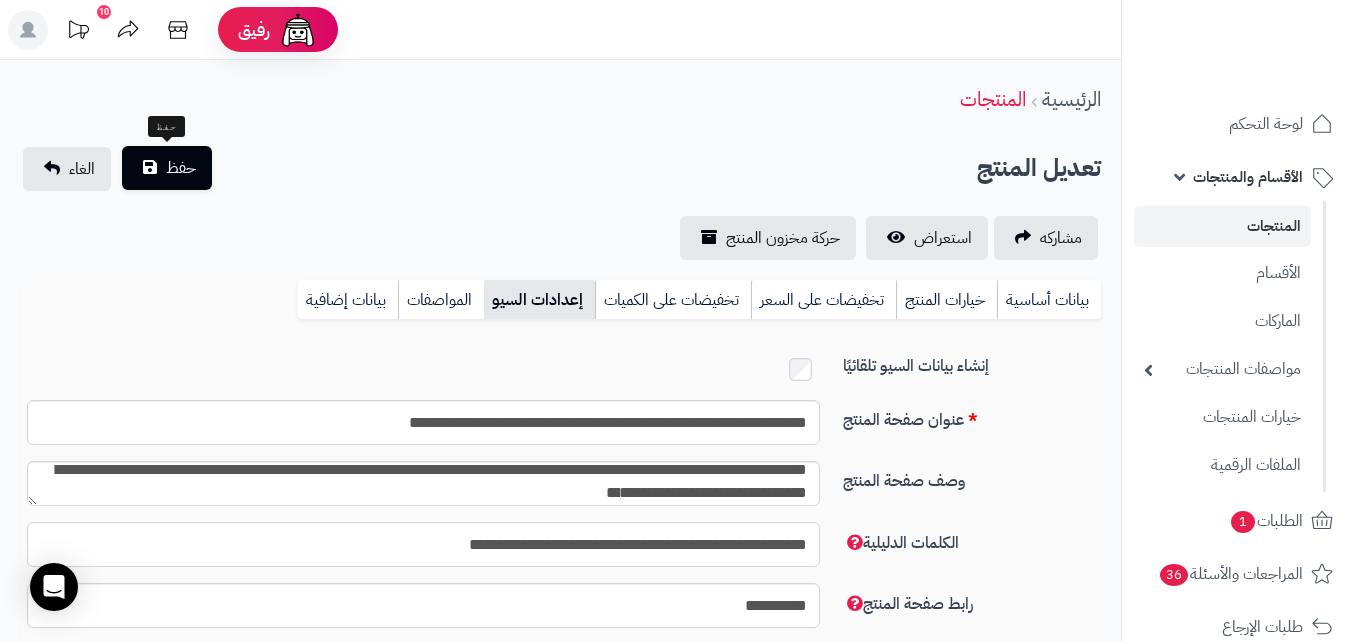 type on "**********" 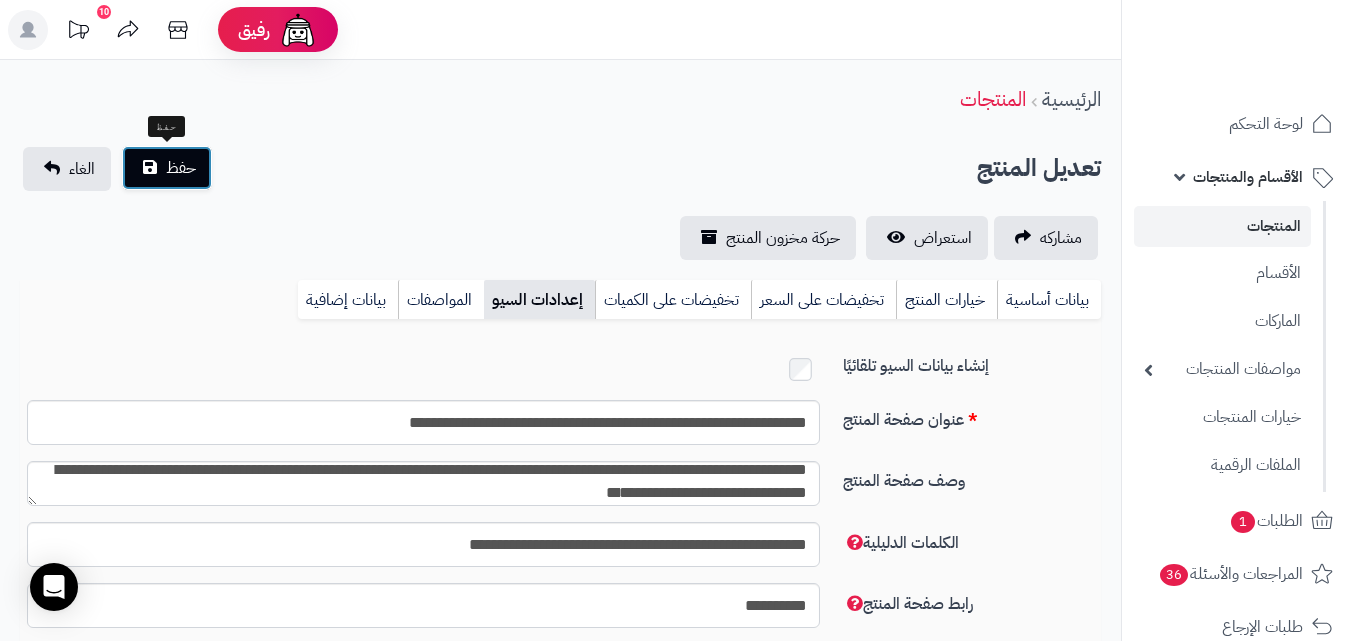 click on "حفظ" at bounding box center [167, 168] 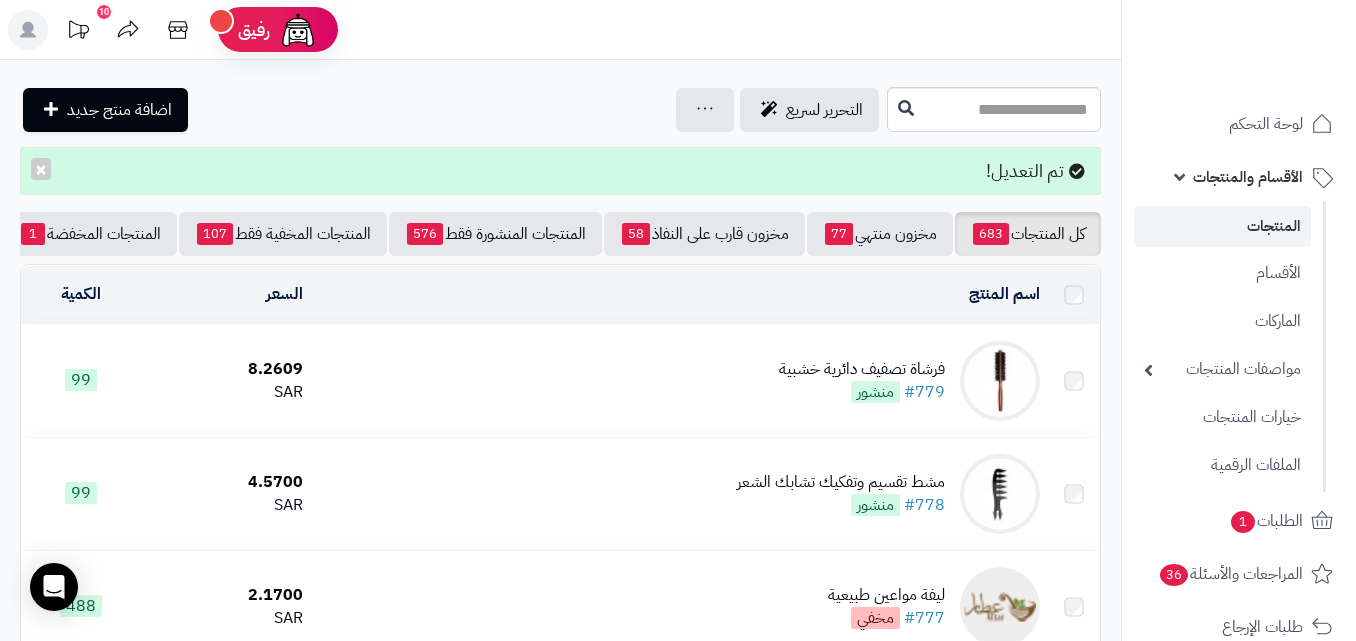 scroll, scrollTop: 0, scrollLeft: 0, axis: both 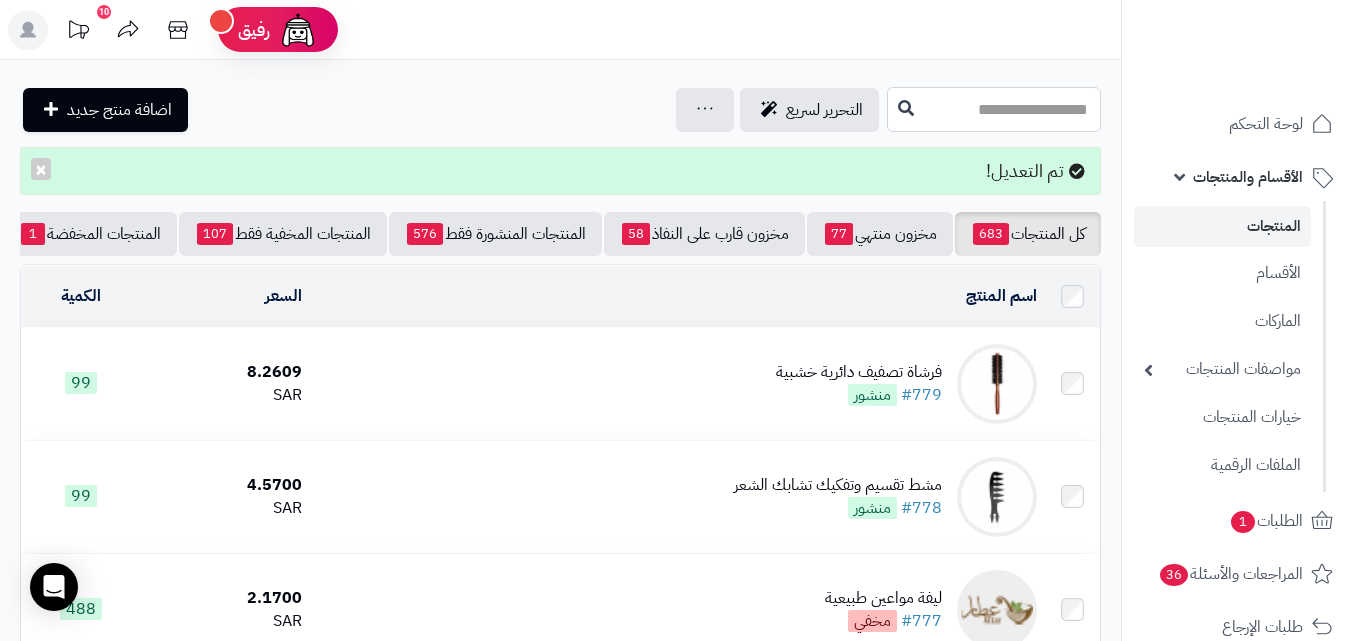 click at bounding box center [994, 109] 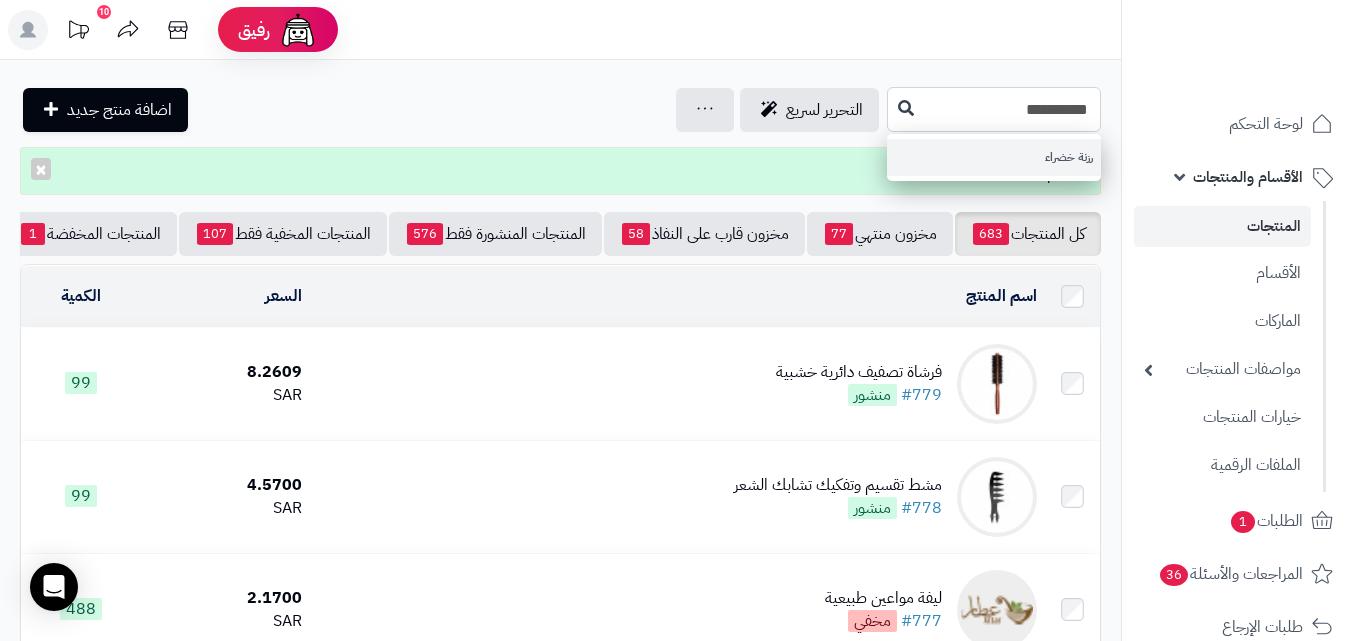 type on "**********" 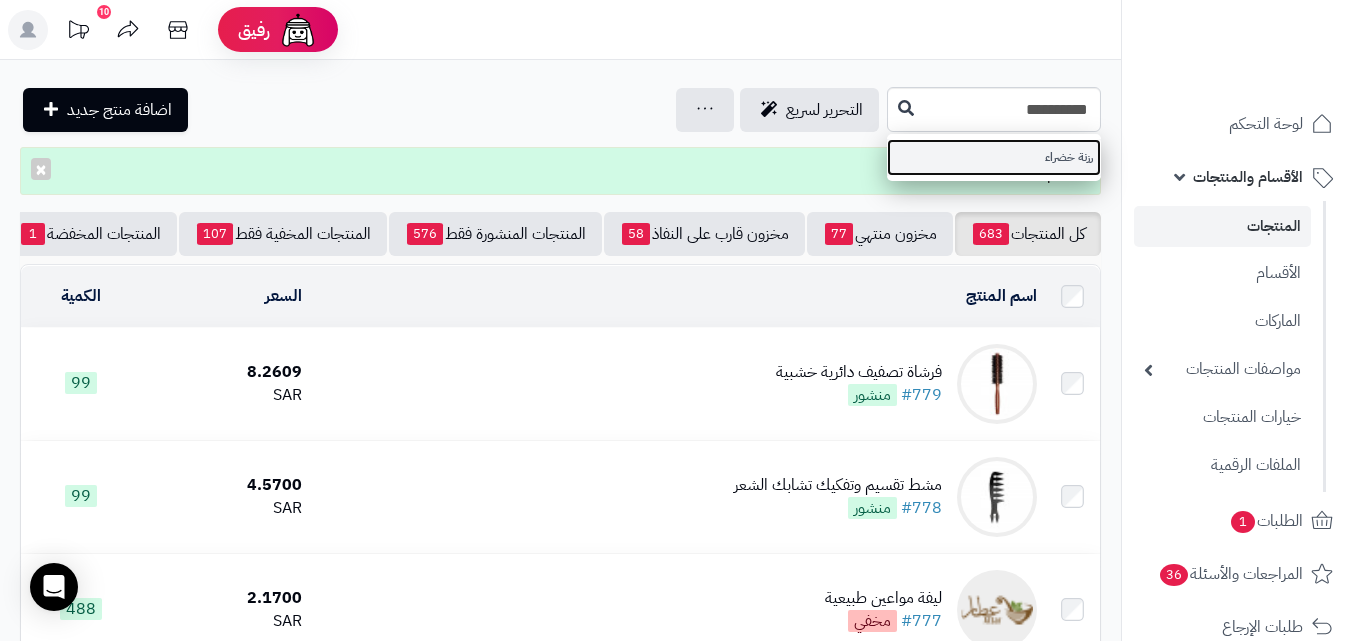 click on "رزنة خضراء" at bounding box center (994, 157) 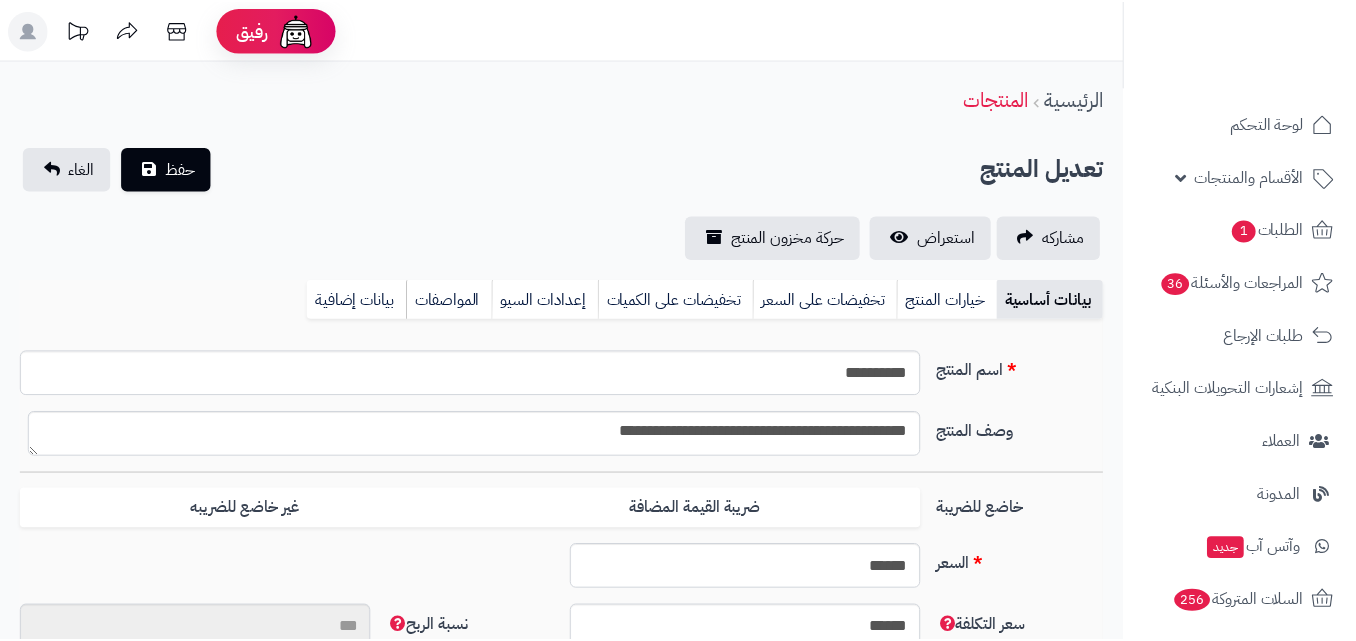 scroll, scrollTop: 0, scrollLeft: 0, axis: both 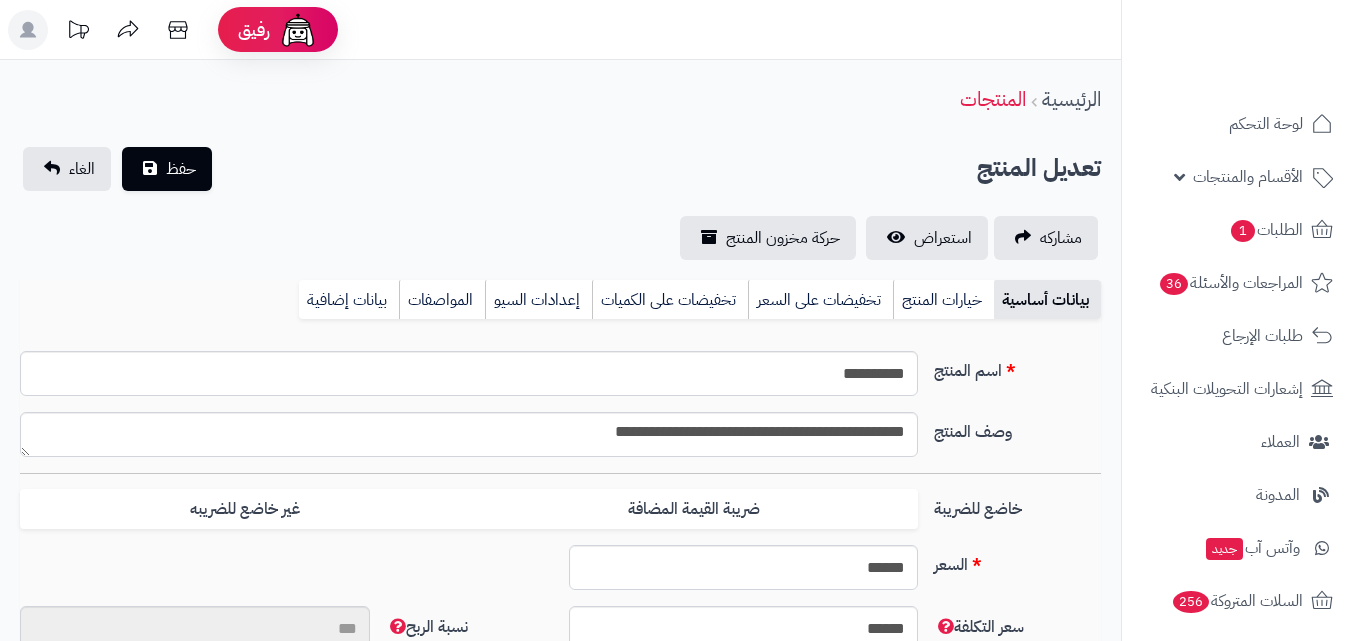 type on "**" 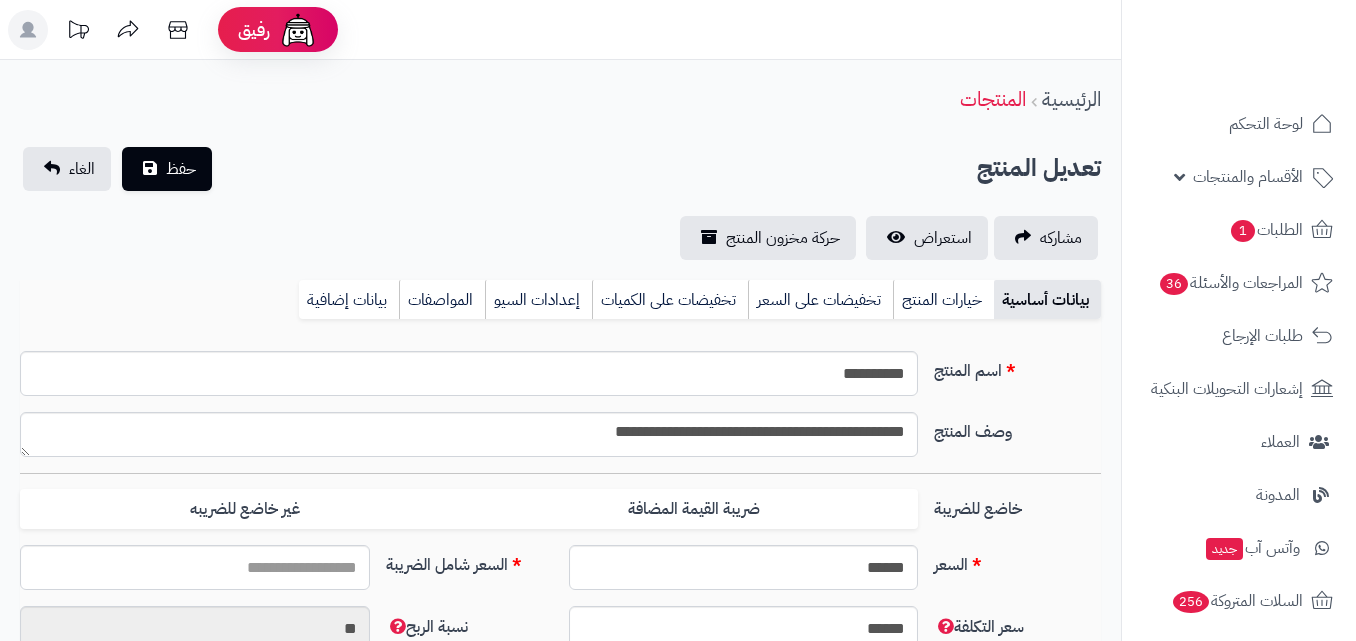type on "****" 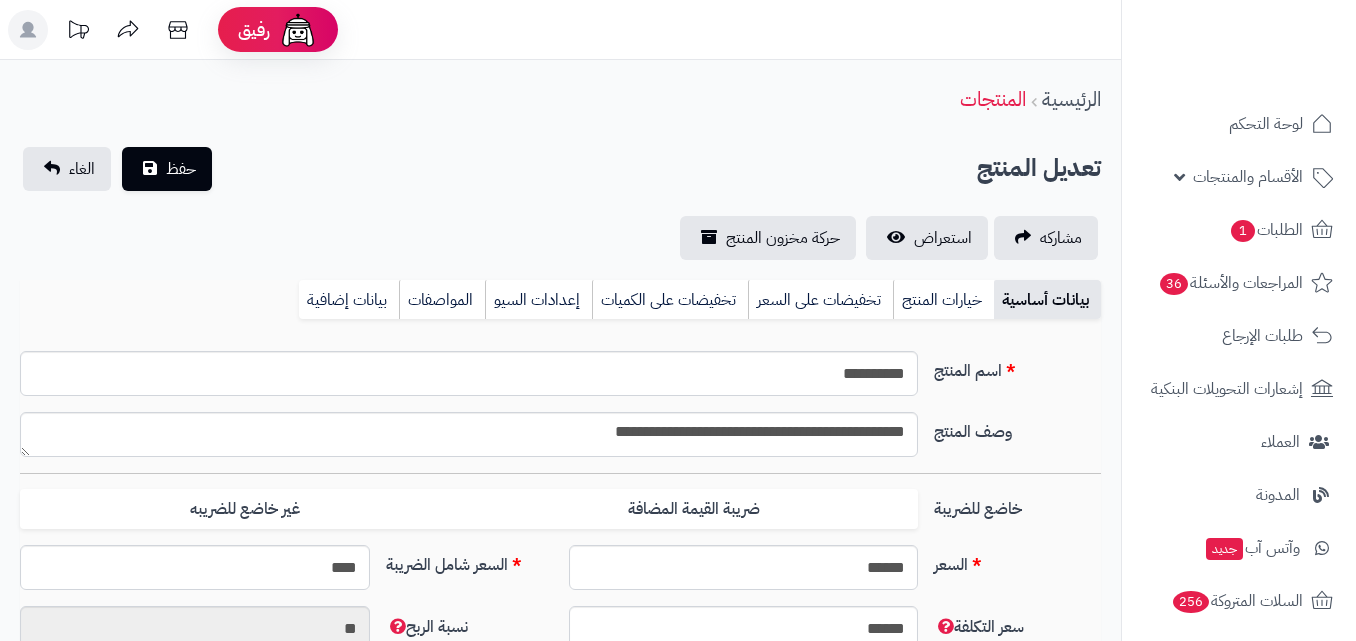type on "****" 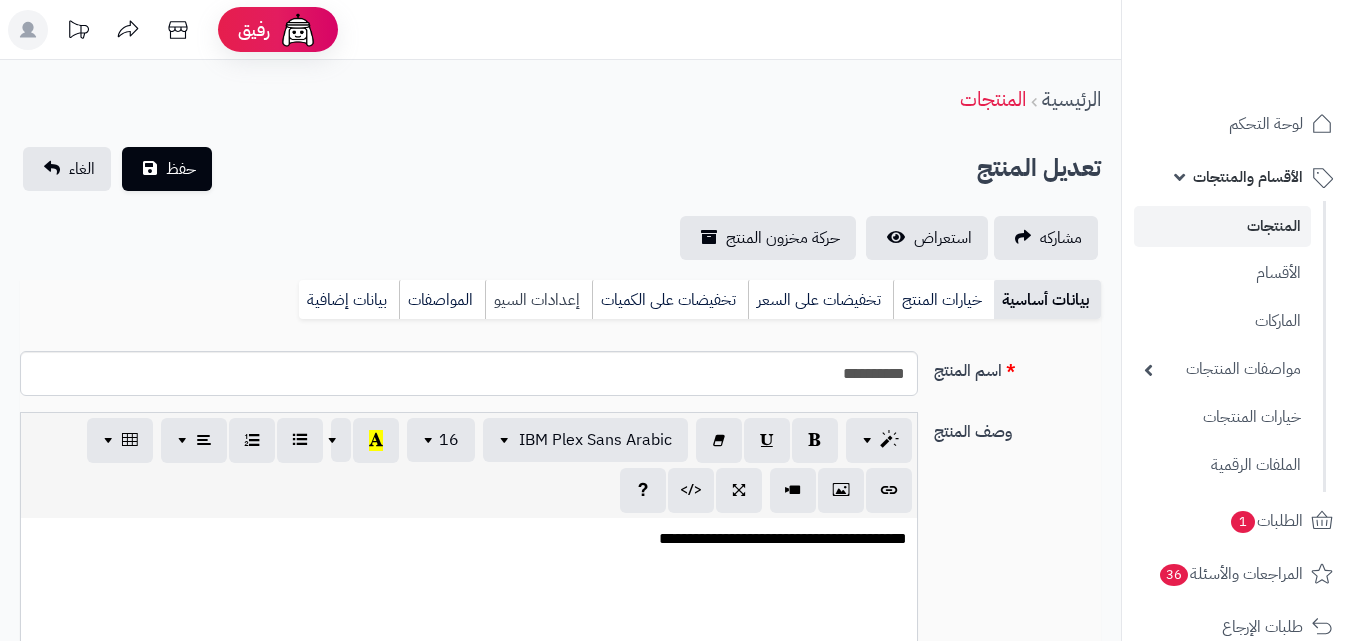 click on "إعدادات السيو" at bounding box center (538, 300) 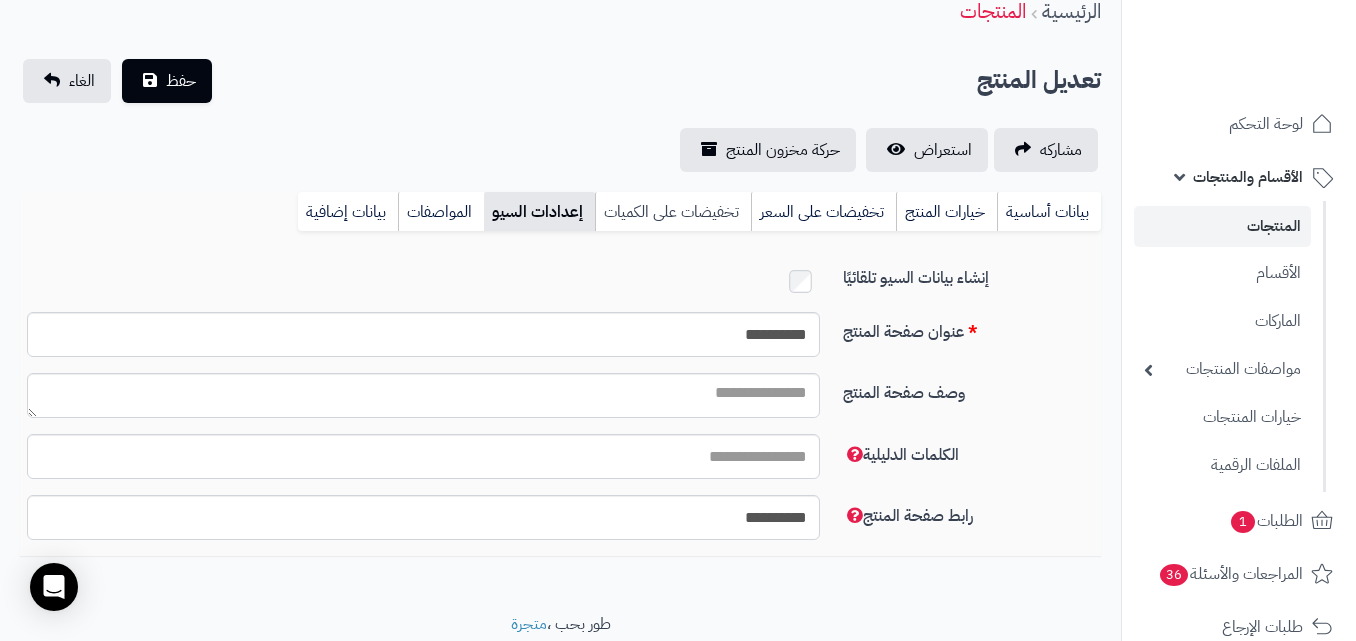 scroll, scrollTop: 100, scrollLeft: 0, axis: vertical 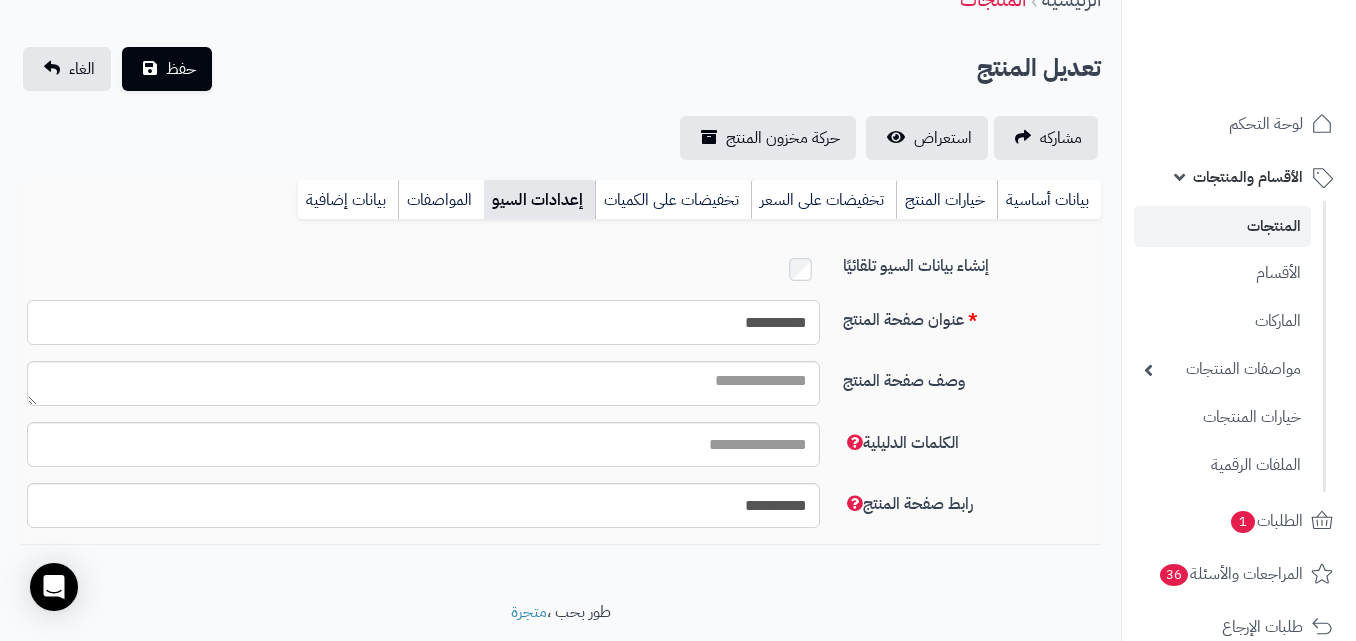click on "**********" at bounding box center (423, 322) 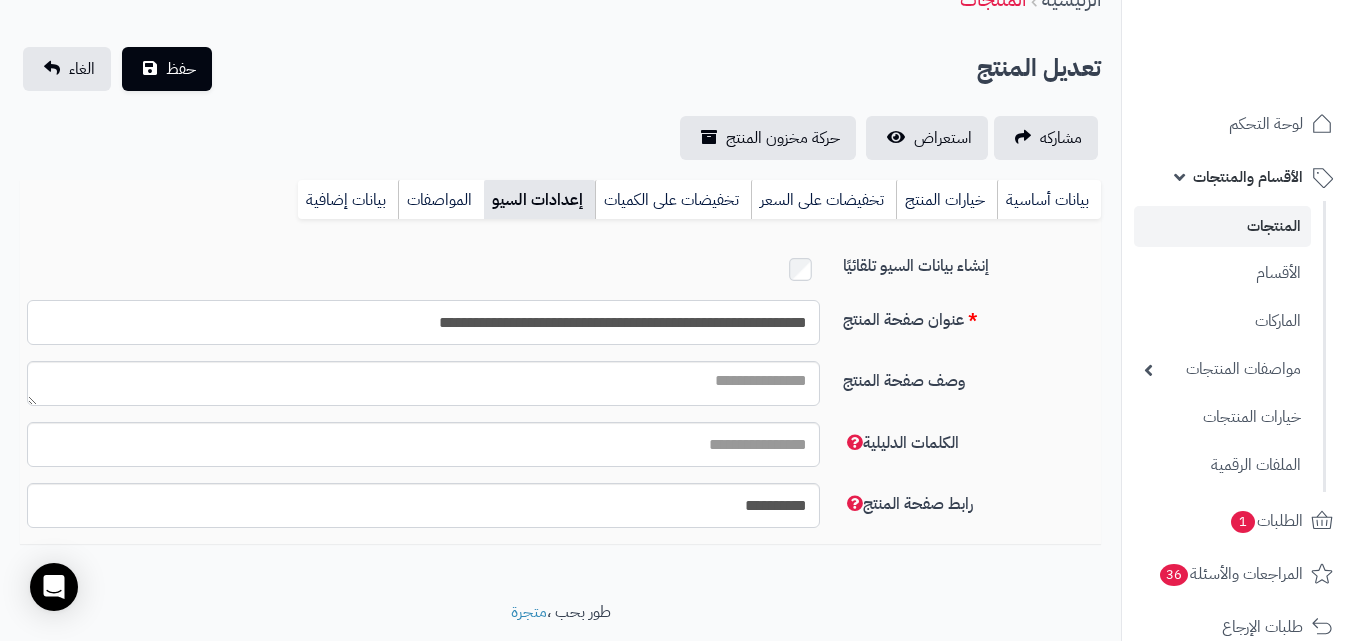 type on "**********" 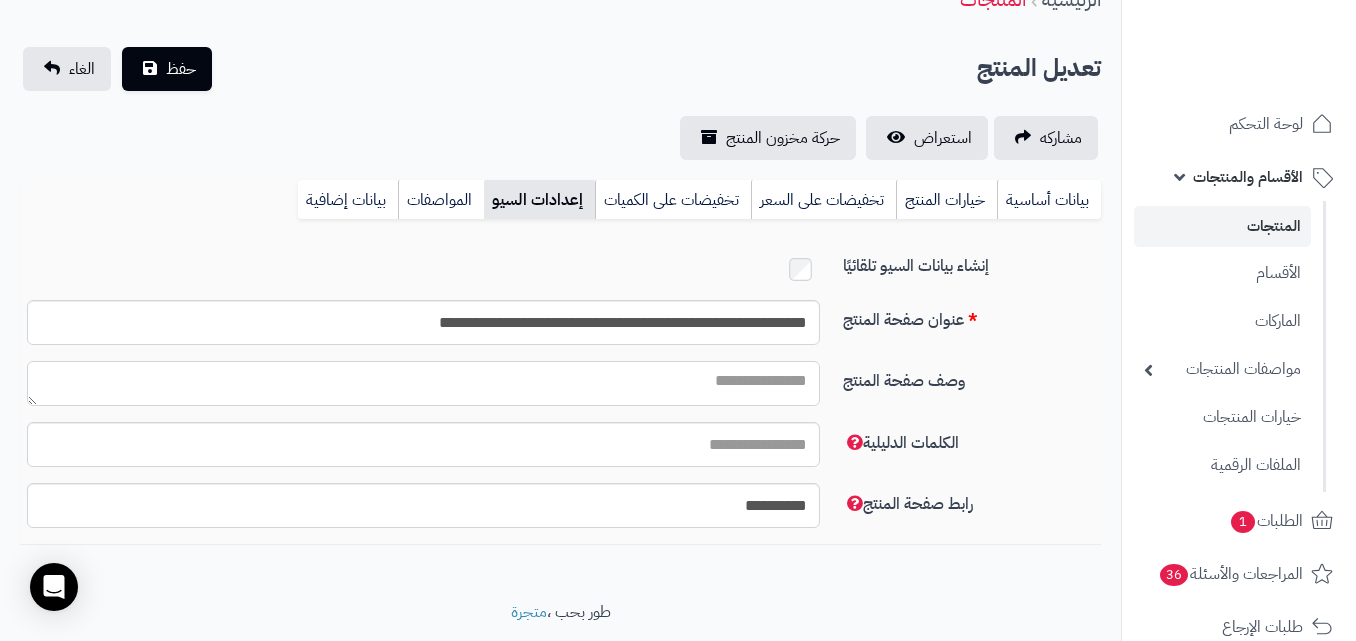 click on "وصف صفحة المنتج" at bounding box center (423, 383) 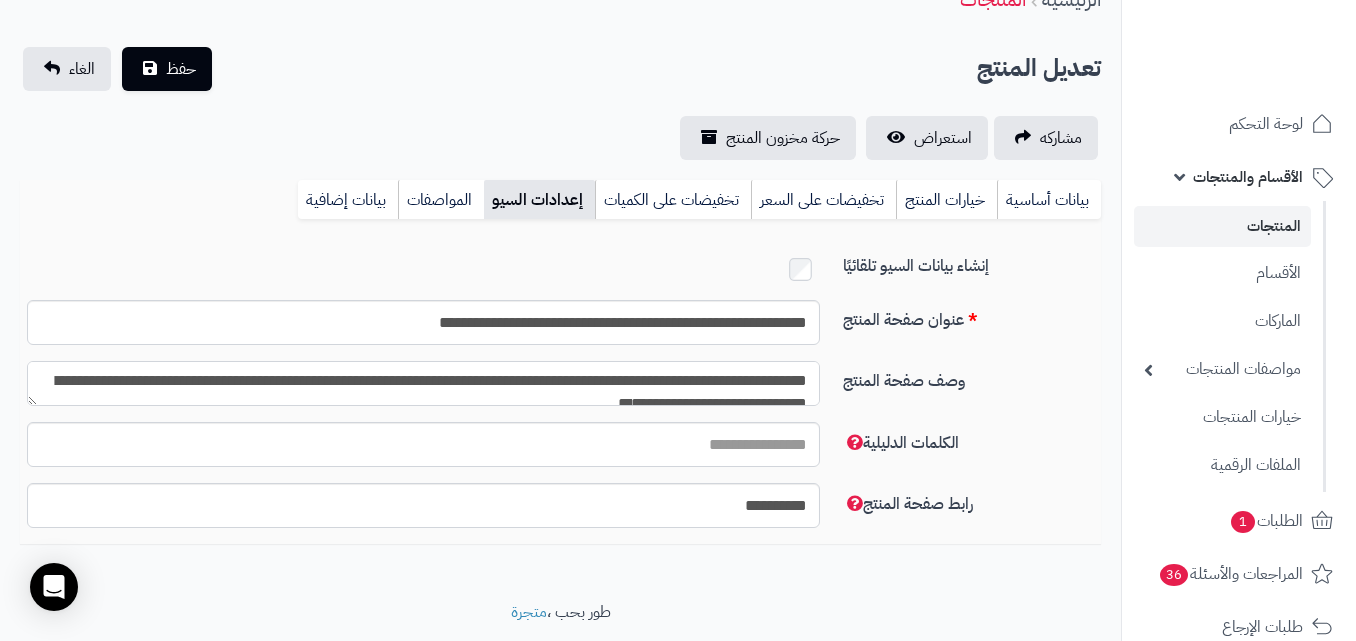 scroll, scrollTop: 11, scrollLeft: 0, axis: vertical 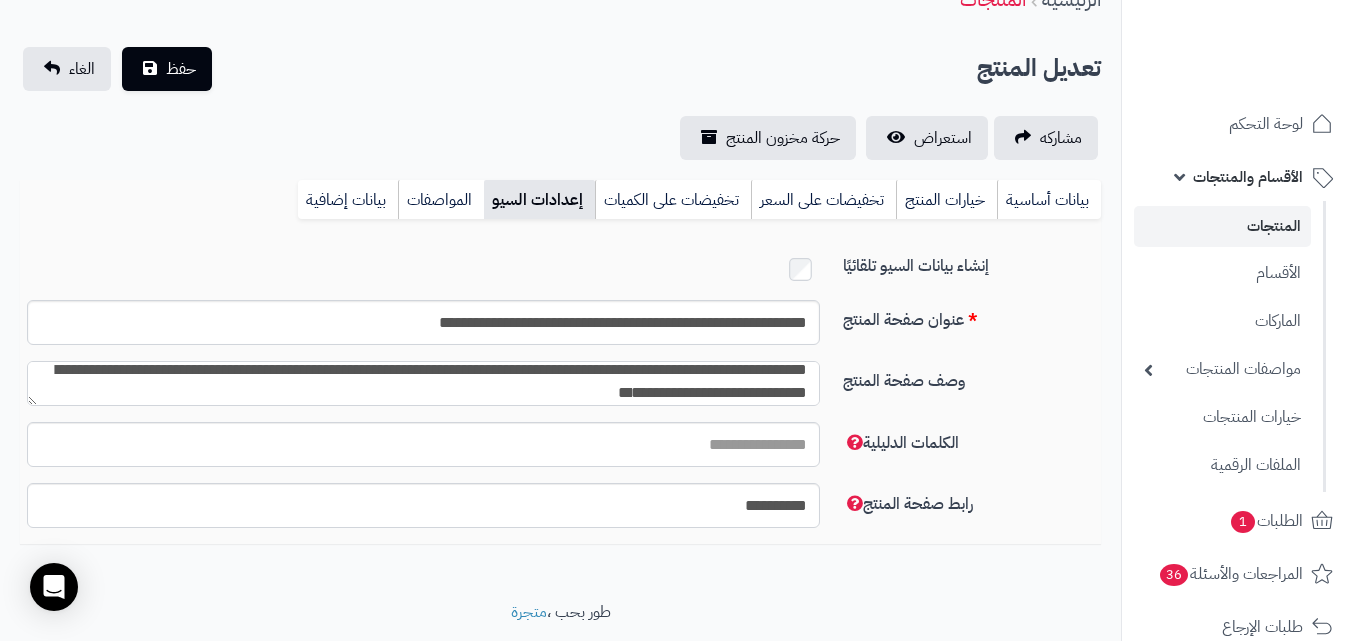 type on "**********" 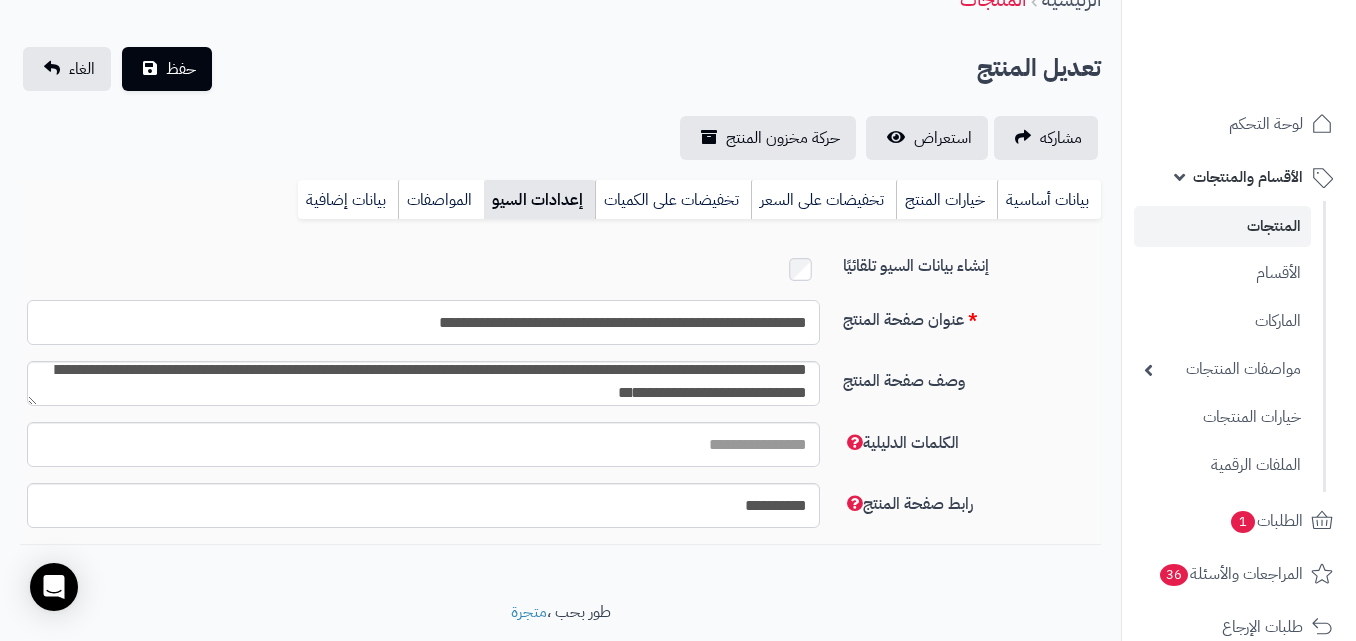 drag, startPoint x: 492, startPoint y: 325, endPoint x: 933, endPoint y: 297, distance: 441.888 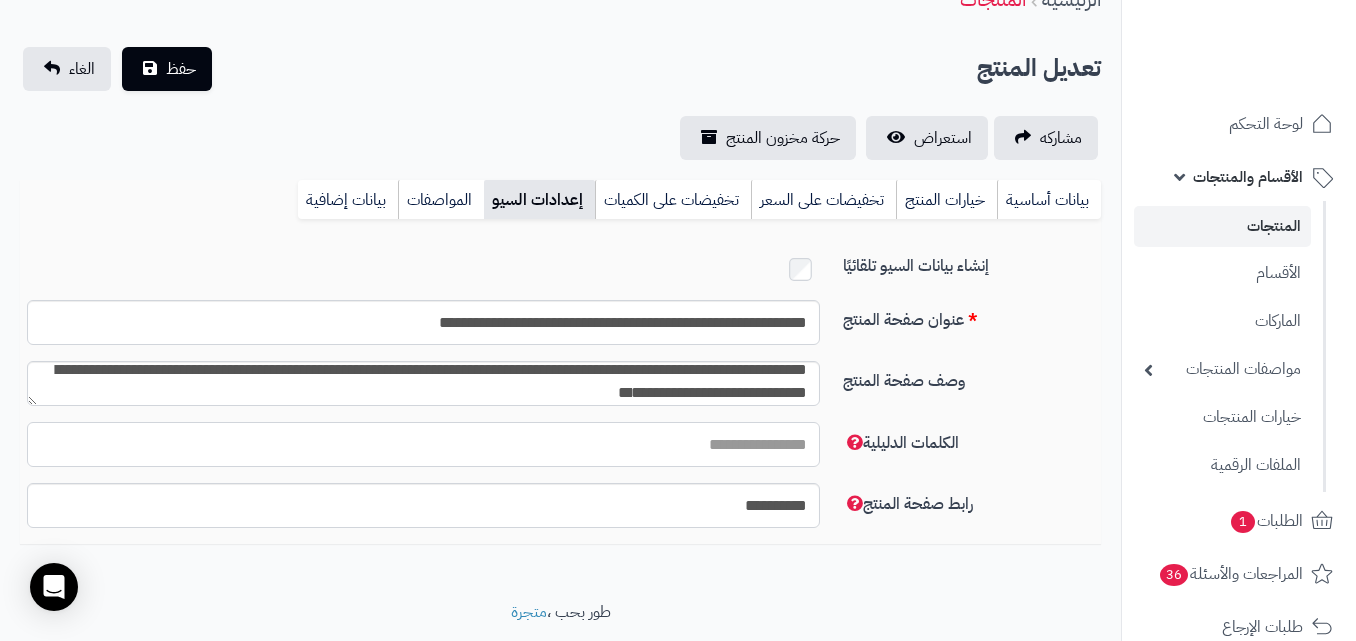 click on "الكلمات الدليلية" at bounding box center [423, 444] 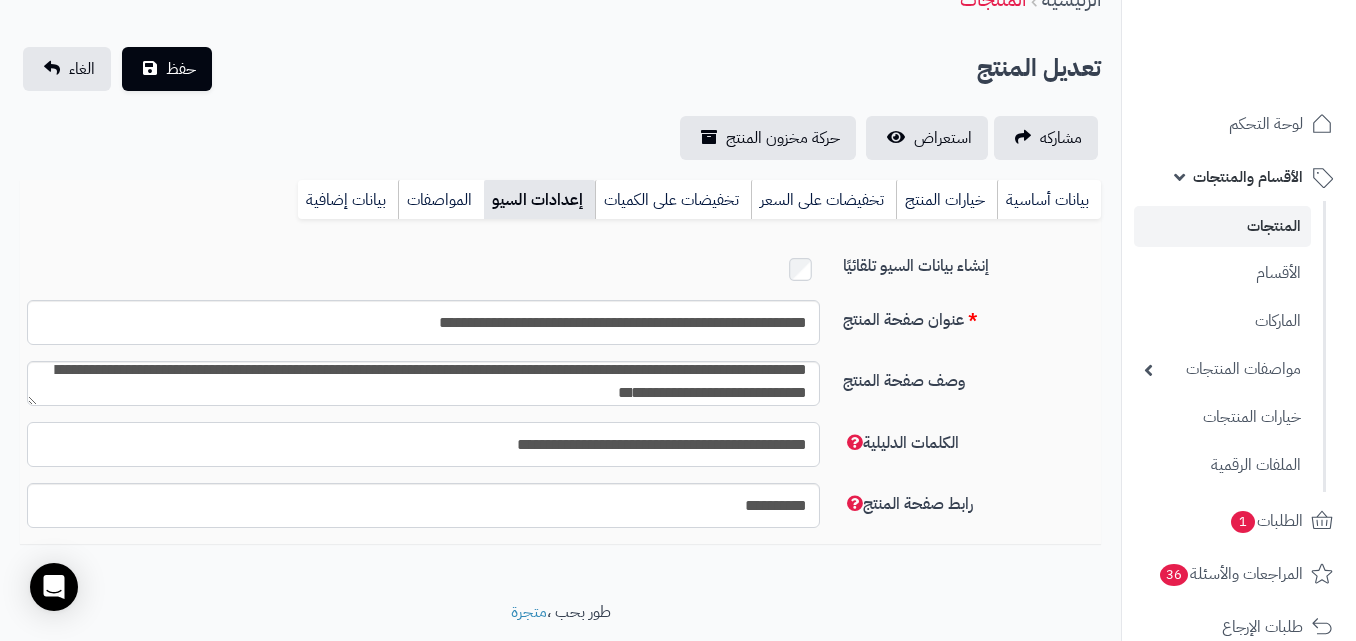 click on "**********" at bounding box center (423, 444) 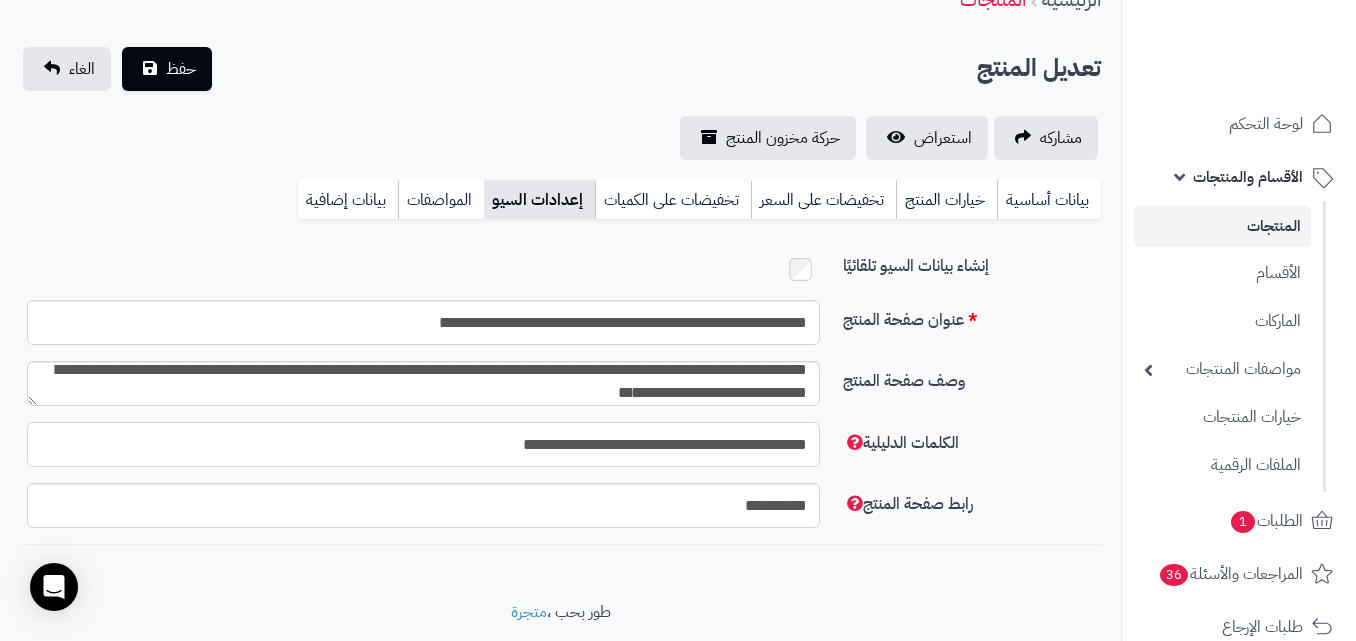 click on "**********" at bounding box center [423, 444] 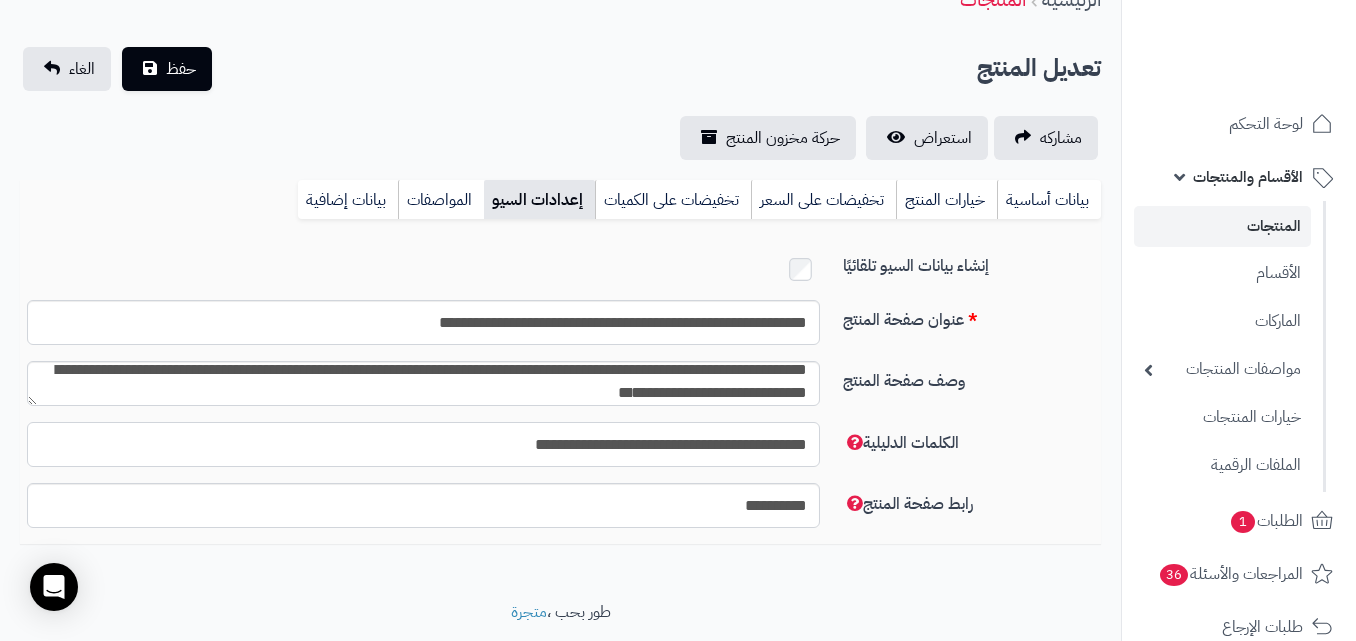 paste on "*" 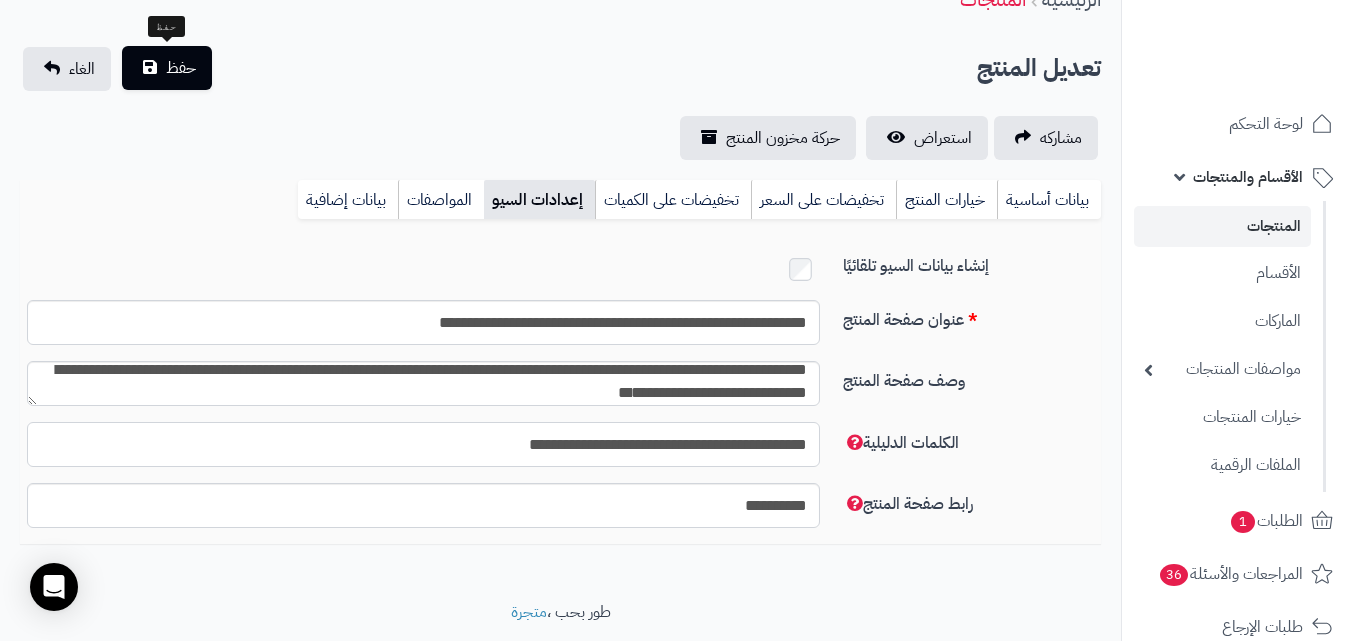 type on "**********" 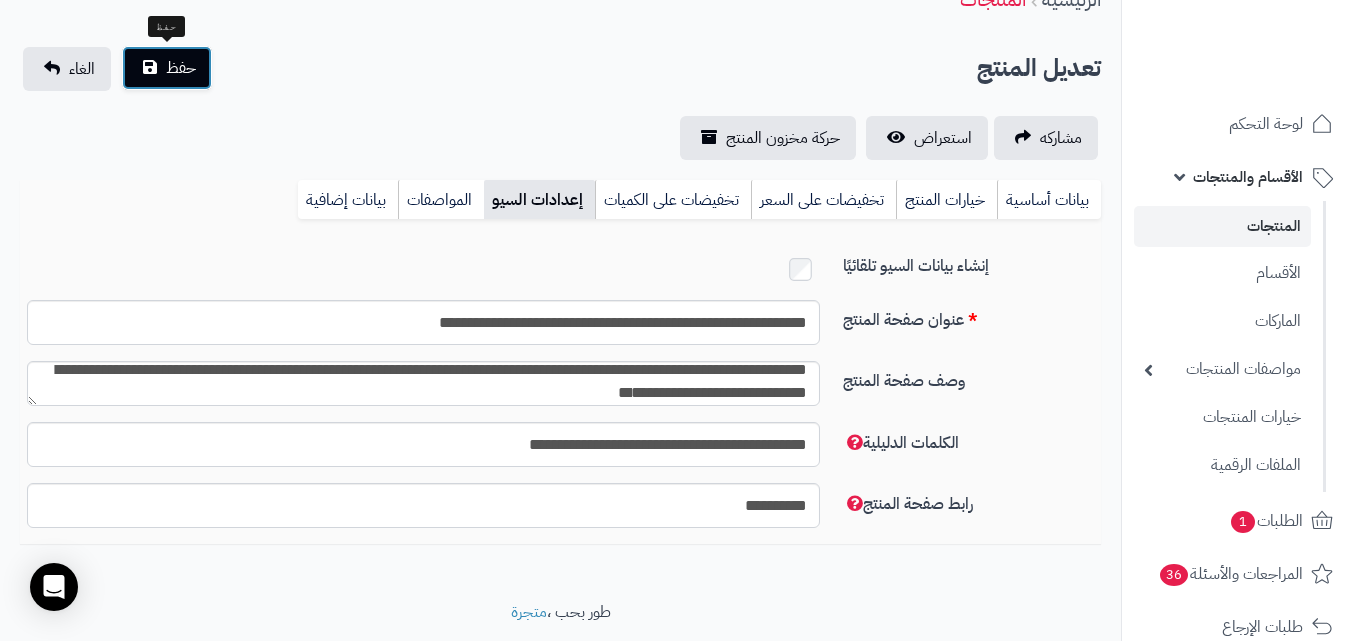 click on "حفظ" at bounding box center (181, 68) 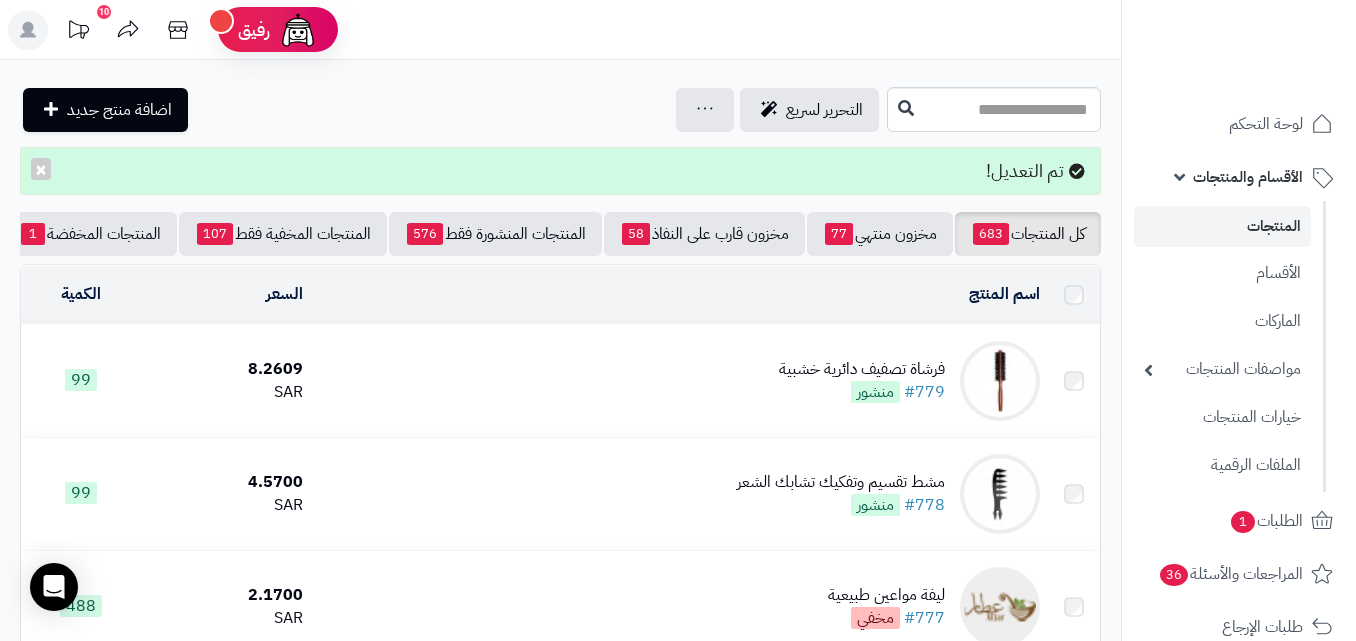 scroll, scrollTop: 0, scrollLeft: 0, axis: both 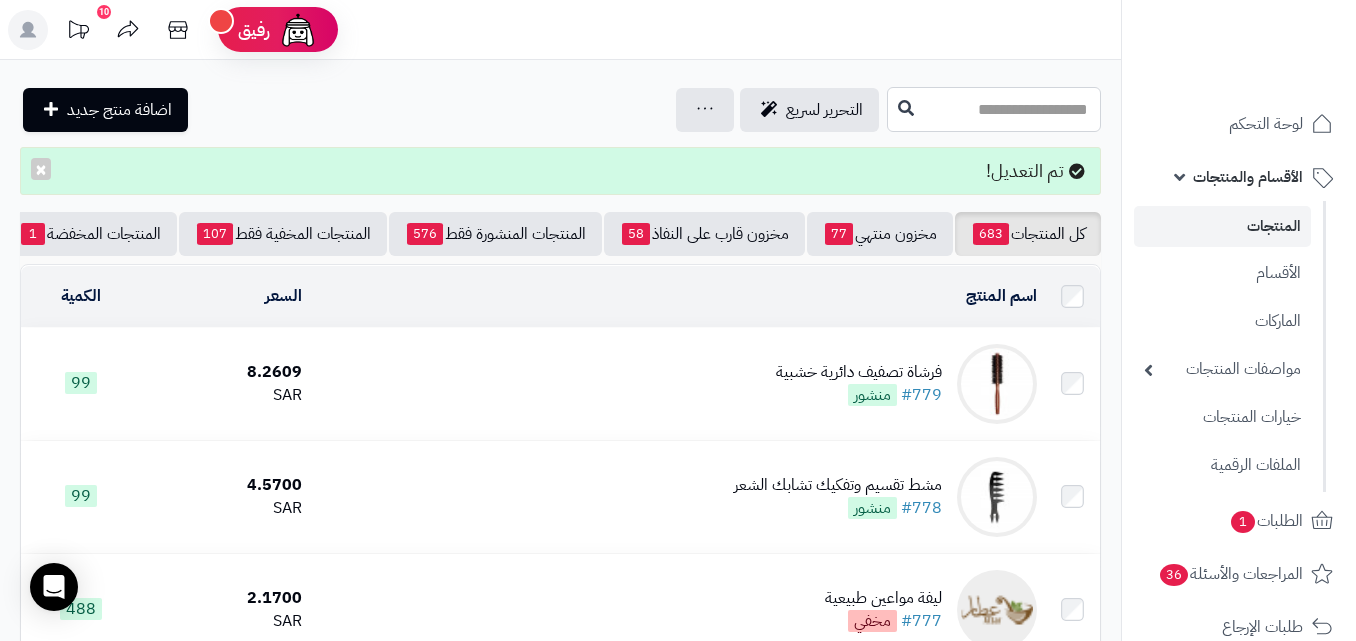 click at bounding box center [994, 109] 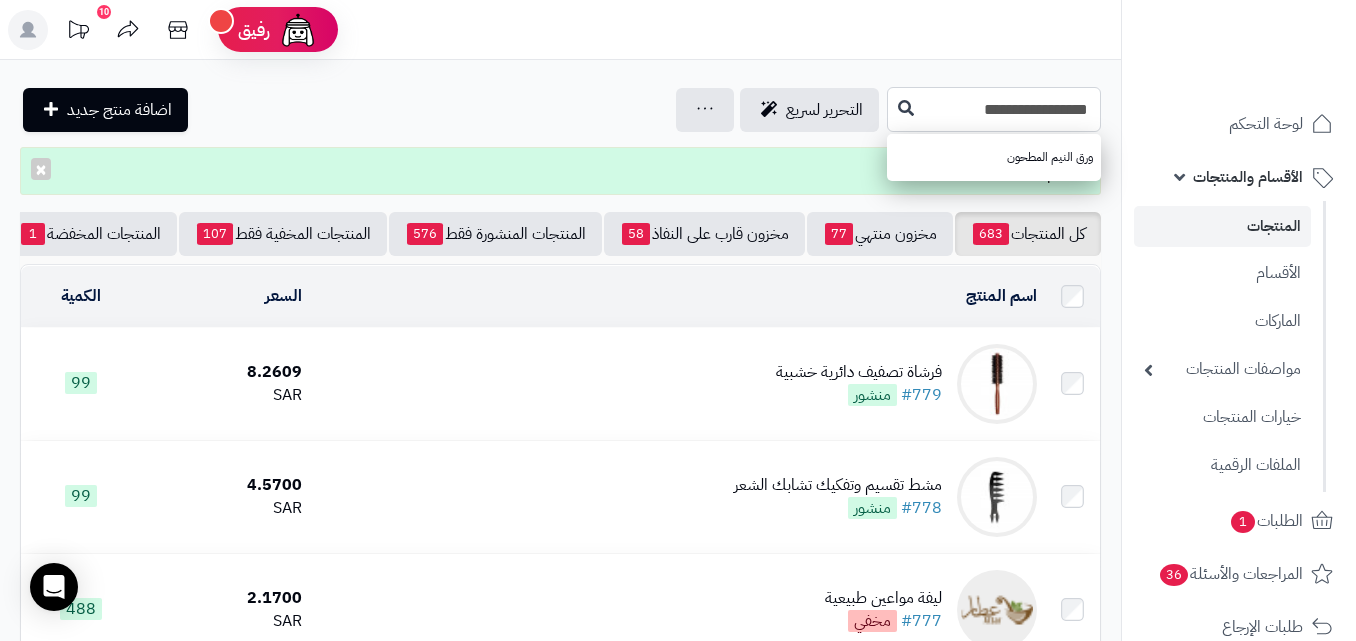 type on "**********" 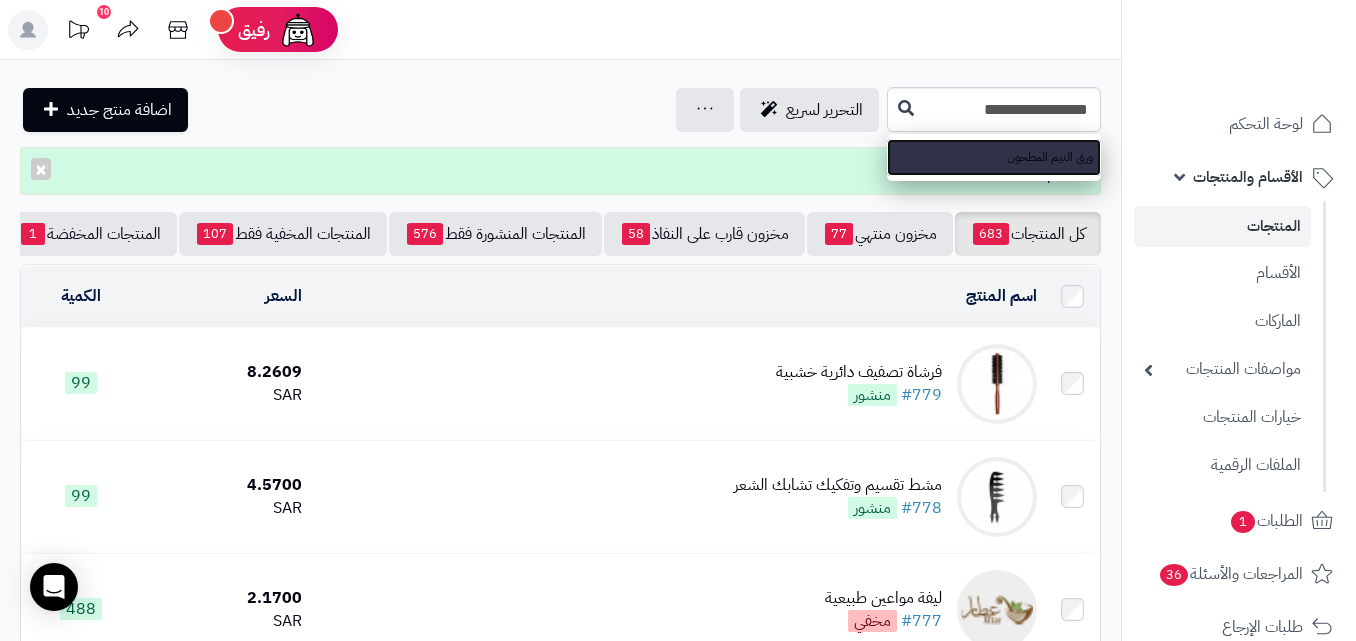 click on "ورق النيم المطحون" at bounding box center (994, 157) 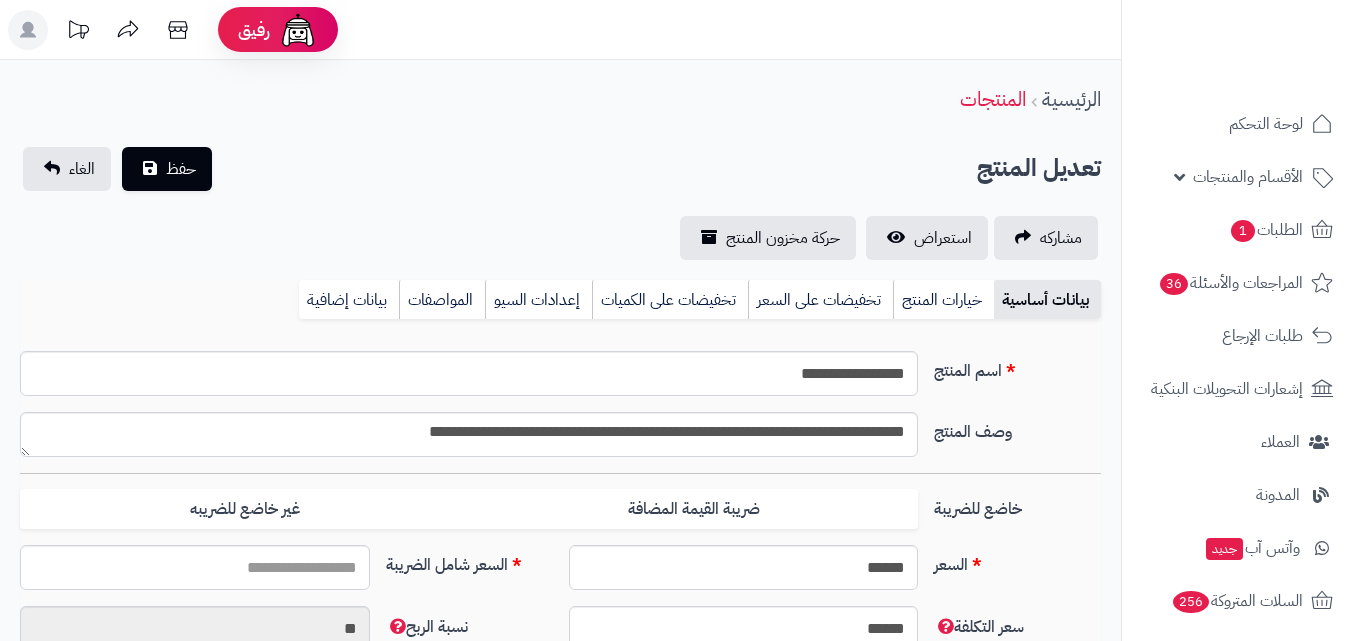 type on "*****" 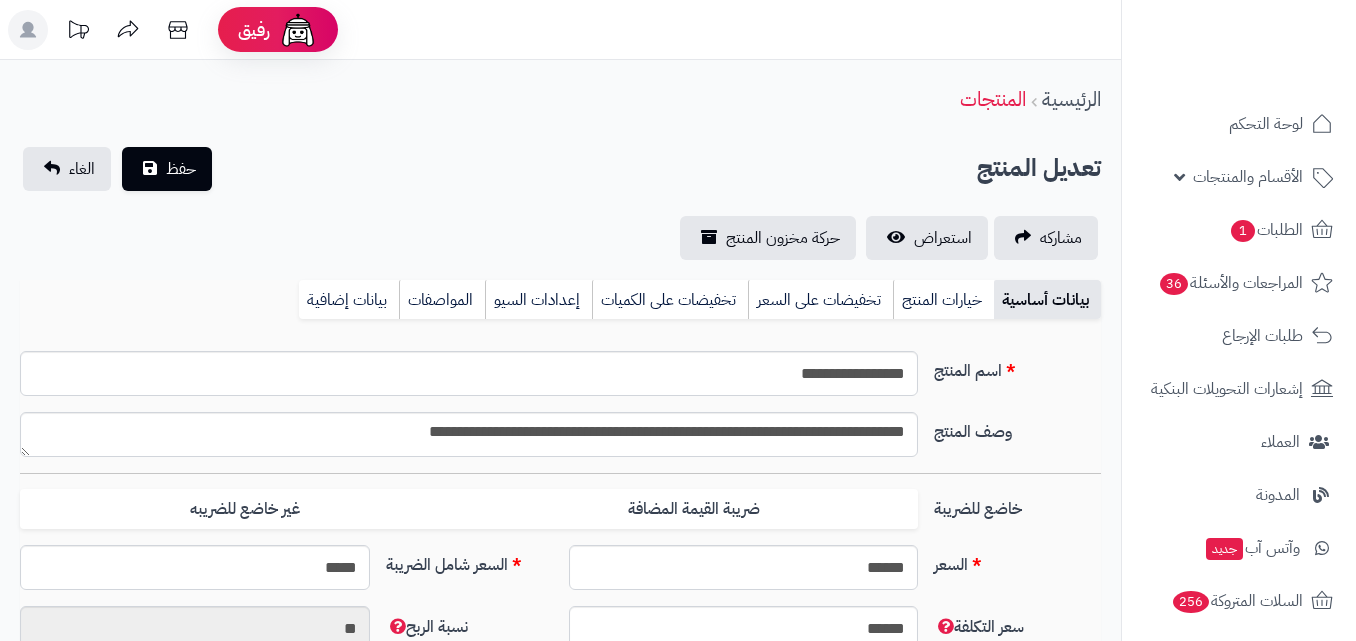 type on "****" 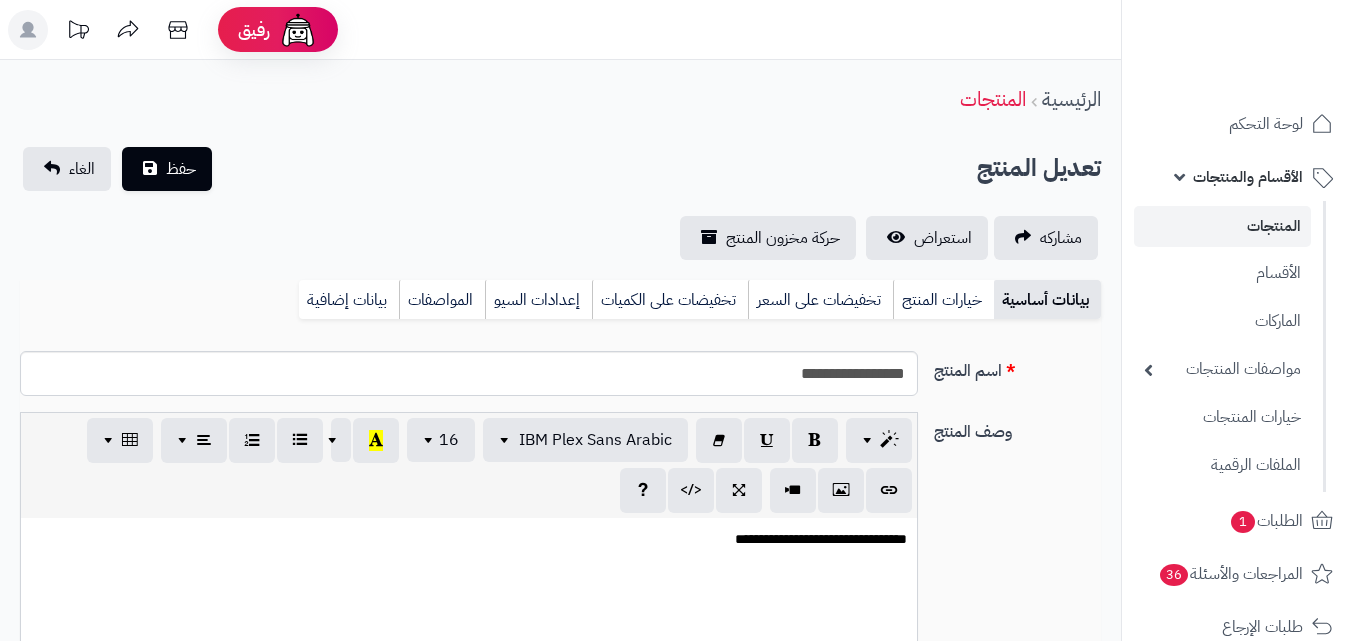 scroll, scrollTop: 0, scrollLeft: 0, axis: both 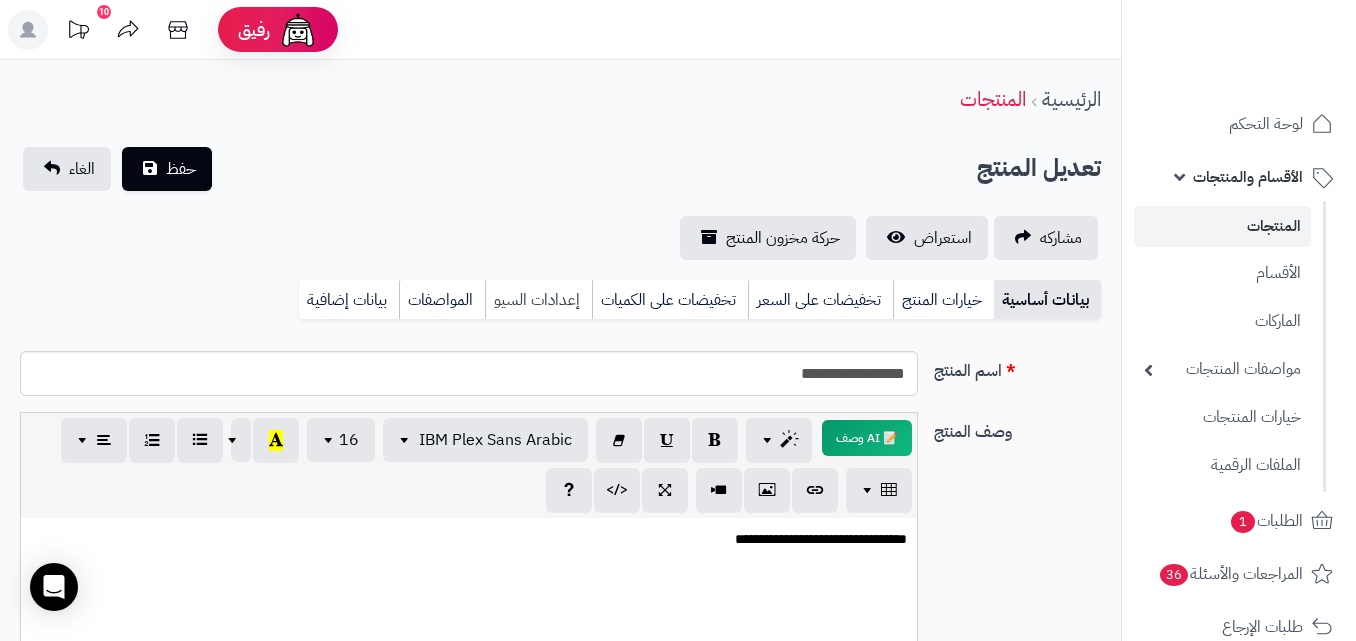 click on "إعدادات السيو" at bounding box center [538, 300] 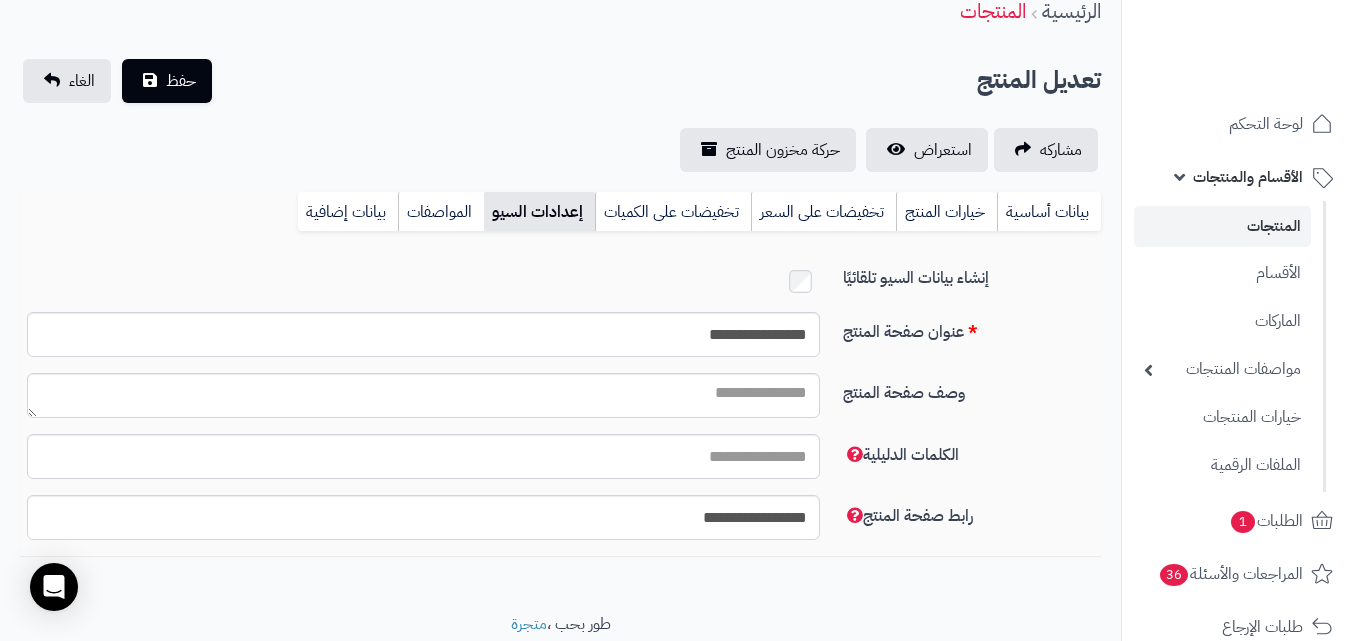 scroll, scrollTop: 100, scrollLeft: 0, axis: vertical 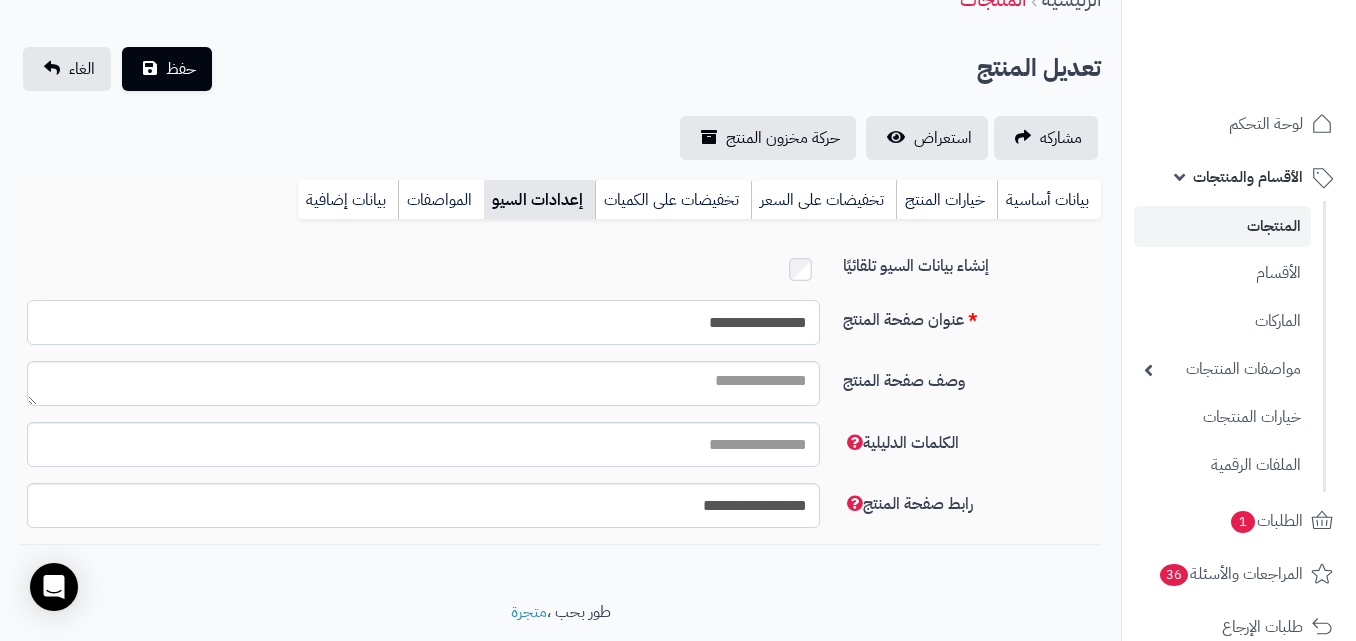 click on "**********" at bounding box center [423, 322] 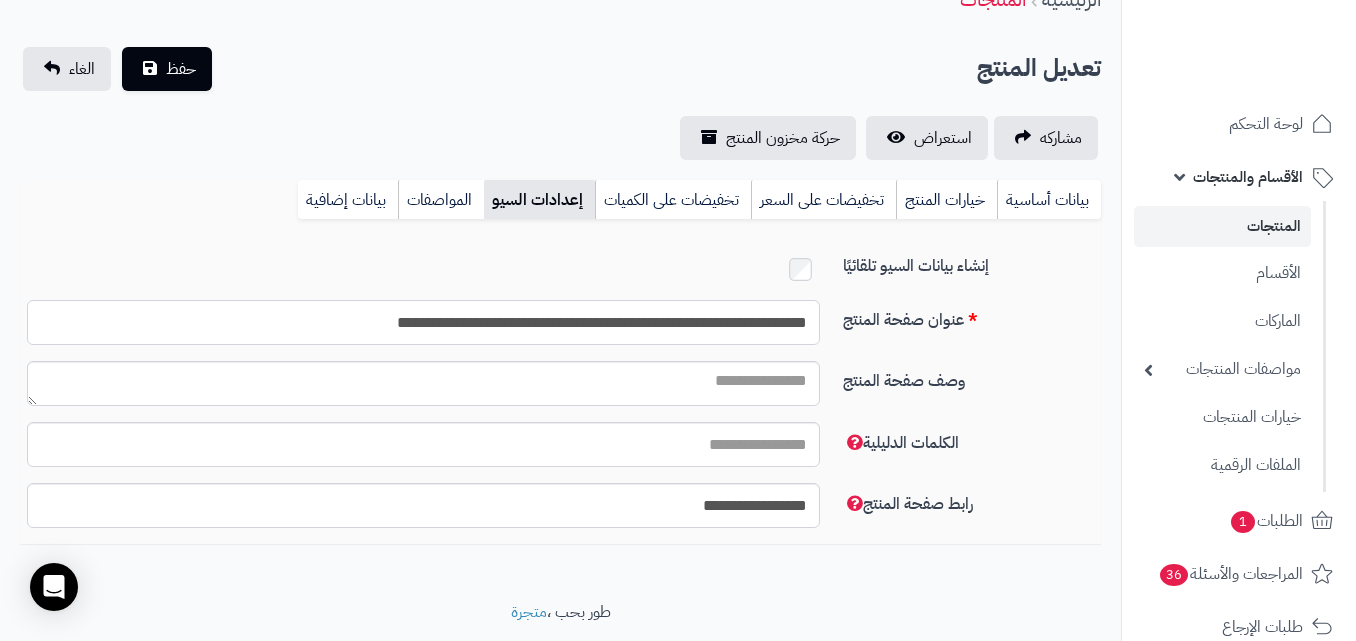 type on "**********" 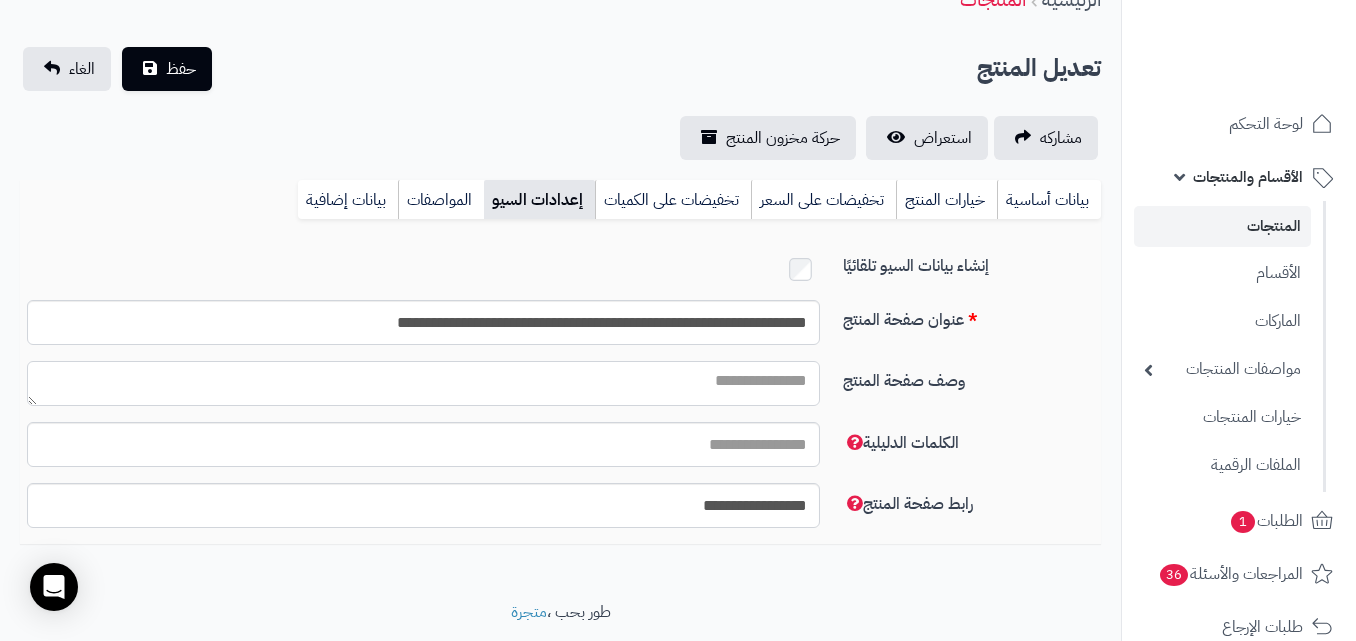 click on "وصف صفحة المنتج" at bounding box center (423, 383) 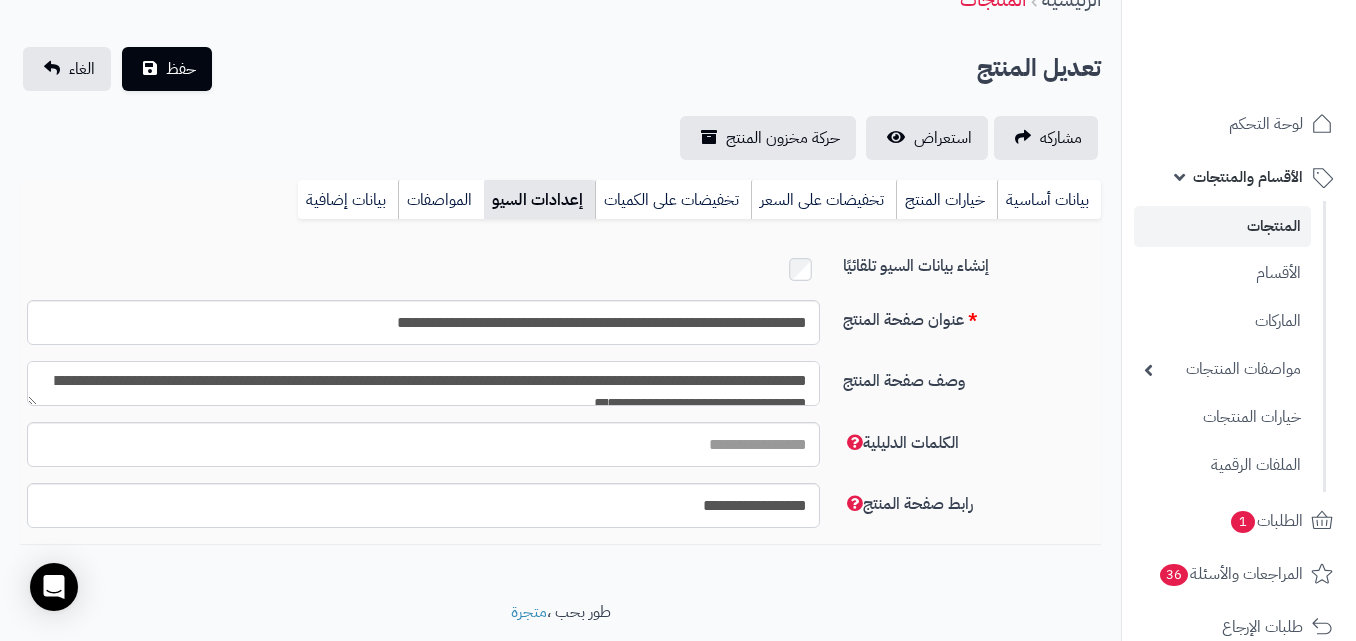 scroll, scrollTop: 11, scrollLeft: 0, axis: vertical 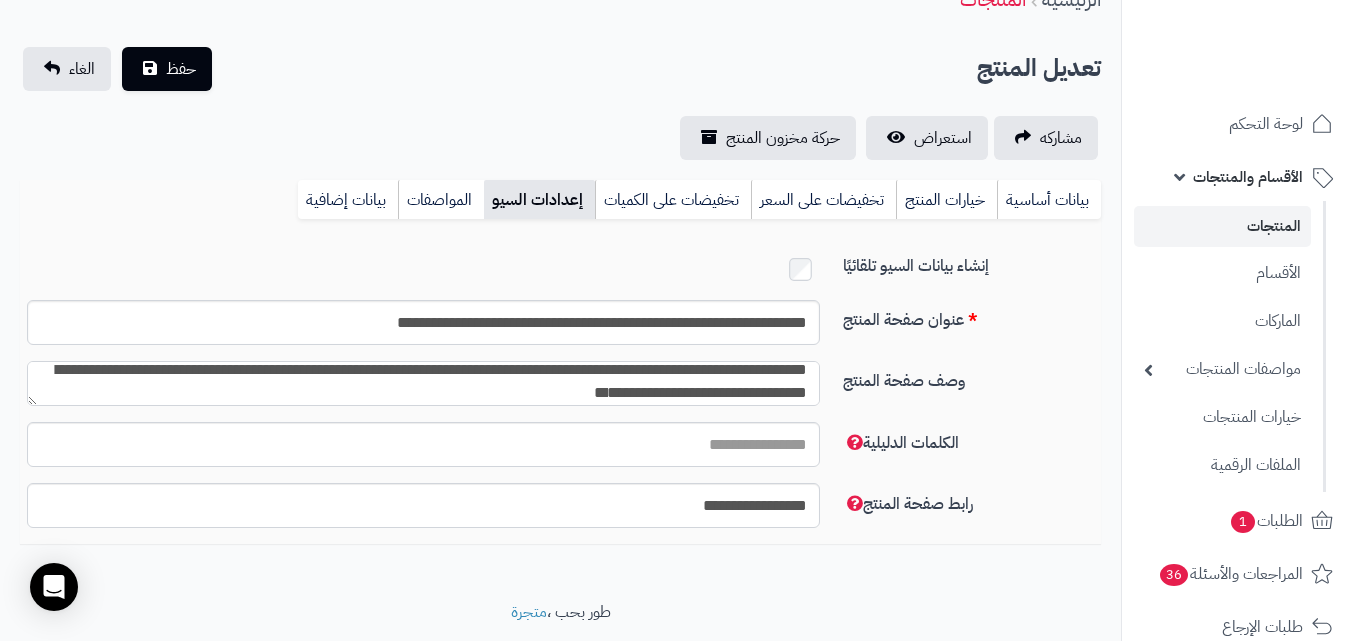 type on "**********" 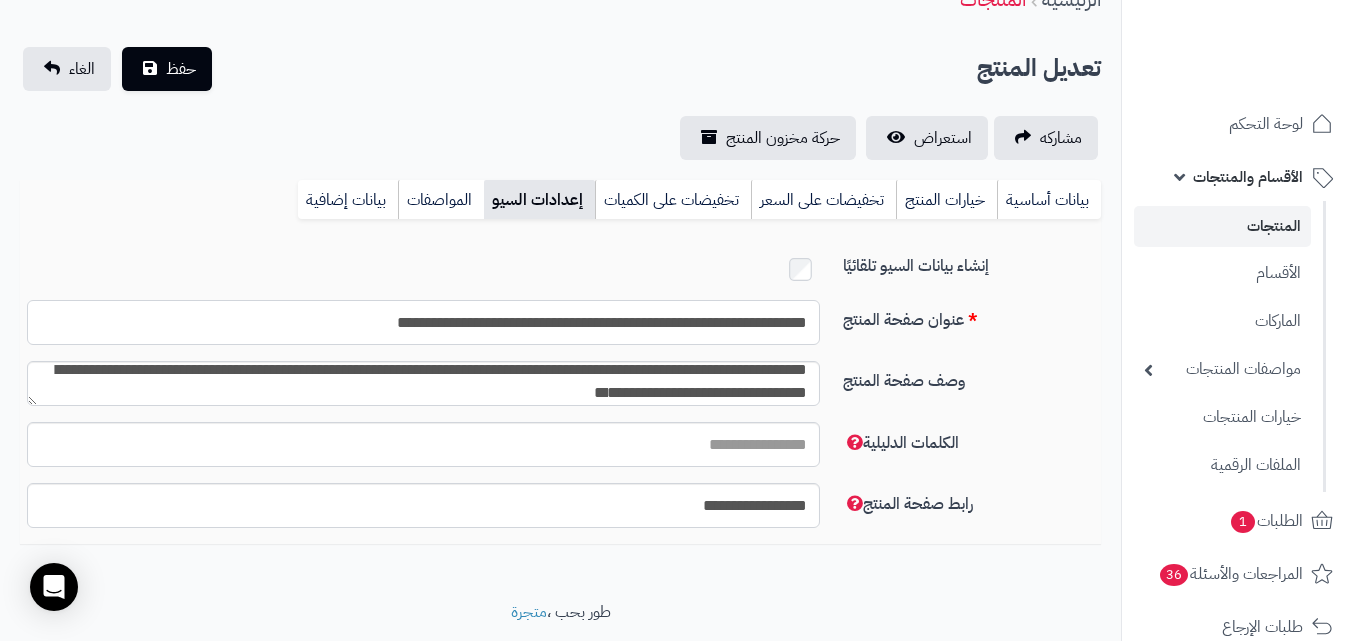 drag, startPoint x: 618, startPoint y: 320, endPoint x: 966, endPoint y: 320, distance: 348 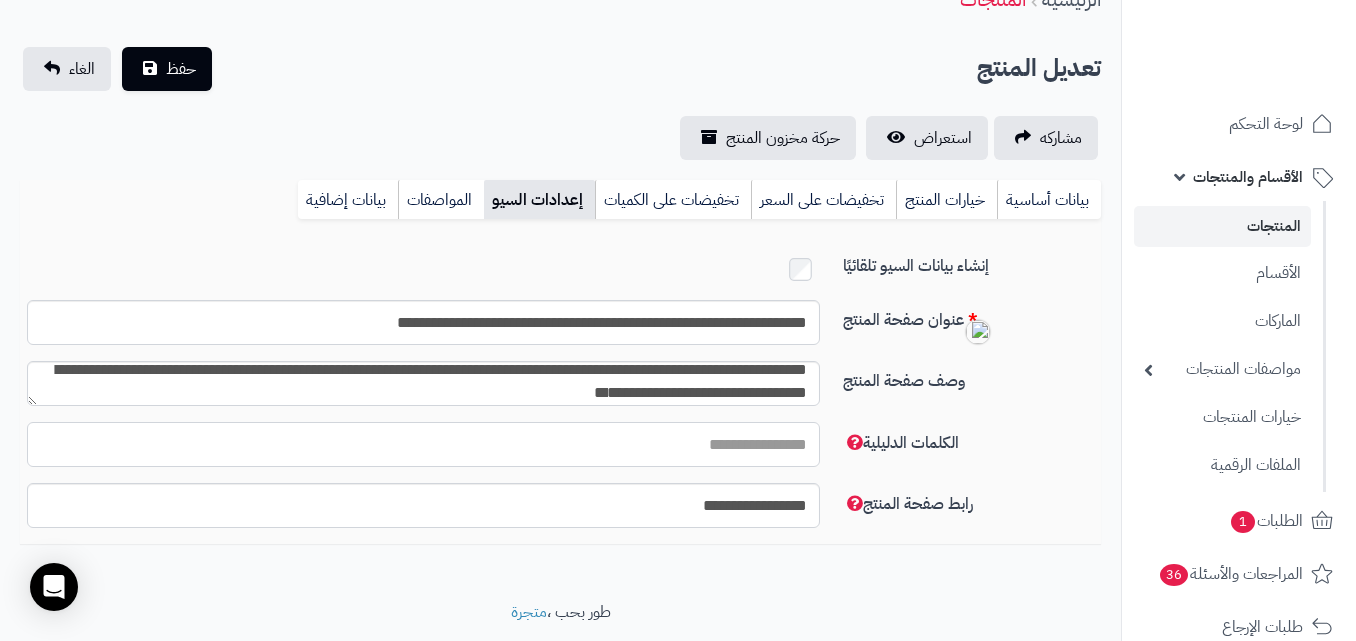 click on "الكلمات الدليلية" at bounding box center (423, 444) 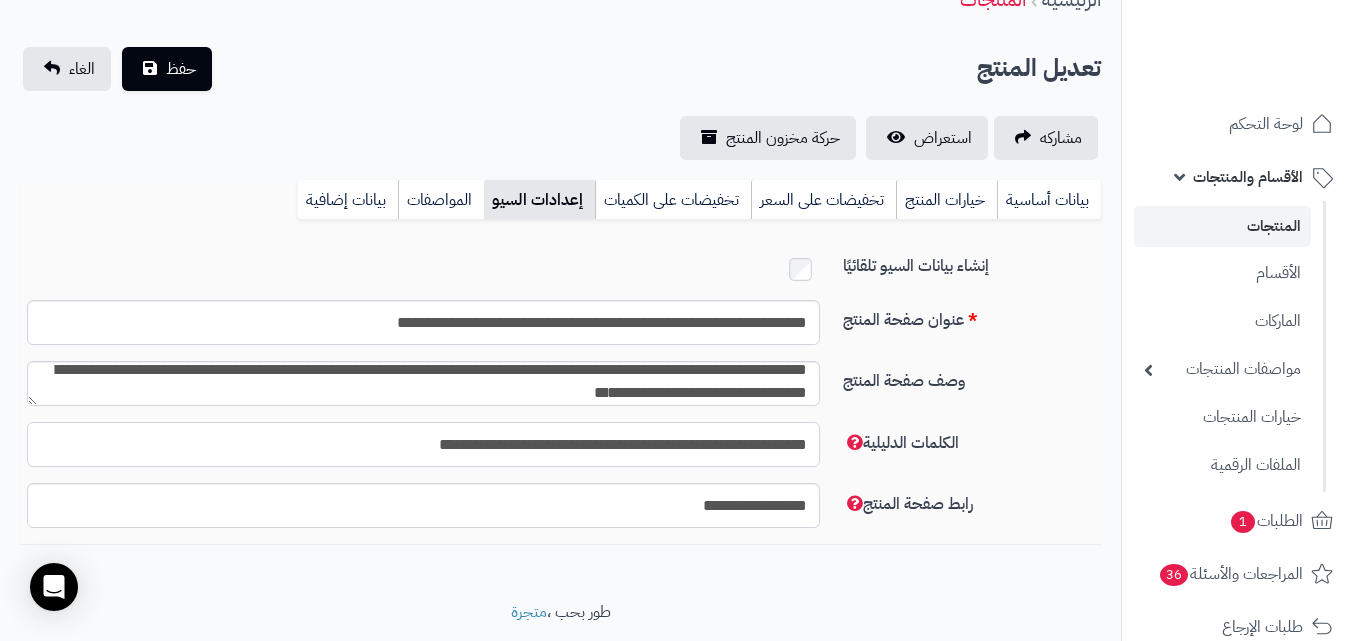 click on "**********" at bounding box center (423, 444) 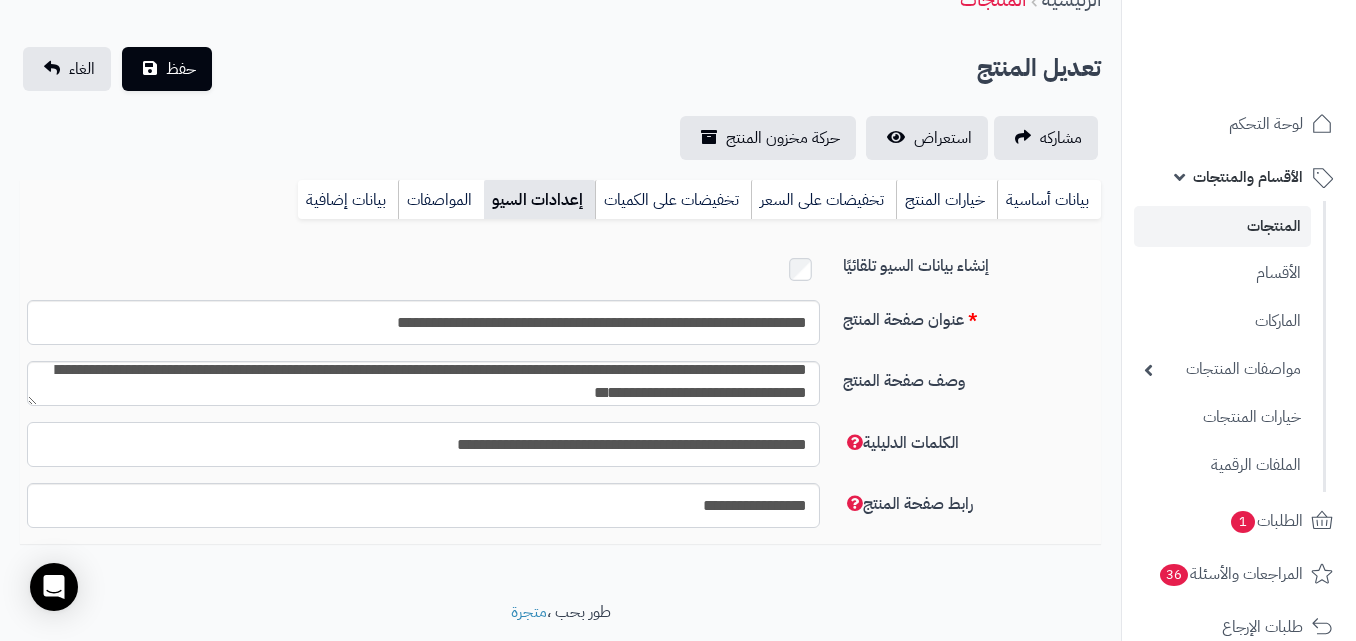 paste on "*" 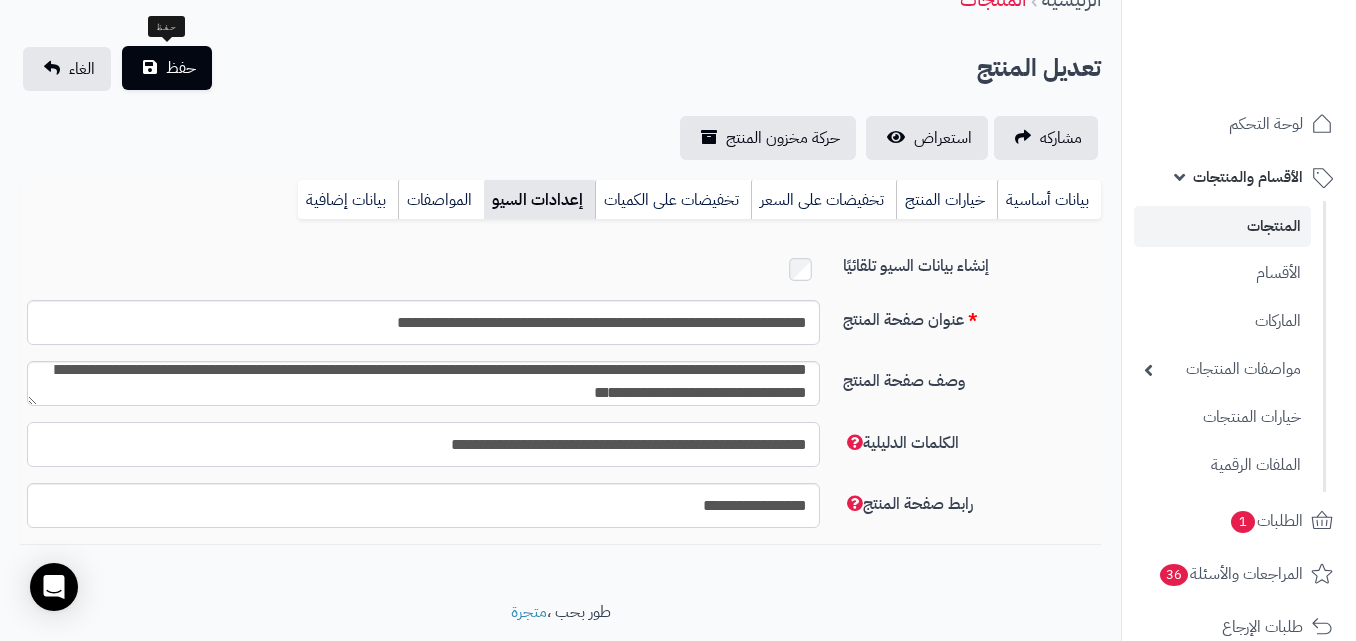type on "**********" 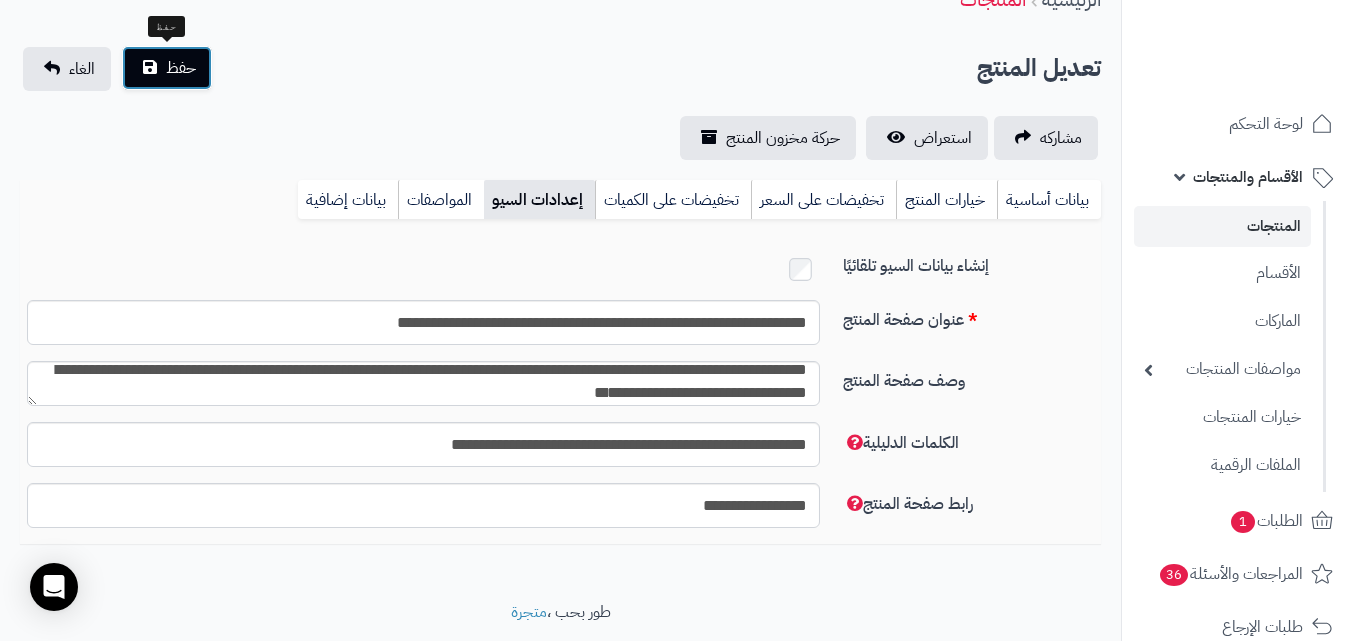 click on "حفظ" at bounding box center [181, 68] 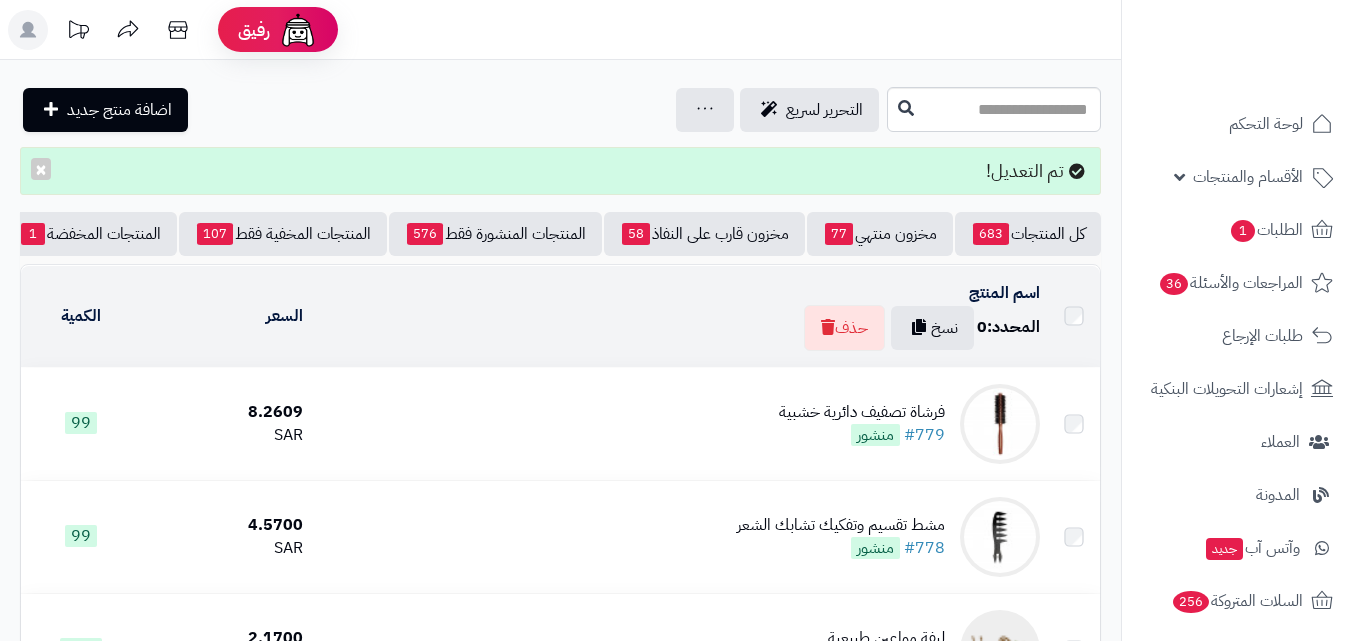 scroll, scrollTop: 0, scrollLeft: 0, axis: both 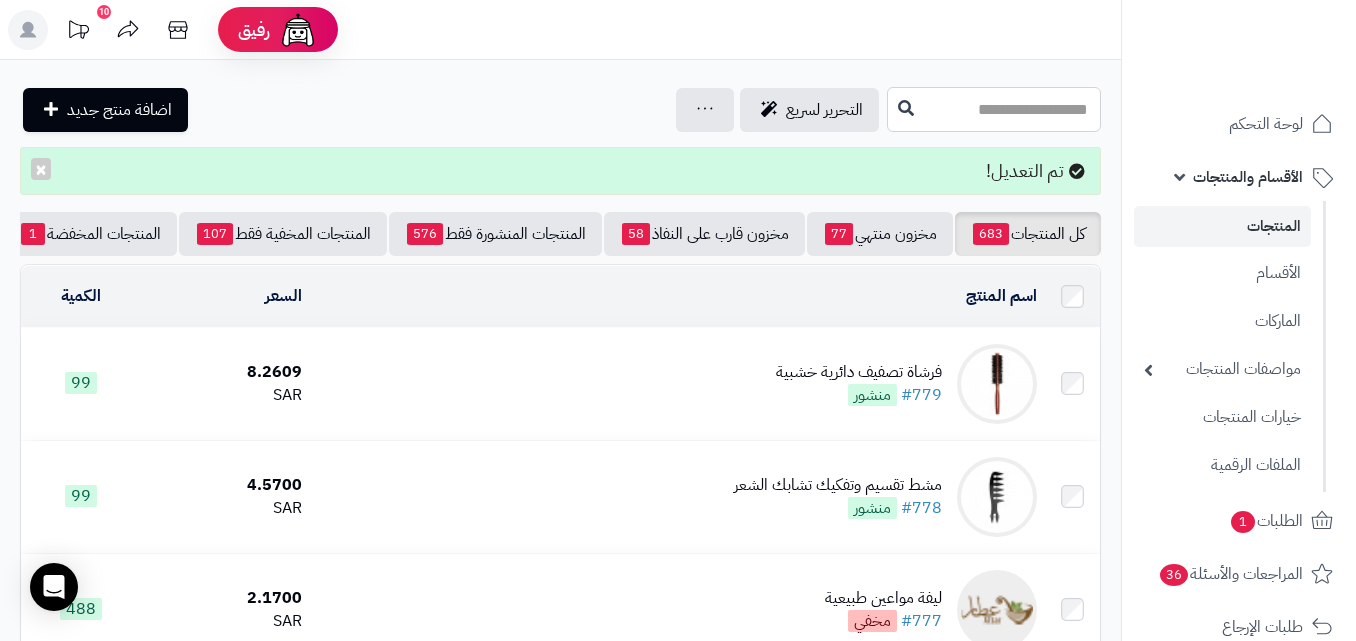 click at bounding box center [994, 109] 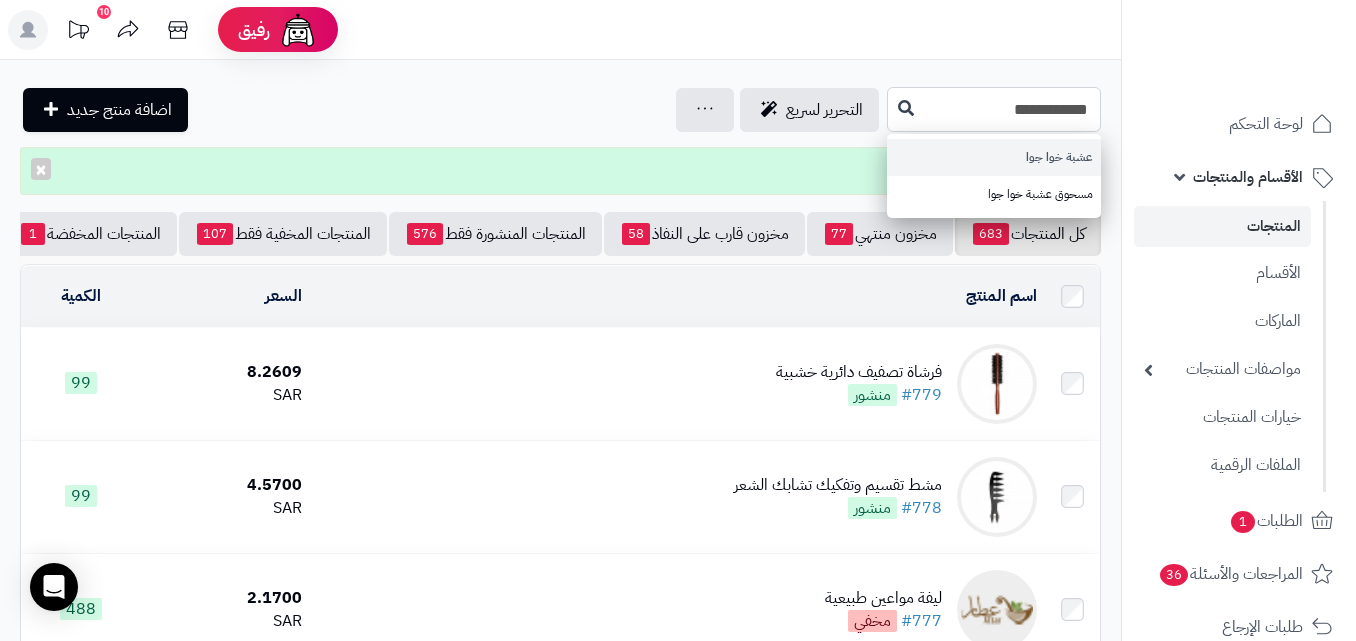 type on "**********" 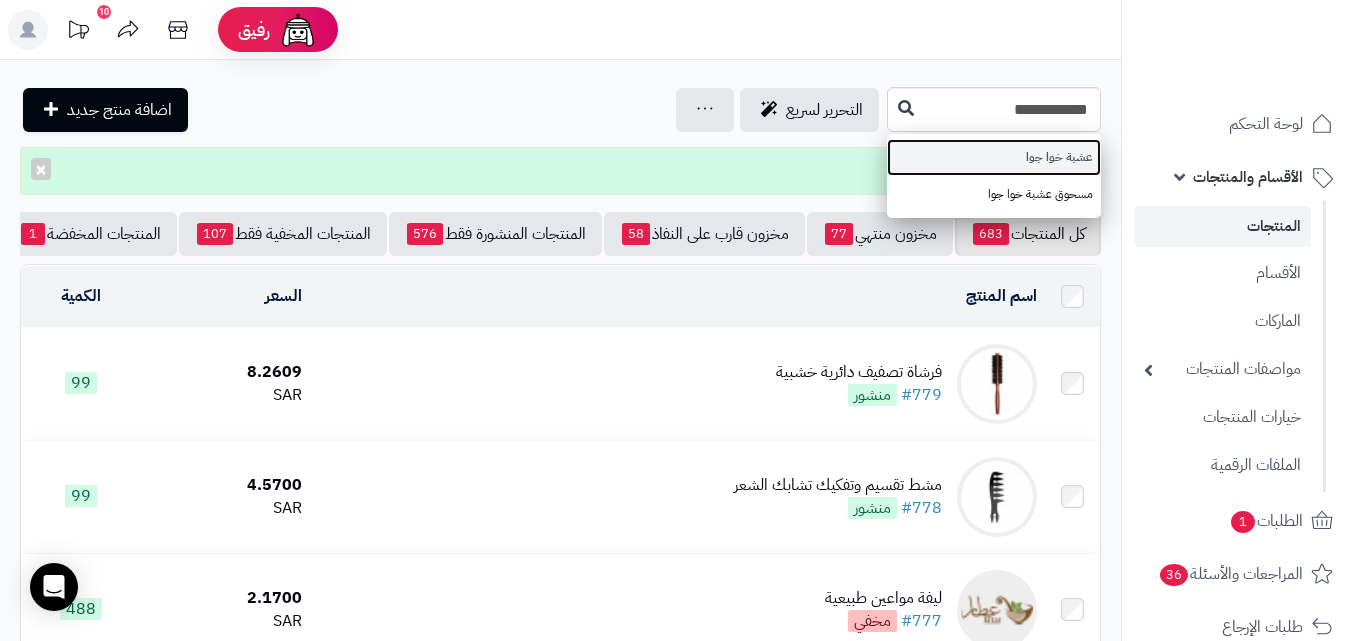 click on "عشبة خوا جوا" at bounding box center (994, 157) 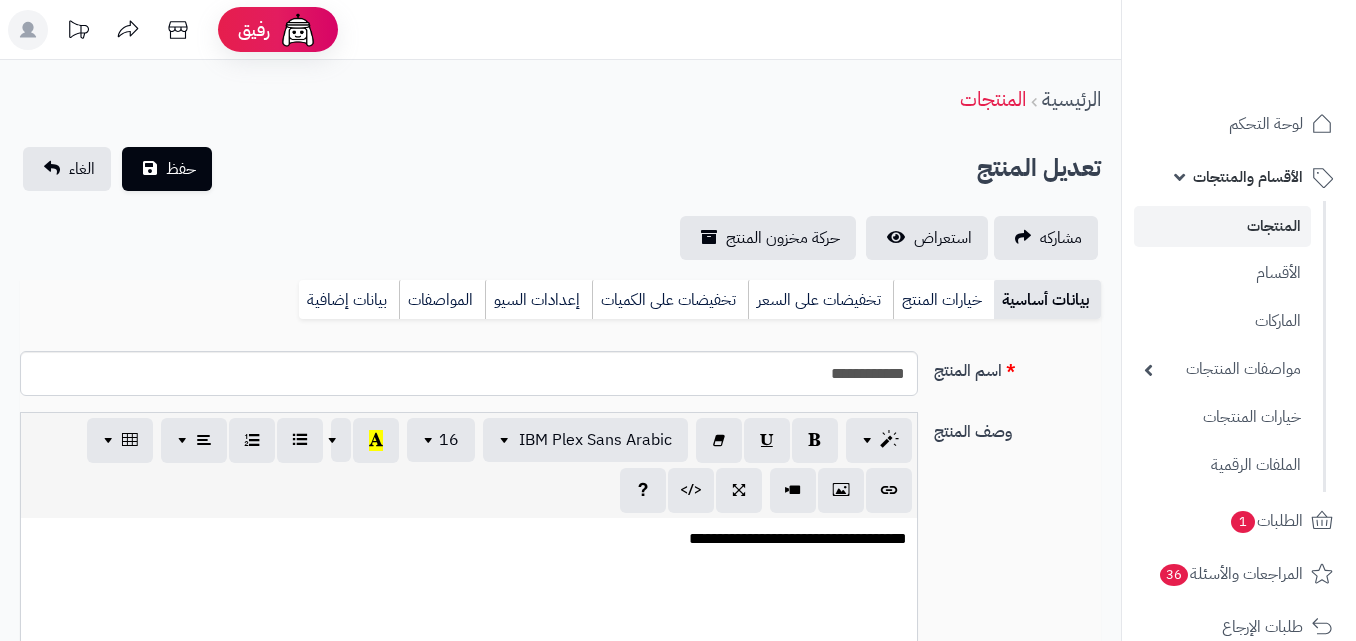 scroll, scrollTop: 0, scrollLeft: 0, axis: both 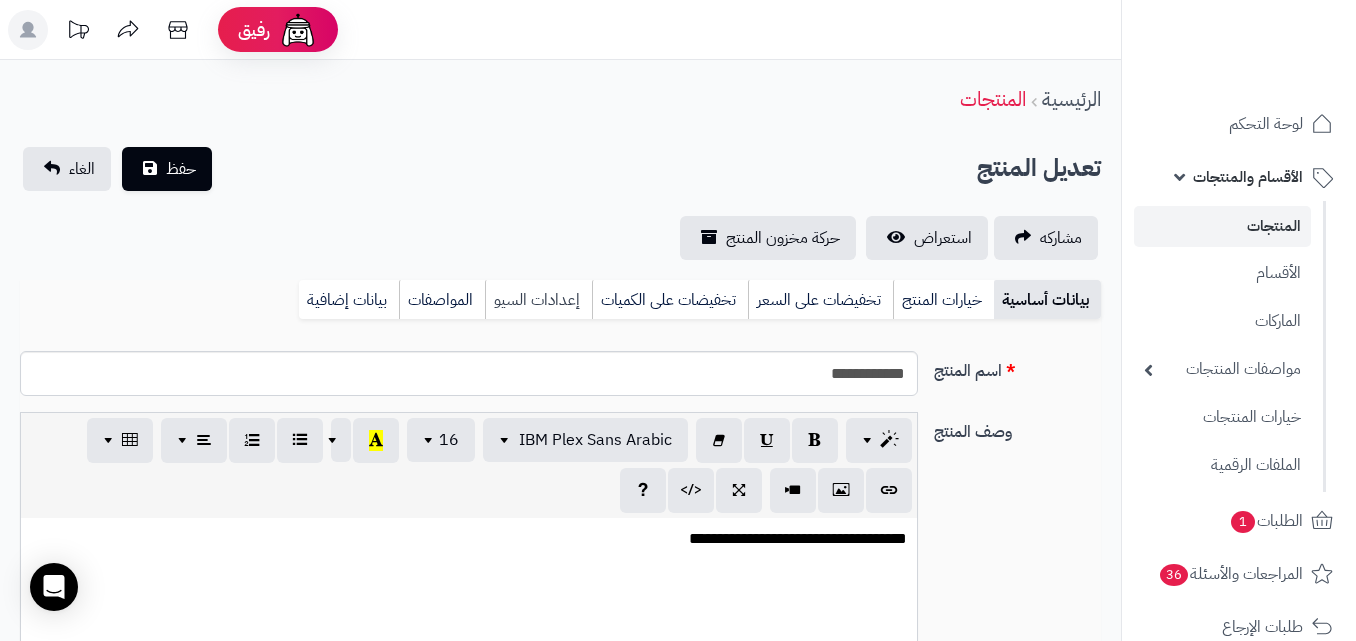click on "إعدادات السيو" at bounding box center [538, 300] 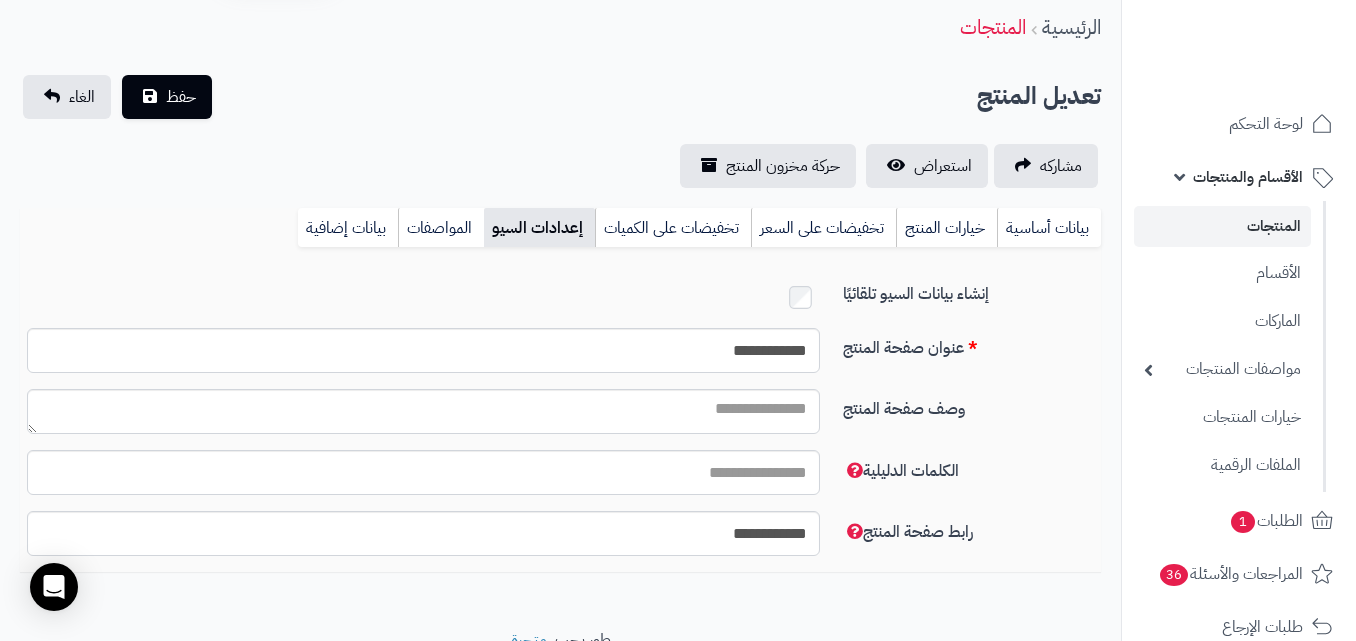 scroll, scrollTop: 100, scrollLeft: 0, axis: vertical 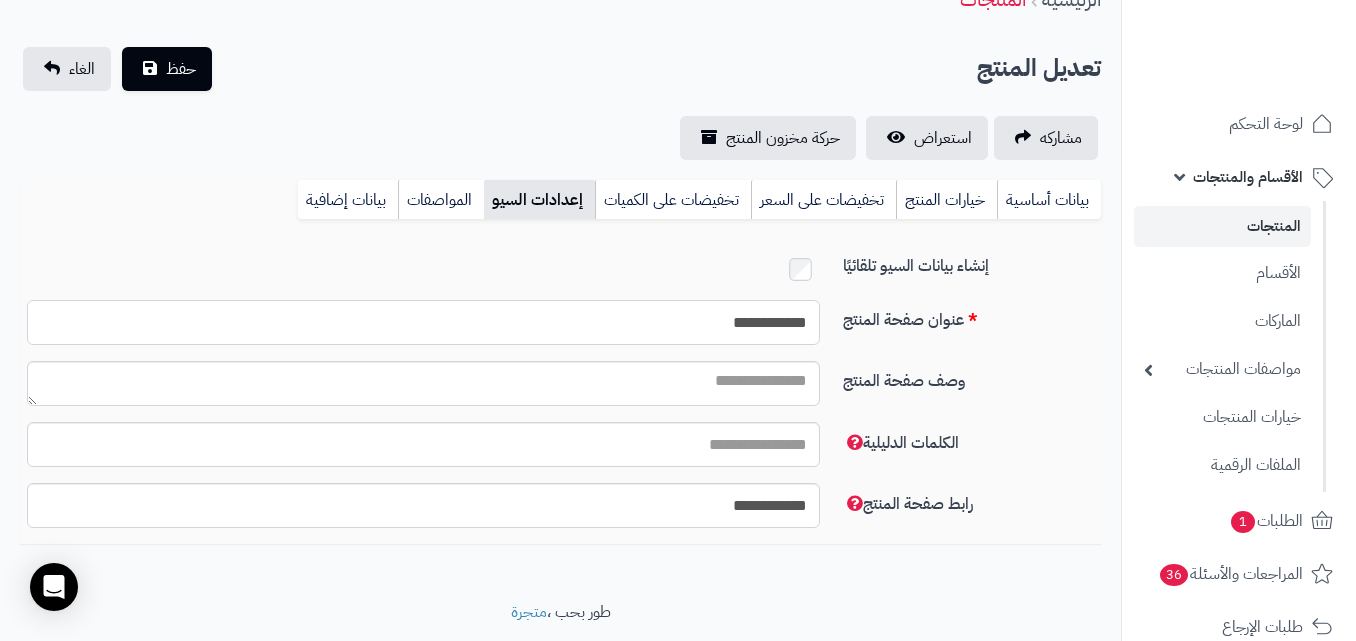 click on "**********" at bounding box center [423, 322] 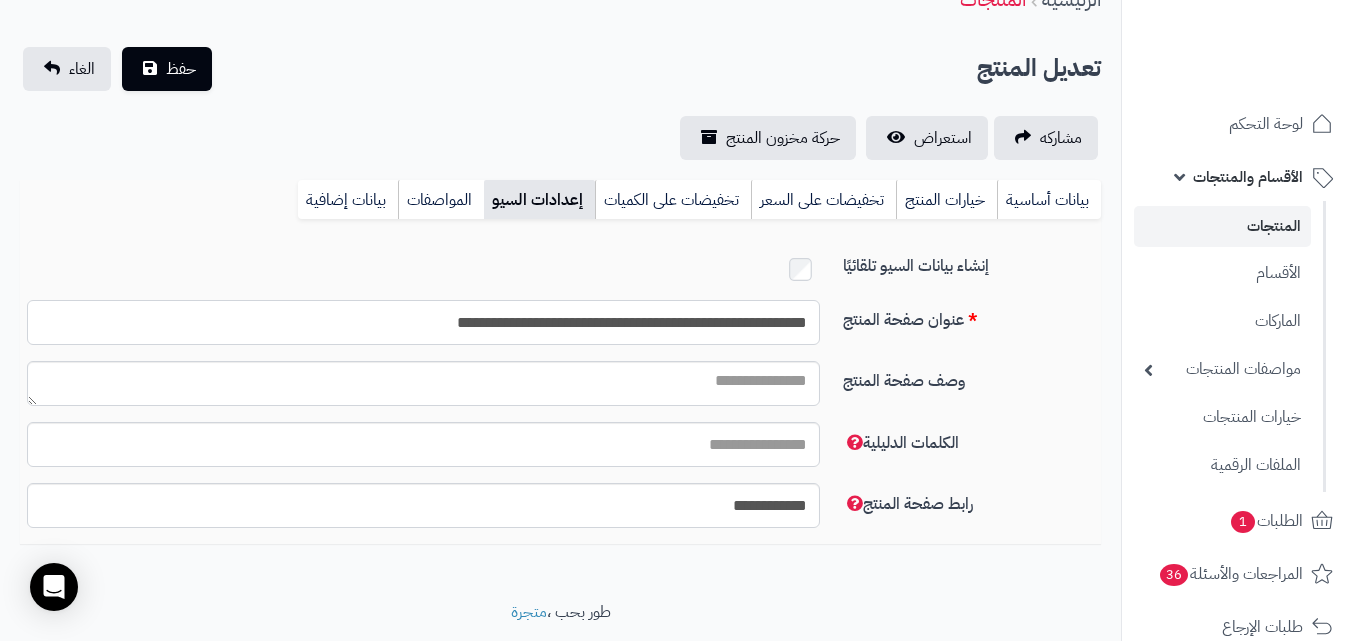 type on "**********" 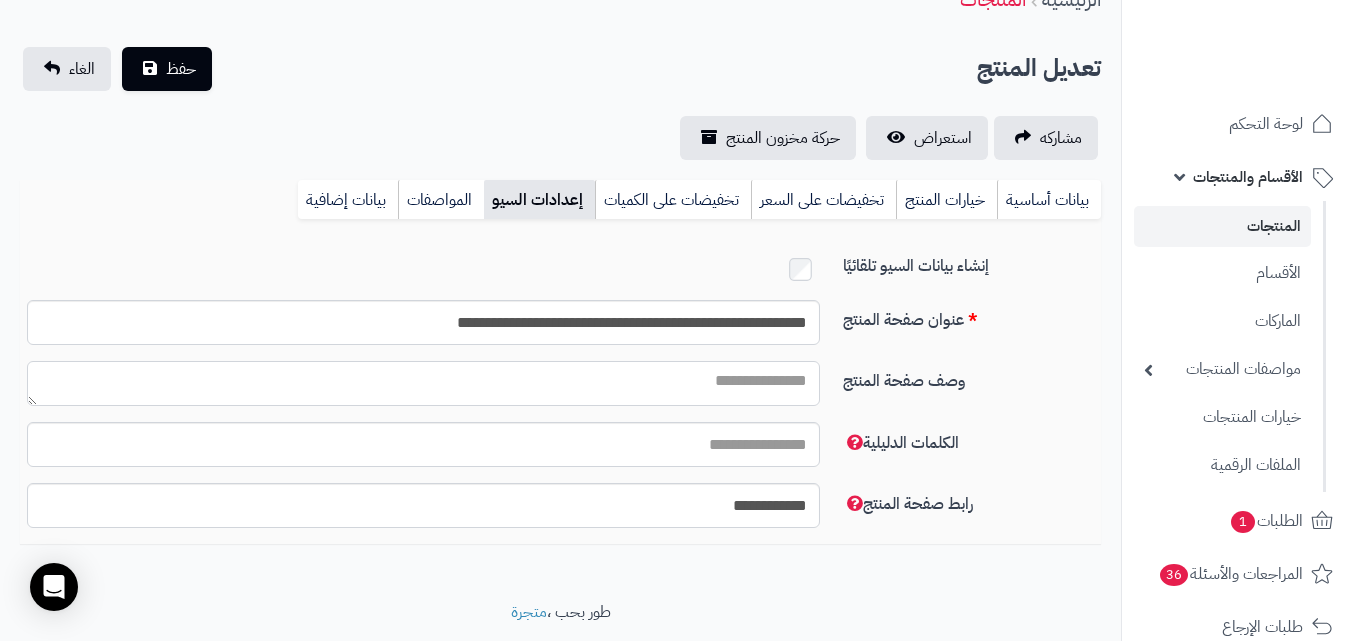 click on "وصف صفحة المنتج" at bounding box center (423, 383) 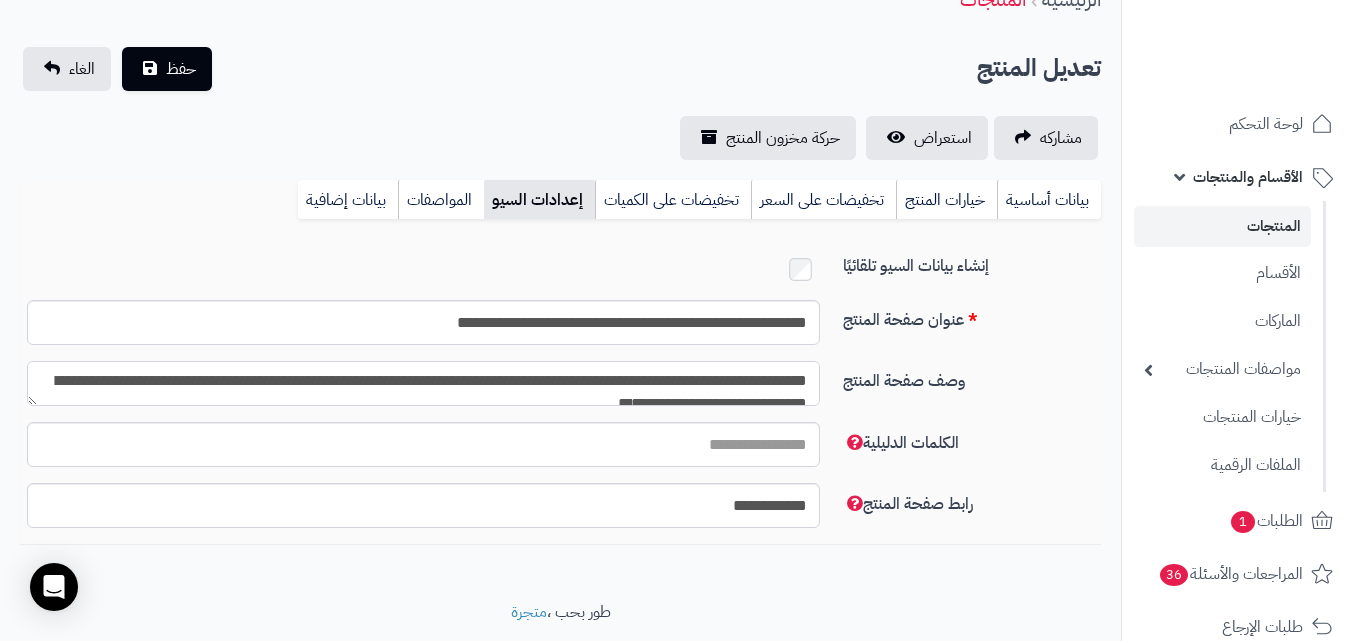 scroll, scrollTop: 11, scrollLeft: 0, axis: vertical 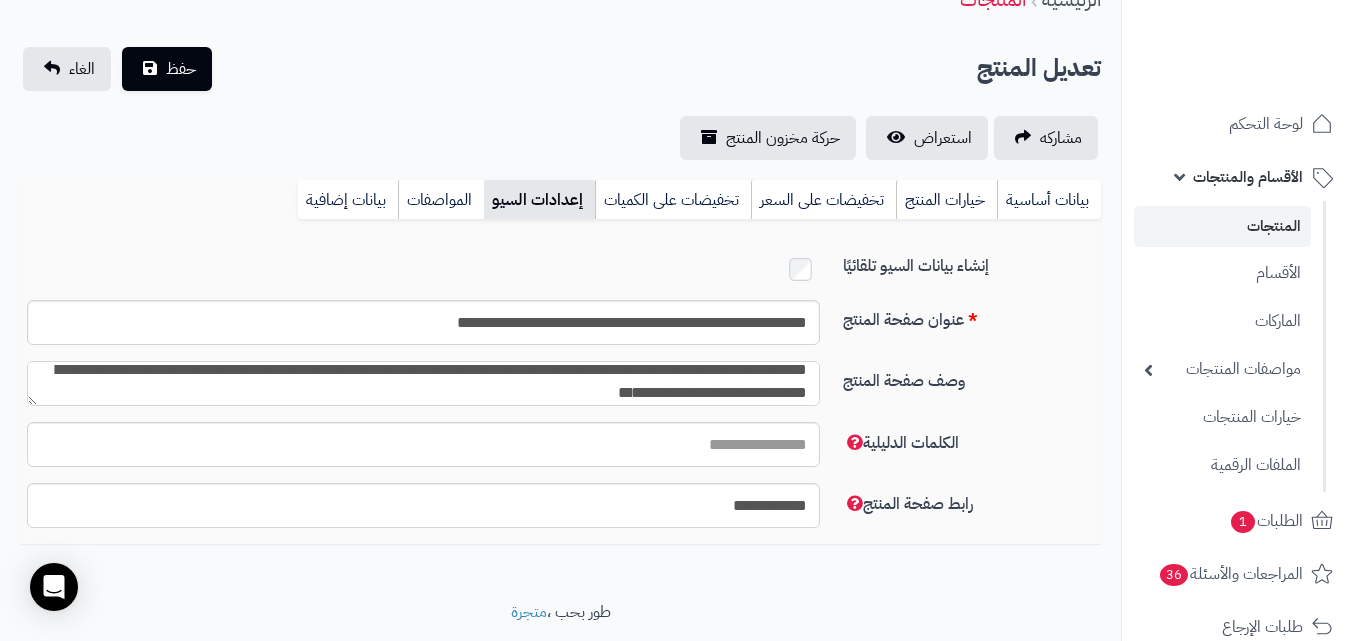 type on "**********" 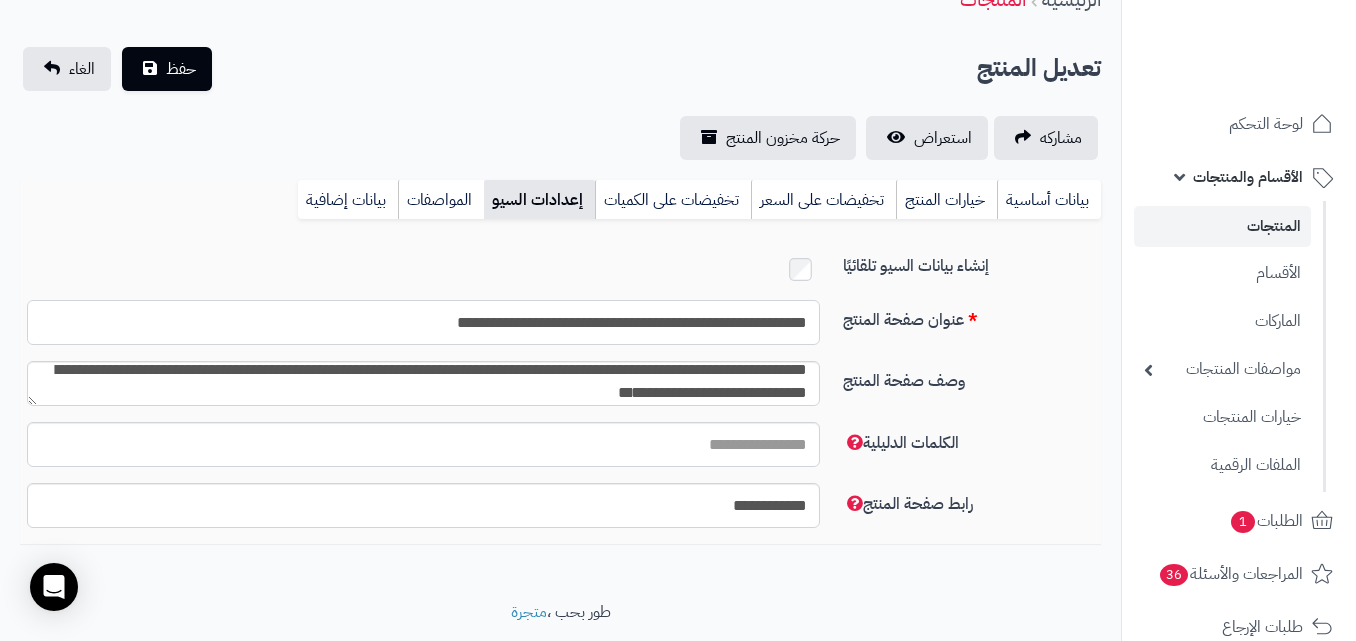 drag, startPoint x: 514, startPoint y: 317, endPoint x: 856, endPoint y: 246, distance: 349.29214 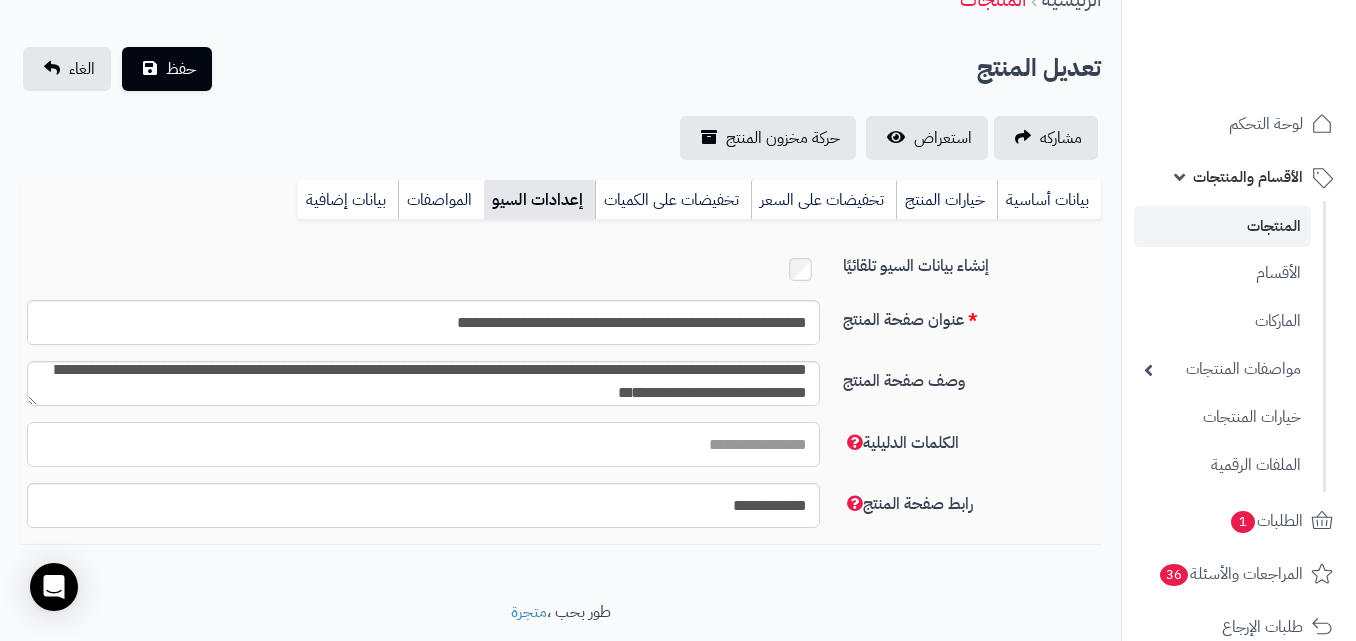 click on "الكلمات الدليلية" at bounding box center (423, 444) 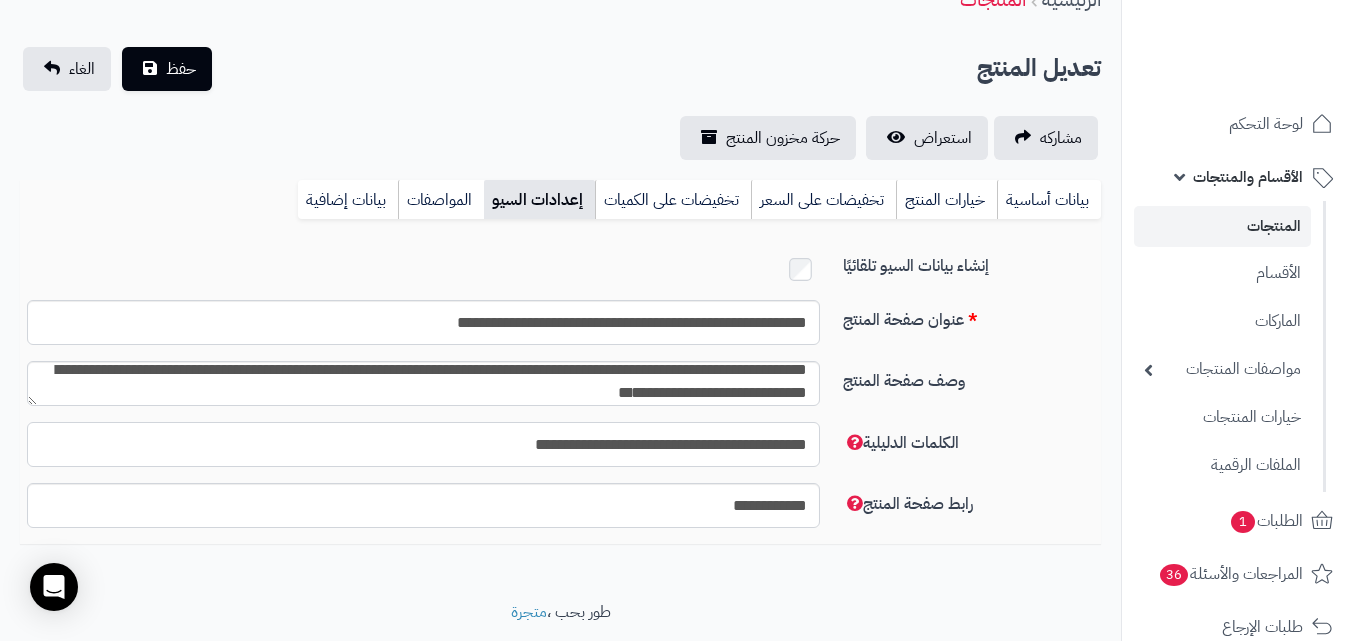 click on "**********" at bounding box center [423, 444] 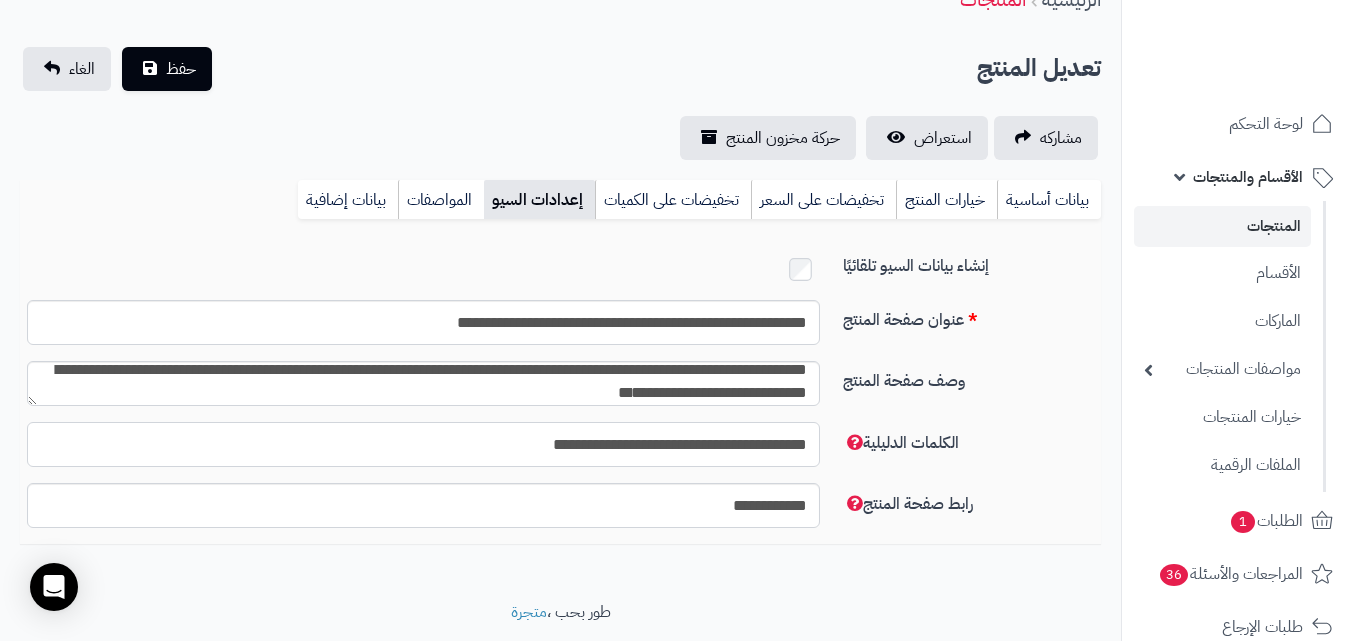 paste on "*" 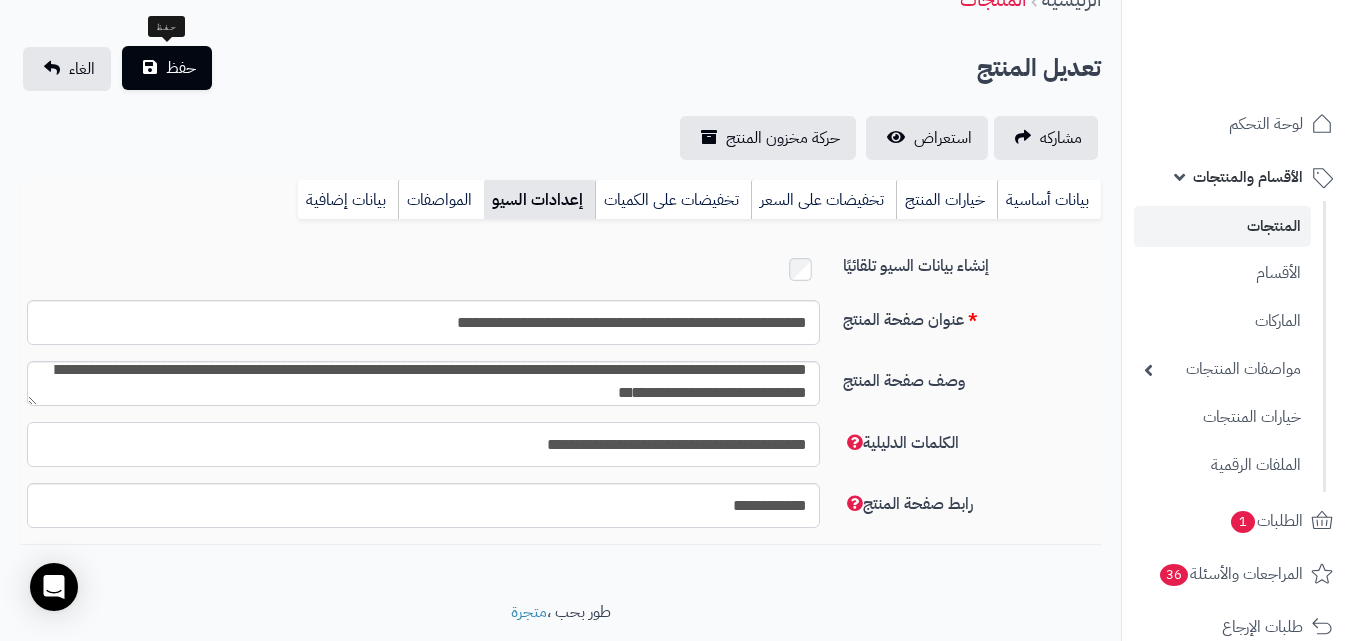 type on "**********" 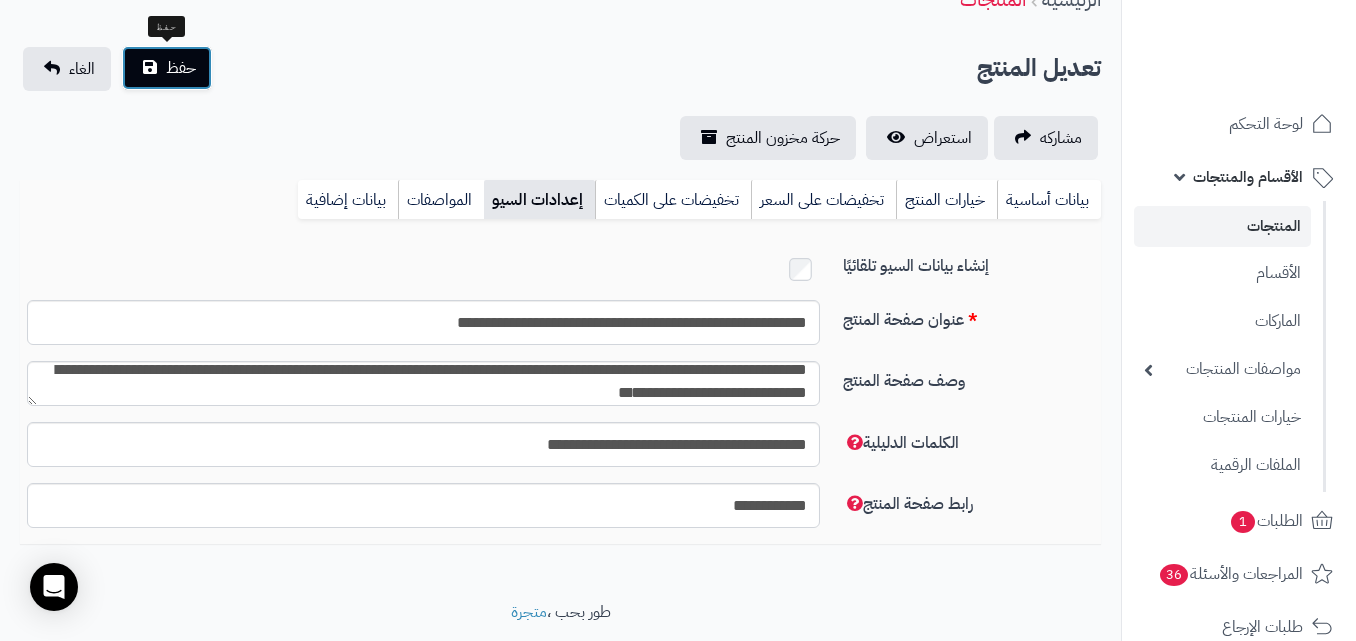 click on "حفظ" at bounding box center (167, 68) 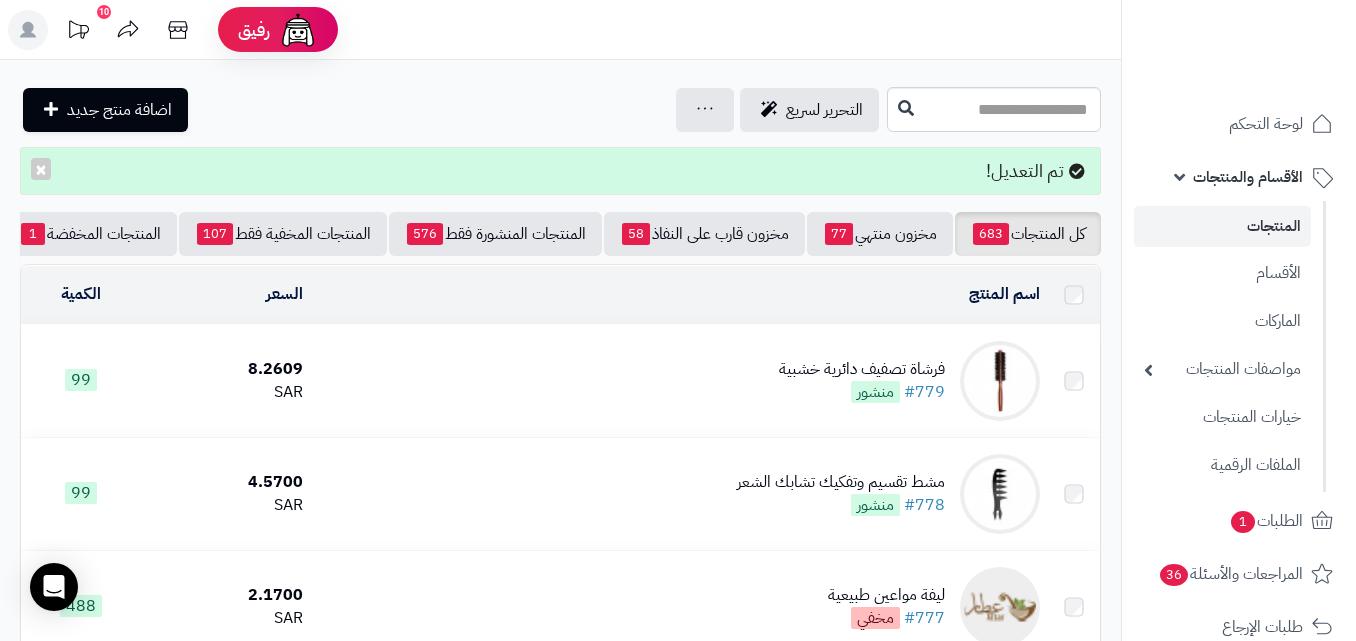 scroll, scrollTop: 0, scrollLeft: 0, axis: both 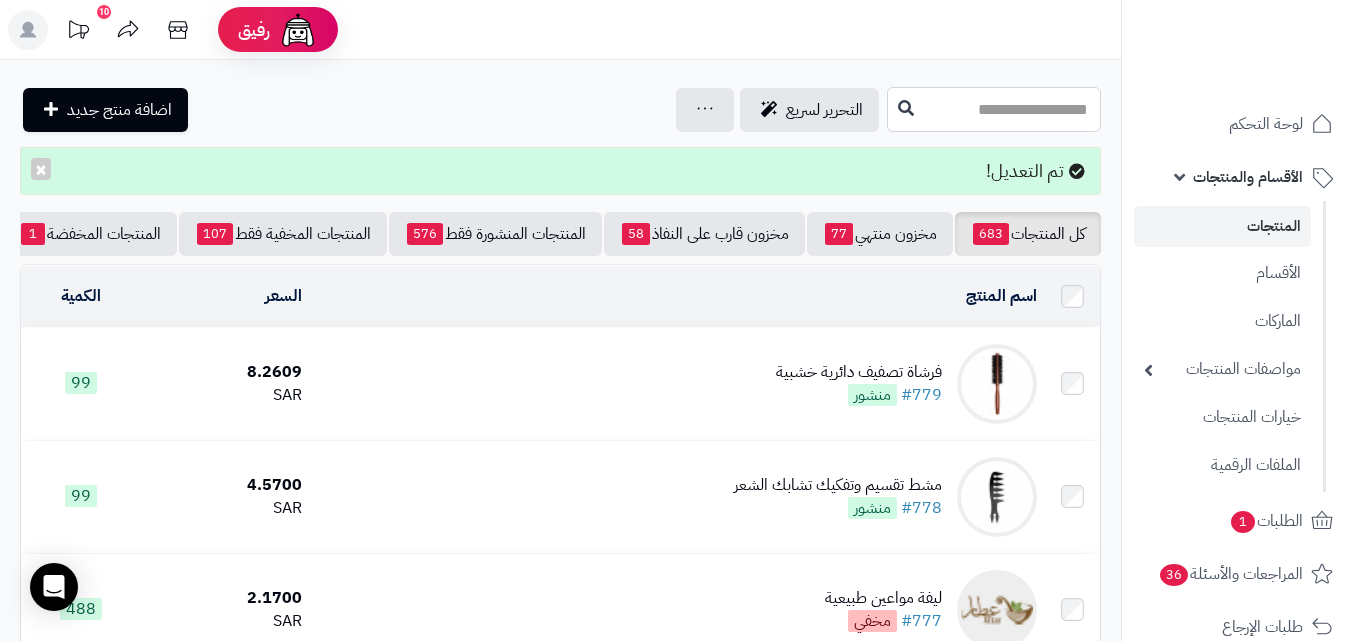 click at bounding box center [994, 109] 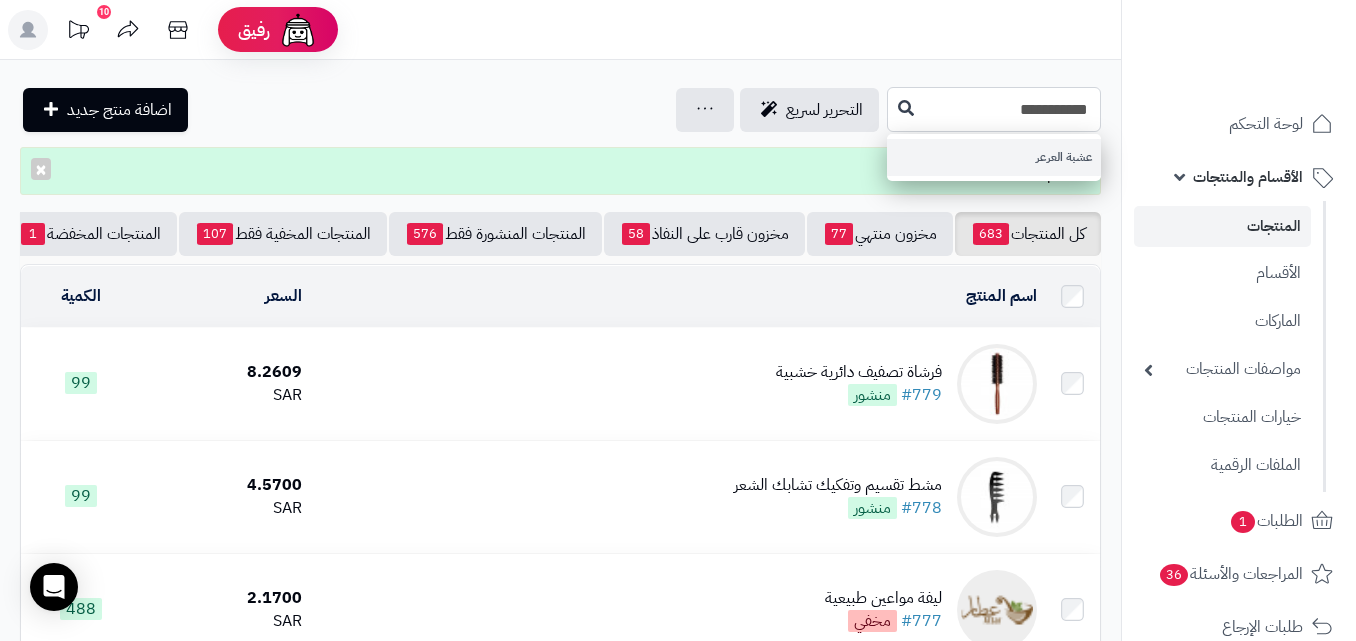 type on "**********" 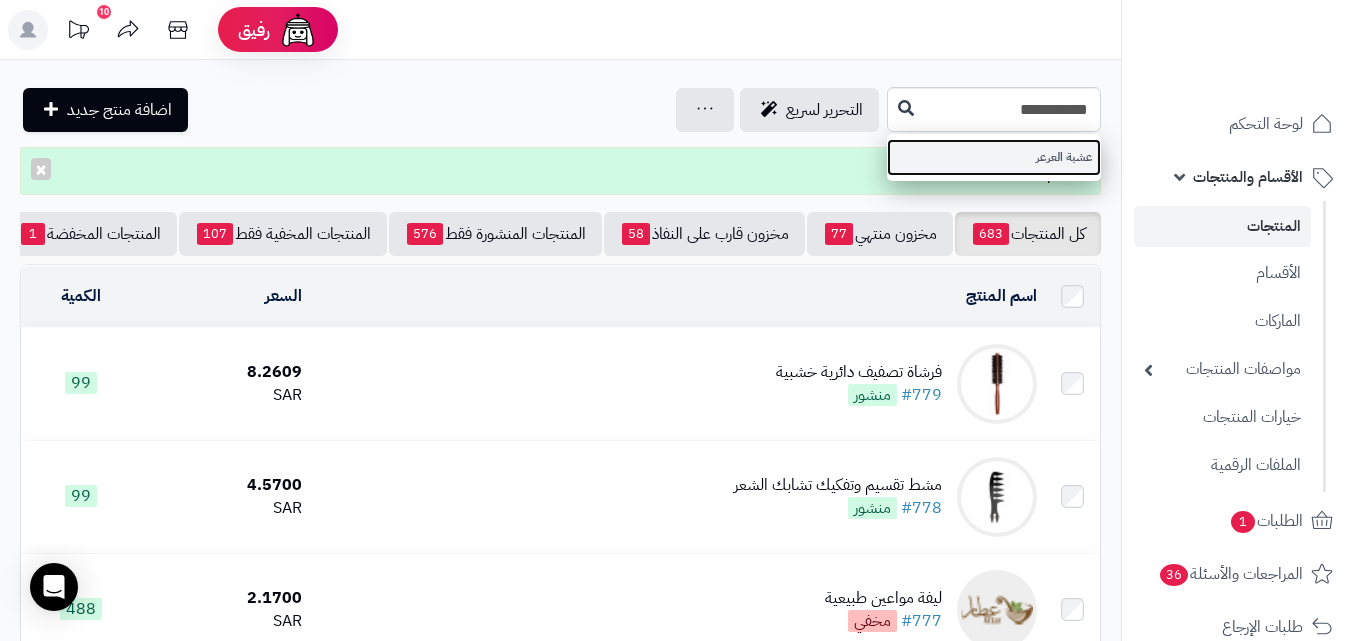 click on "عشبة العرعر" at bounding box center [994, 157] 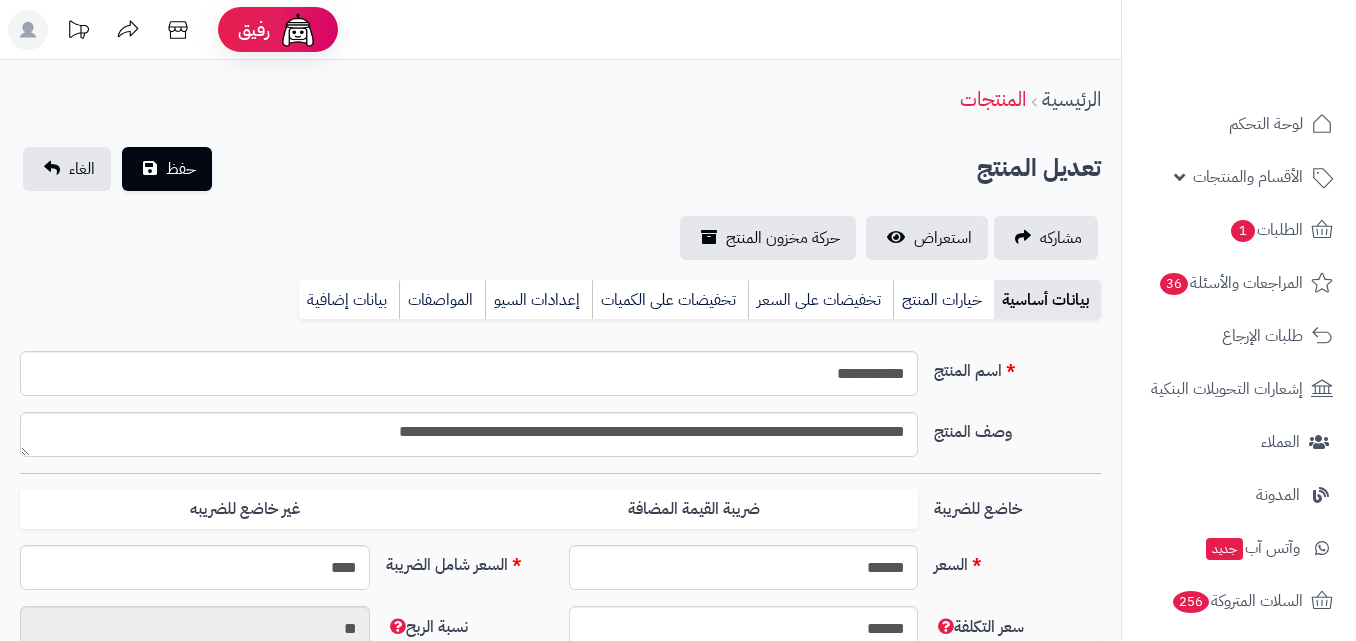 scroll, scrollTop: 0, scrollLeft: 0, axis: both 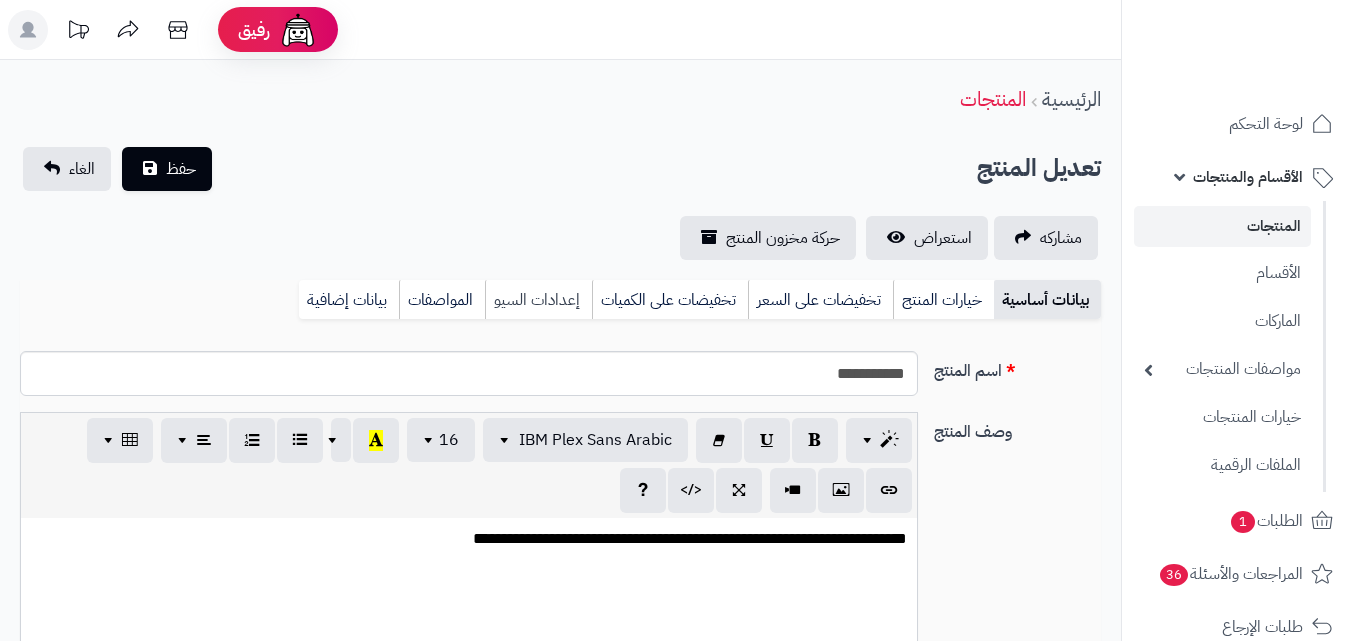 click on "إعدادات السيو" at bounding box center (538, 300) 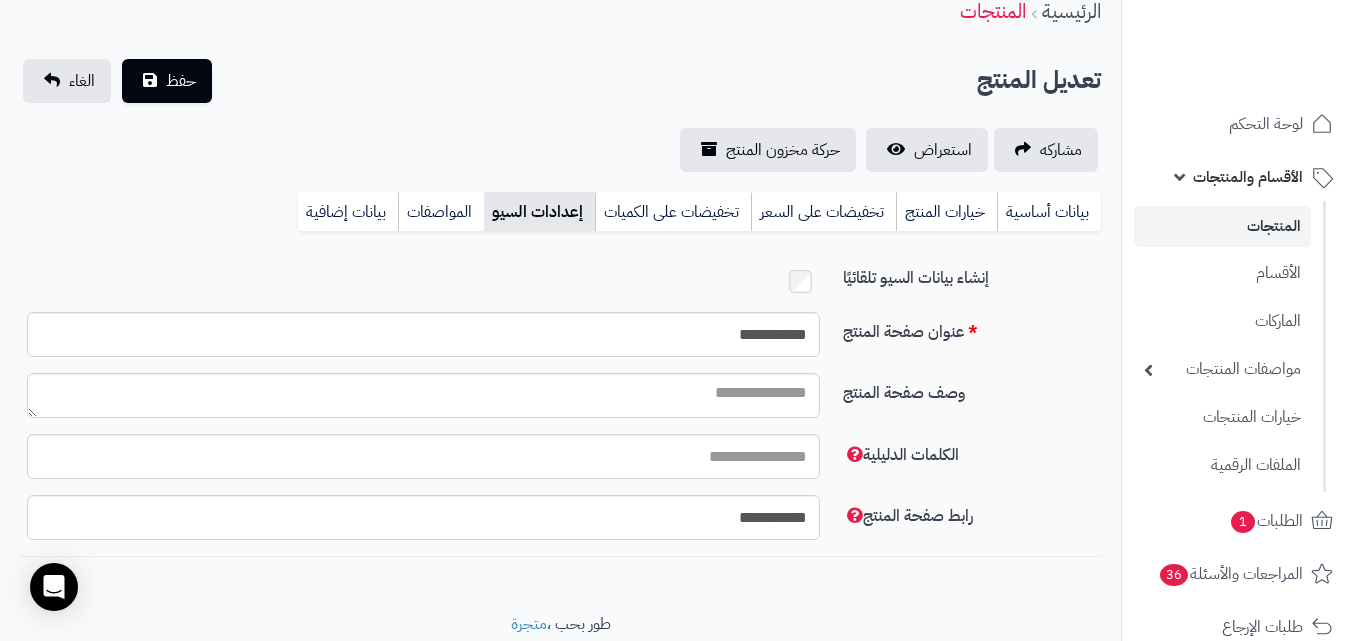 scroll, scrollTop: 100, scrollLeft: 0, axis: vertical 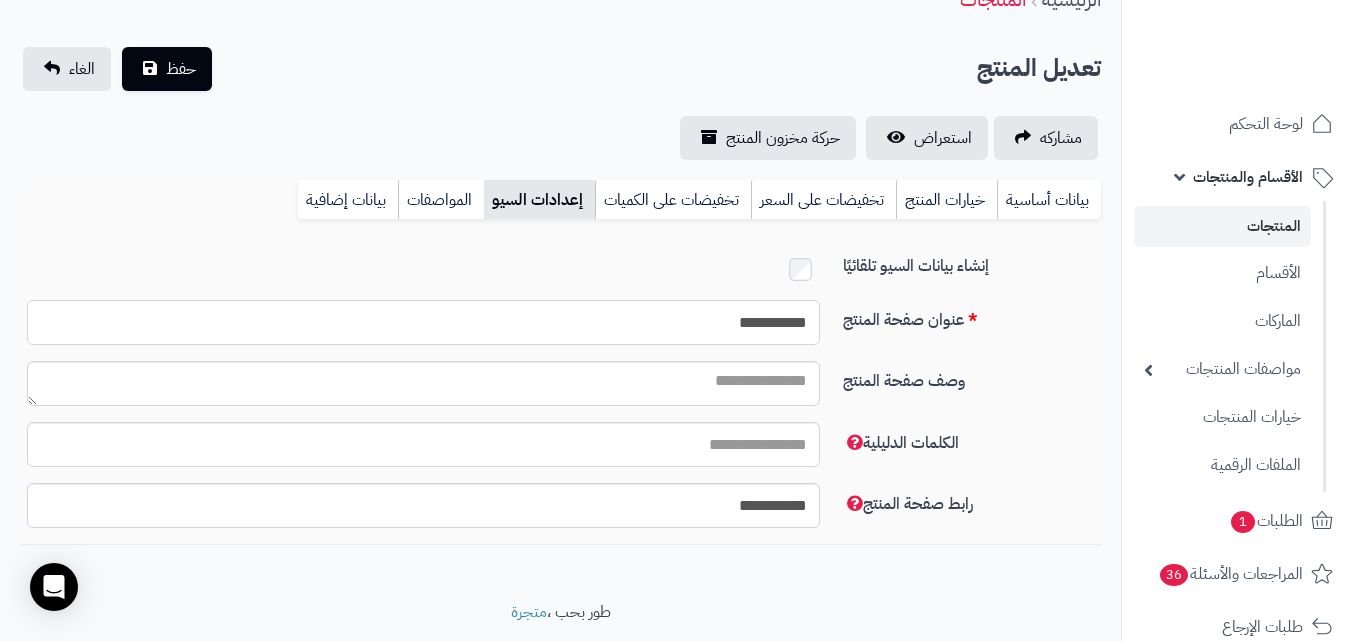 click on "**********" at bounding box center (423, 322) 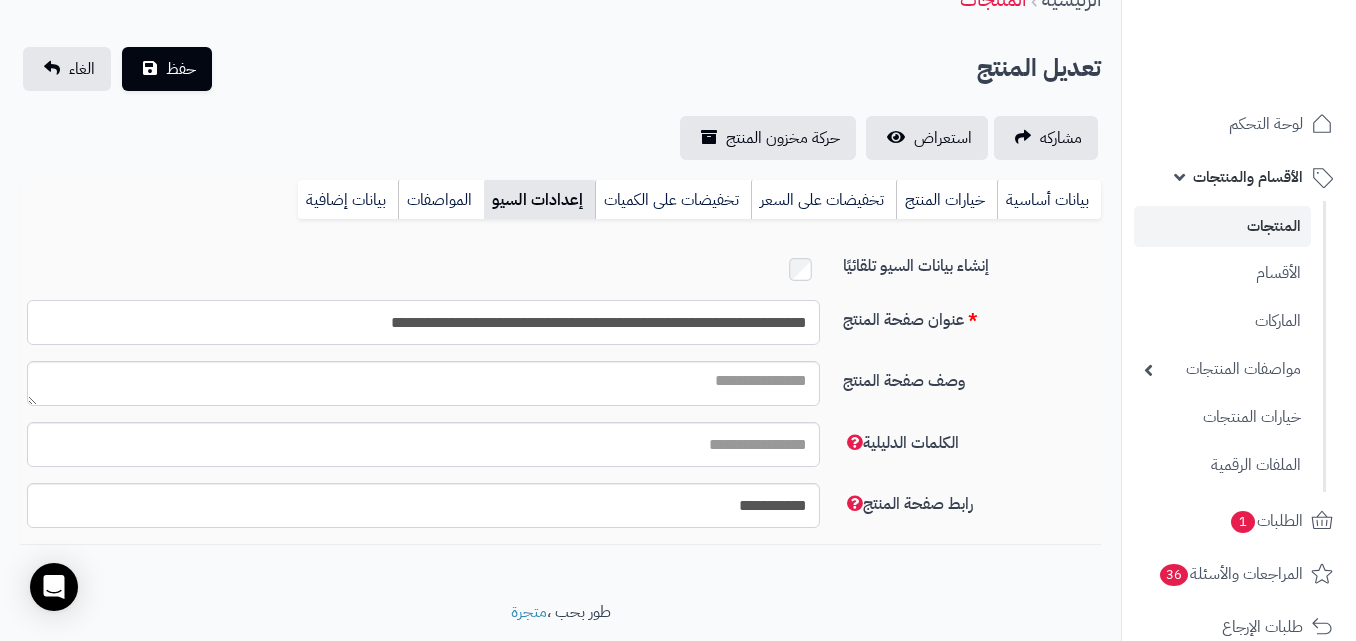 type on "**********" 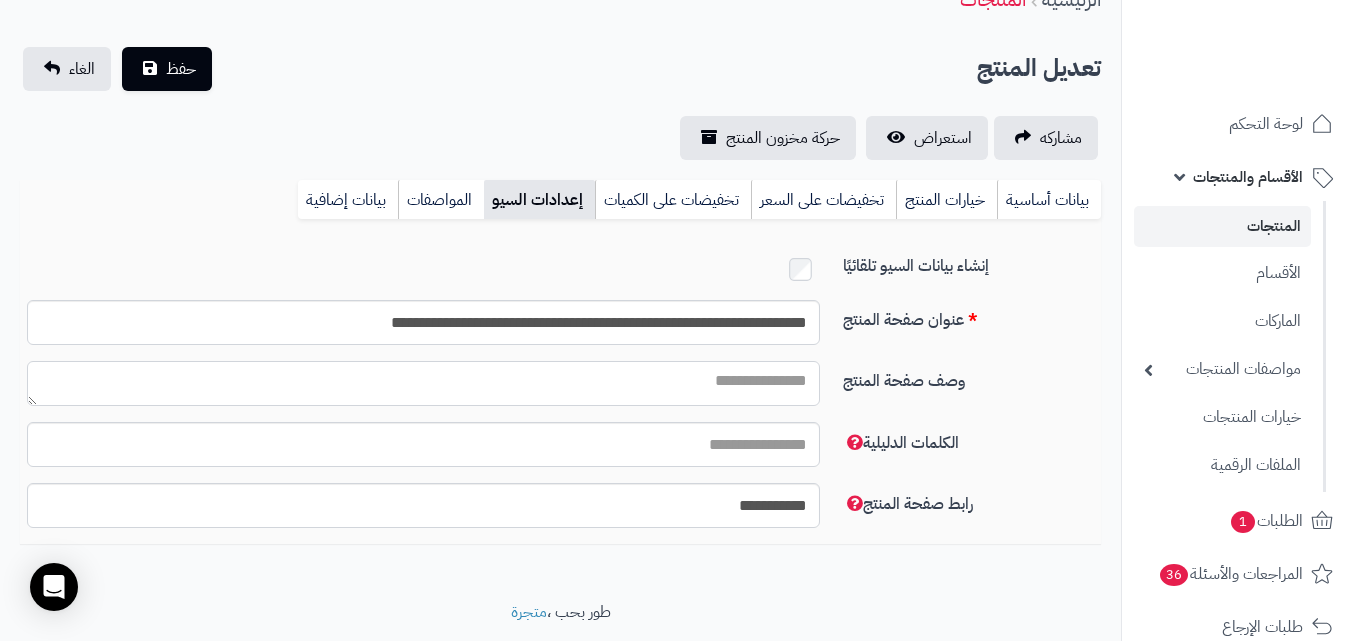 click on "وصف صفحة المنتج" at bounding box center (423, 383) 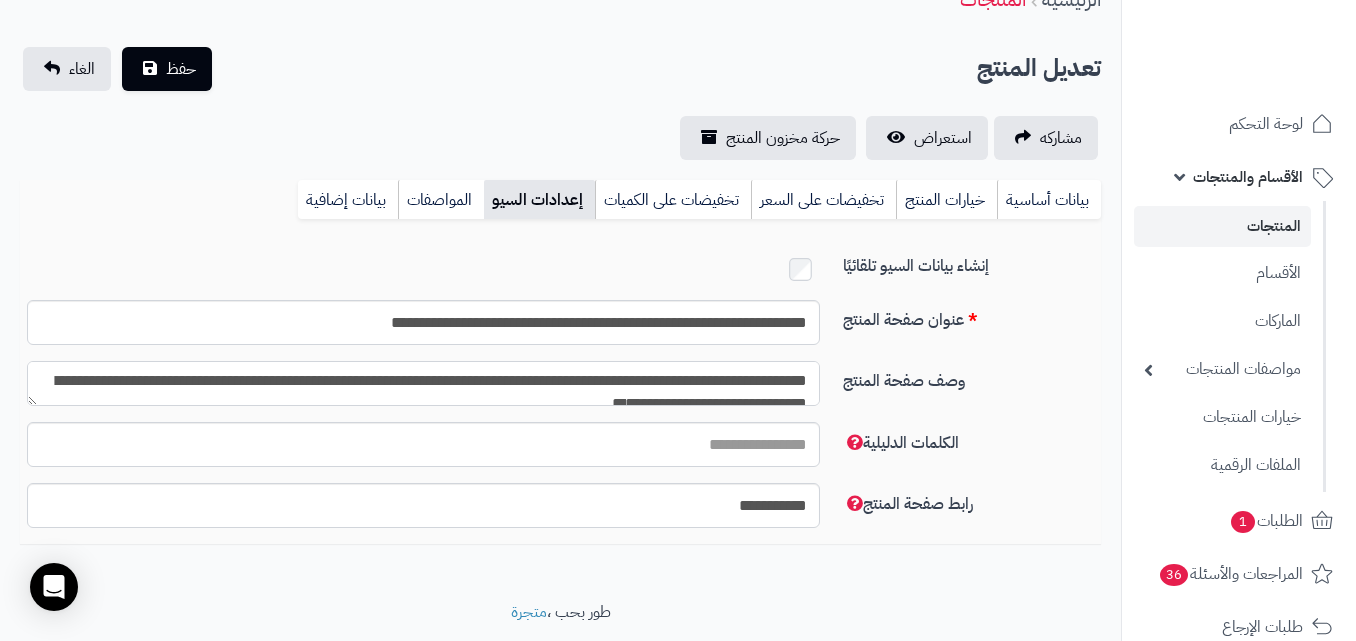 scroll, scrollTop: 11, scrollLeft: 0, axis: vertical 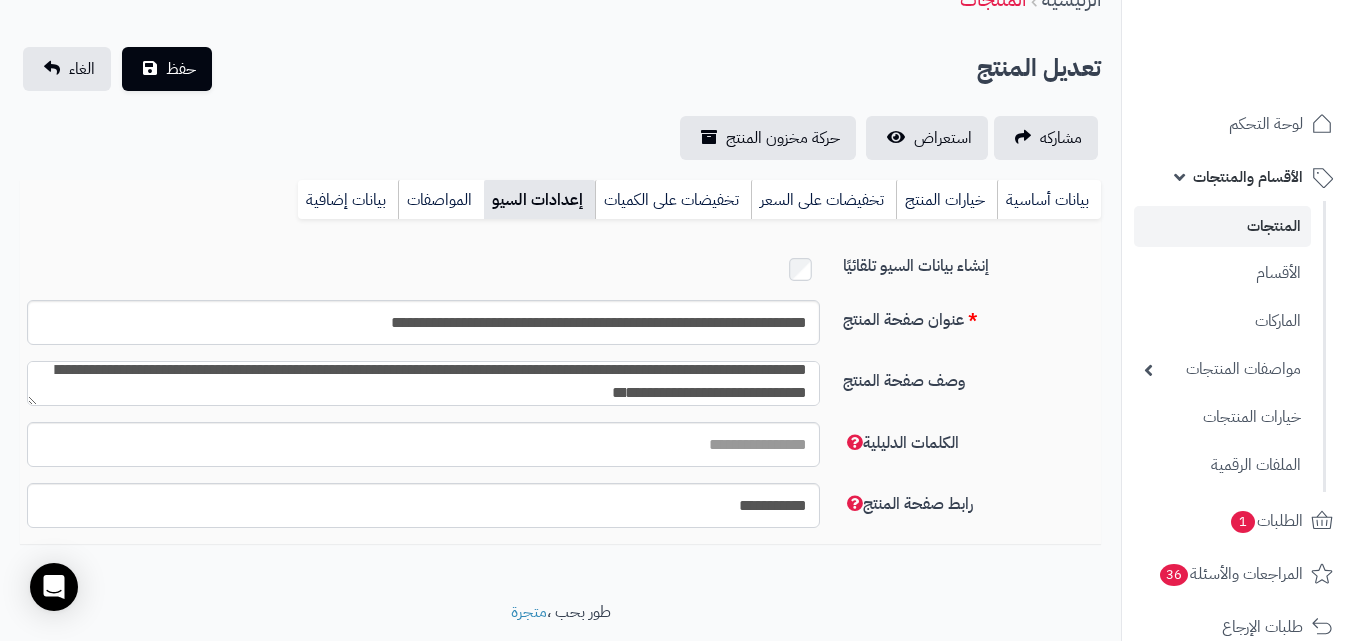 type on "**********" 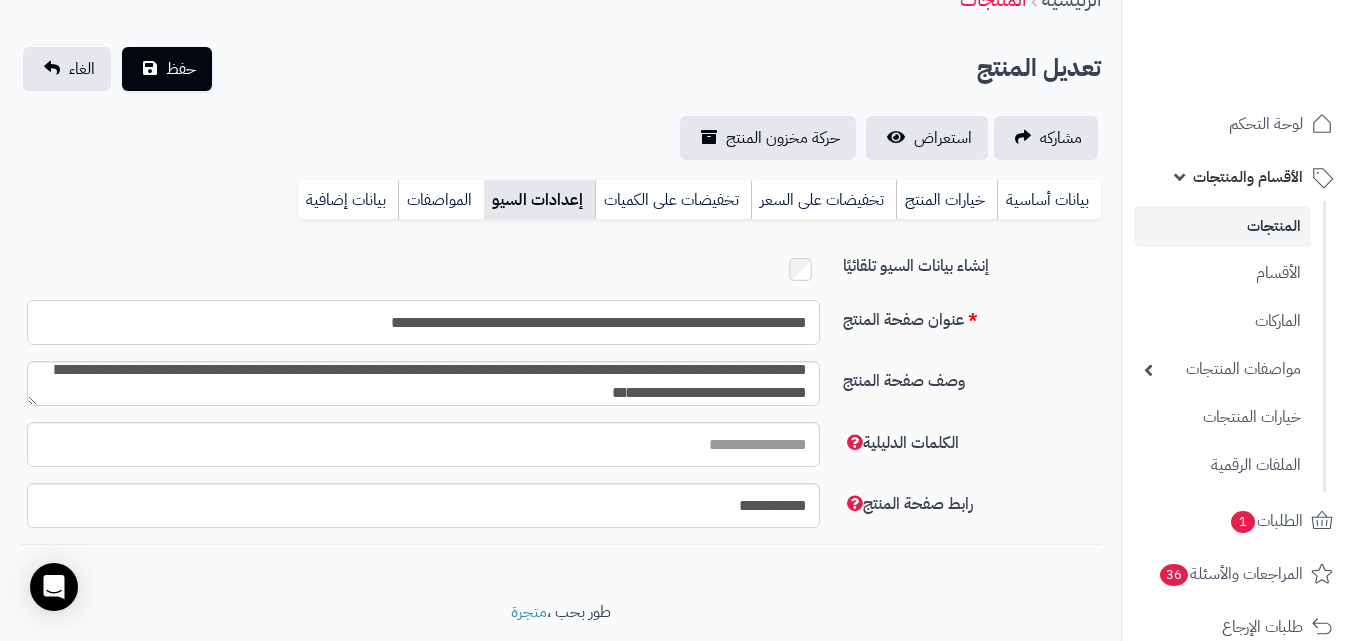 drag, startPoint x: 448, startPoint y: 322, endPoint x: 848, endPoint y: 277, distance: 402.5233 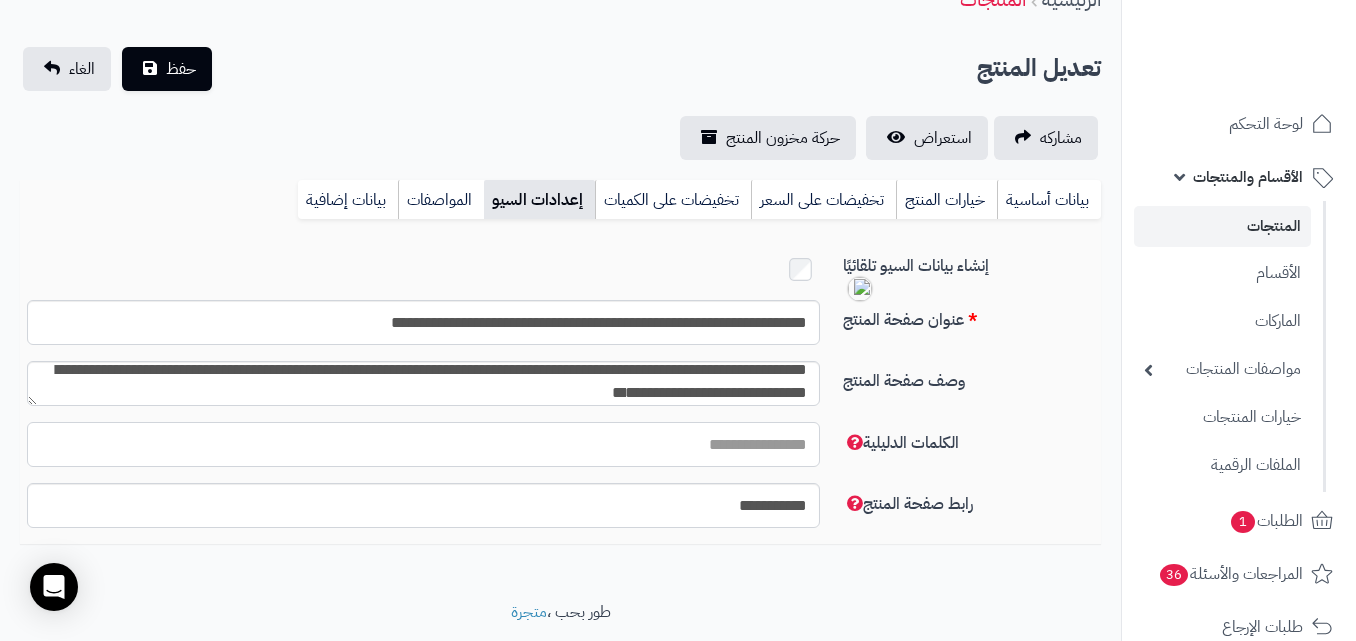 click on "الكلمات الدليلية" at bounding box center [423, 444] 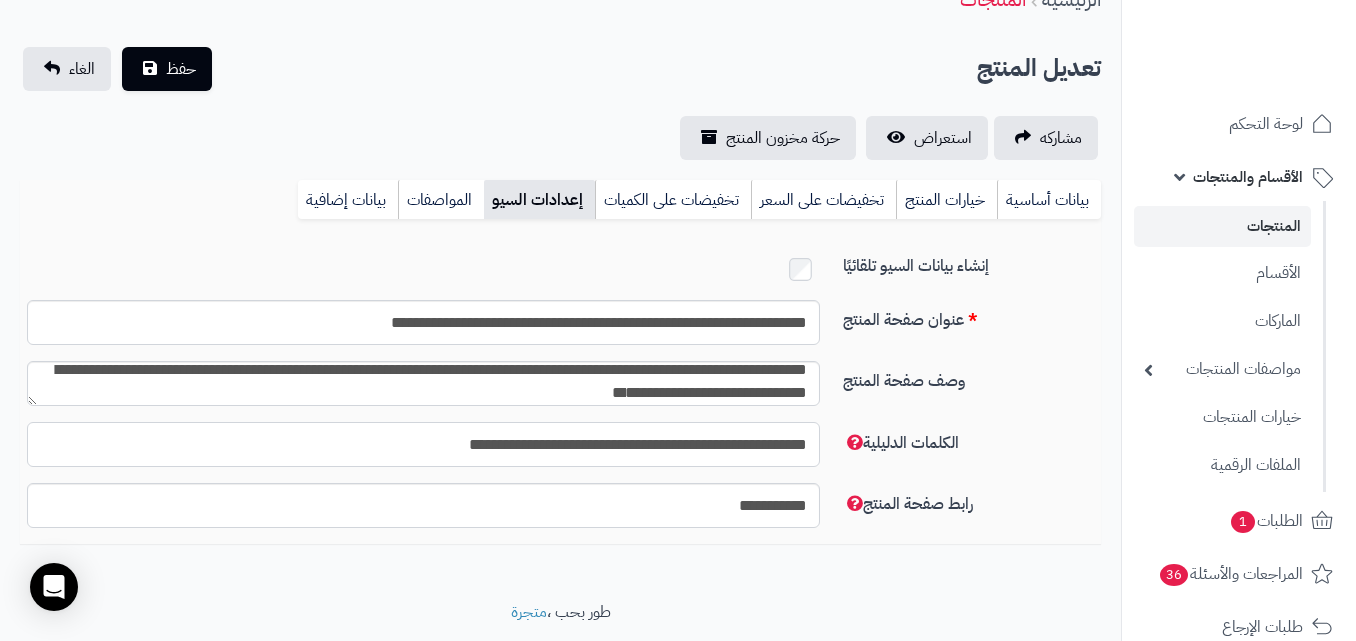 click on "**********" at bounding box center [423, 444] 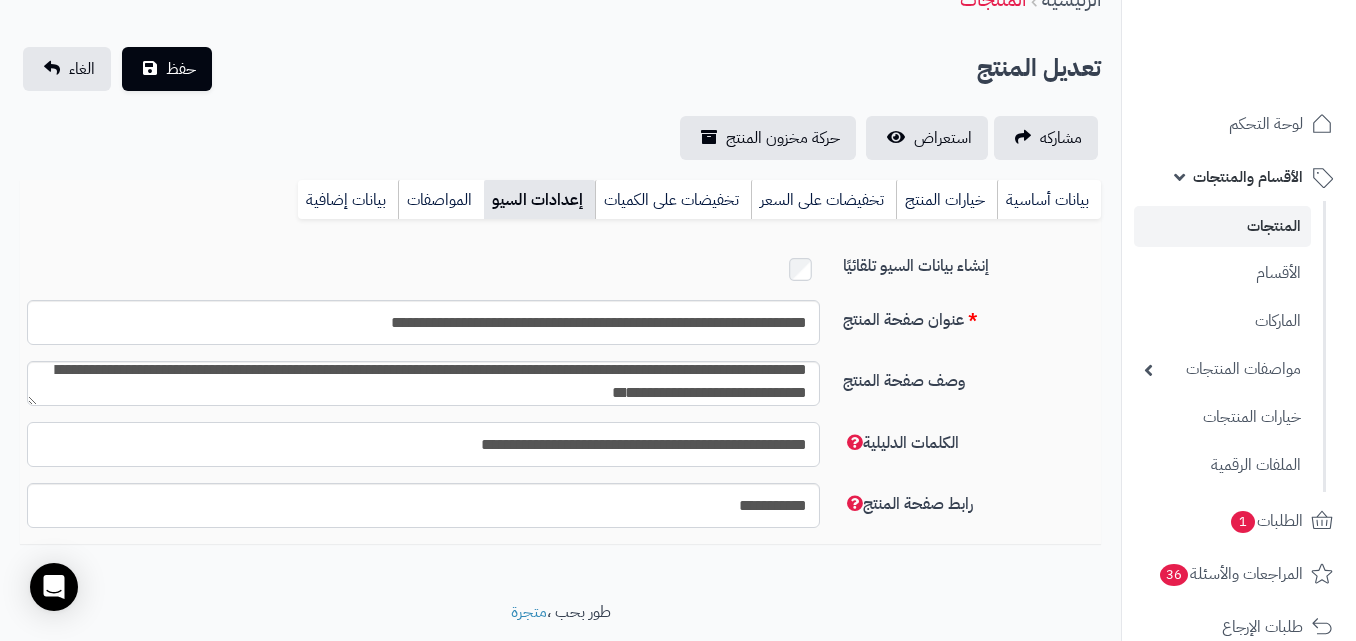 paste on "*" 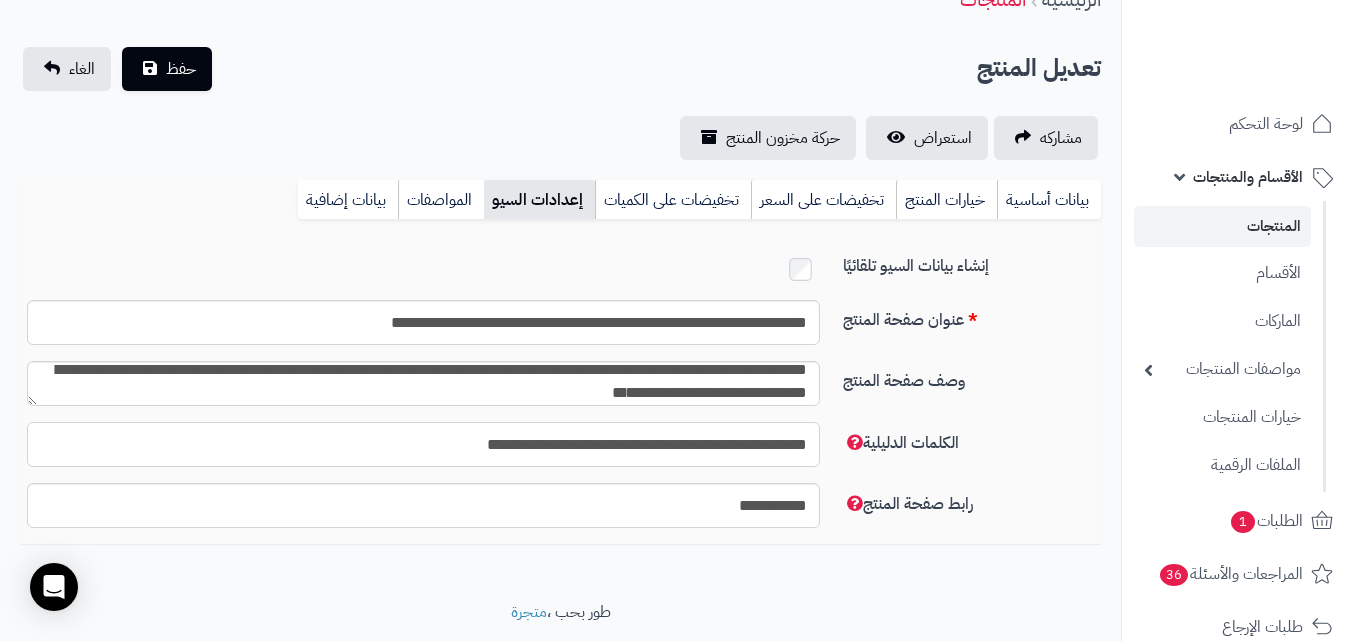 paste on "*" 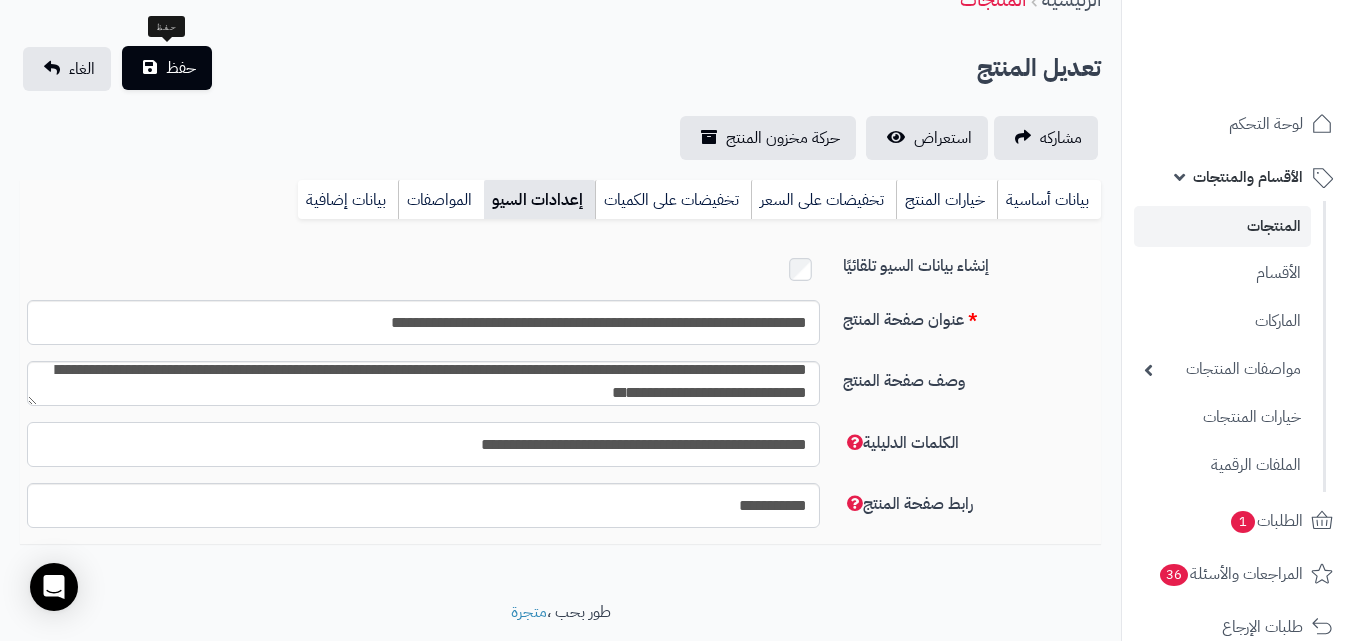 type on "**********" 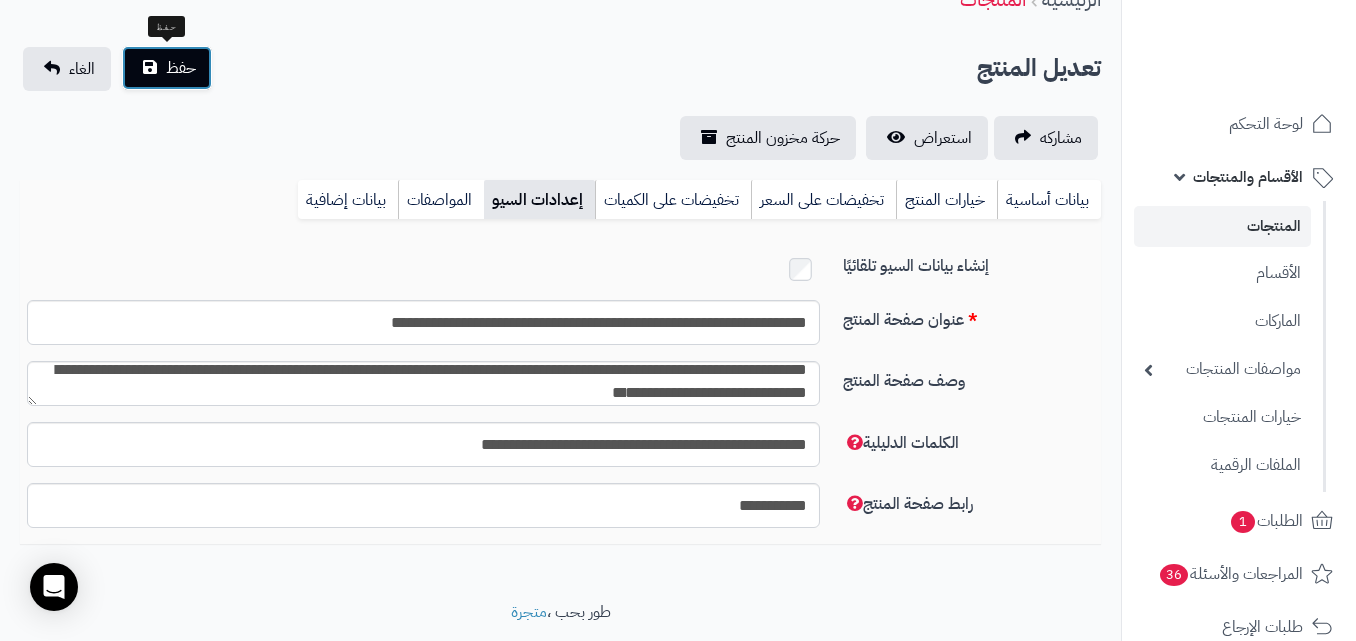 click on "حفظ" at bounding box center [181, 68] 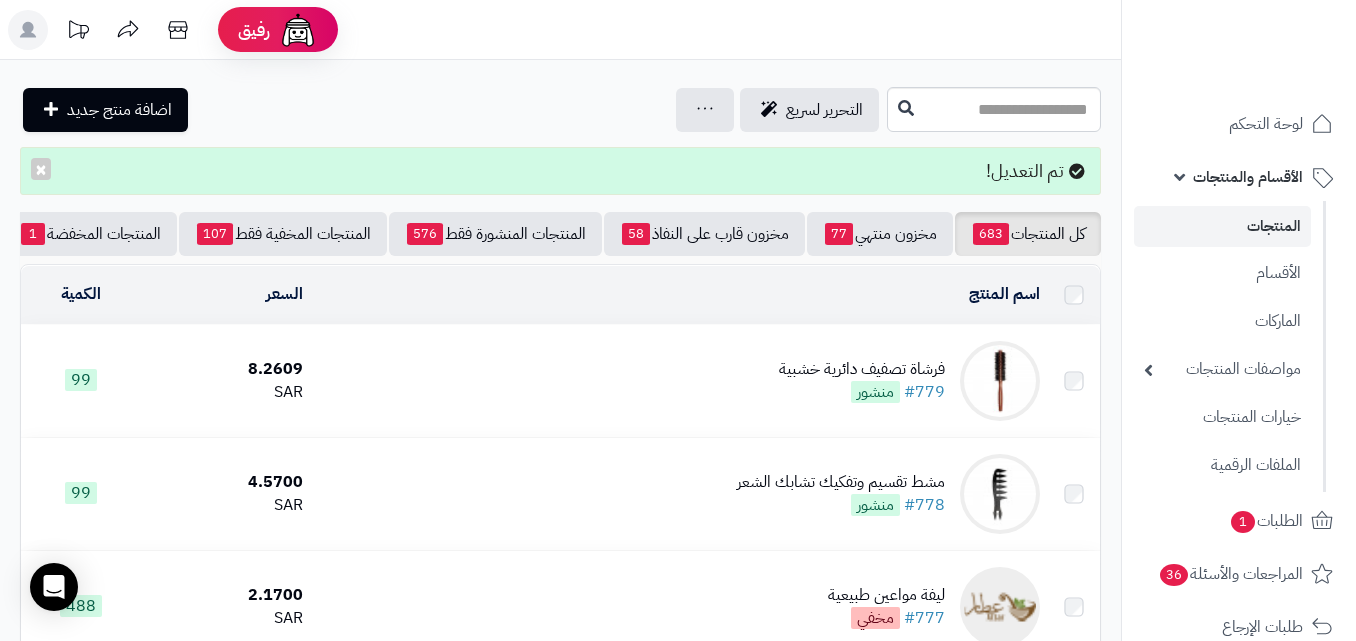 scroll, scrollTop: 0, scrollLeft: 0, axis: both 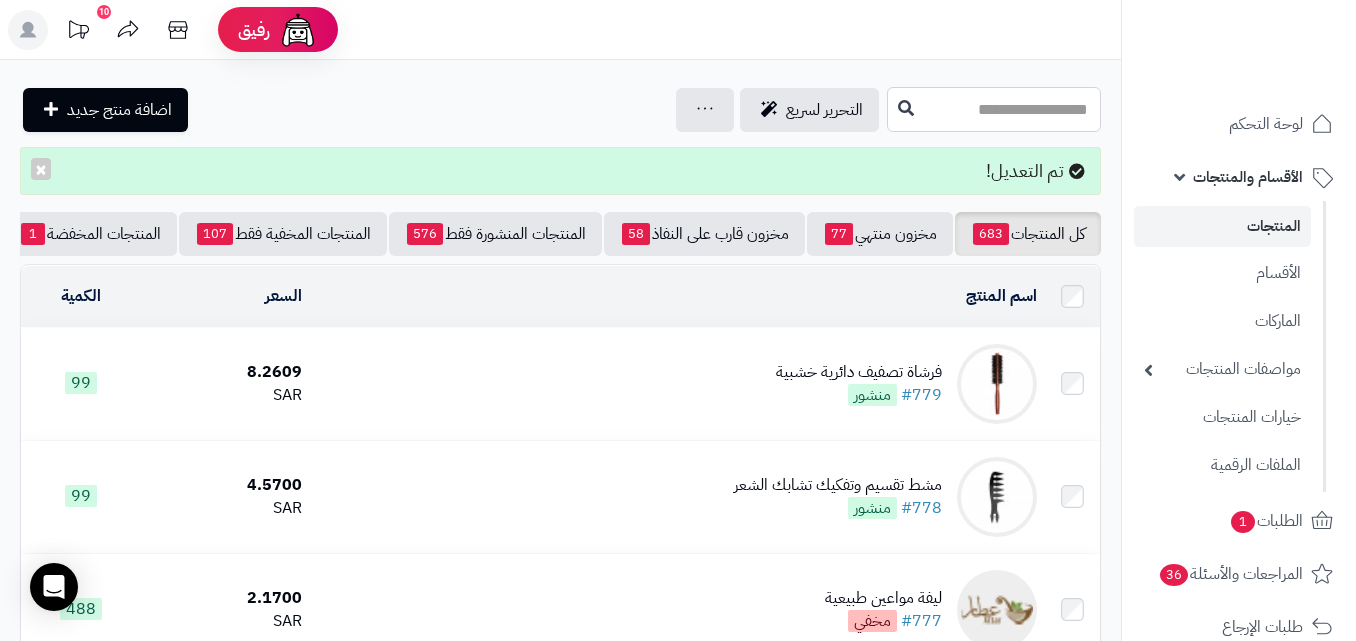 click at bounding box center [994, 109] 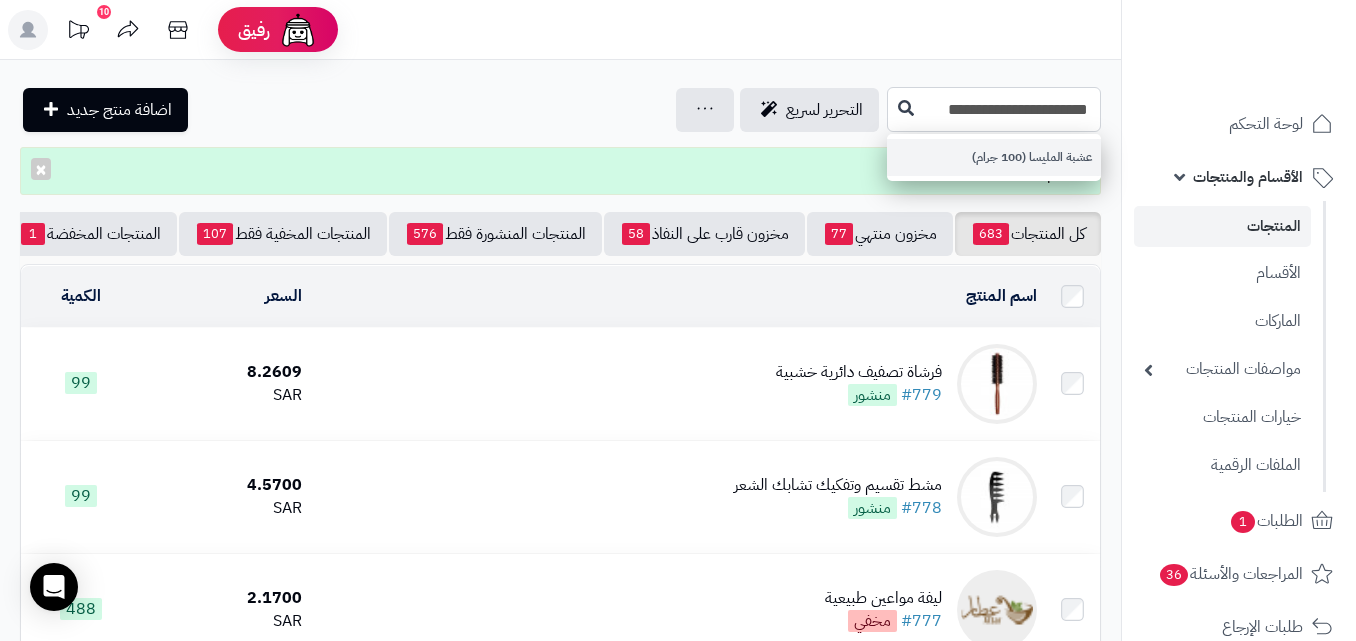 type on "**********" 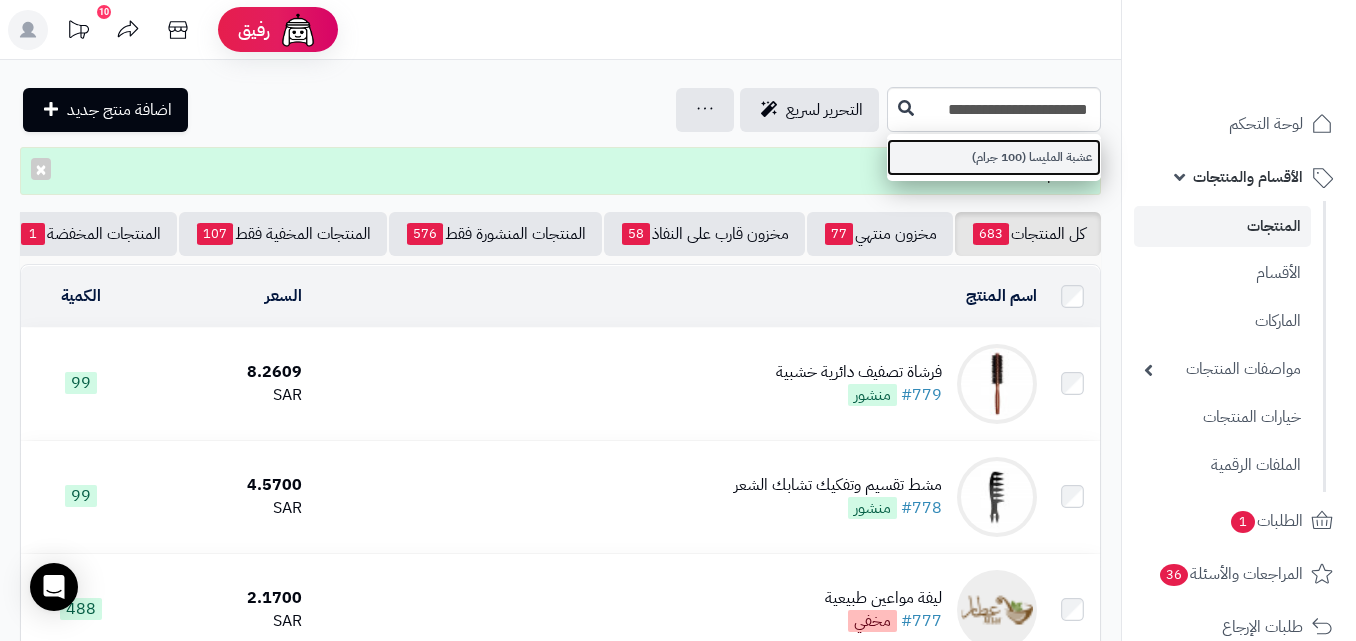 click on "عشبة المليسا (100 جرام)" at bounding box center (994, 157) 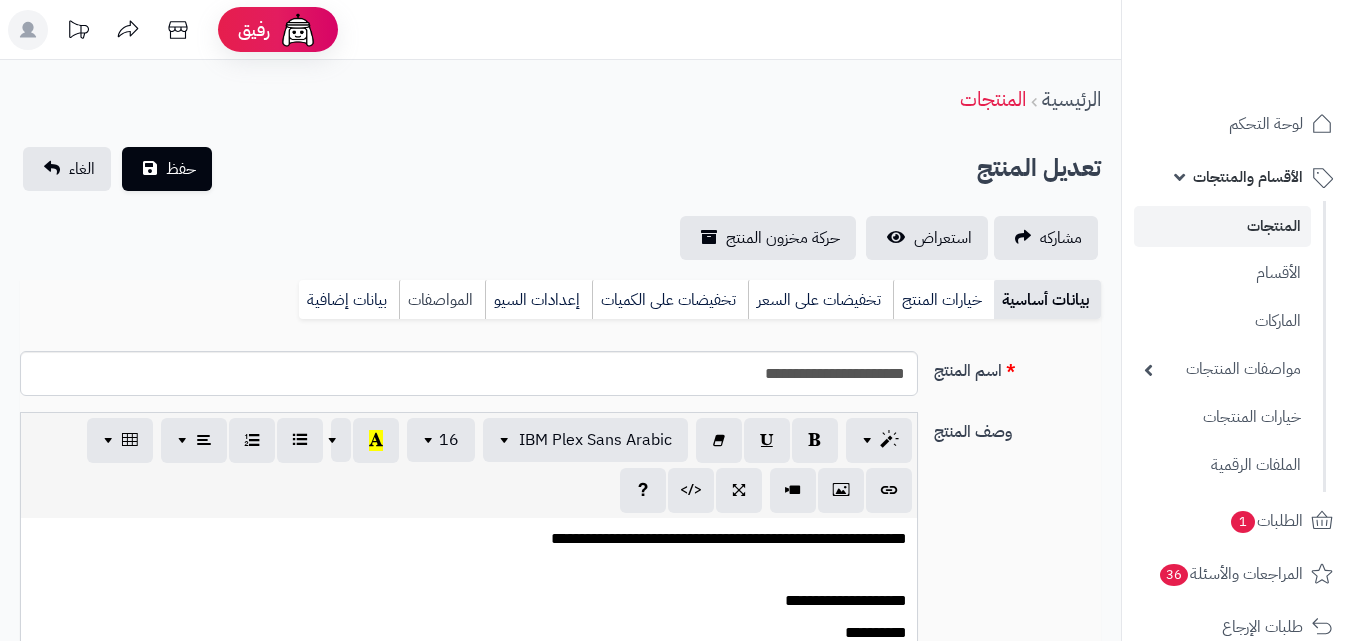 type on "****" 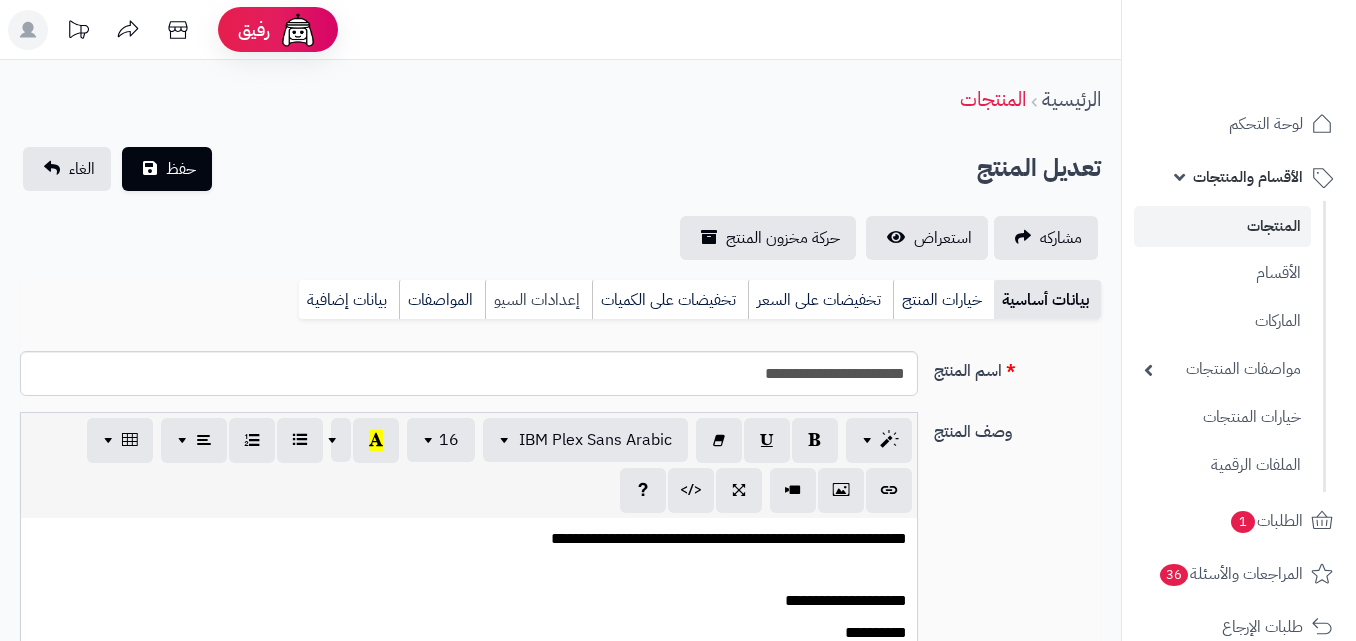 click on "إعدادات السيو" at bounding box center [538, 300] 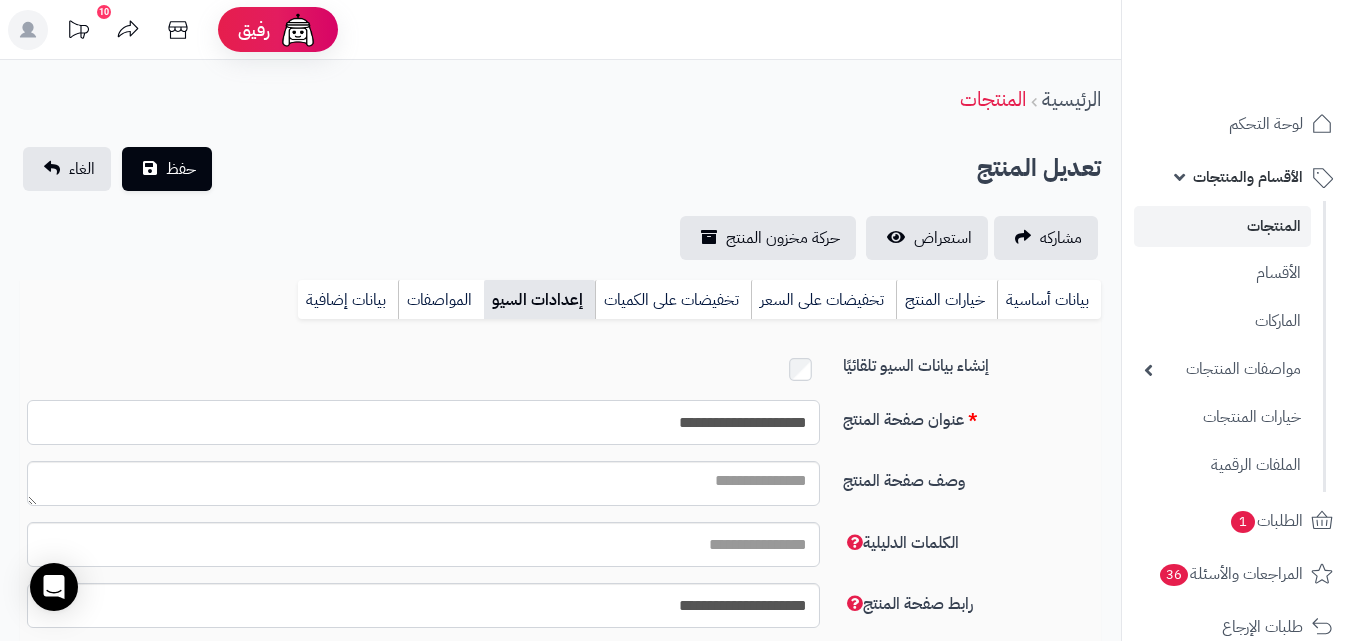click on "**********" at bounding box center (423, 422) 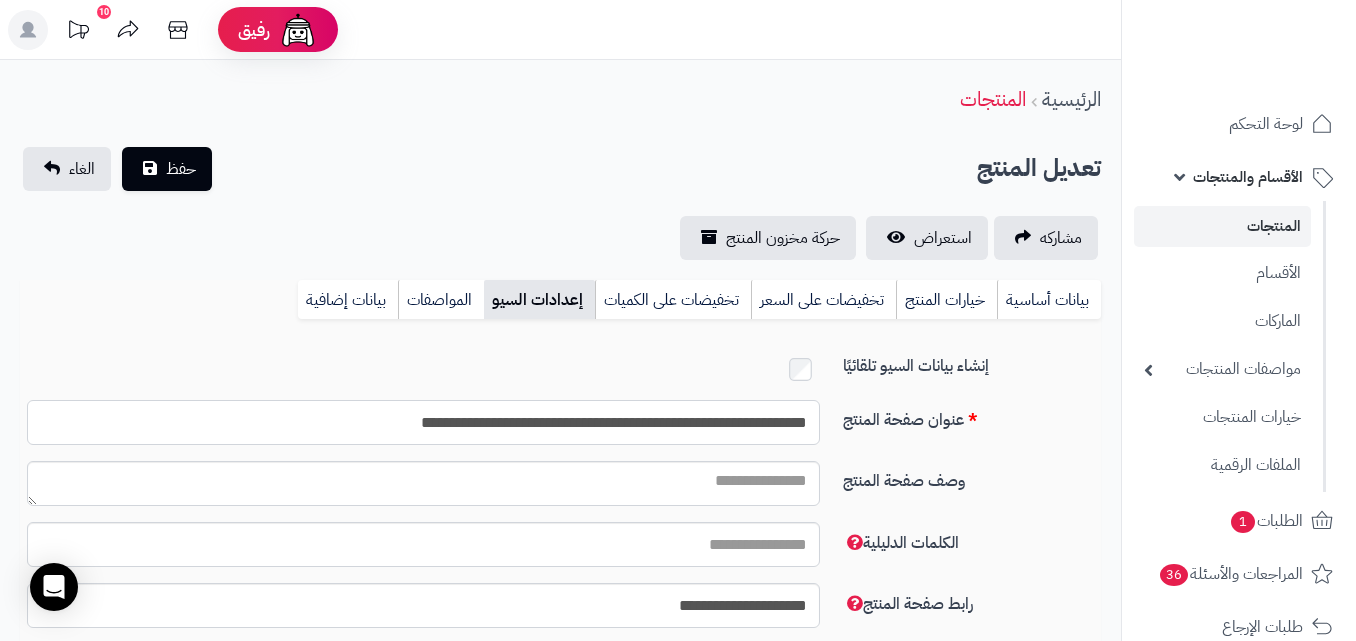 type on "**********" 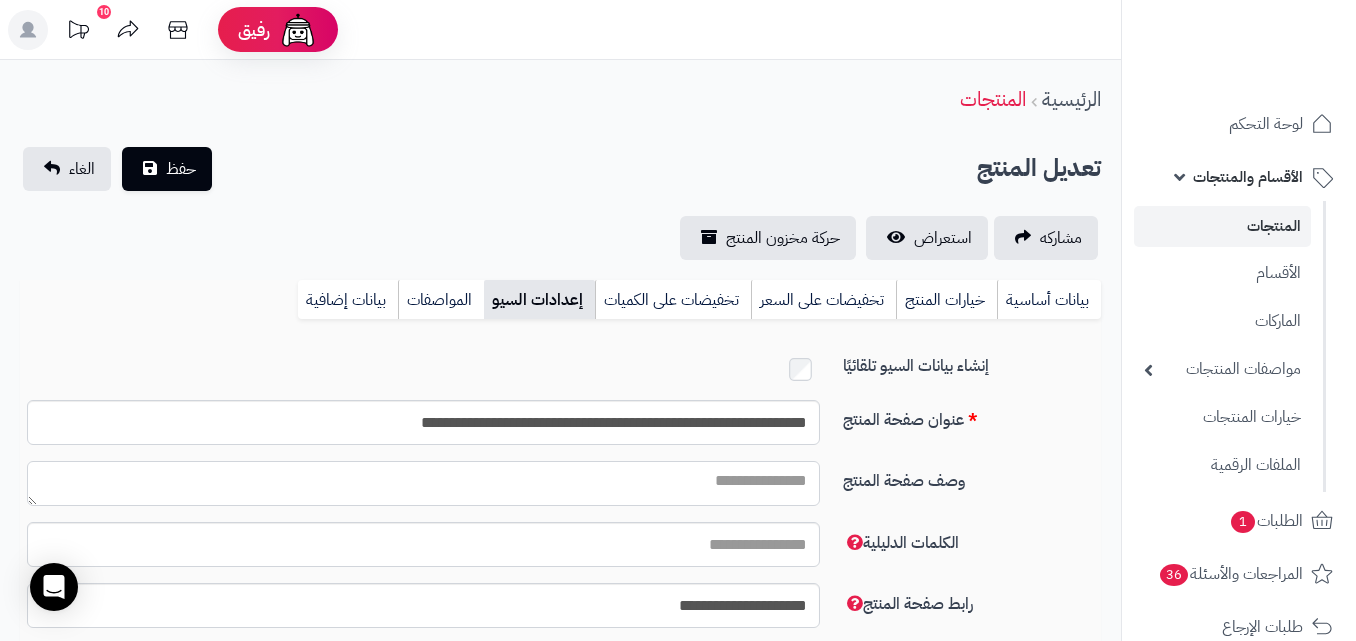 click on "وصف صفحة المنتج" at bounding box center [423, 483] 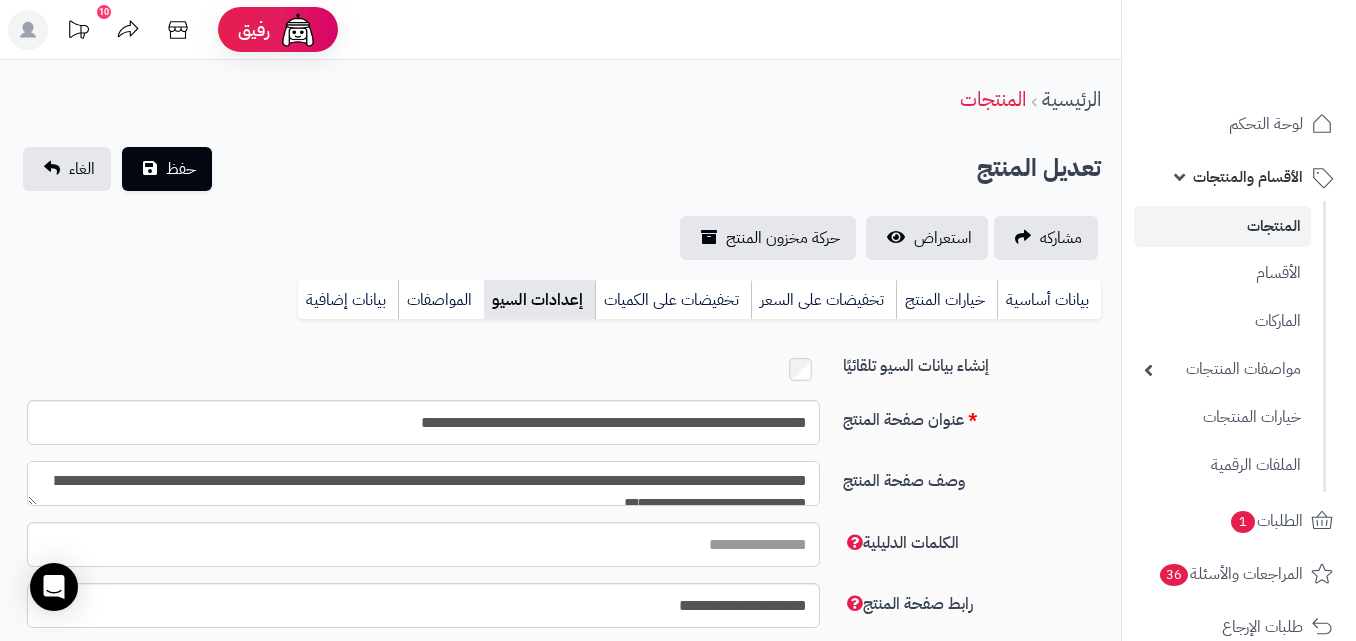 scroll, scrollTop: 11, scrollLeft: 0, axis: vertical 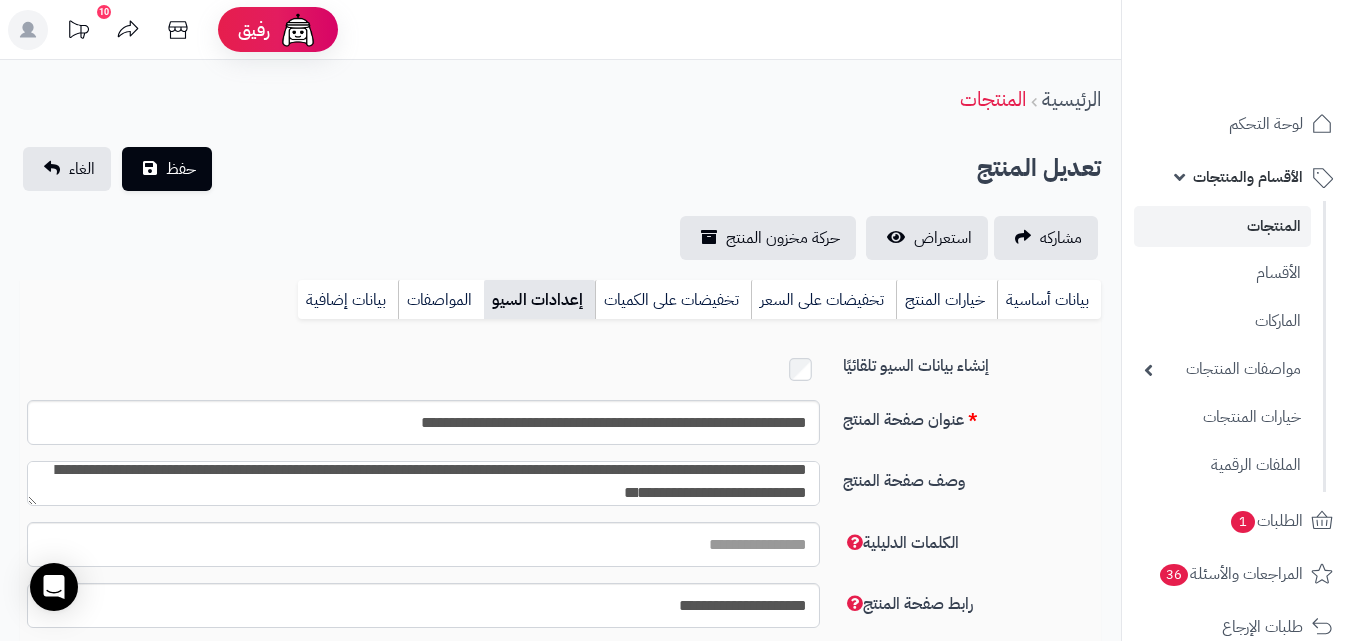 type on "**********" 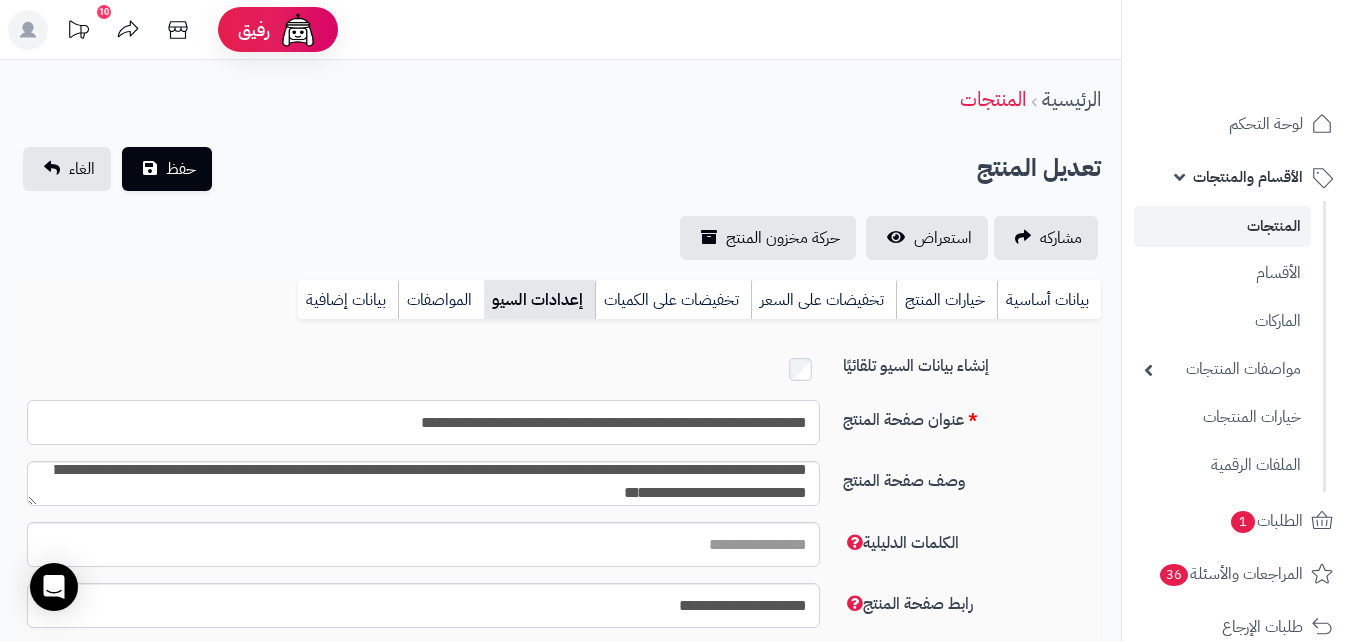 click on "**********" at bounding box center [423, 422] 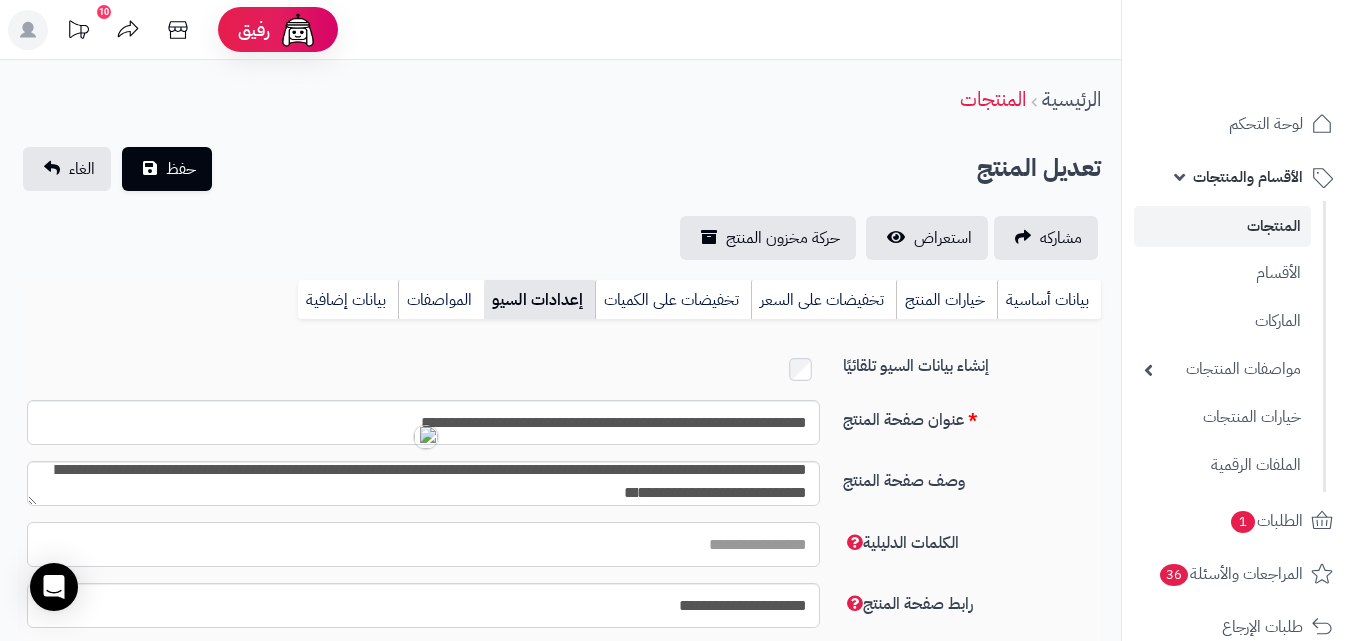 click on "الكلمات الدليلية" at bounding box center (423, 544) 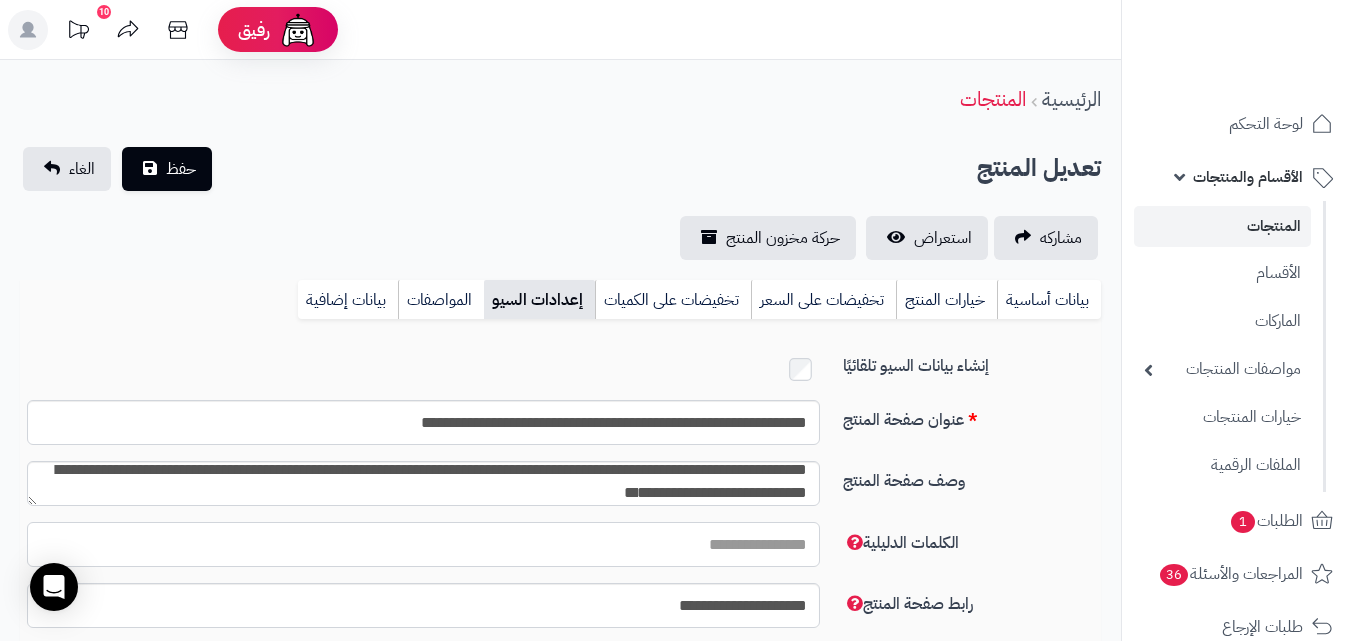 paste on "**********" 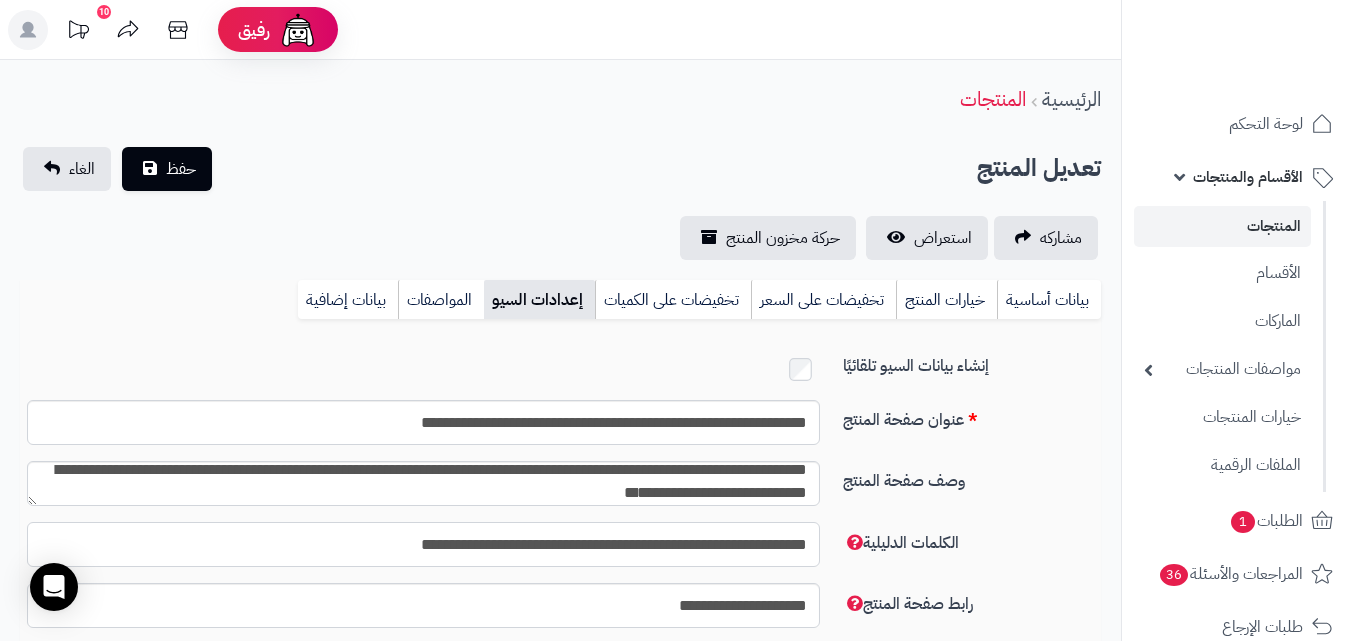 click on "**********" at bounding box center [423, 544] 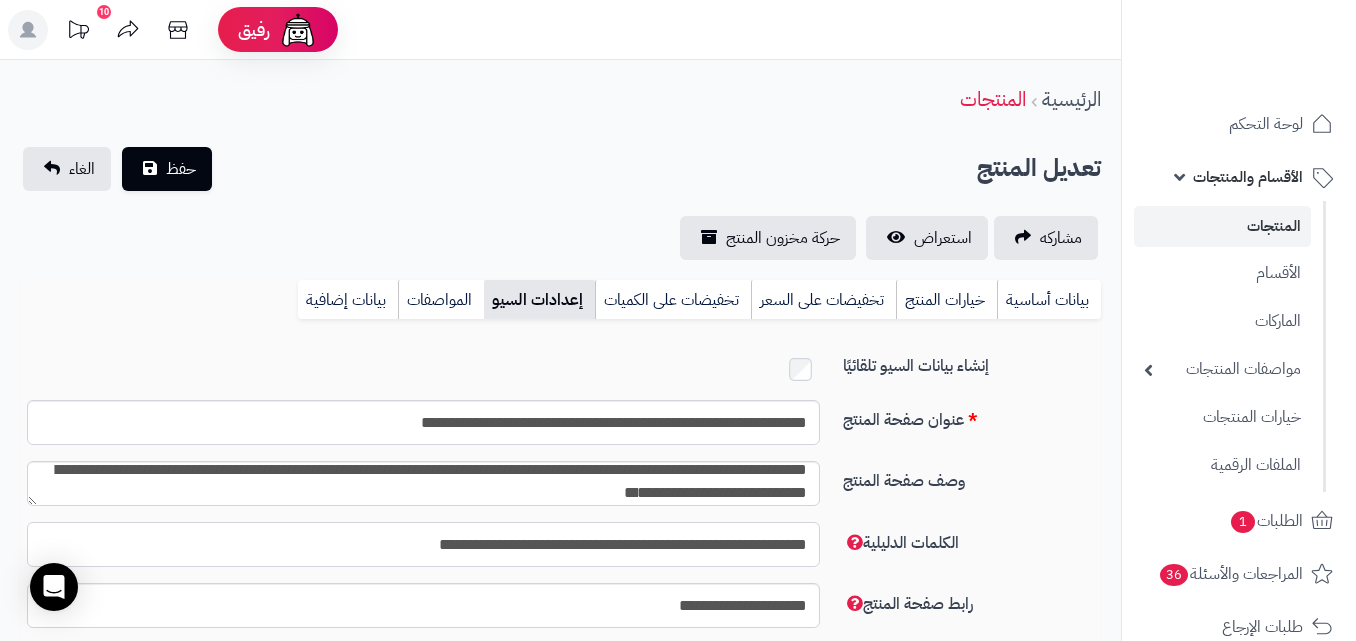 paste on "*" 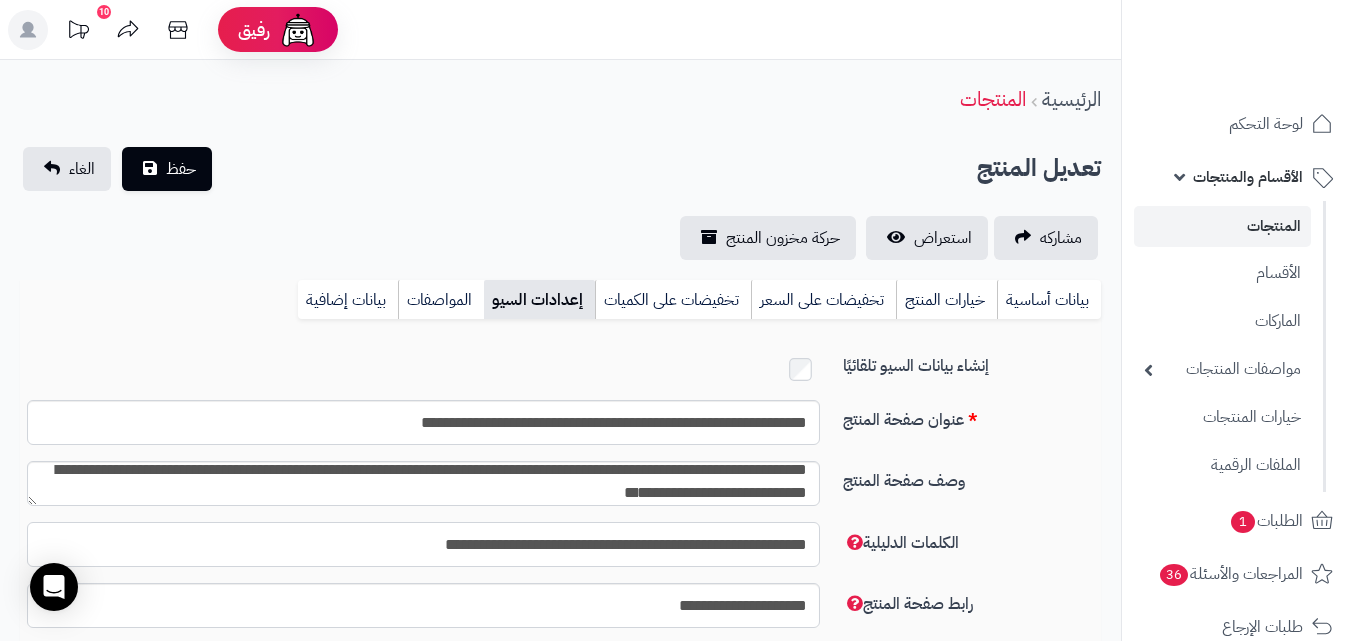 paste on "*" 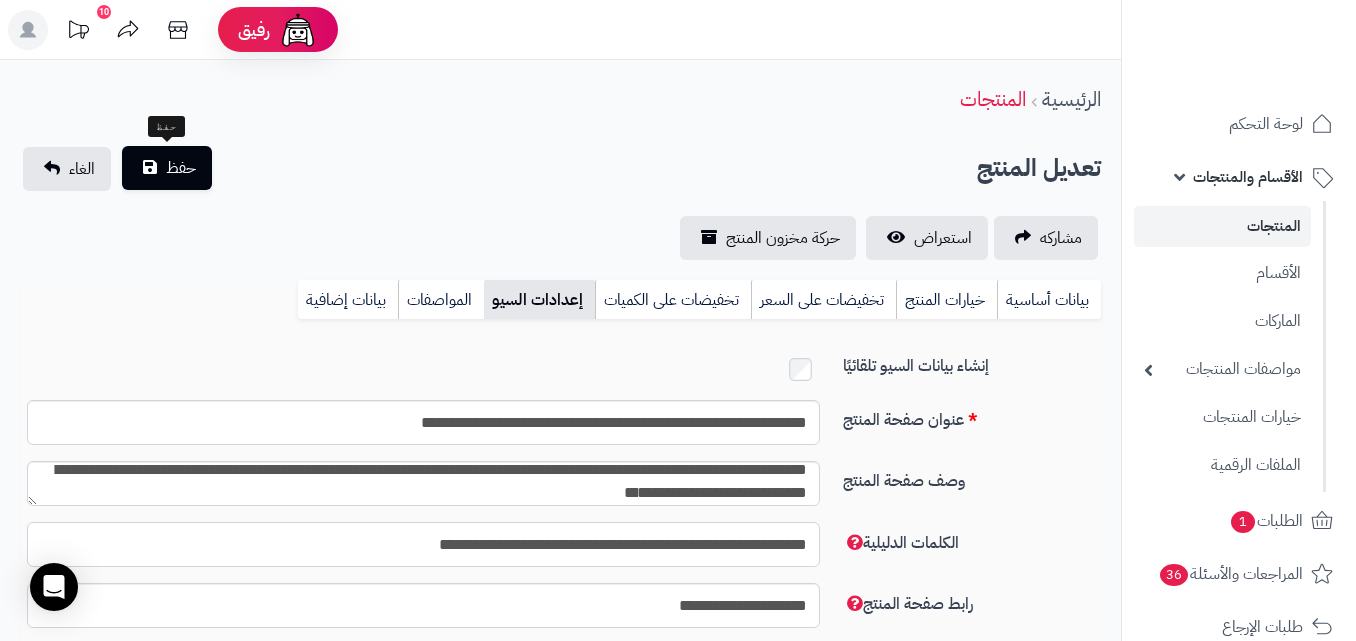 type on "**********" 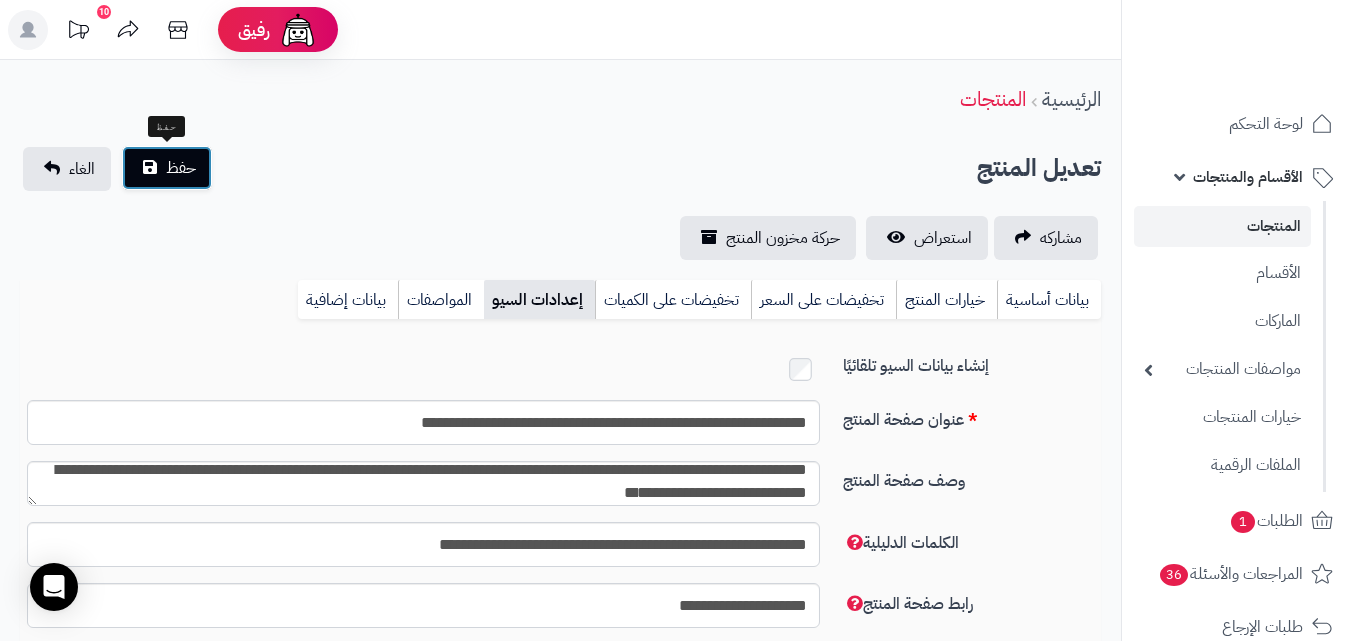 click on "حفظ" at bounding box center (167, 168) 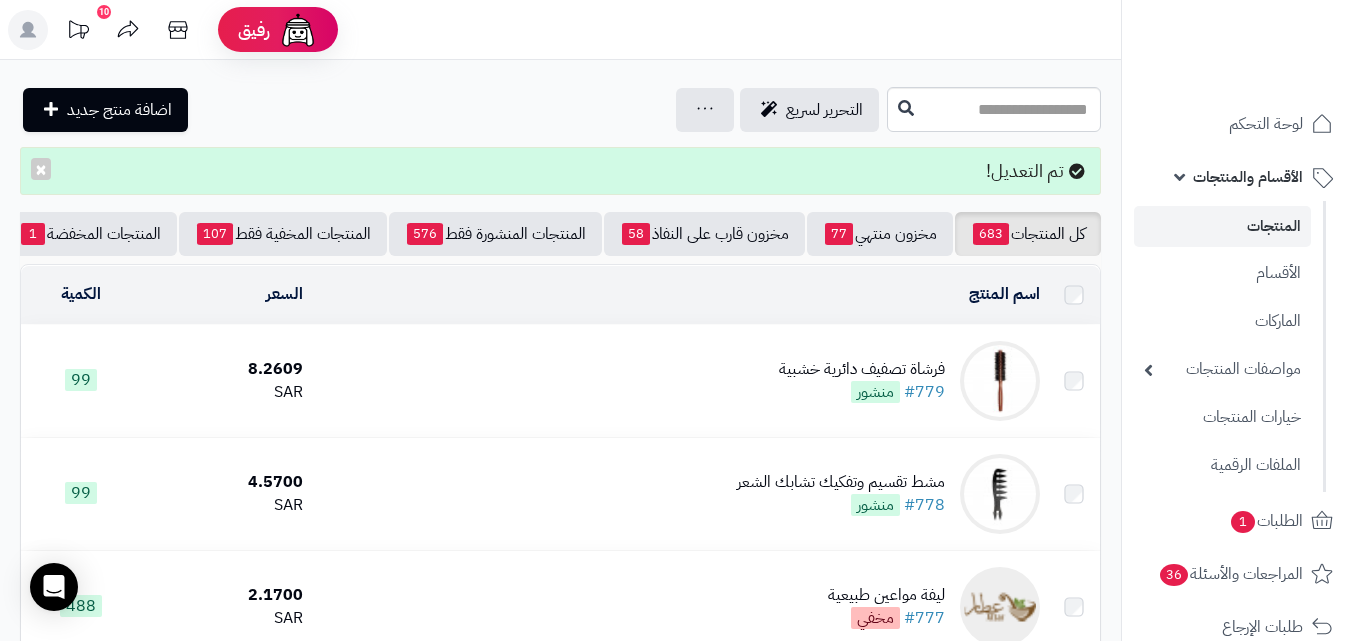 scroll, scrollTop: 0, scrollLeft: 0, axis: both 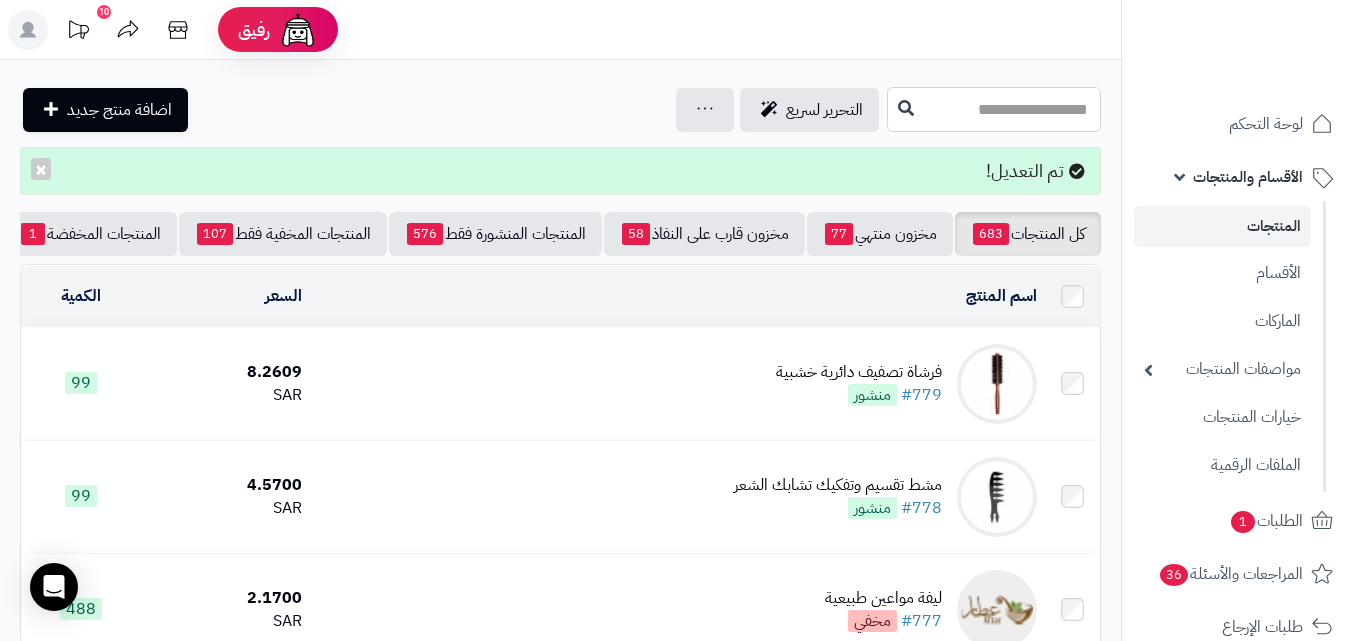 click at bounding box center [994, 109] 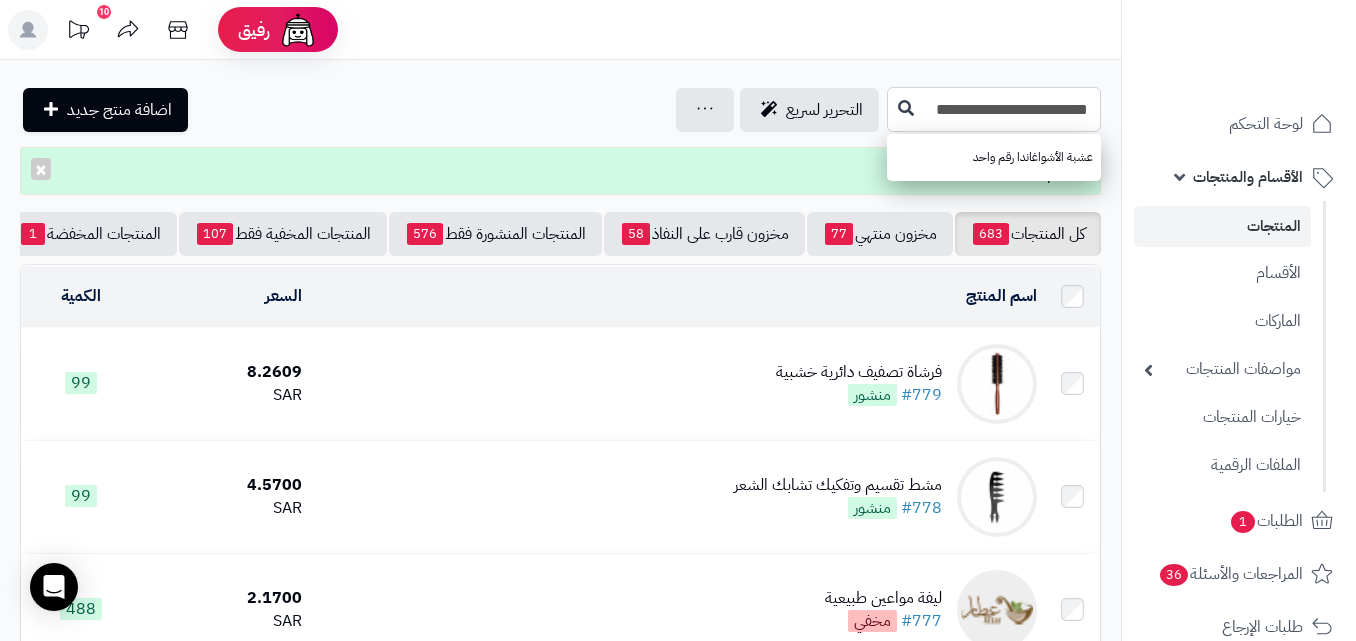 type on "**********" 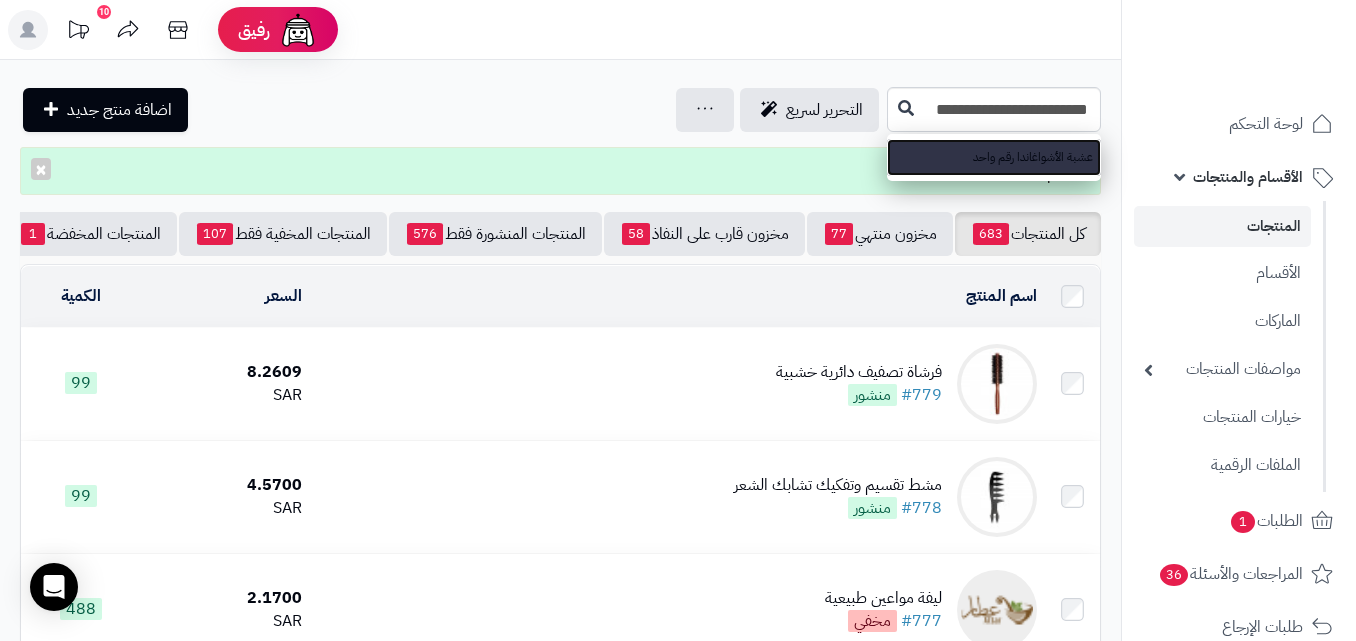click on "عشبة الأشواغاندا رقم واحد" at bounding box center (994, 157) 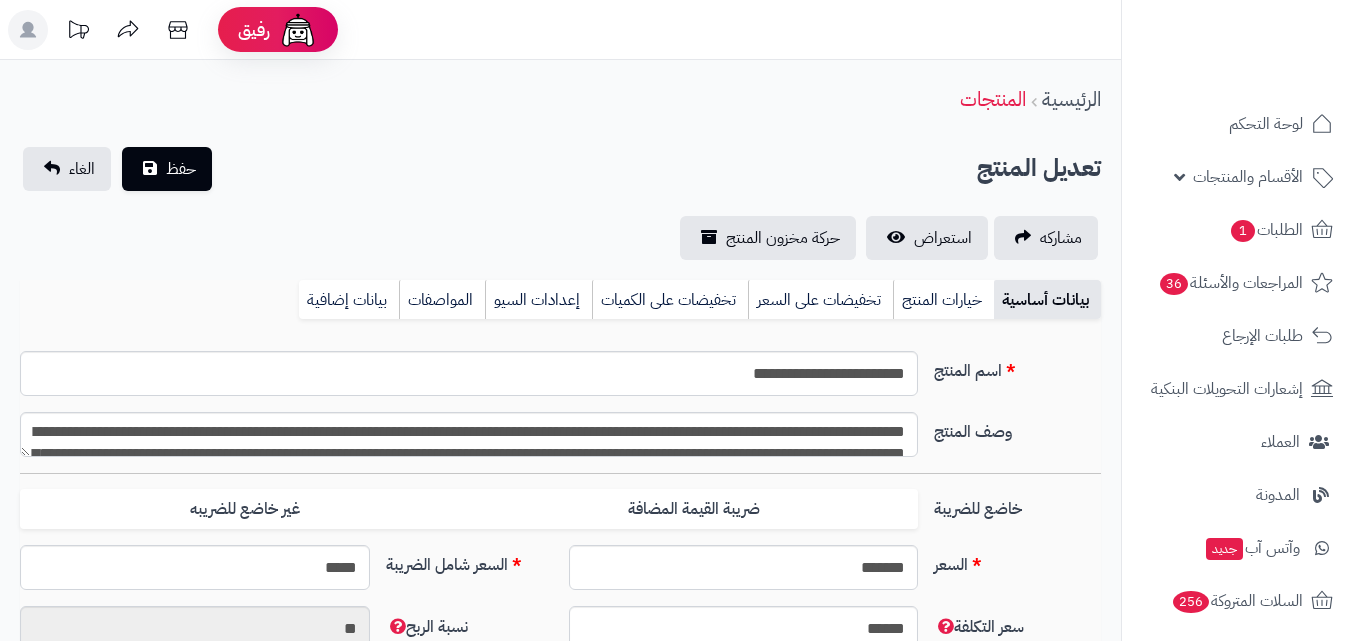 scroll, scrollTop: 0, scrollLeft: 0, axis: both 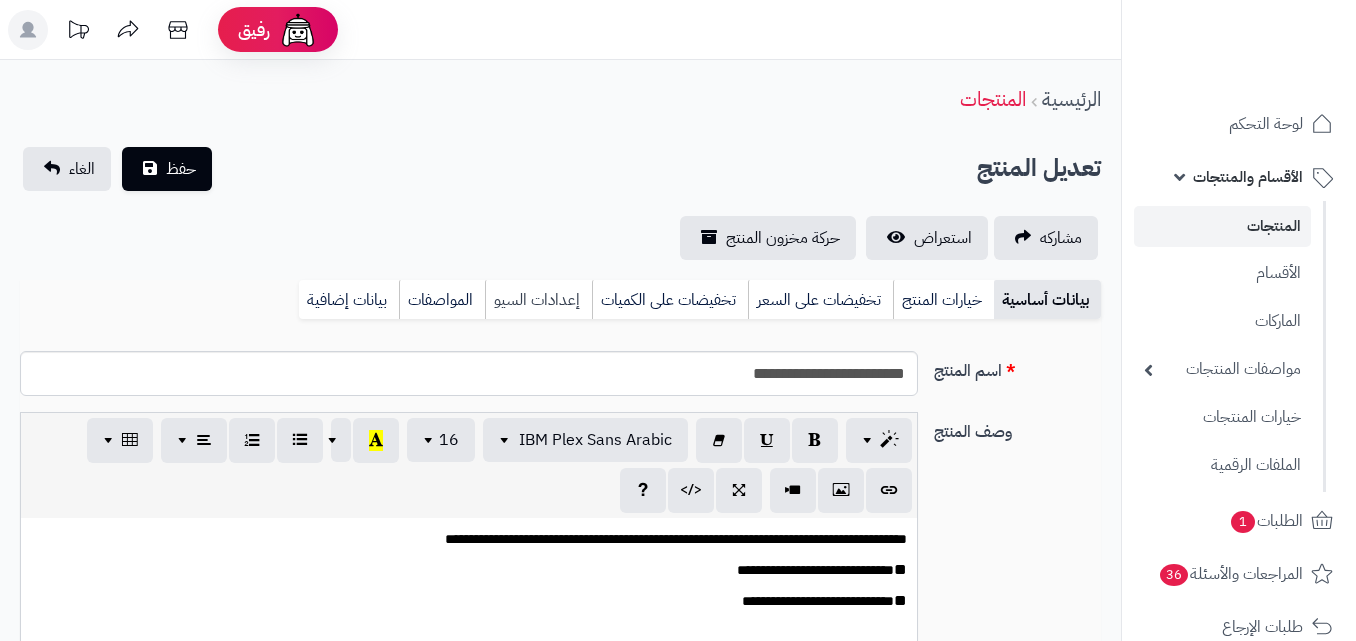 type on "*****" 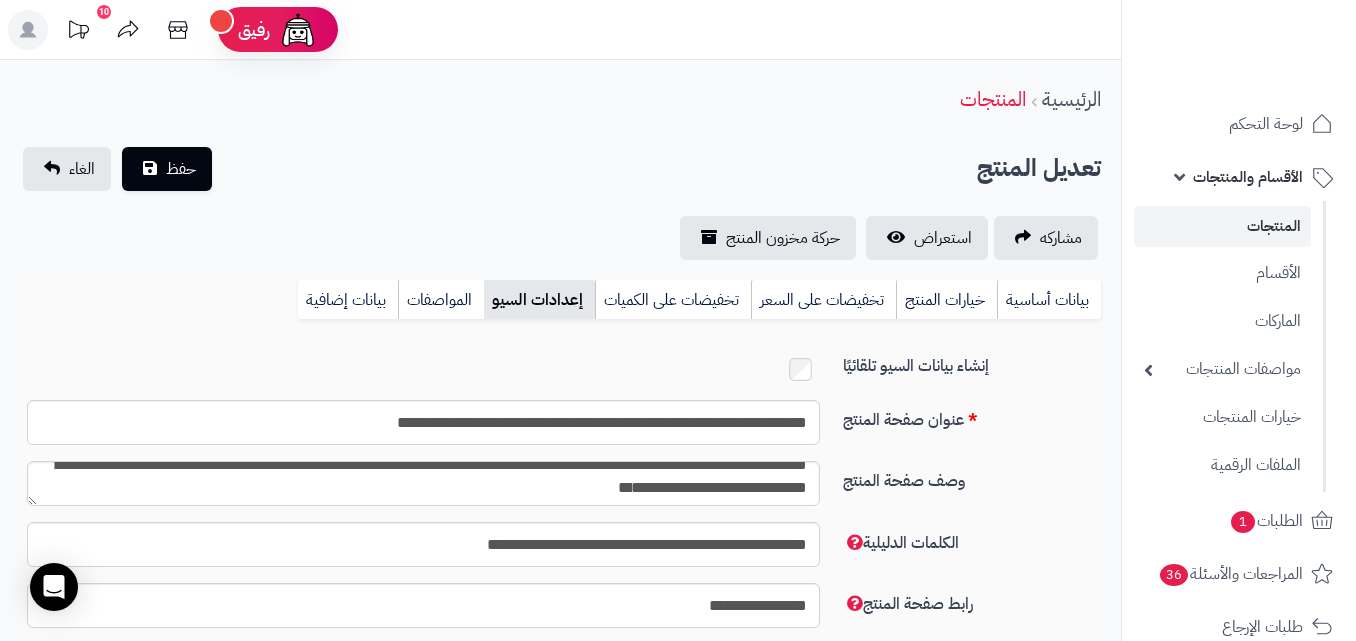 scroll, scrollTop: 18, scrollLeft: 0, axis: vertical 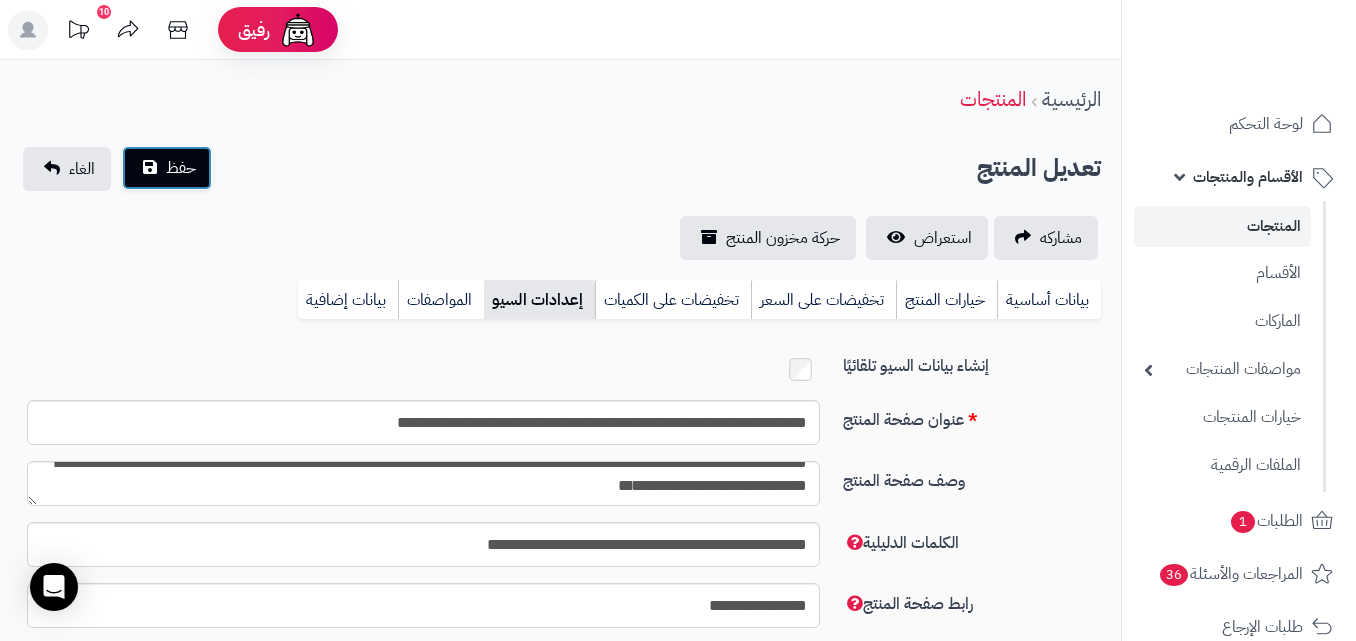 click on "حفظ" at bounding box center (181, 168) 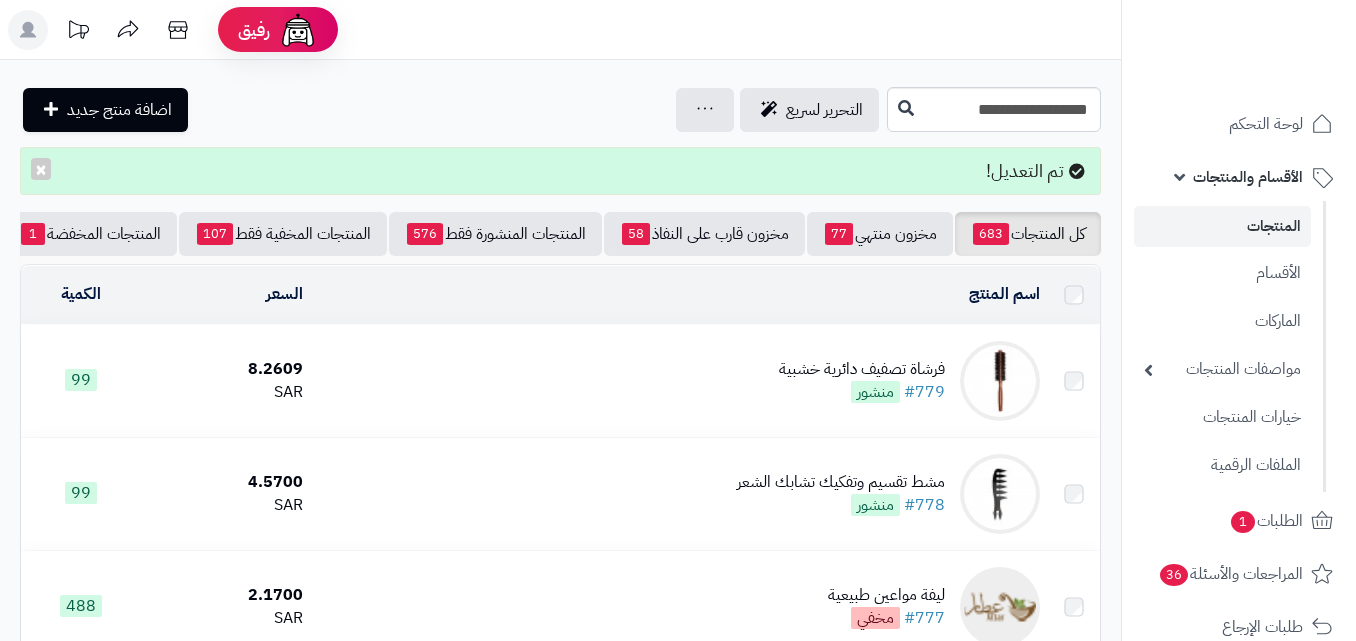 scroll, scrollTop: 0, scrollLeft: 0, axis: both 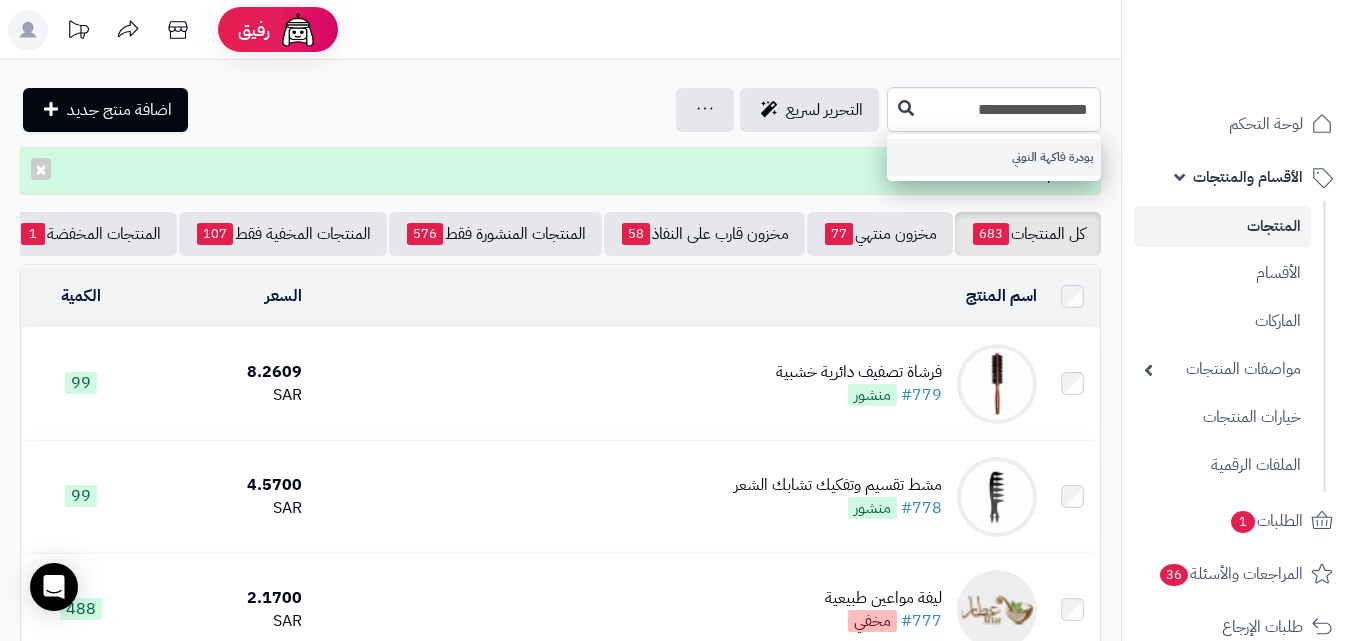 type on "**********" 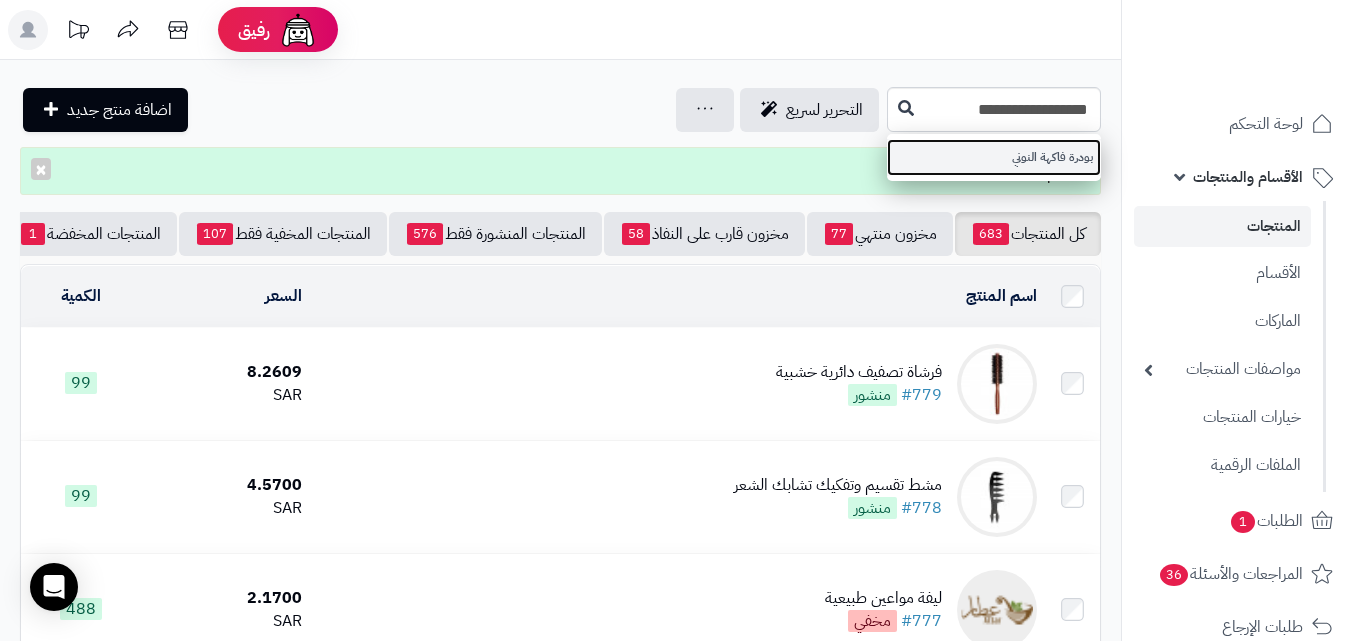 click on "بودرة فاكهة النوني" at bounding box center (994, 157) 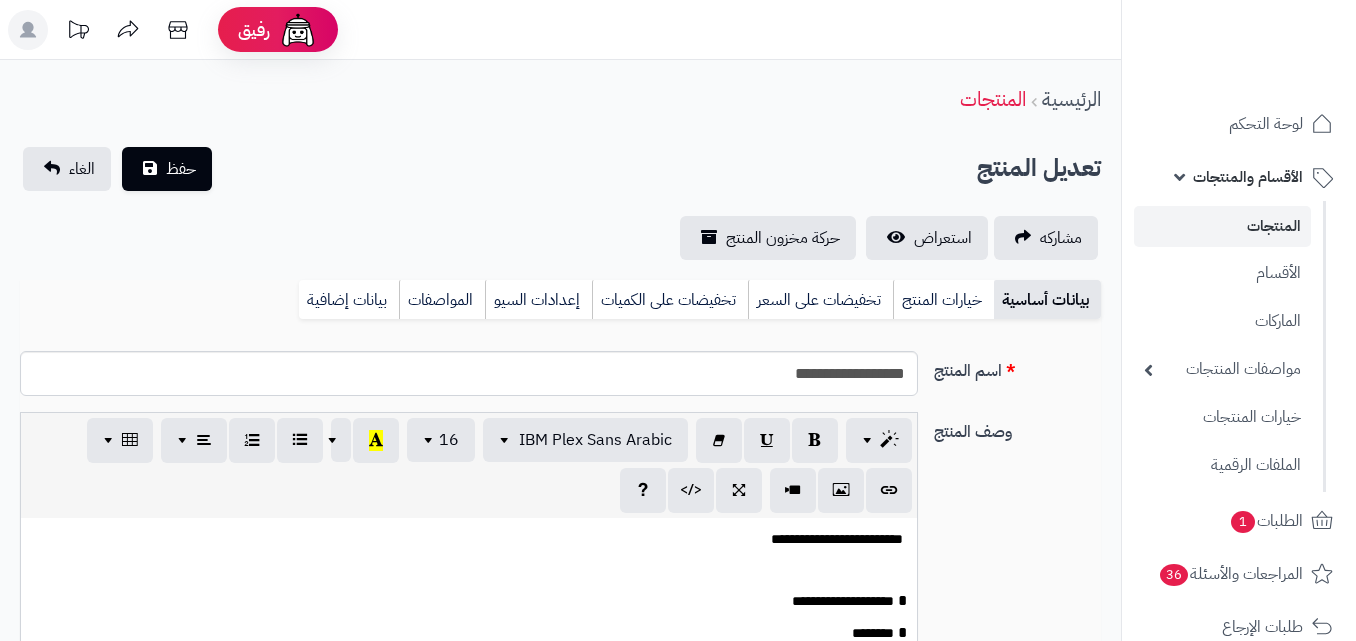 scroll, scrollTop: 0, scrollLeft: 0, axis: both 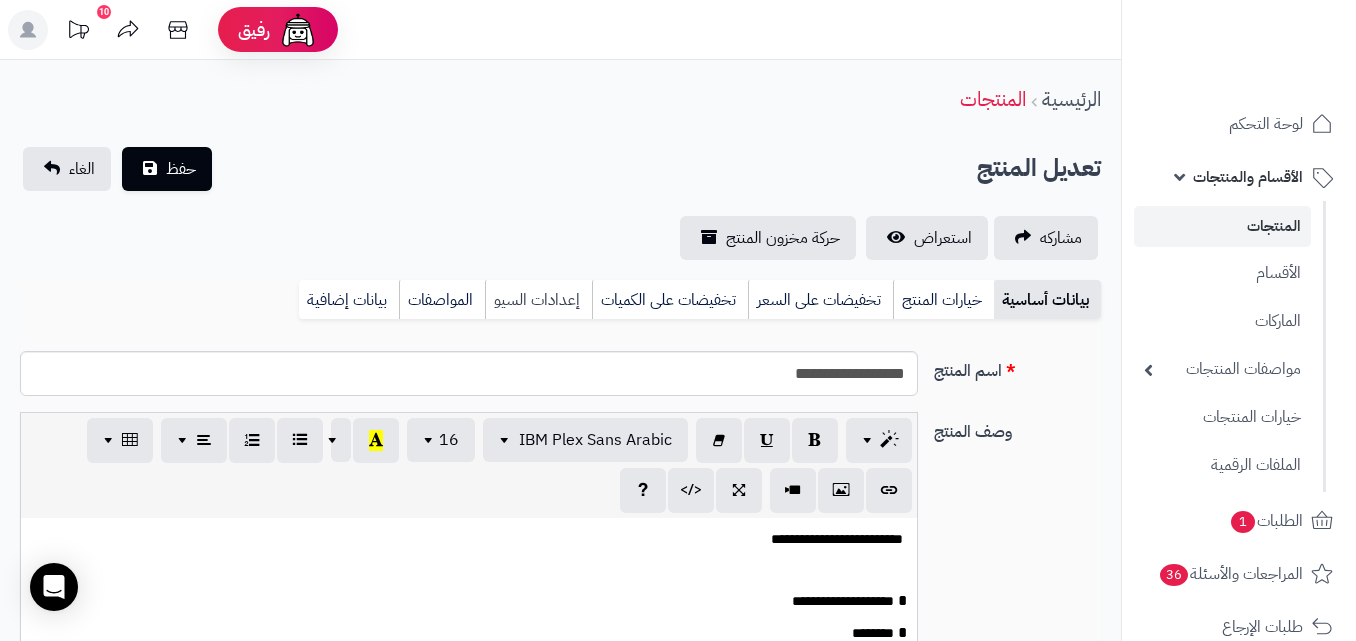 click on "إعدادات السيو" at bounding box center (538, 300) 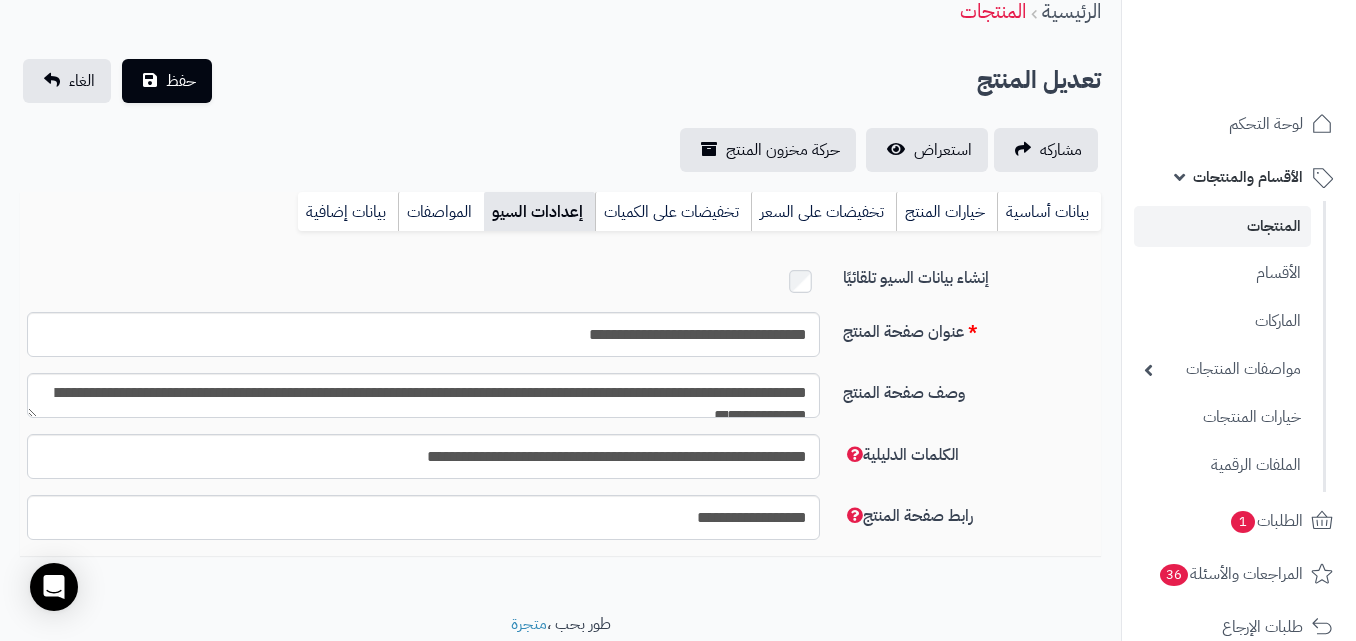 scroll, scrollTop: 100, scrollLeft: 0, axis: vertical 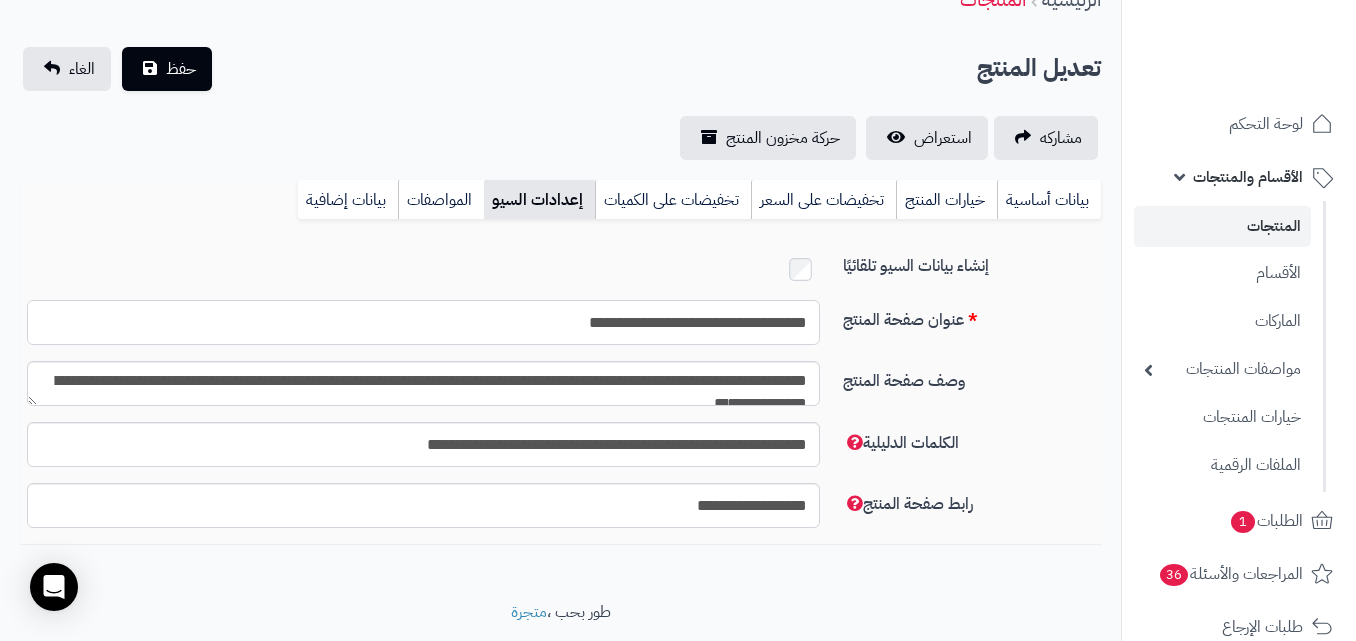 click on "**********" at bounding box center (423, 322) 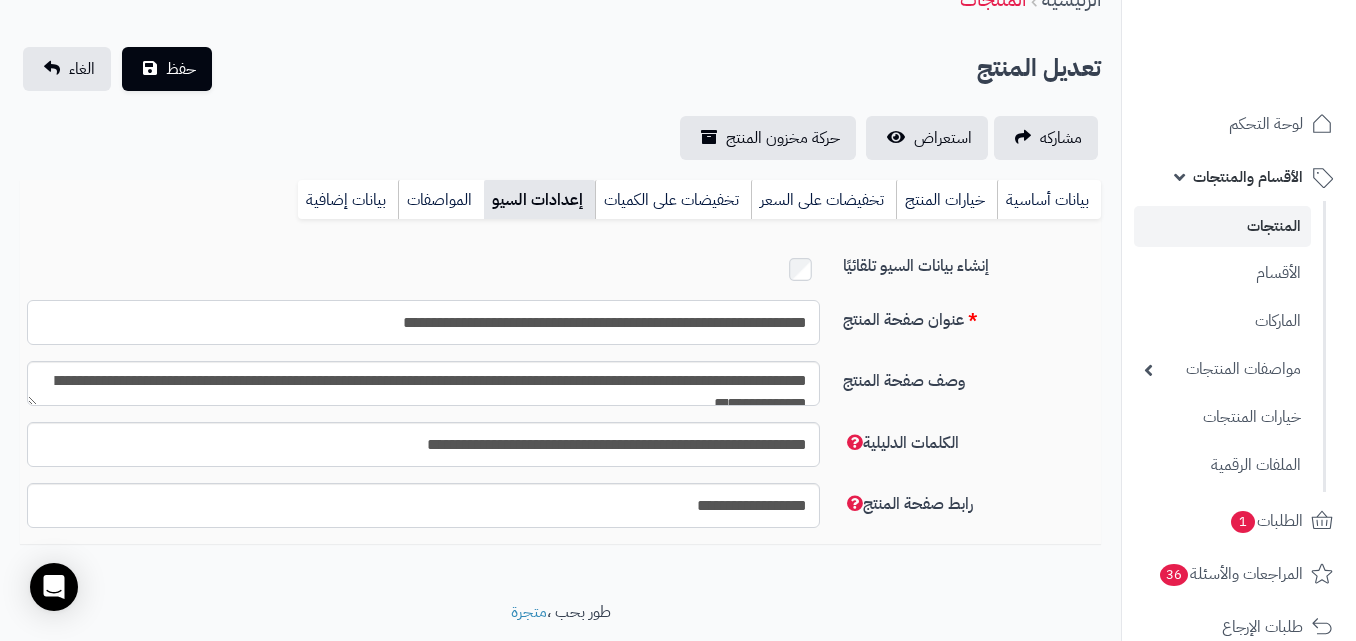 type on "**********" 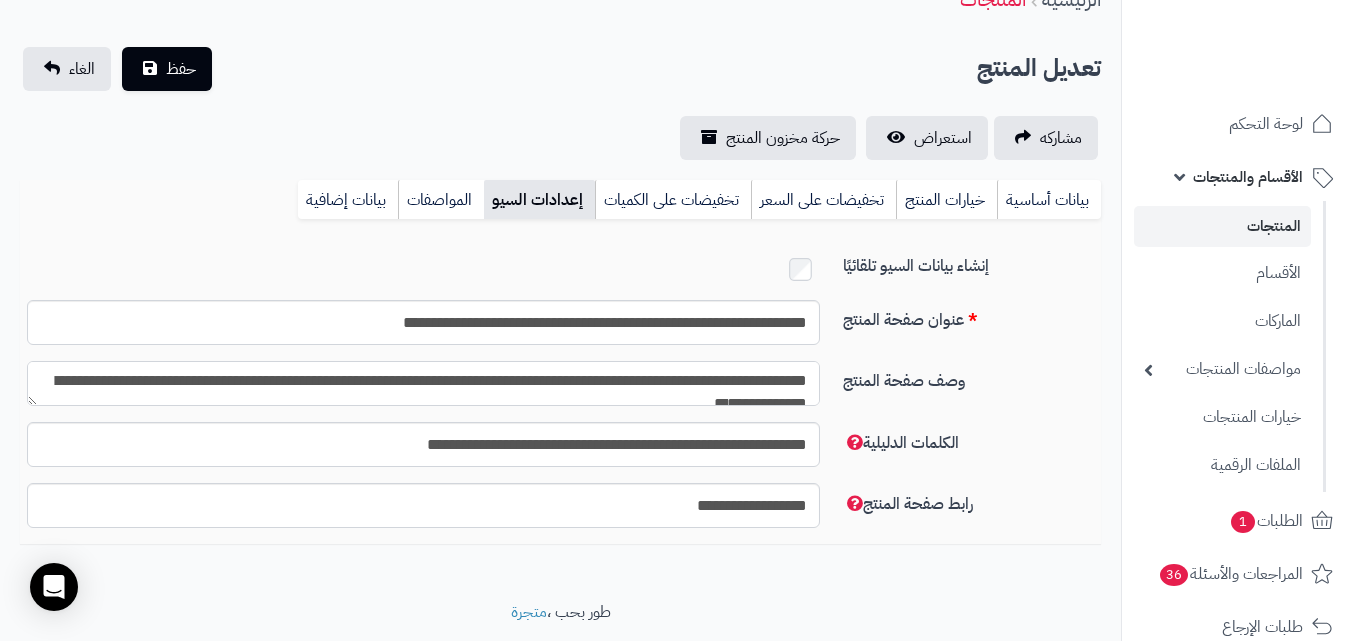 click on "**********" at bounding box center (423, 383) 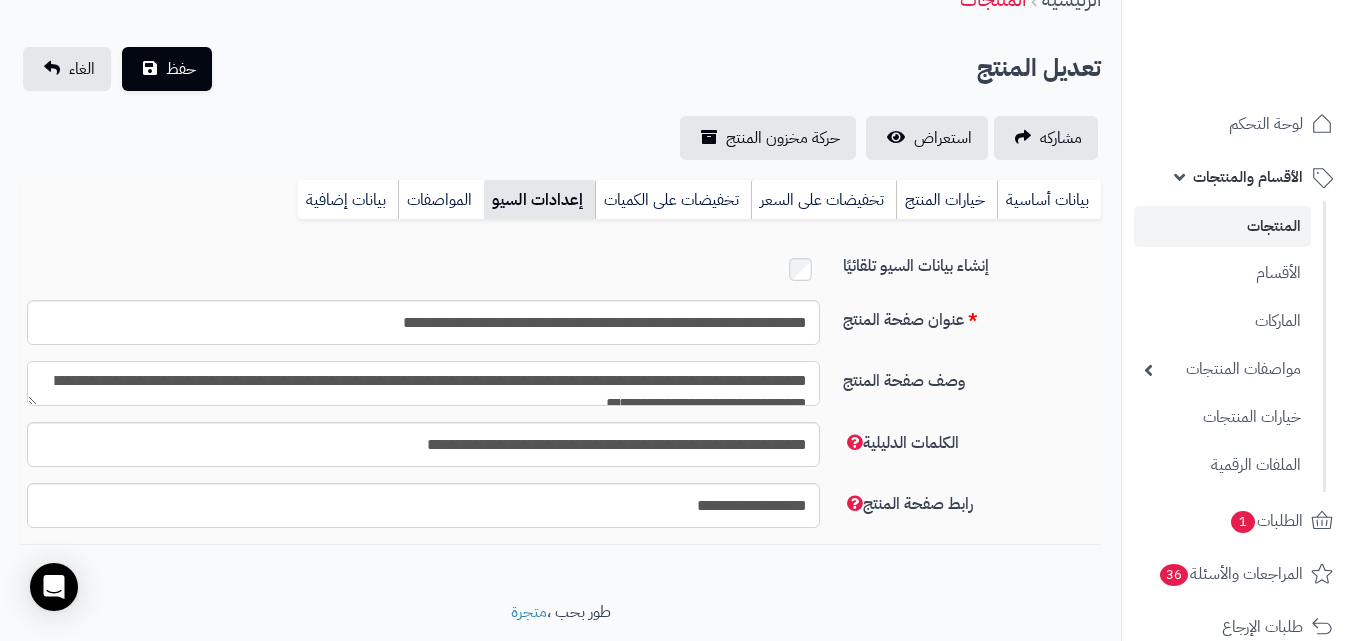 scroll, scrollTop: 11, scrollLeft: 0, axis: vertical 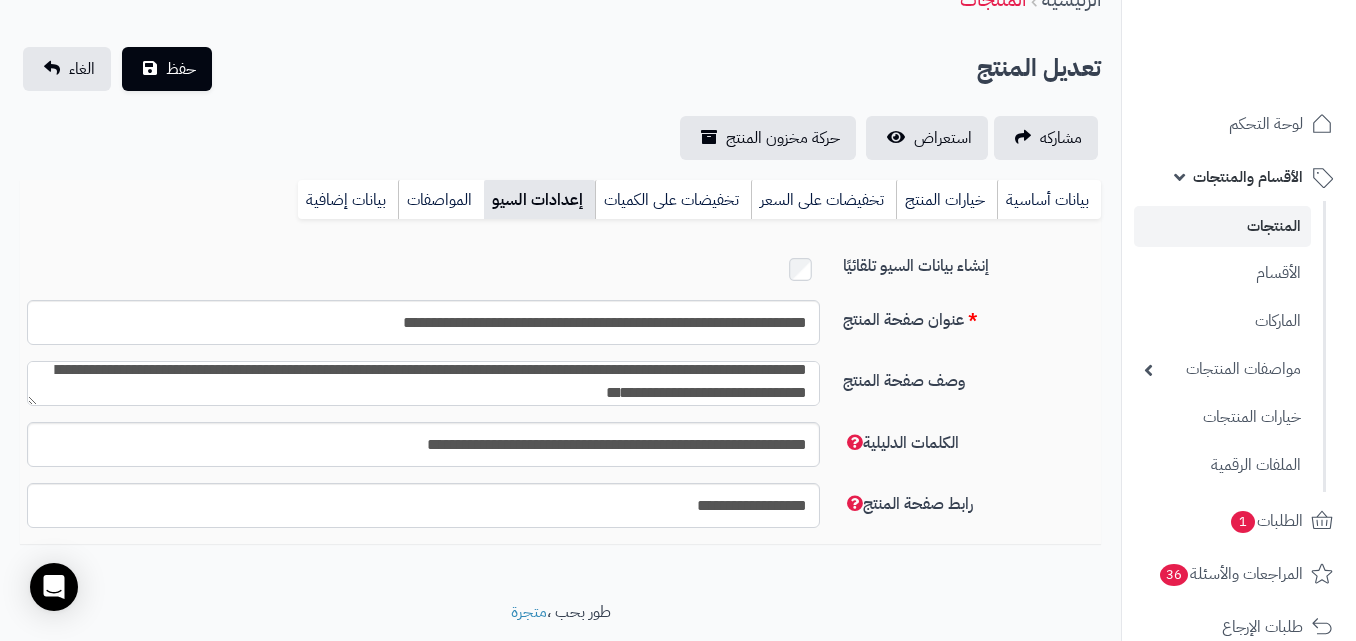 type on "**********" 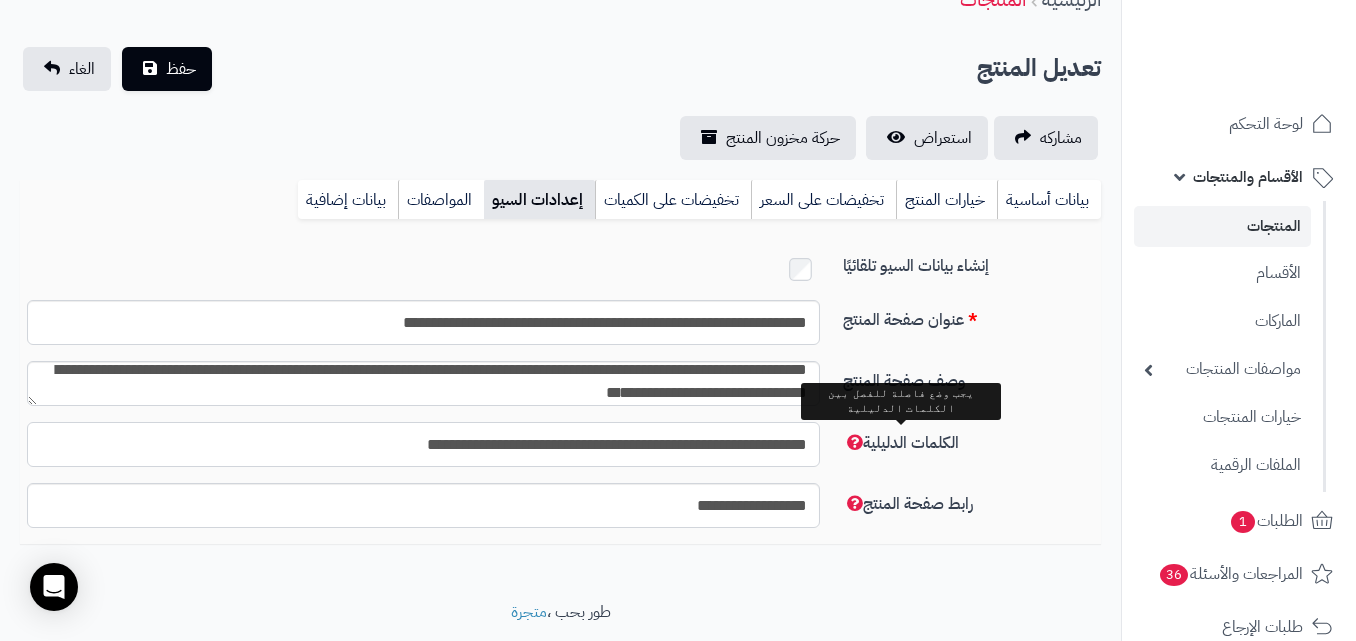 drag, startPoint x: 708, startPoint y: 447, endPoint x: 888, endPoint y: 442, distance: 180.06943 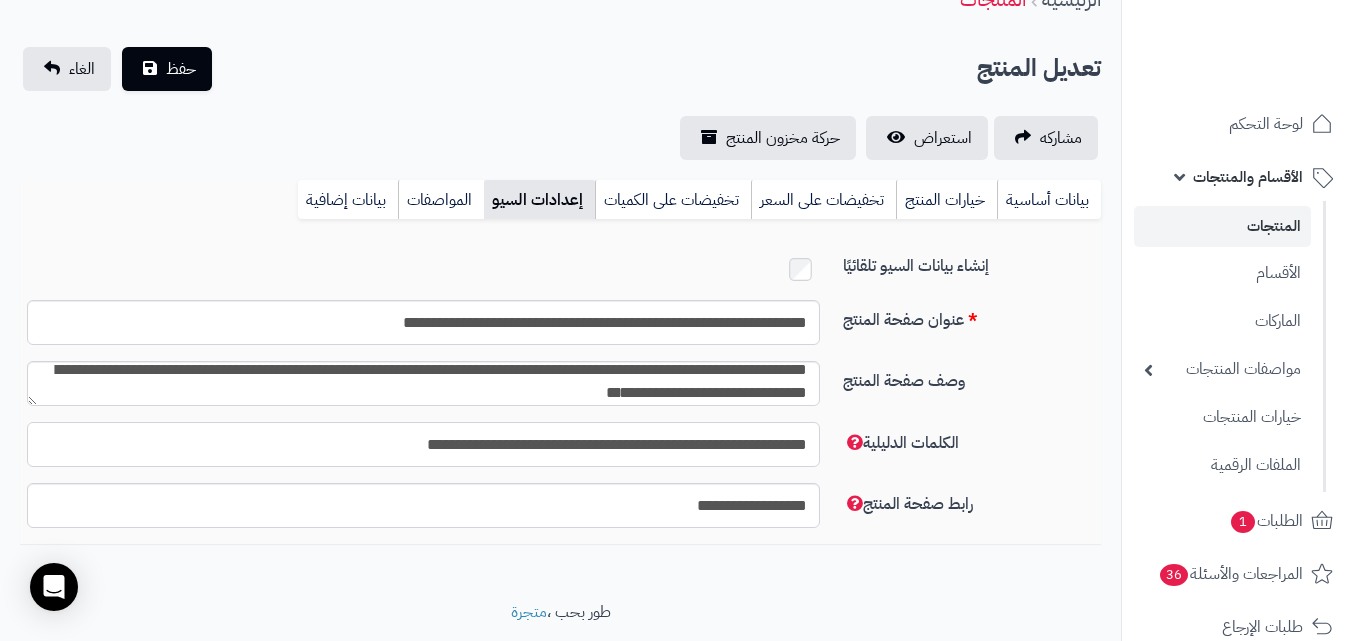 click on "**********" at bounding box center [423, 444] 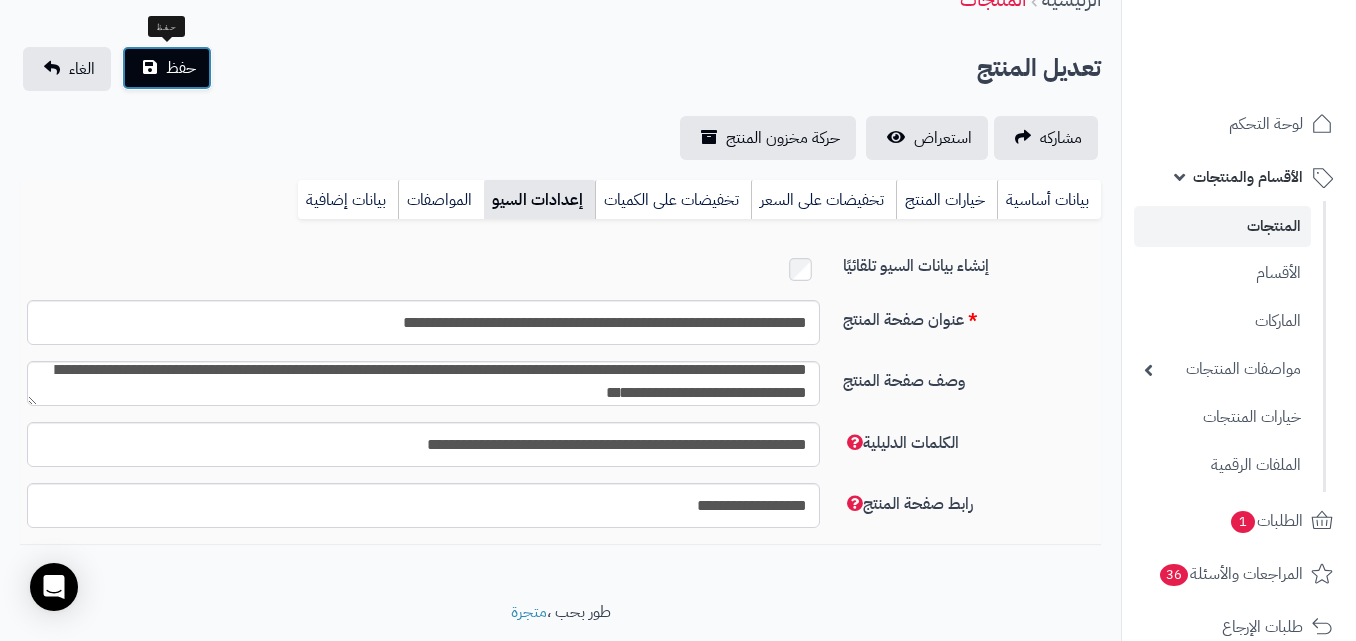 click on "حفظ" at bounding box center (167, 68) 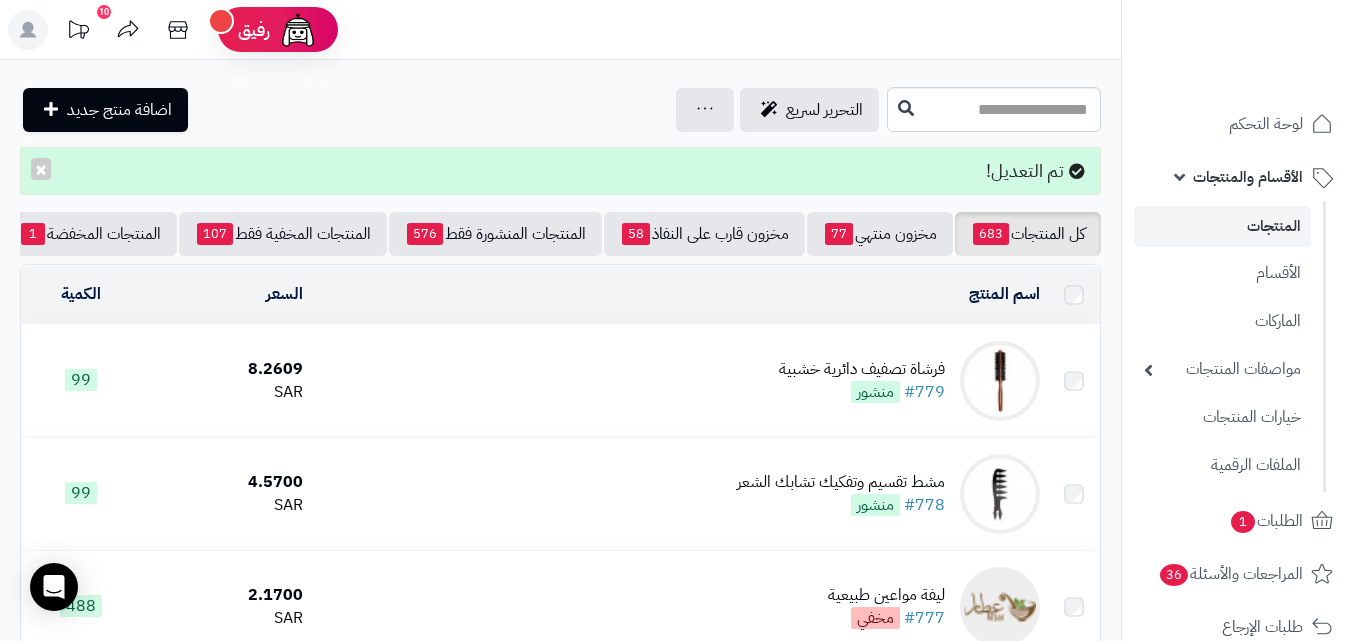 scroll, scrollTop: 0, scrollLeft: 0, axis: both 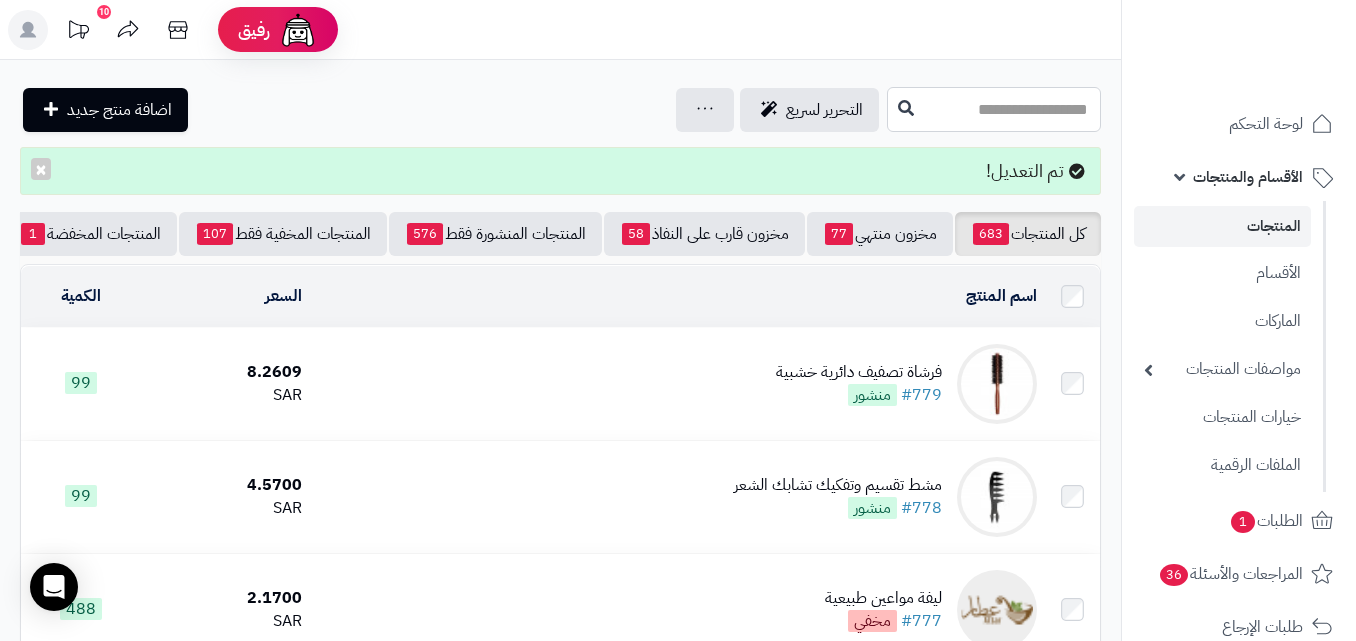 click at bounding box center (994, 109) 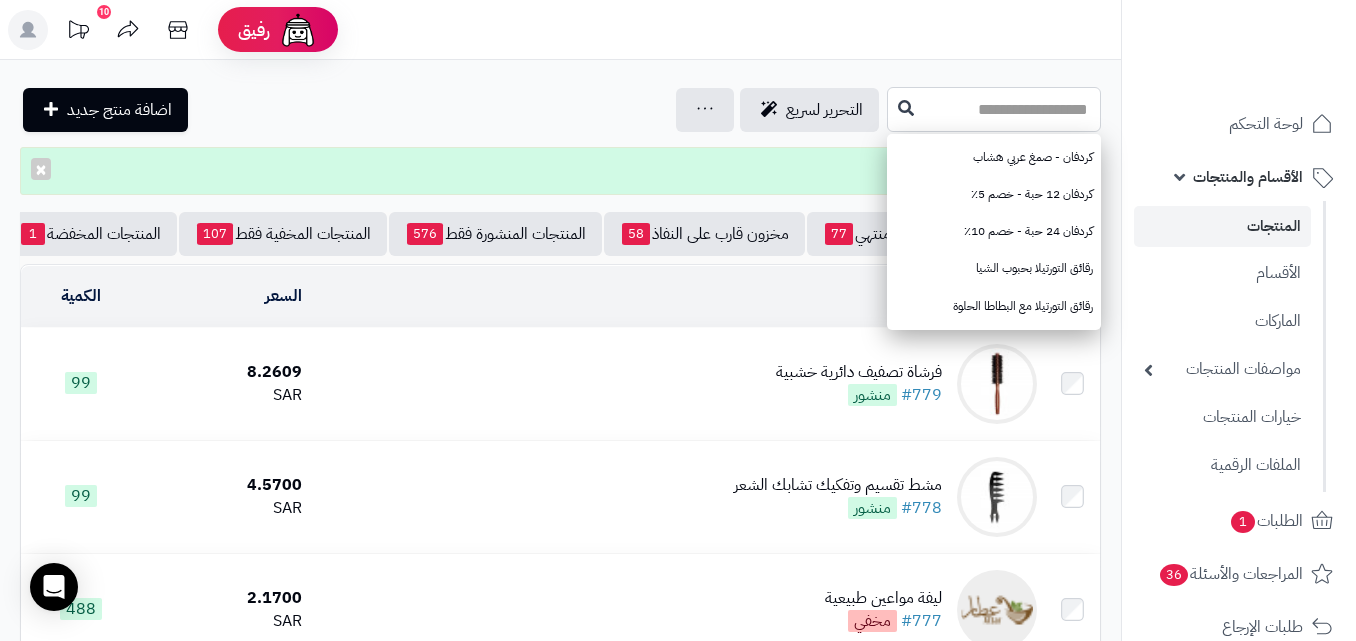 paste on "**********" 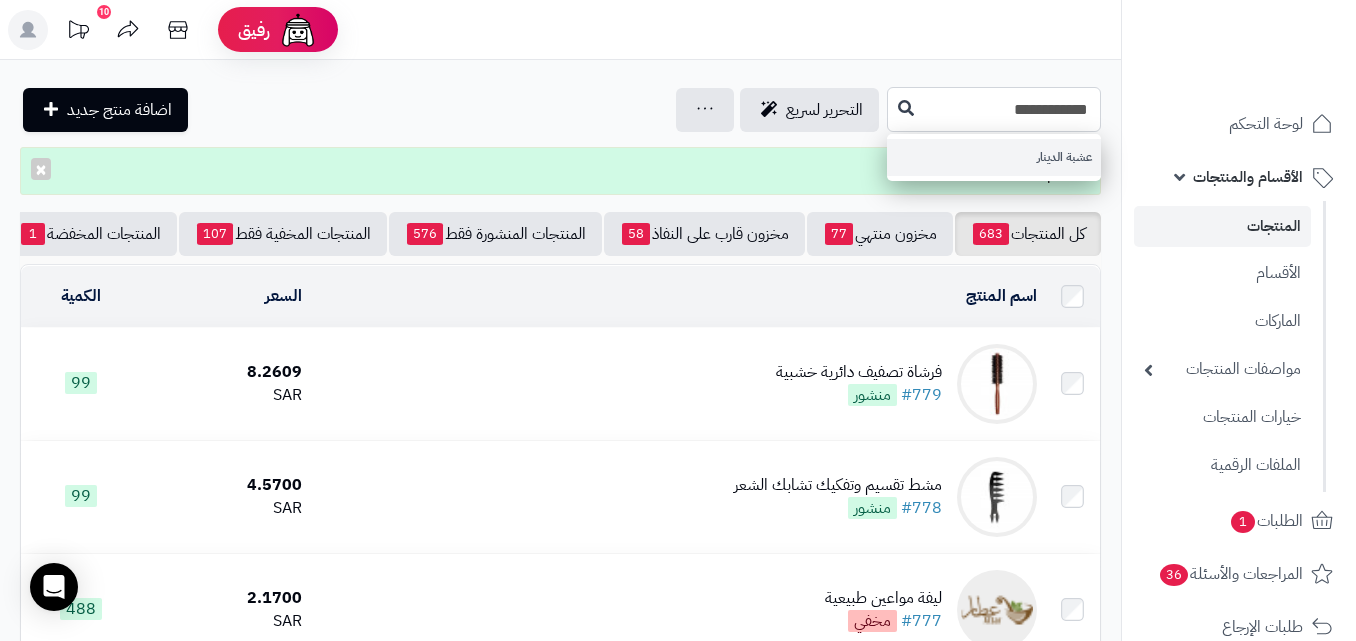 type on "**********" 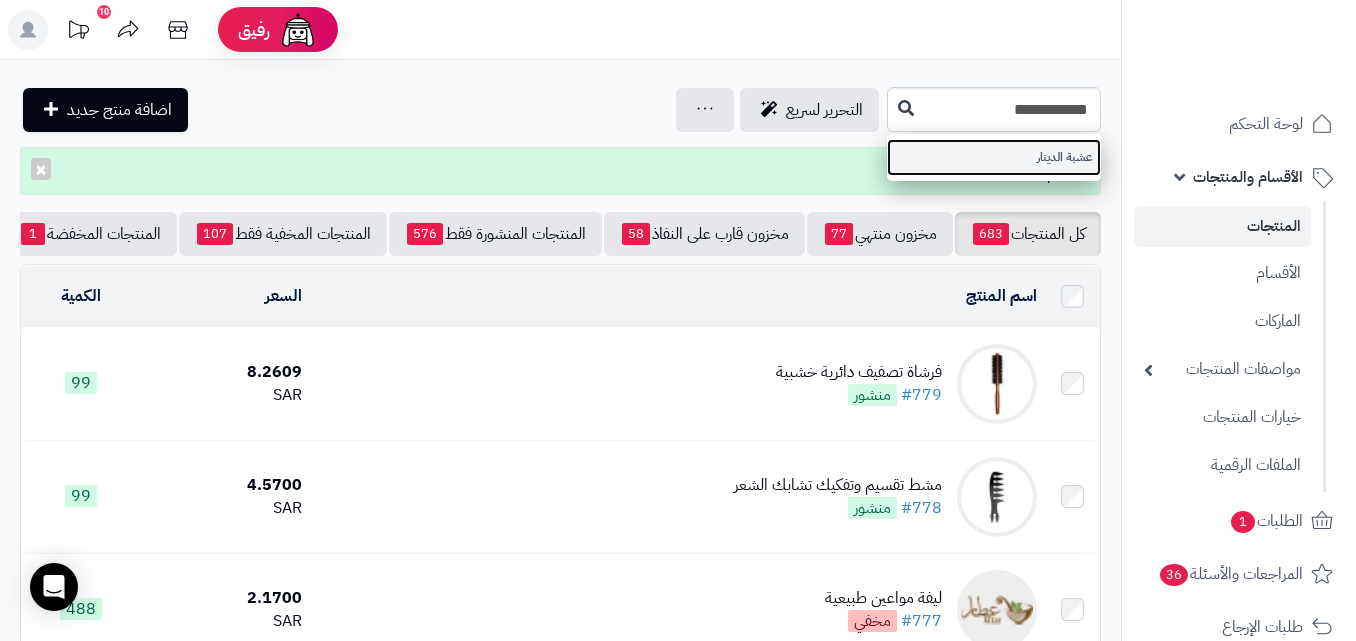click on "عشبة الدينار" at bounding box center [994, 157] 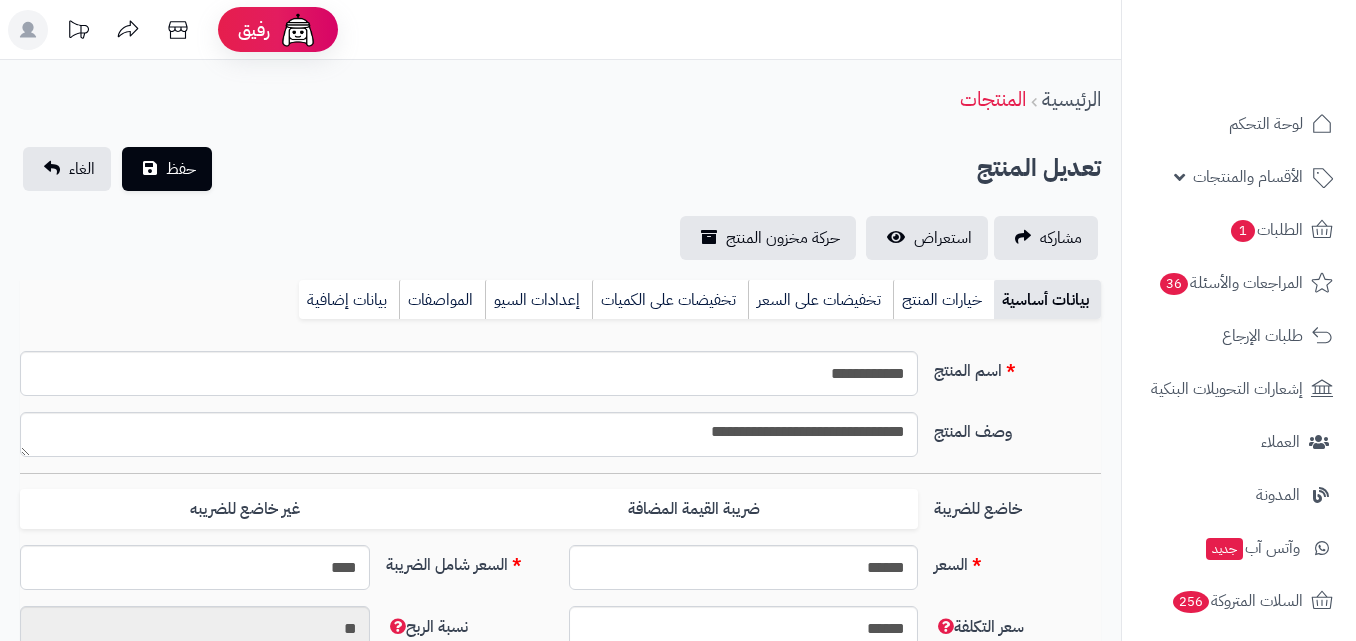 type on "****" 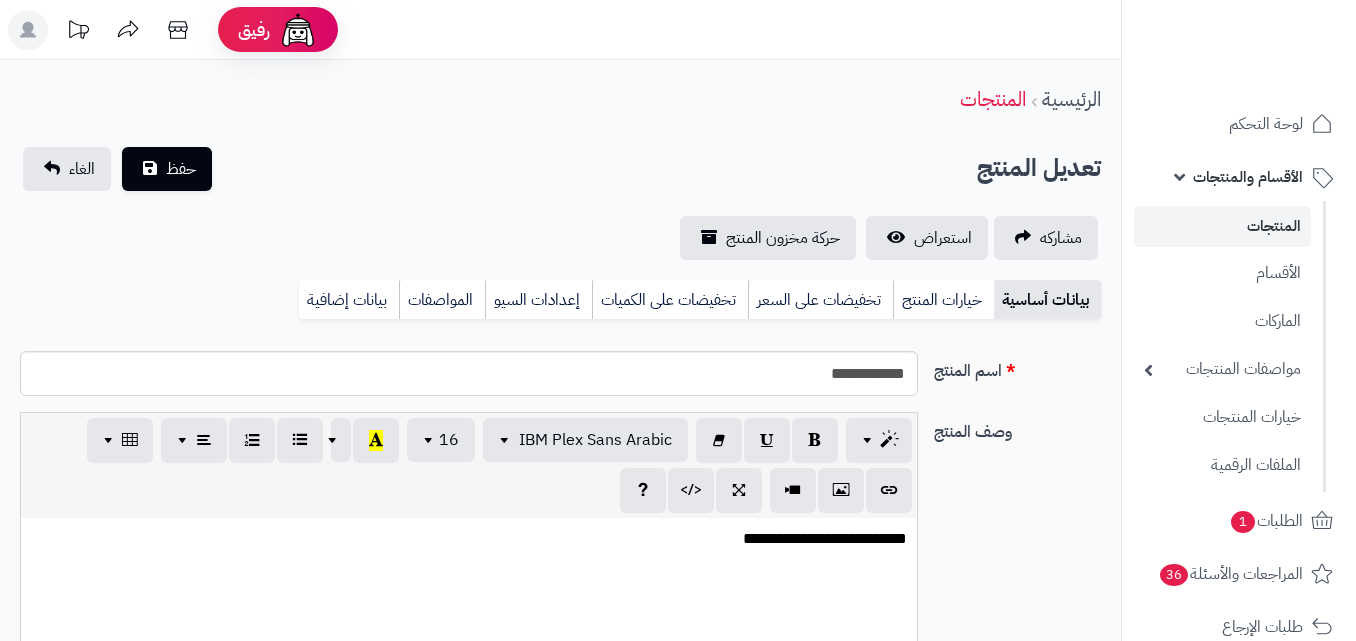 scroll, scrollTop: 0, scrollLeft: 0, axis: both 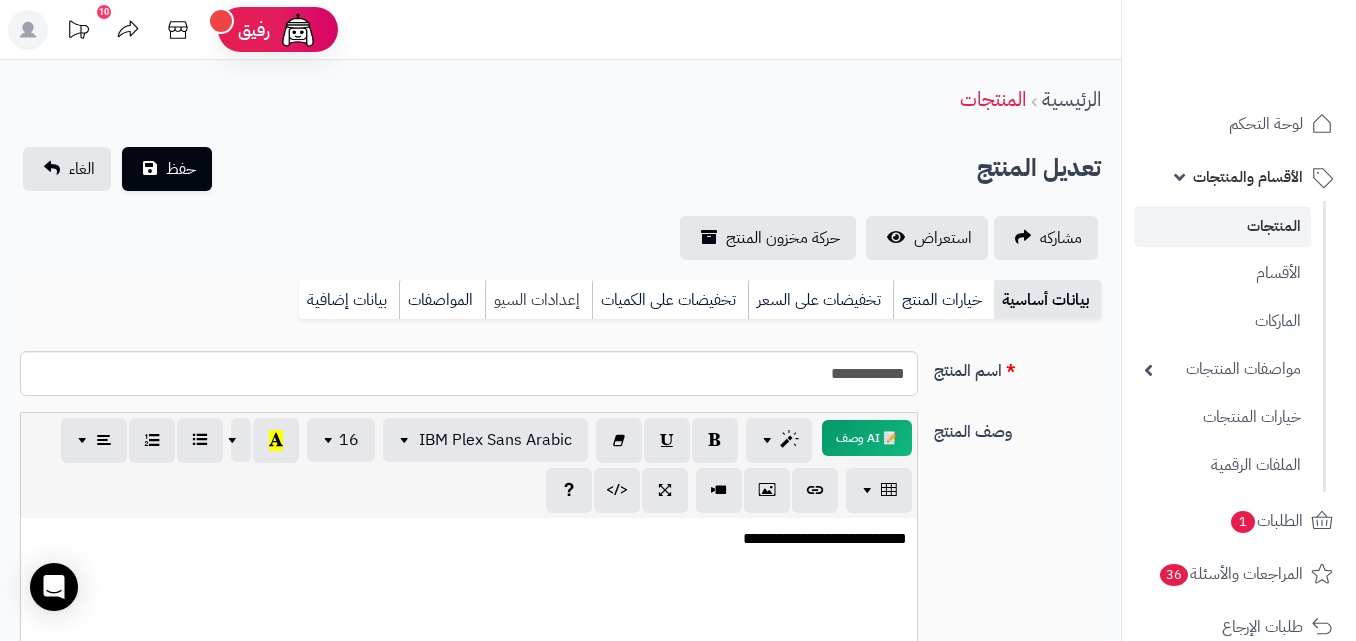 click on "إعدادات السيو" at bounding box center [538, 300] 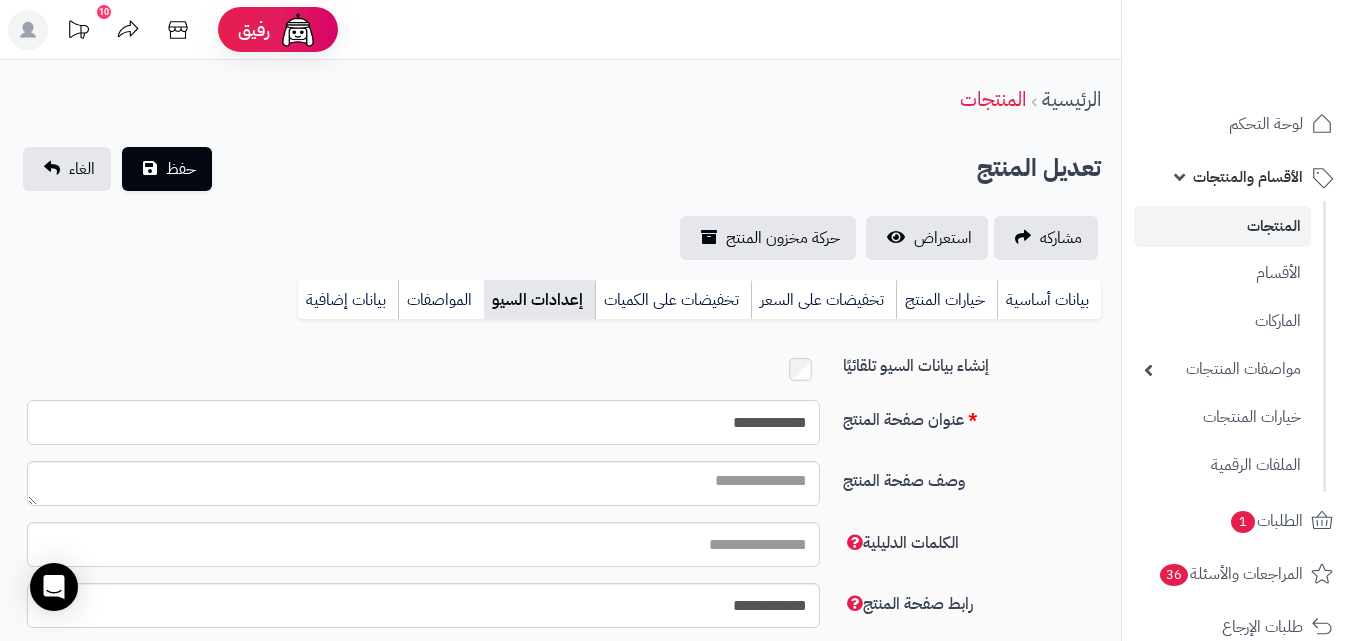 click on "**********" at bounding box center [423, 422] 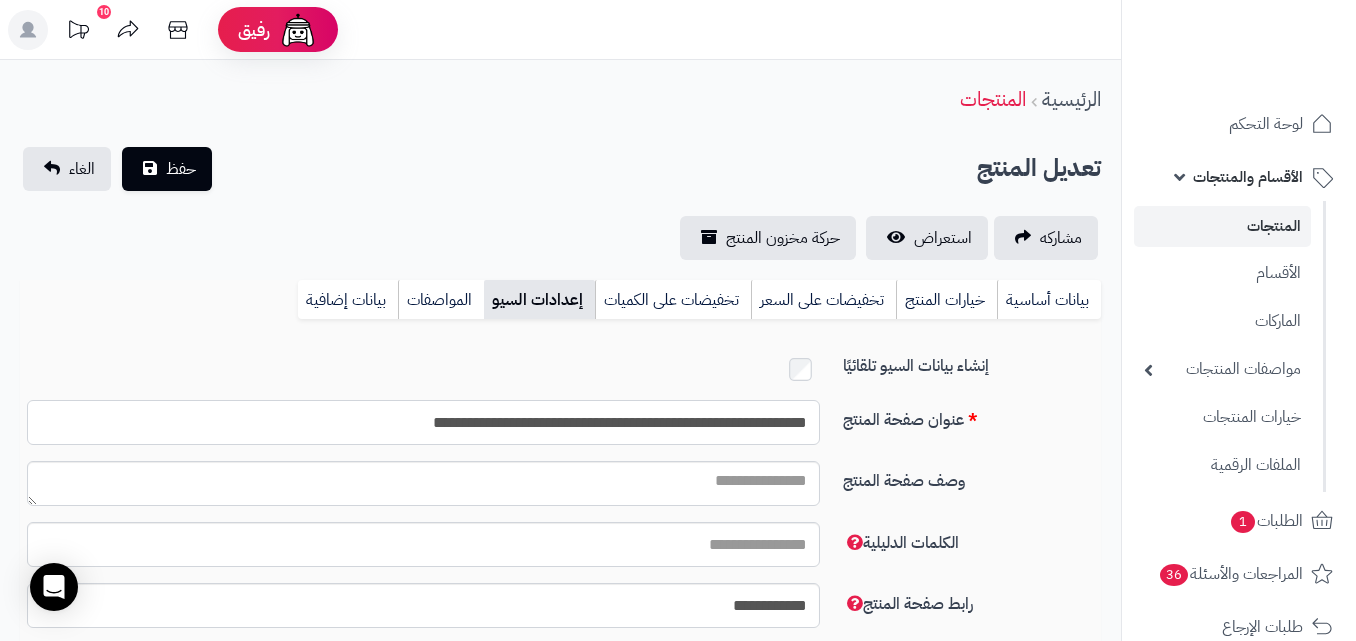 type on "**********" 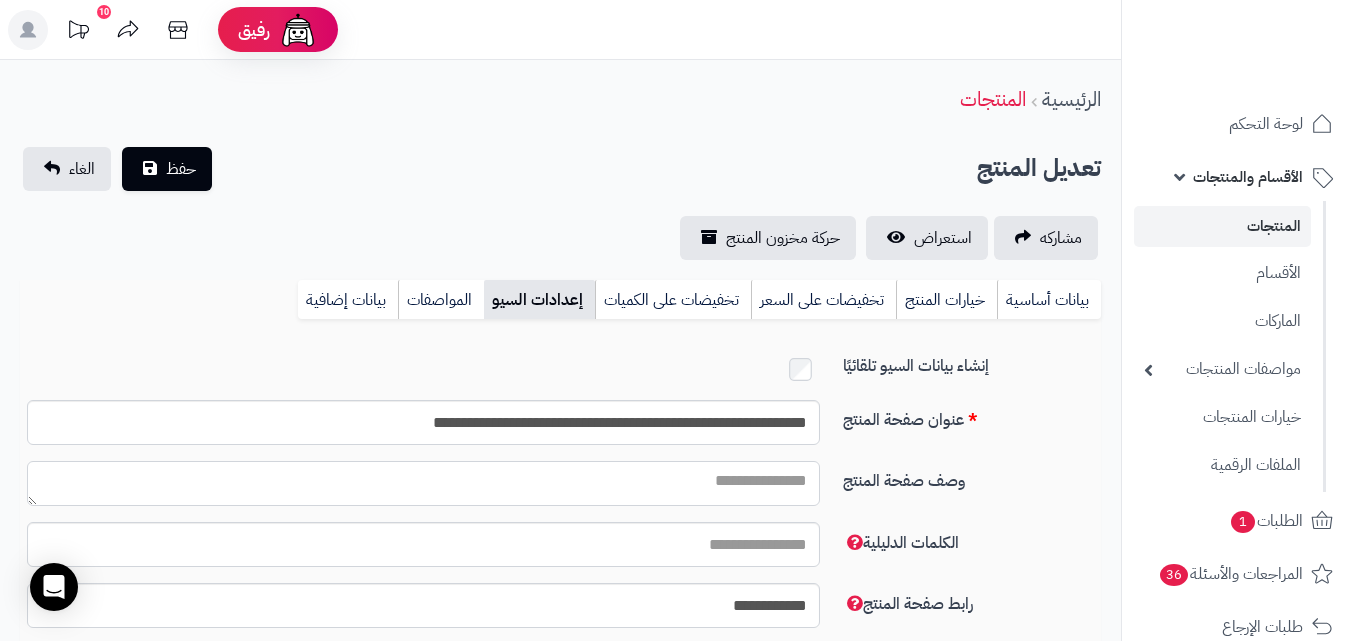 click on "وصف صفحة المنتج" at bounding box center (423, 483) 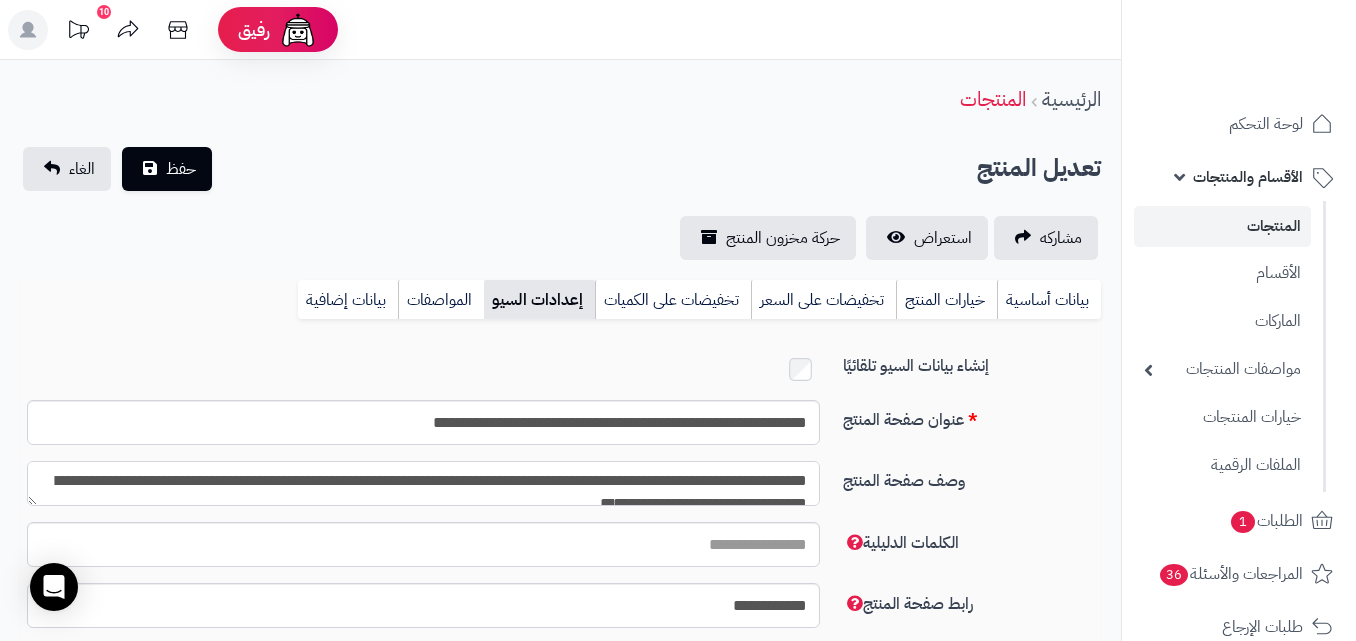 scroll, scrollTop: 11, scrollLeft: 0, axis: vertical 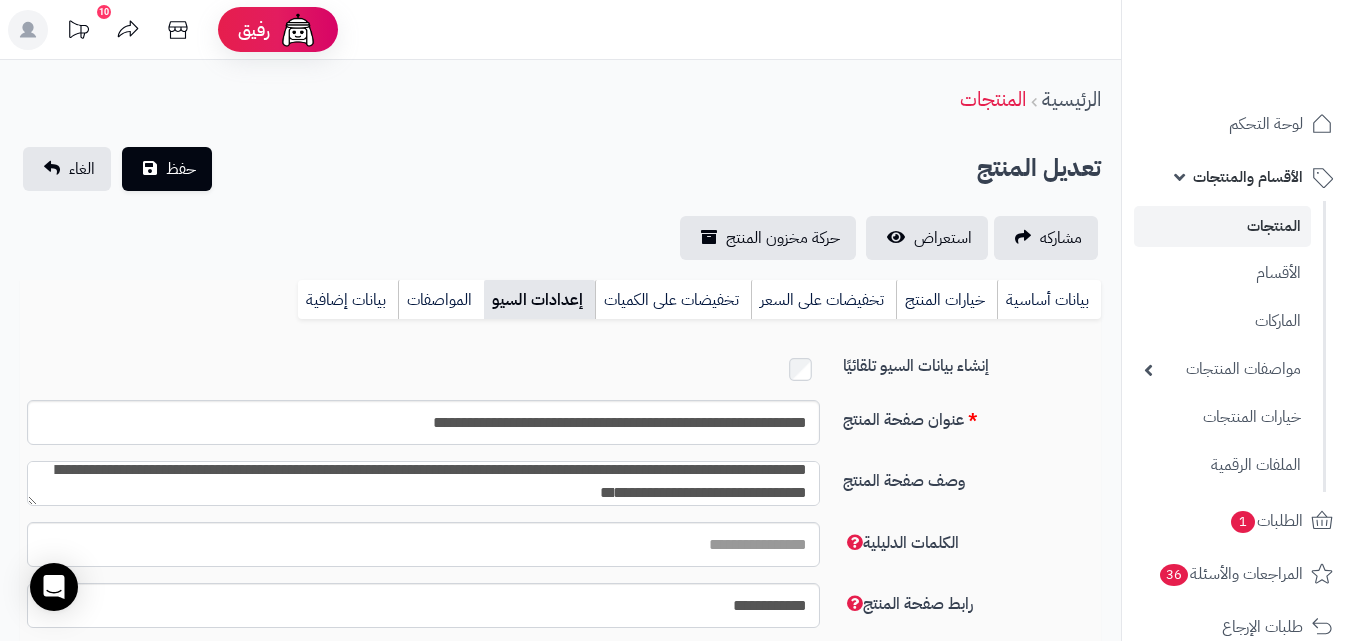 type on "**********" 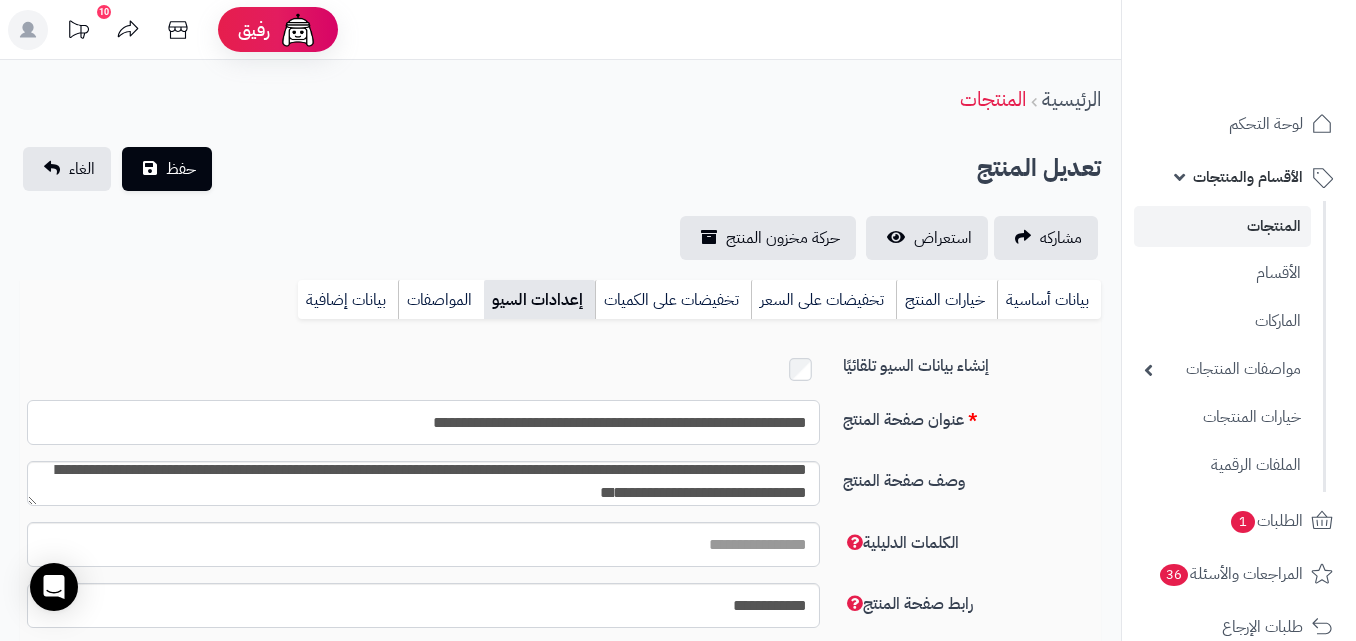 drag, startPoint x: 492, startPoint y: 425, endPoint x: 822, endPoint y: 375, distance: 333.7664 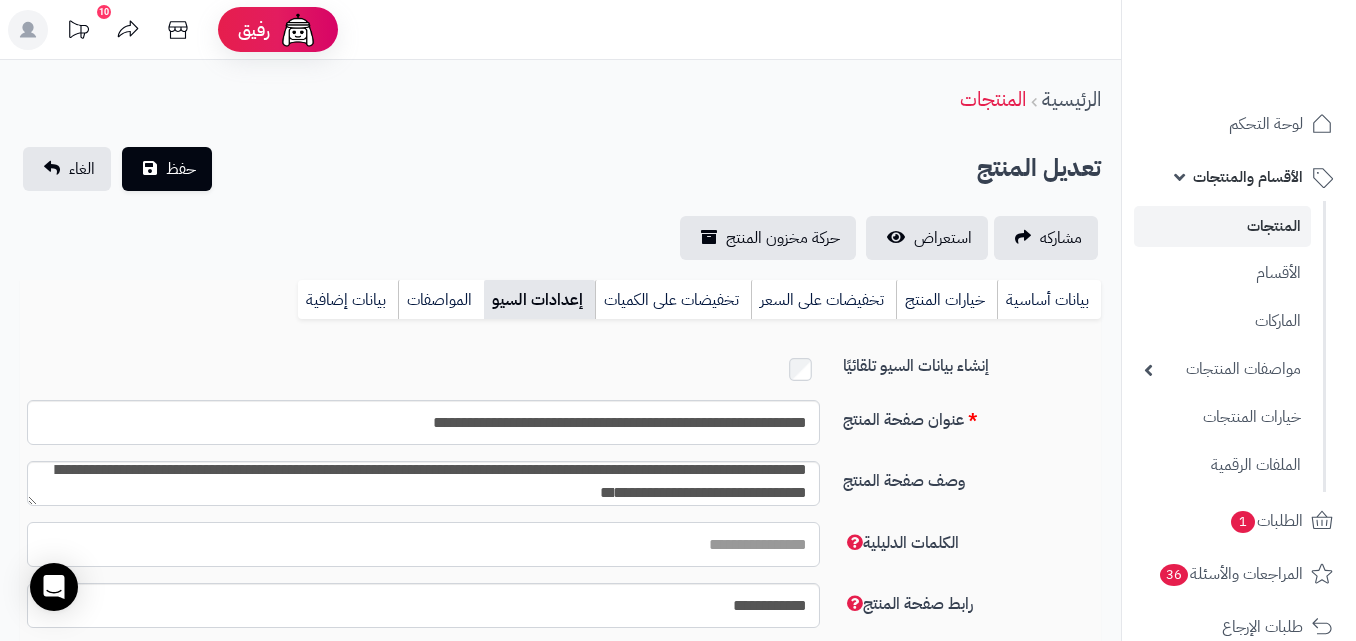 click on "الكلمات الدليلية" at bounding box center [423, 544] 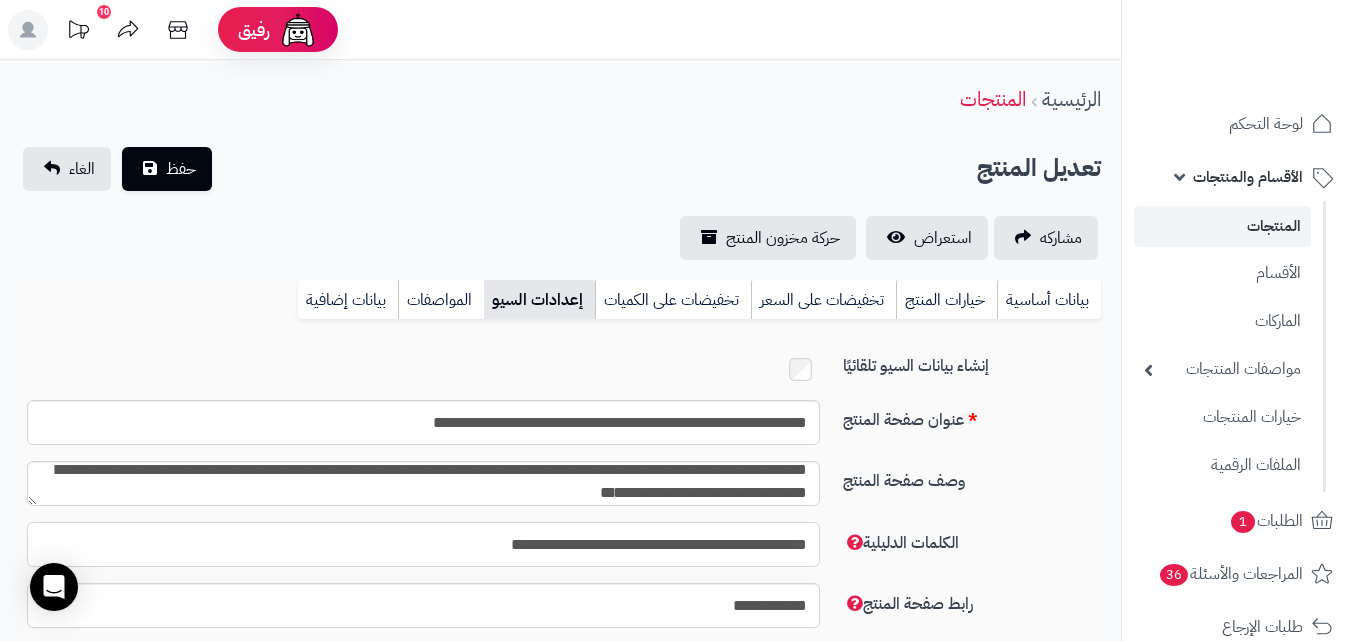 click on "**********" at bounding box center [423, 544] 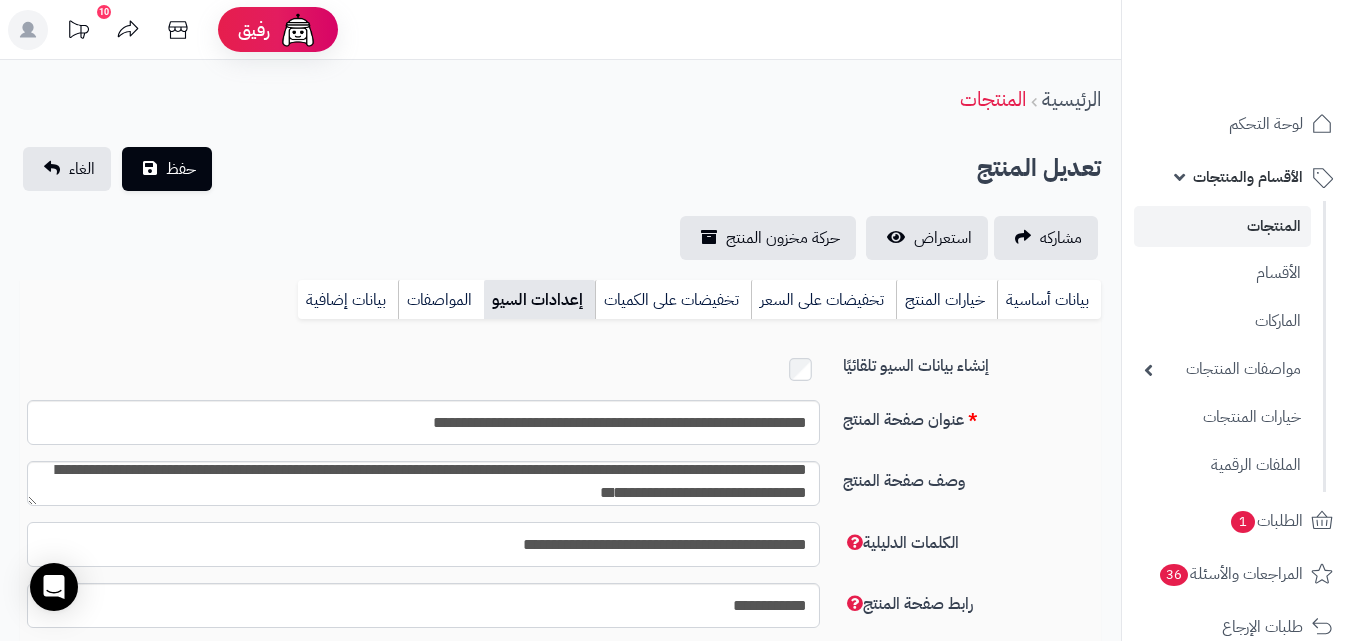 paste on "*" 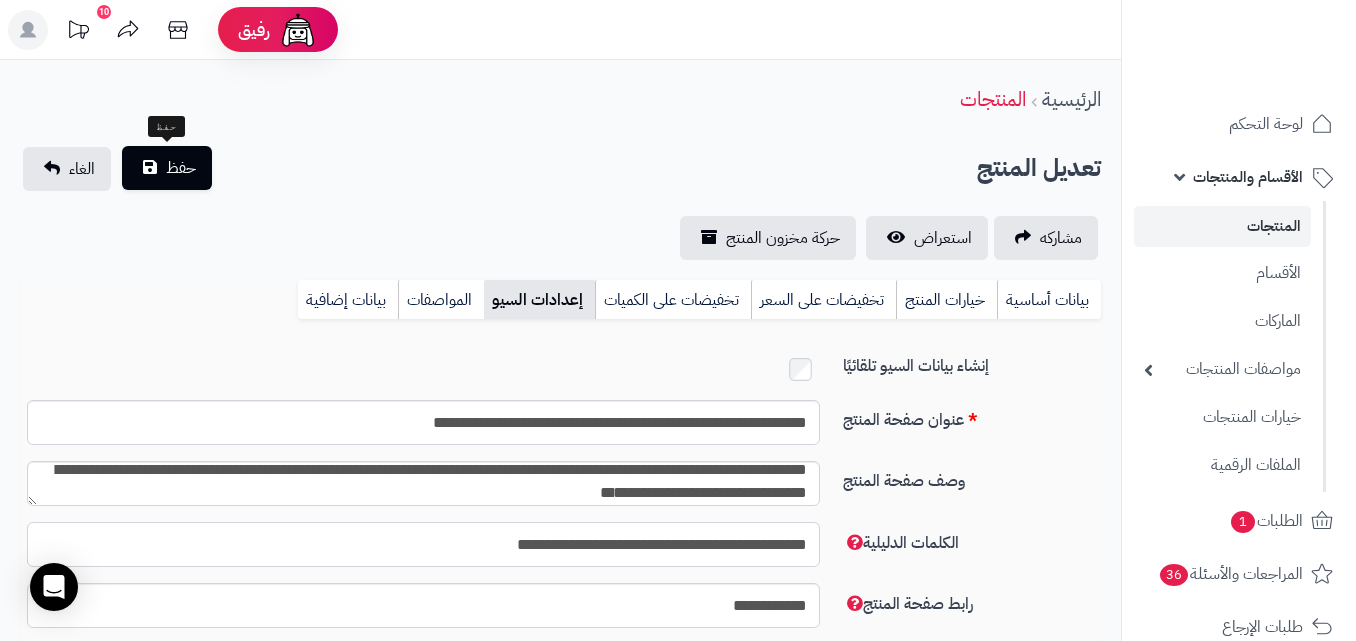 type on "**********" 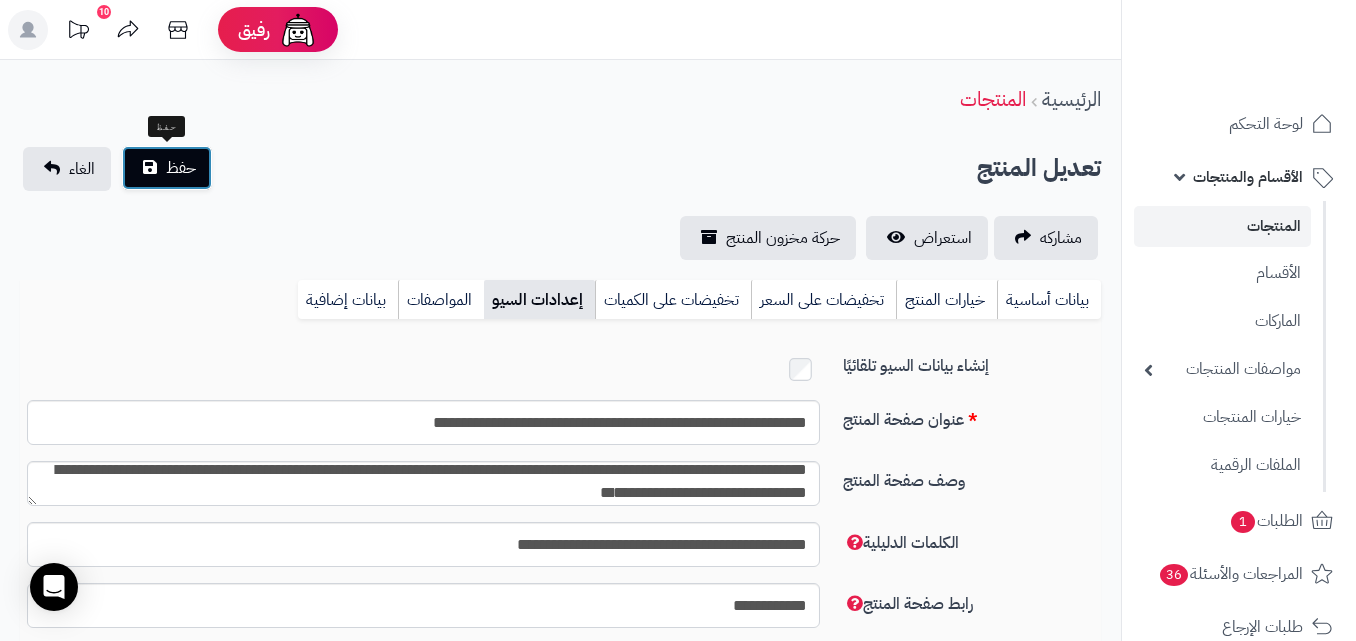 click on "حفظ" at bounding box center (181, 168) 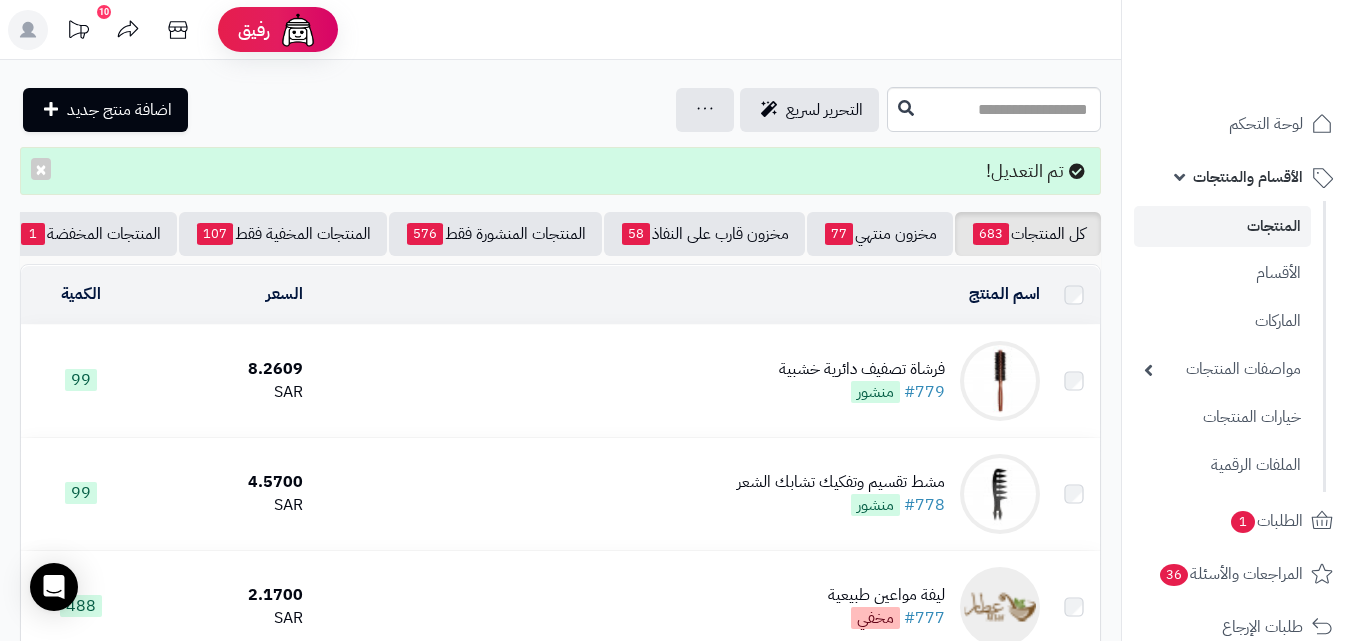 scroll, scrollTop: 0, scrollLeft: 0, axis: both 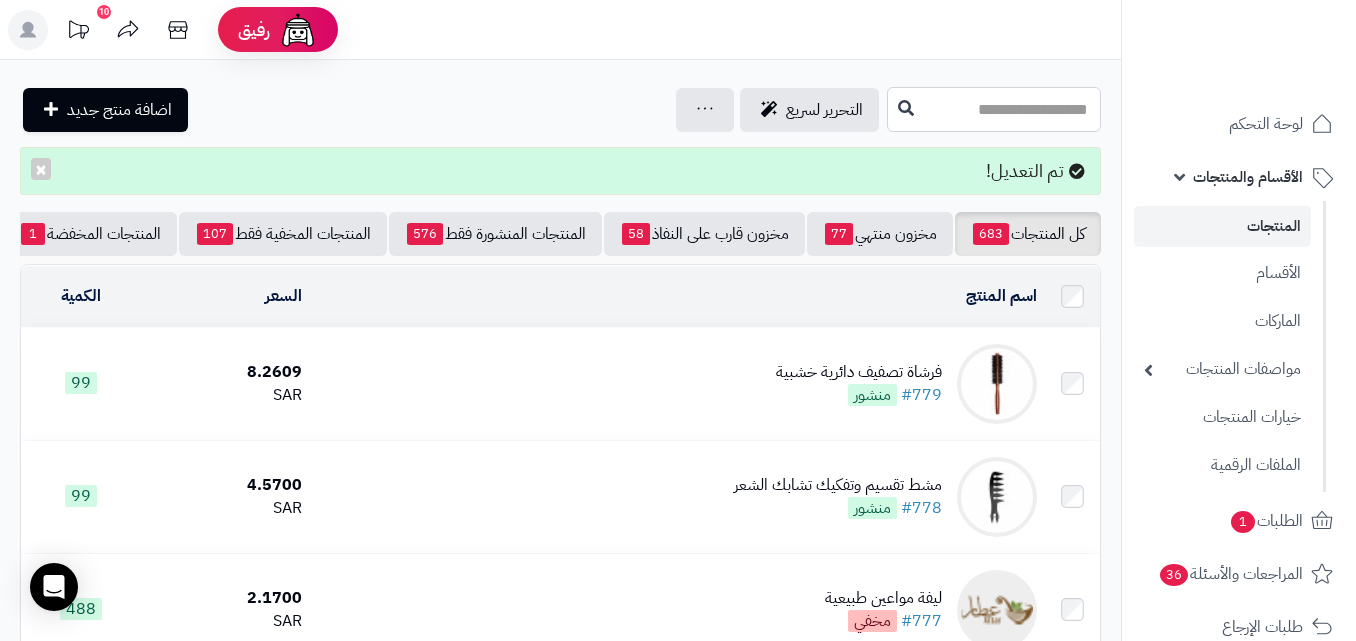 click at bounding box center (994, 109) 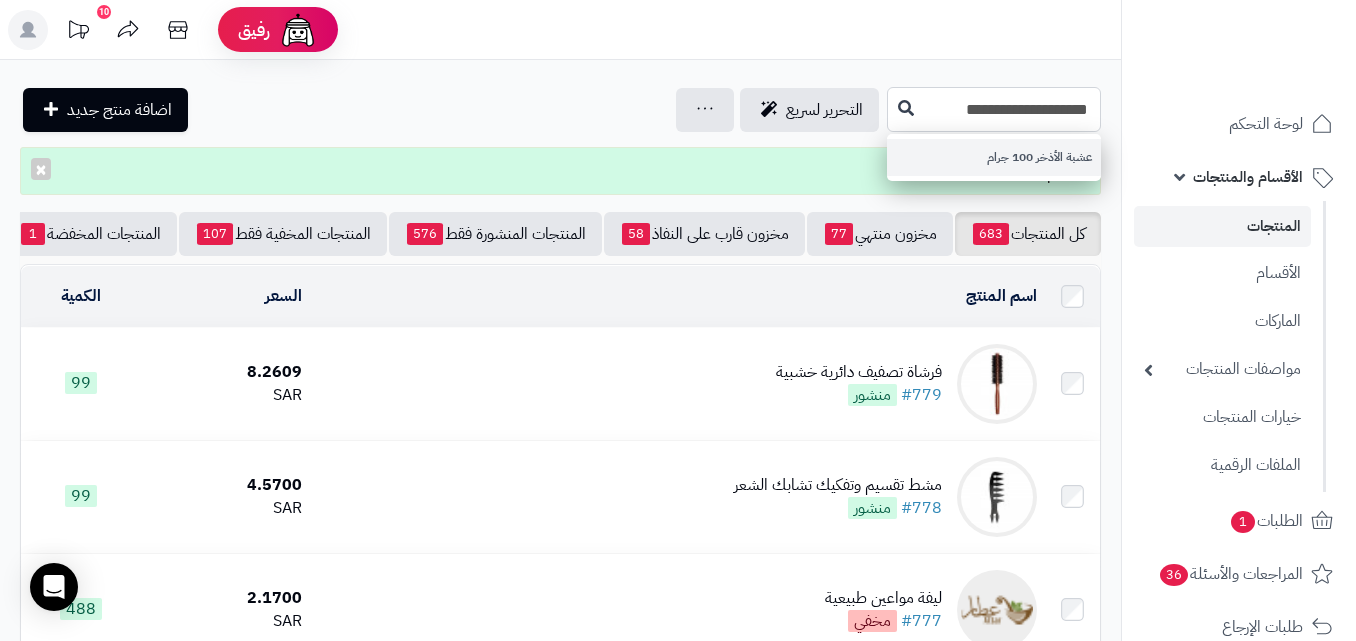 type on "**********" 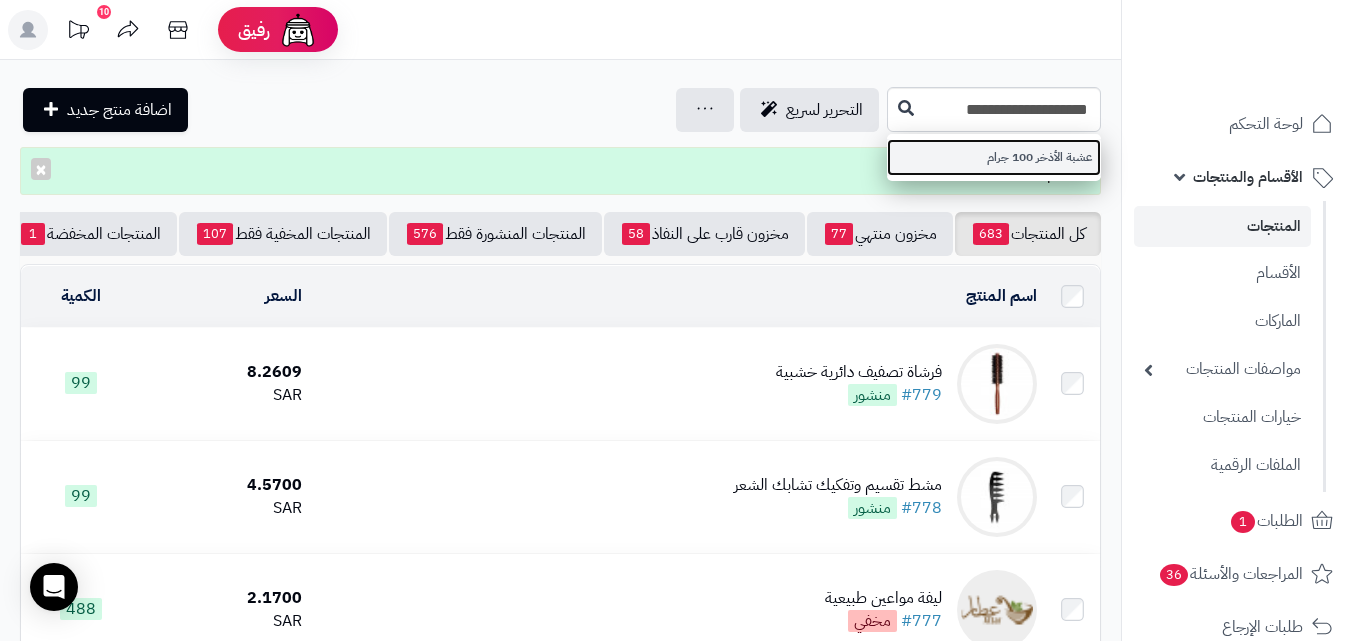 click on "عشبة الأذخر 100 جرام" at bounding box center (994, 157) 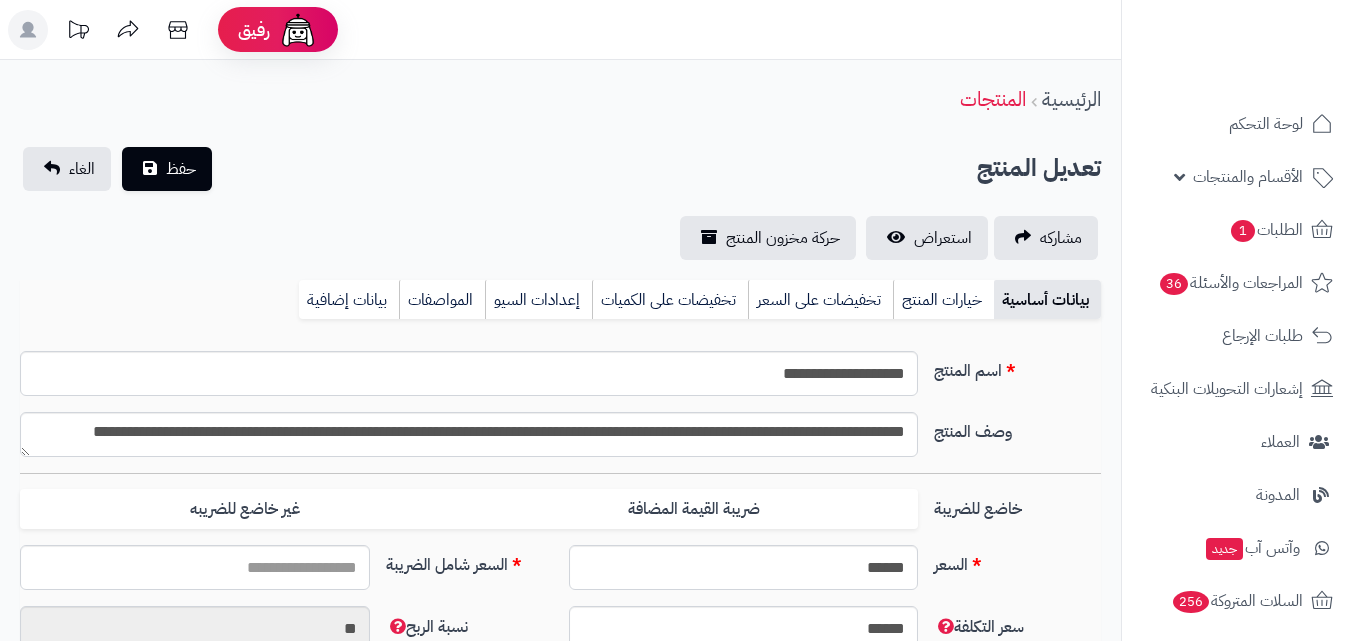 type on "****" 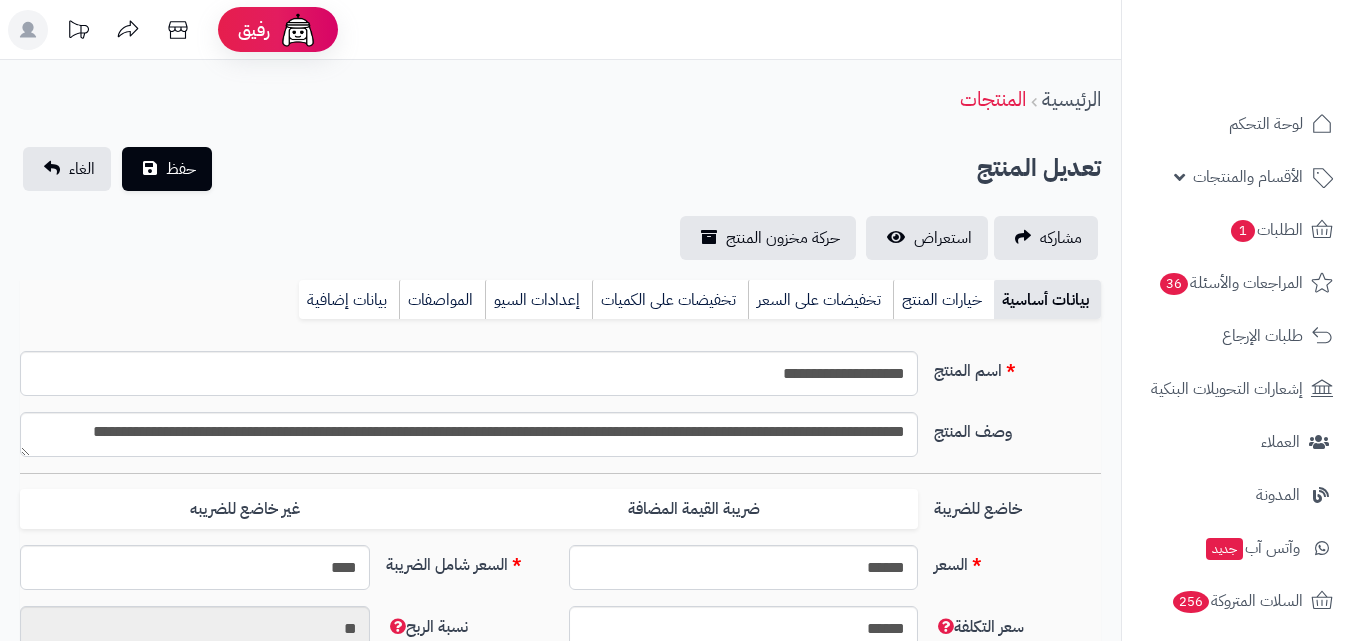scroll, scrollTop: 0, scrollLeft: 0, axis: both 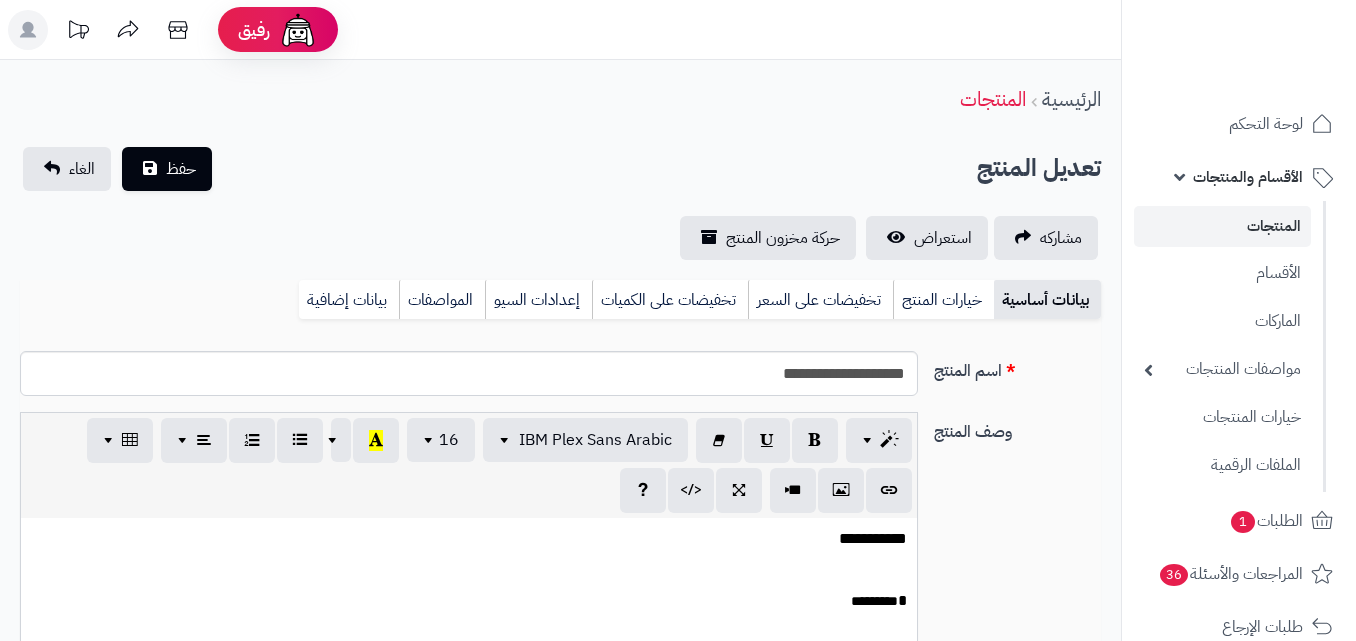 type on "****" 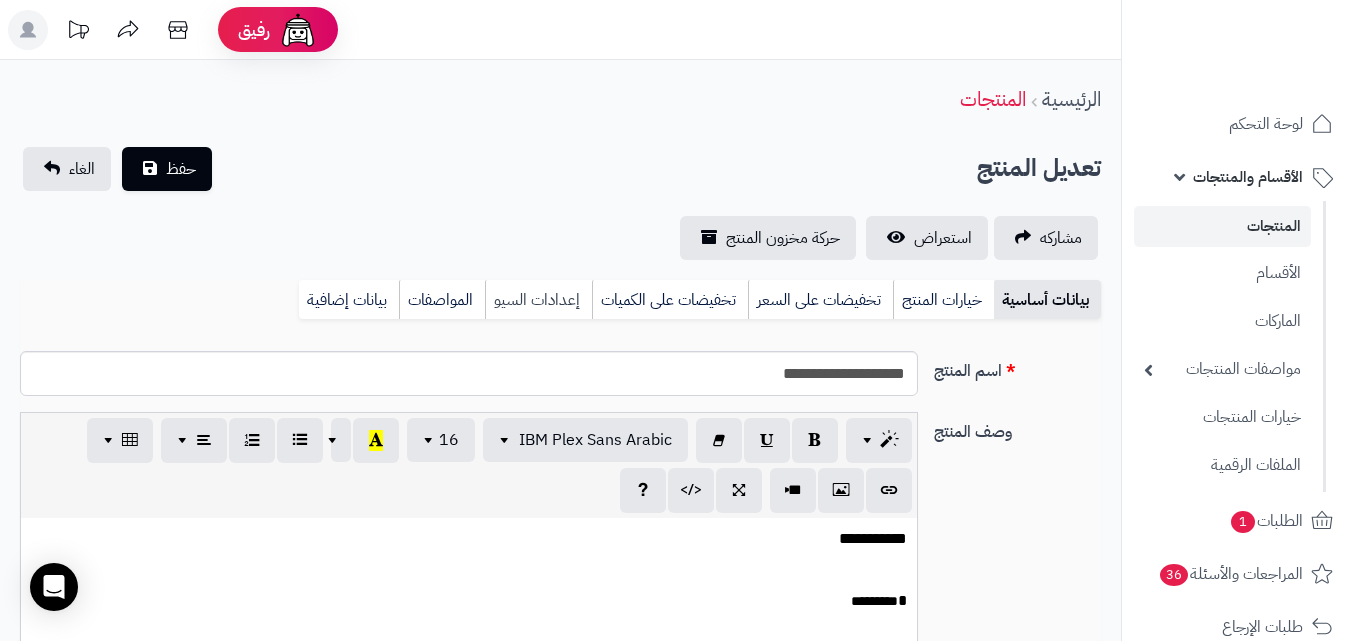 click on "إعدادات السيو" at bounding box center [538, 300] 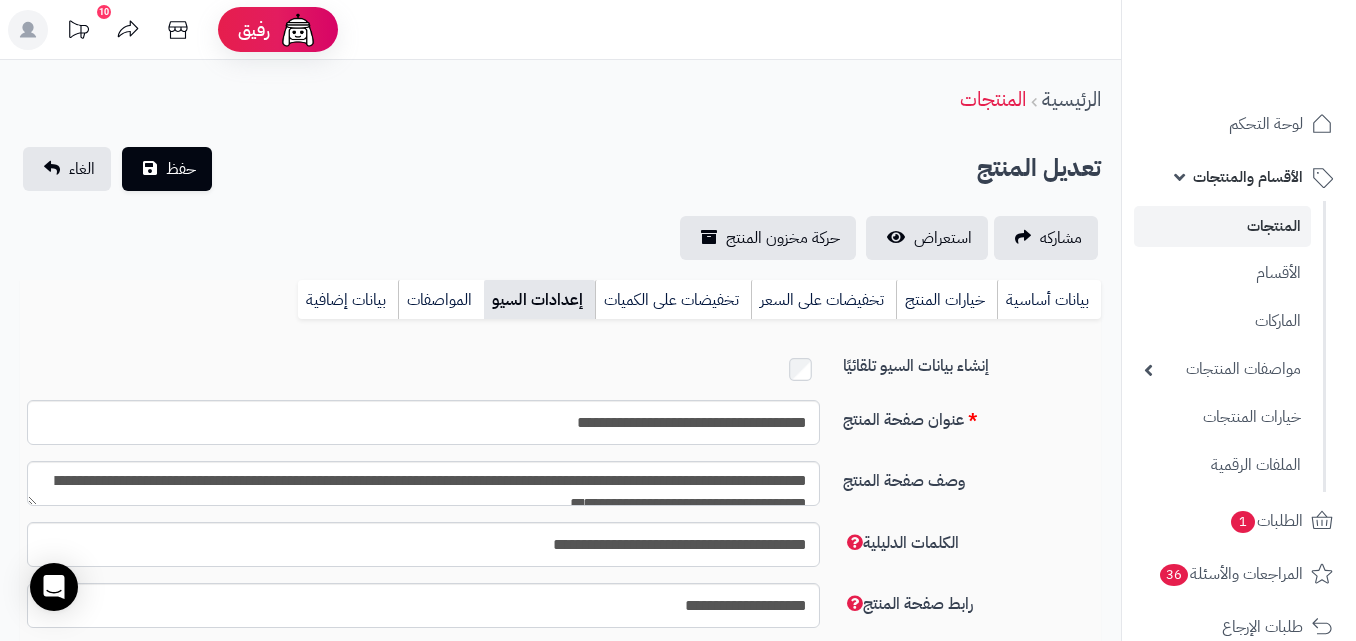 scroll, scrollTop: 157, scrollLeft: 0, axis: vertical 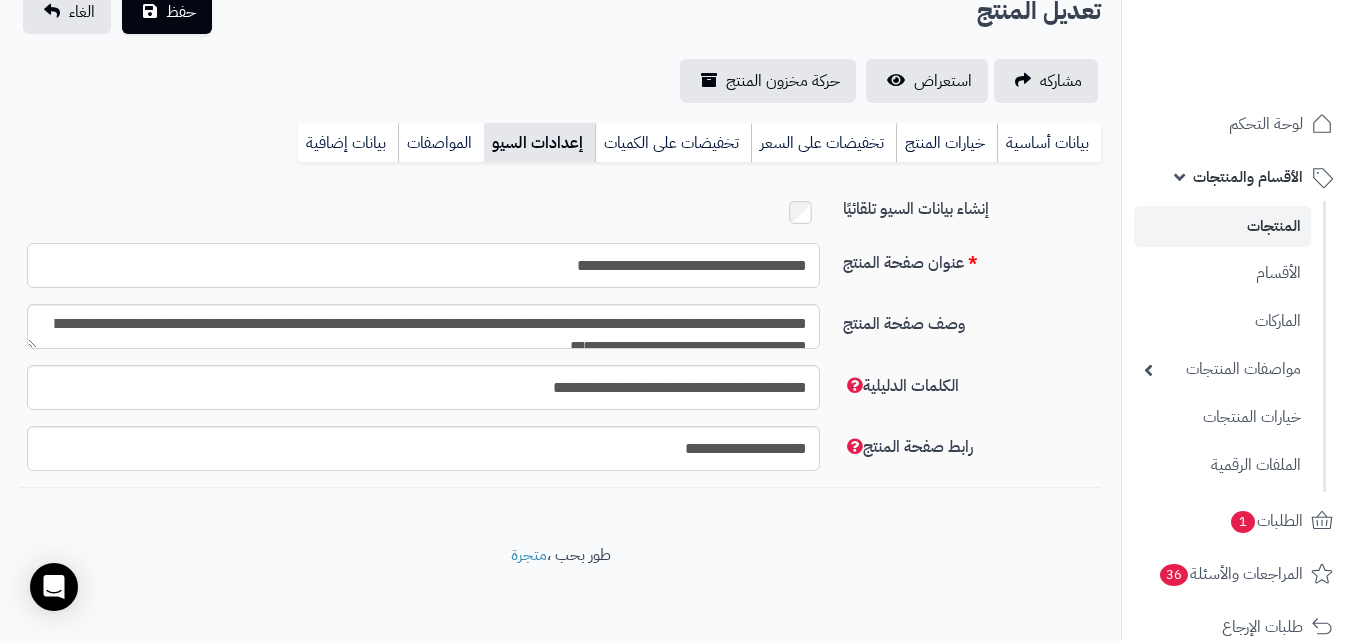 click on "**********" at bounding box center (423, 265) 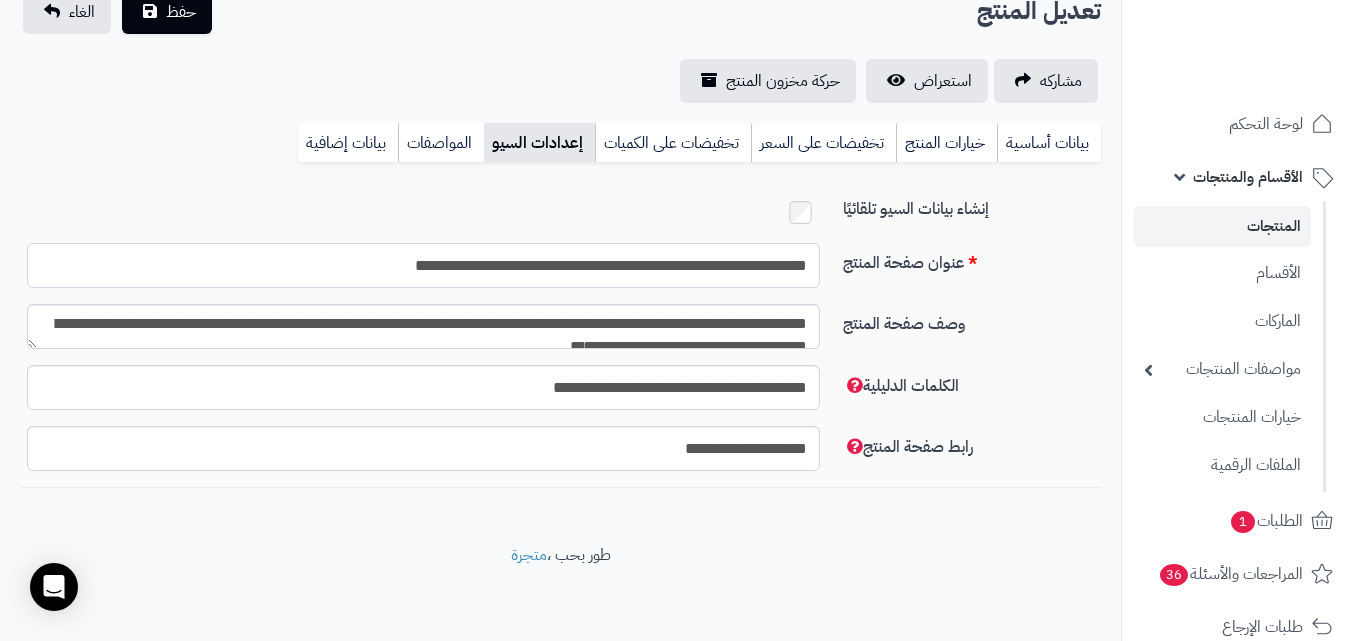 type on "**********" 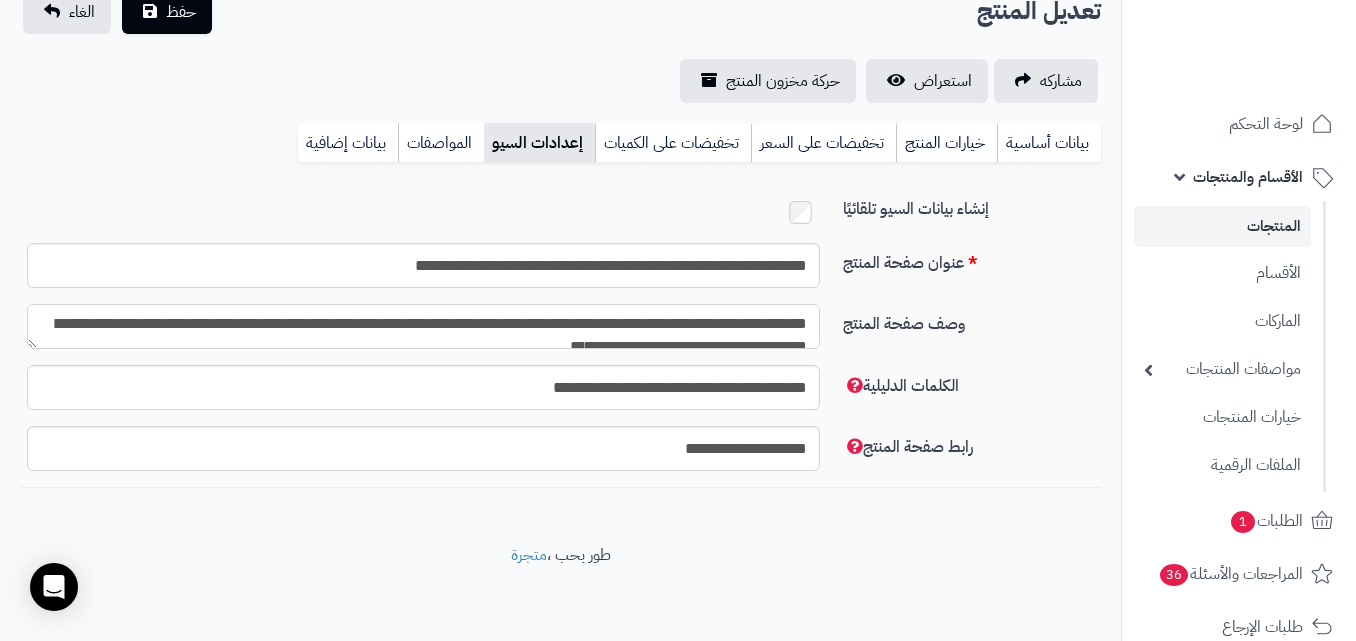 click on "**********" at bounding box center (423, 326) 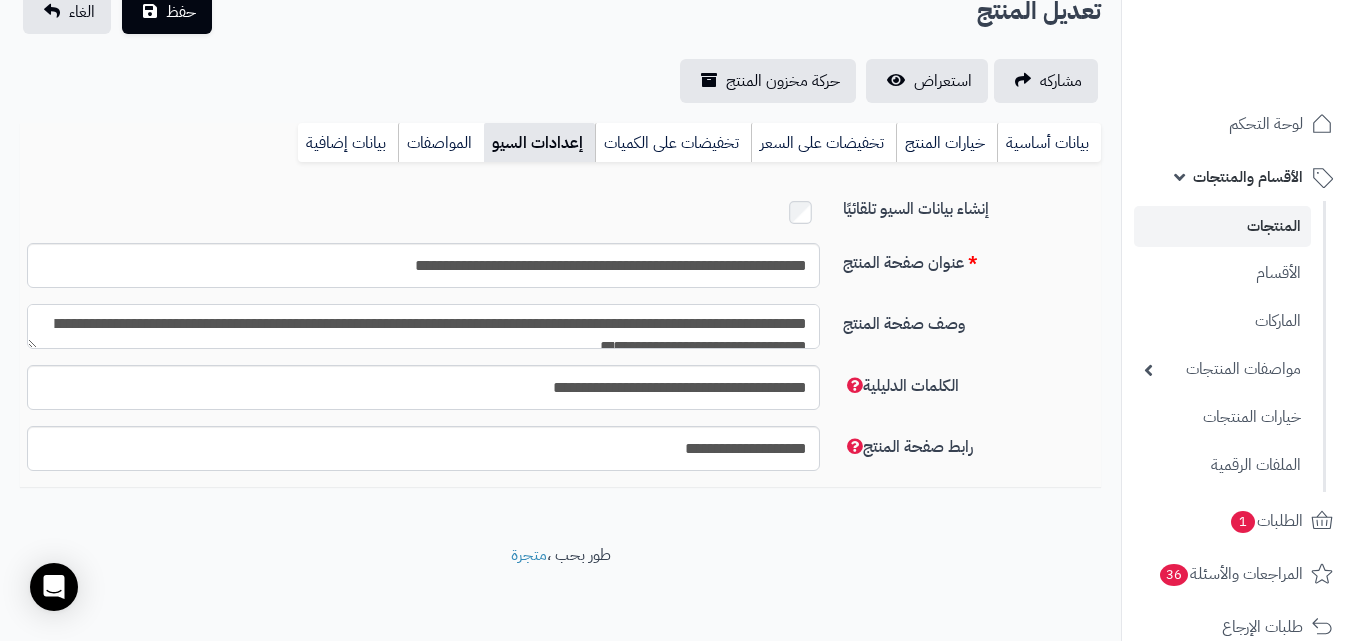 scroll, scrollTop: 11, scrollLeft: 0, axis: vertical 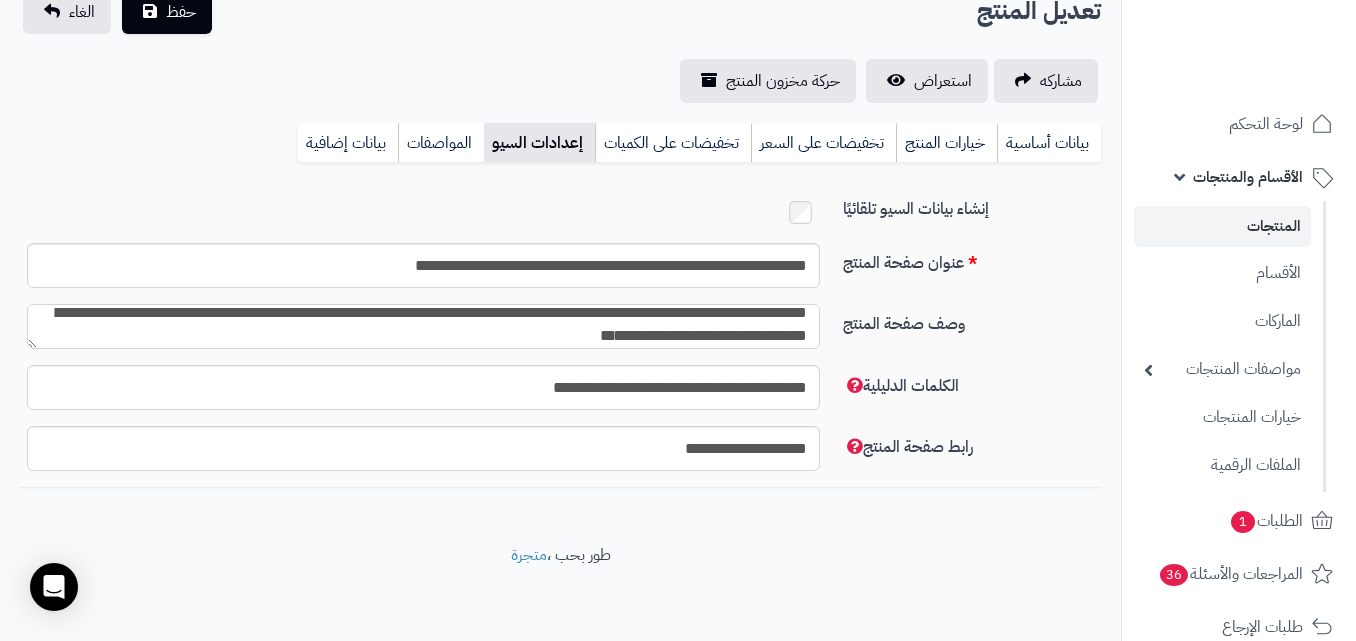 type on "**********" 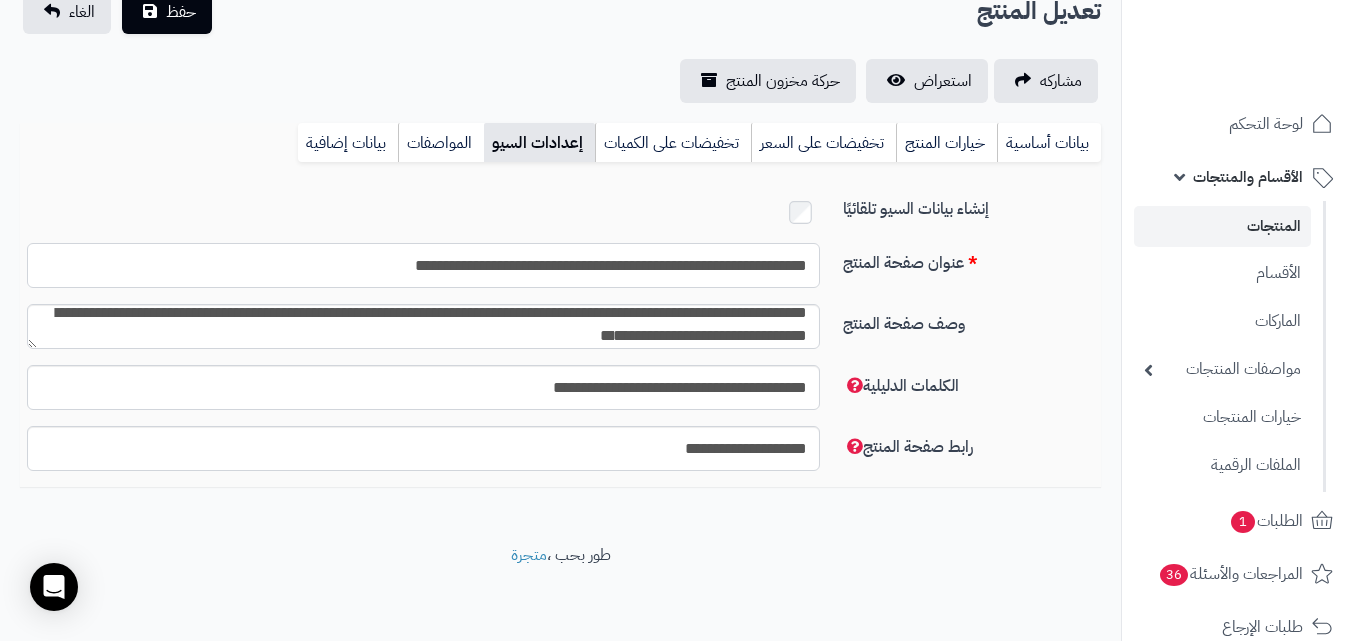 click on "**********" at bounding box center (423, 265) 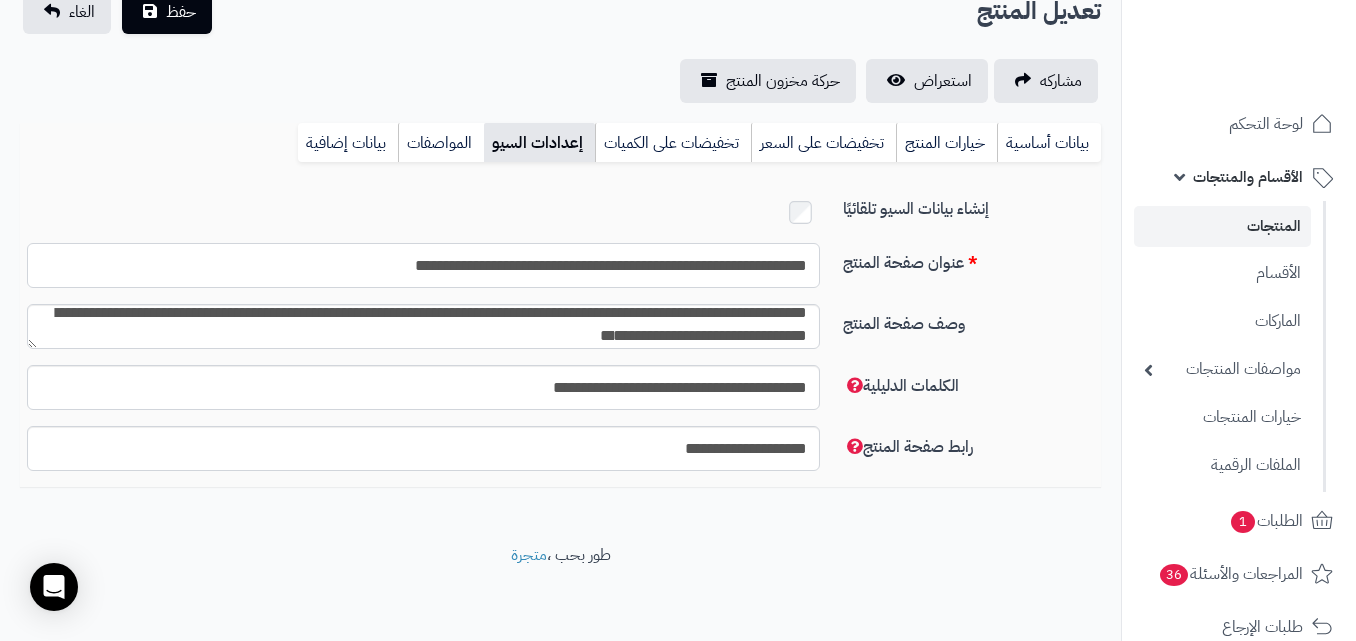 drag, startPoint x: 659, startPoint y: 269, endPoint x: 724, endPoint y: 264, distance: 65.192024 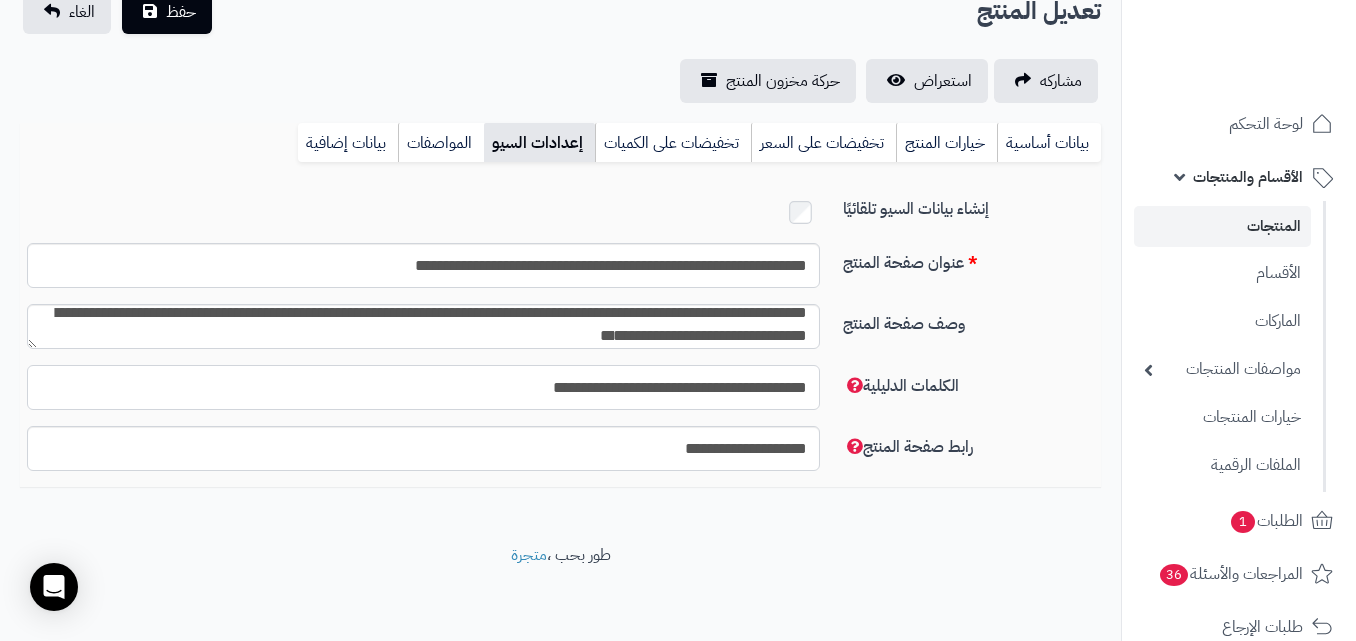 click on "**********" at bounding box center (423, 387) 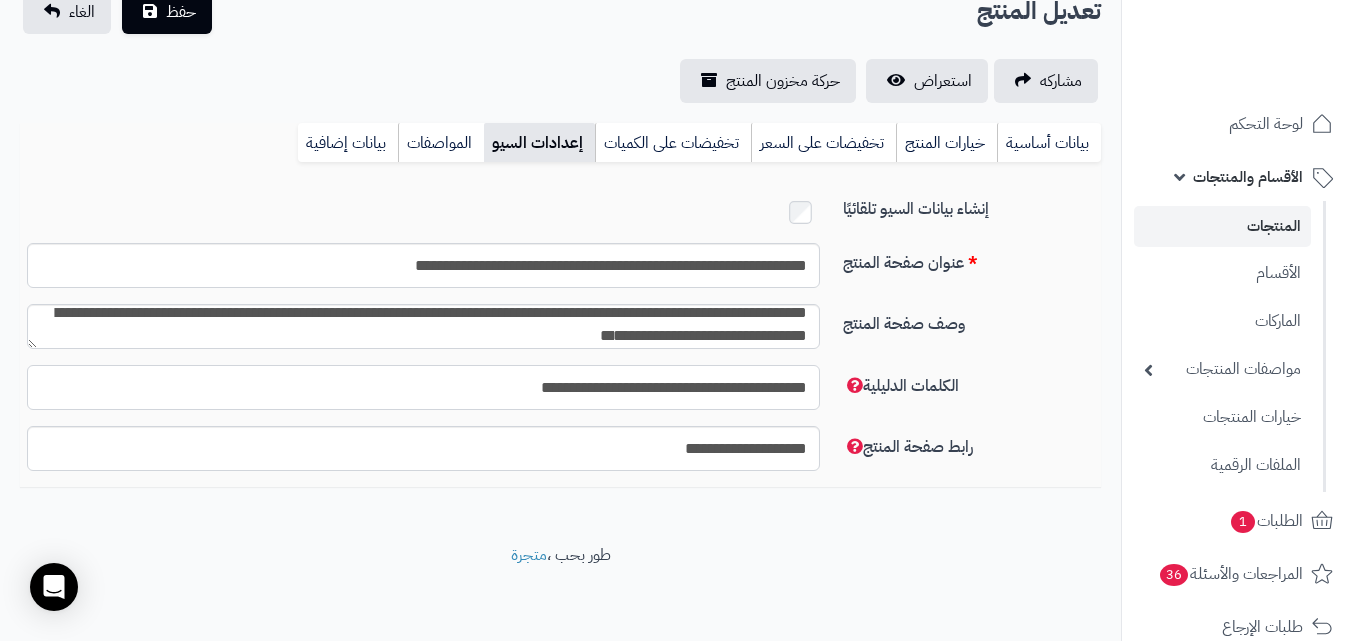 paste on "**********" 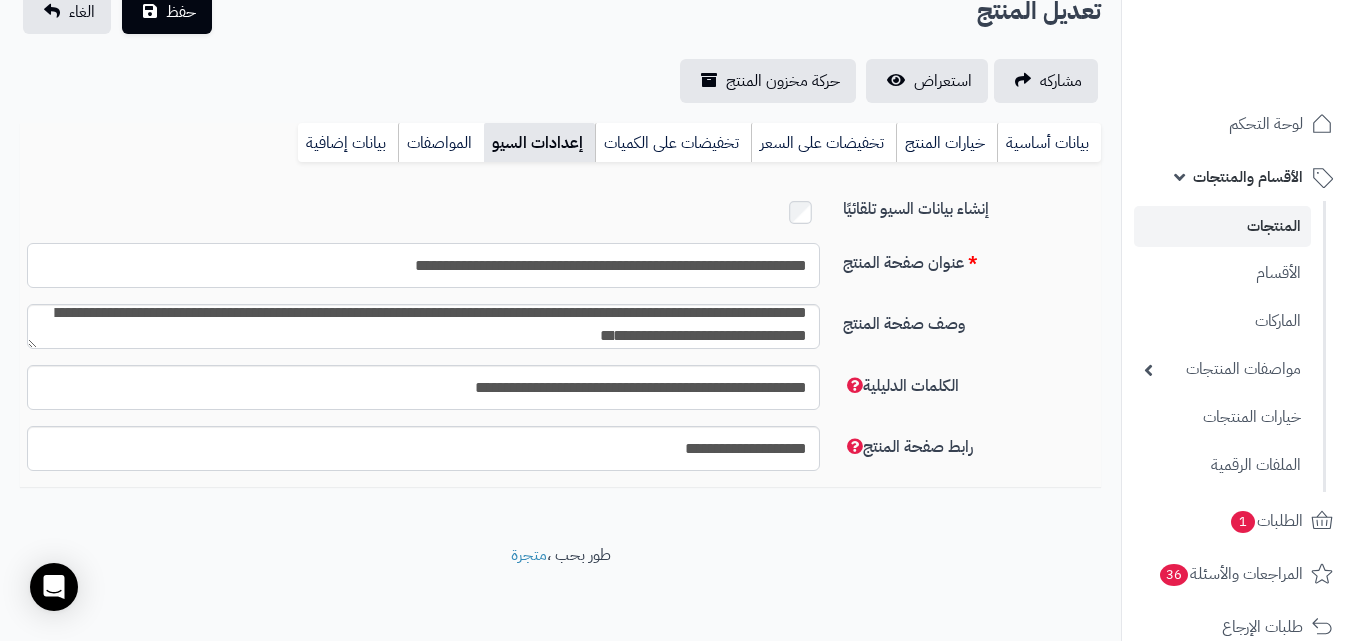 drag, startPoint x: 576, startPoint y: 272, endPoint x: 648, endPoint y: 263, distance: 72.56032 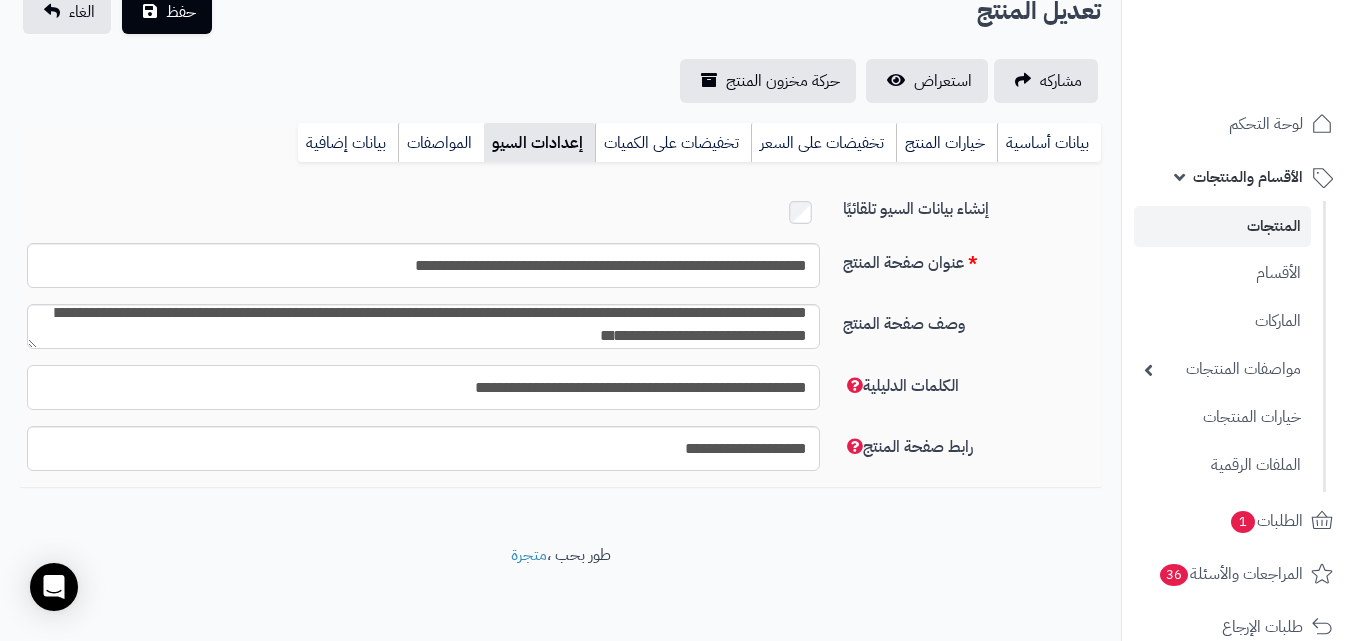 click on "**********" at bounding box center [423, 387] 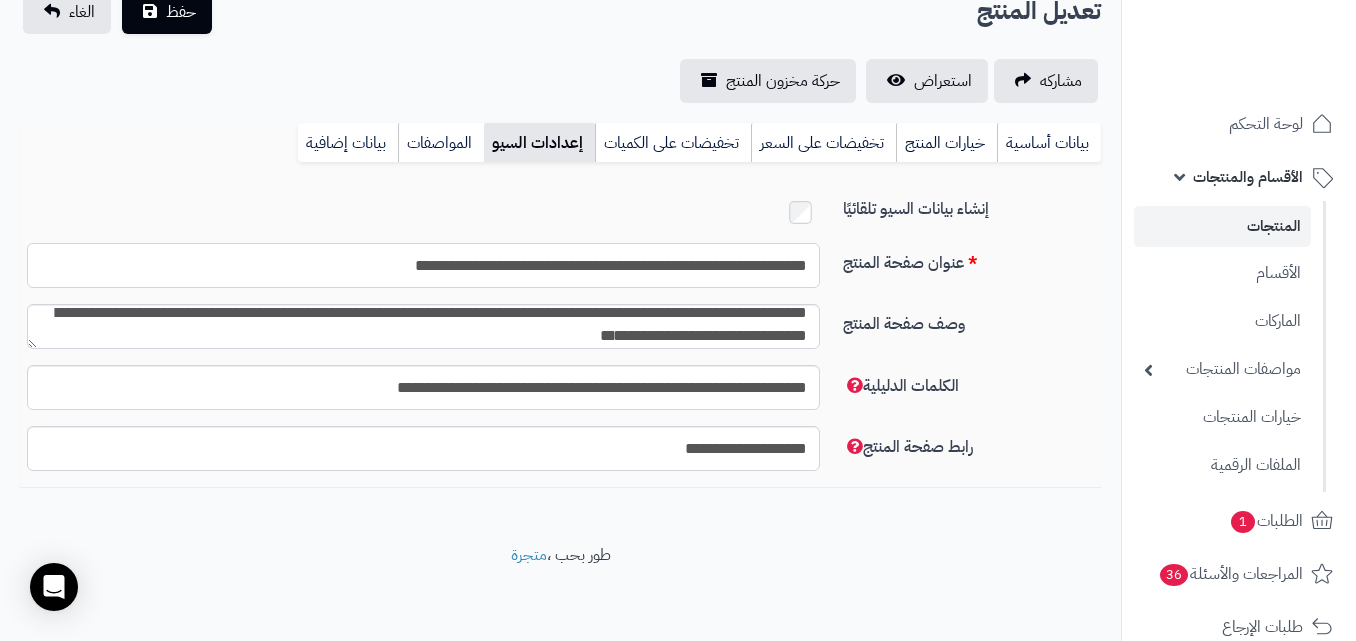 drag, startPoint x: 395, startPoint y: 271, endPoint x: 472, endPoint y: 267, distance: 77.10383 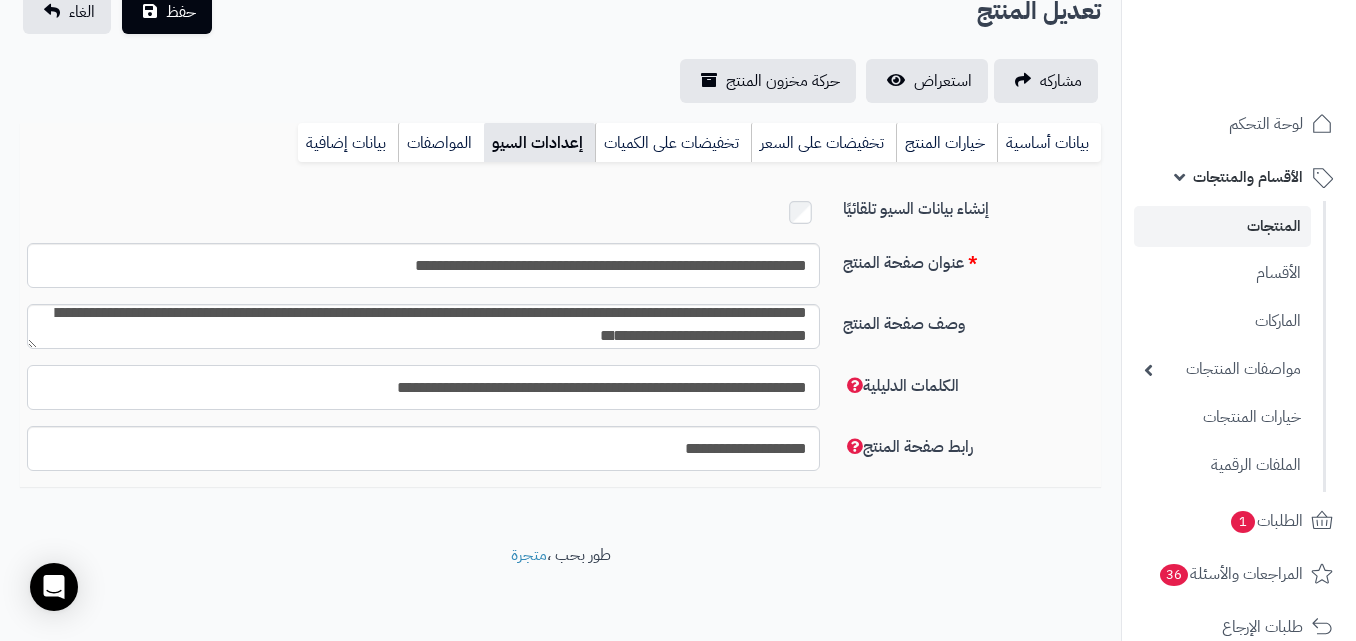 click on "**********" at bounding box center (423, 387) 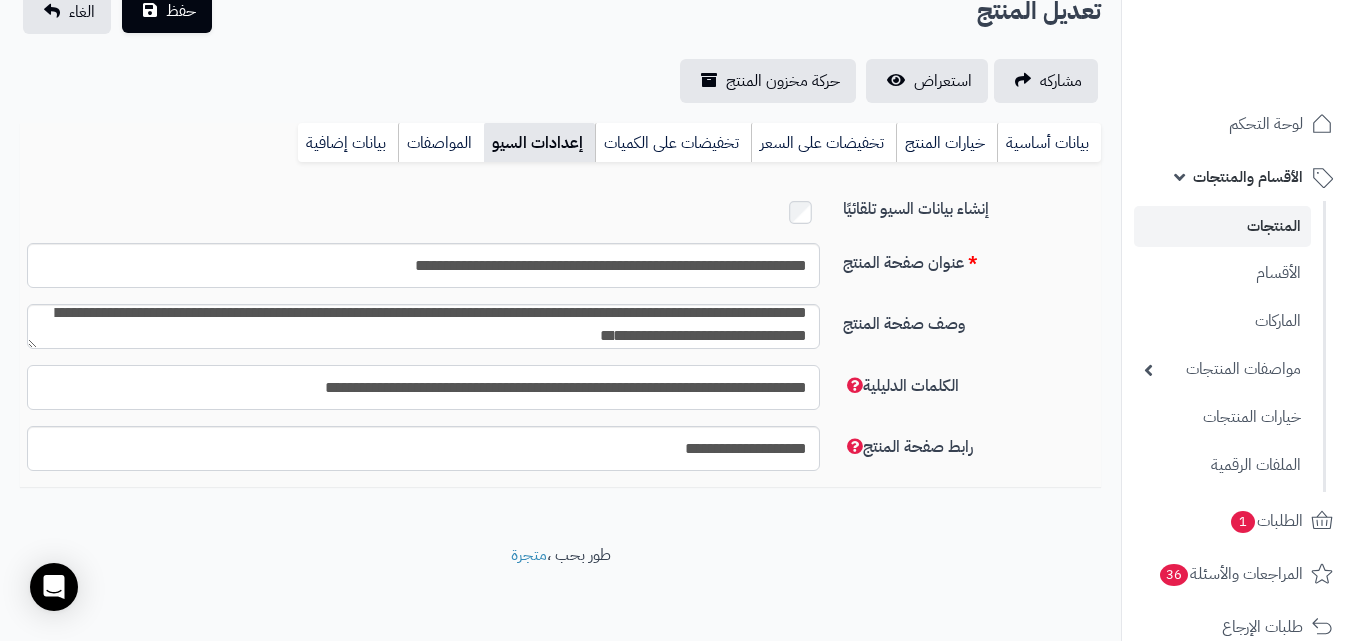 type on "**********" 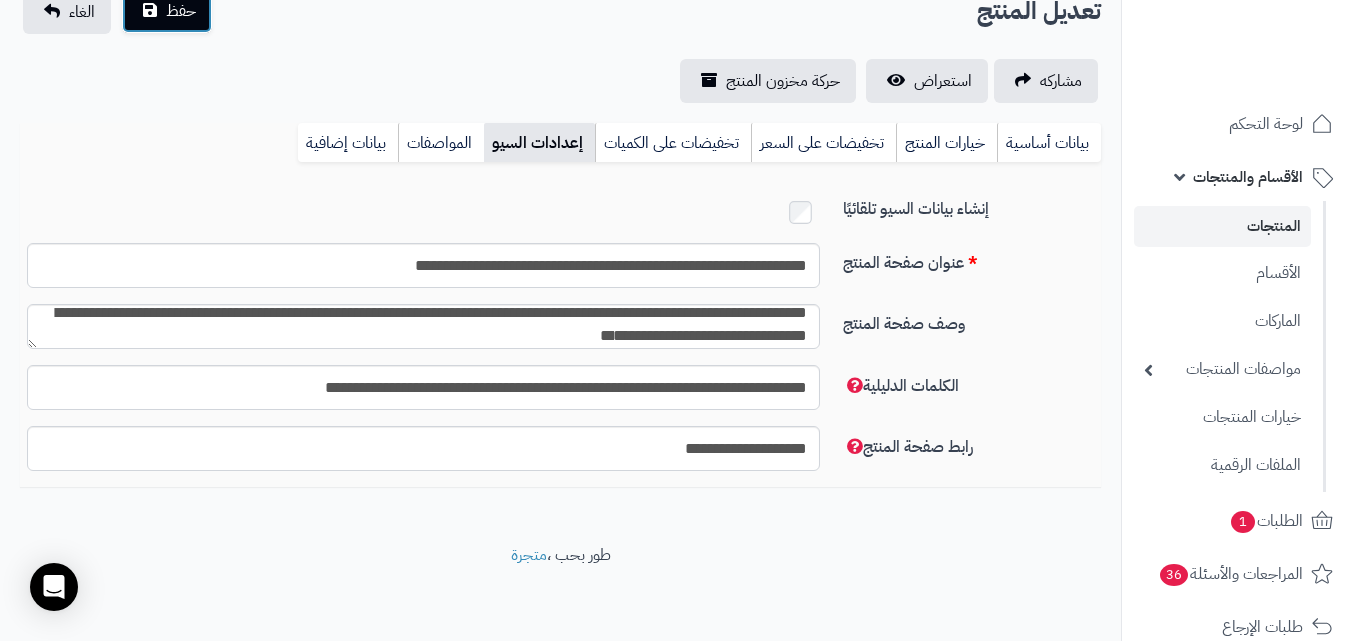 click on "حفظ" at bounding box center (181, 11) 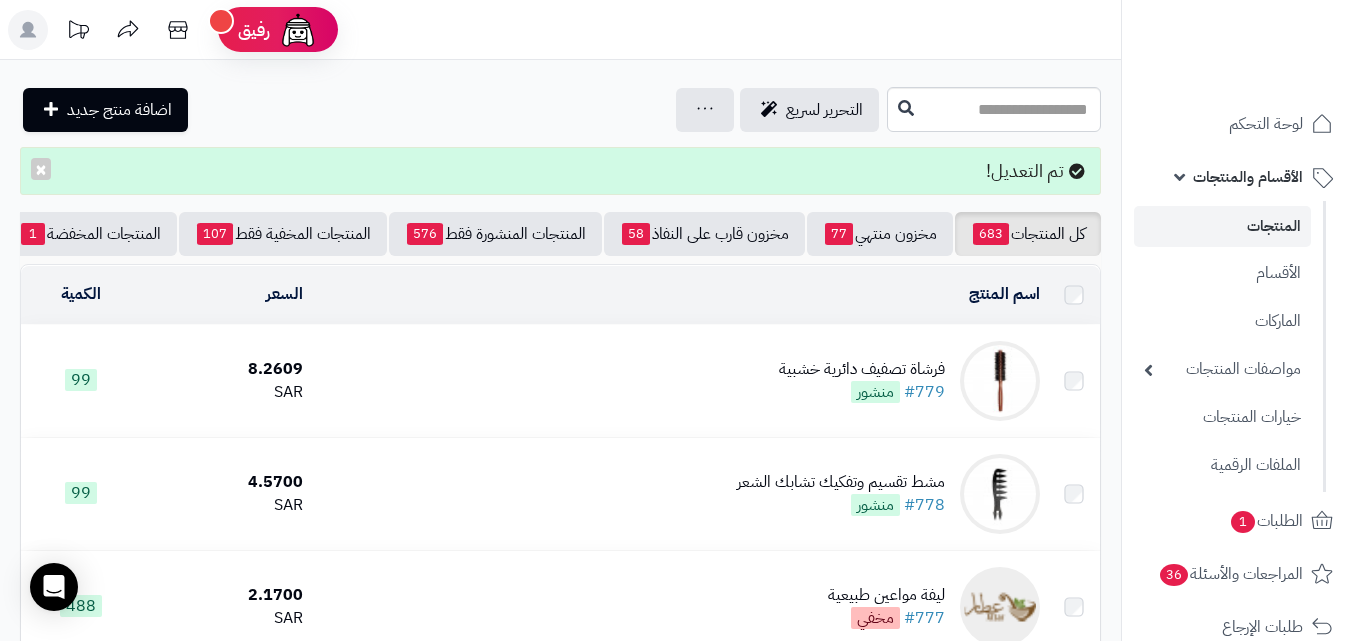 scroll, scrollTop: 0, scrollLeft: 0, axis: both 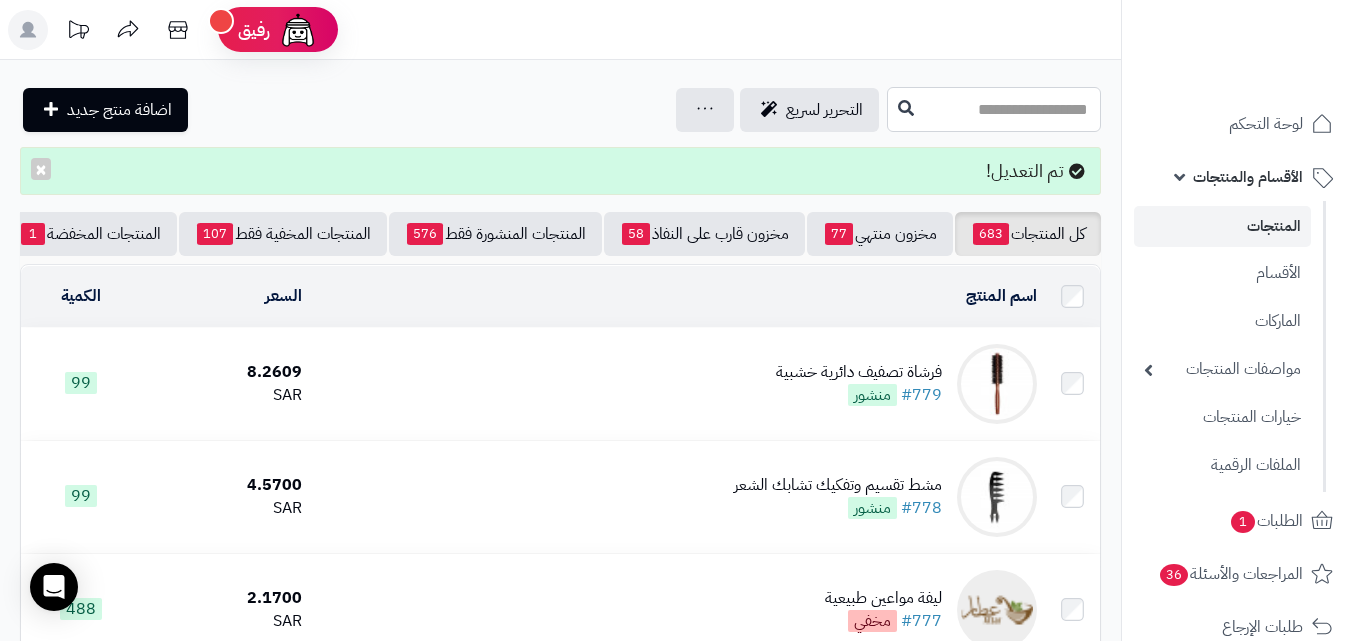 click at bounding box center [994, 109] 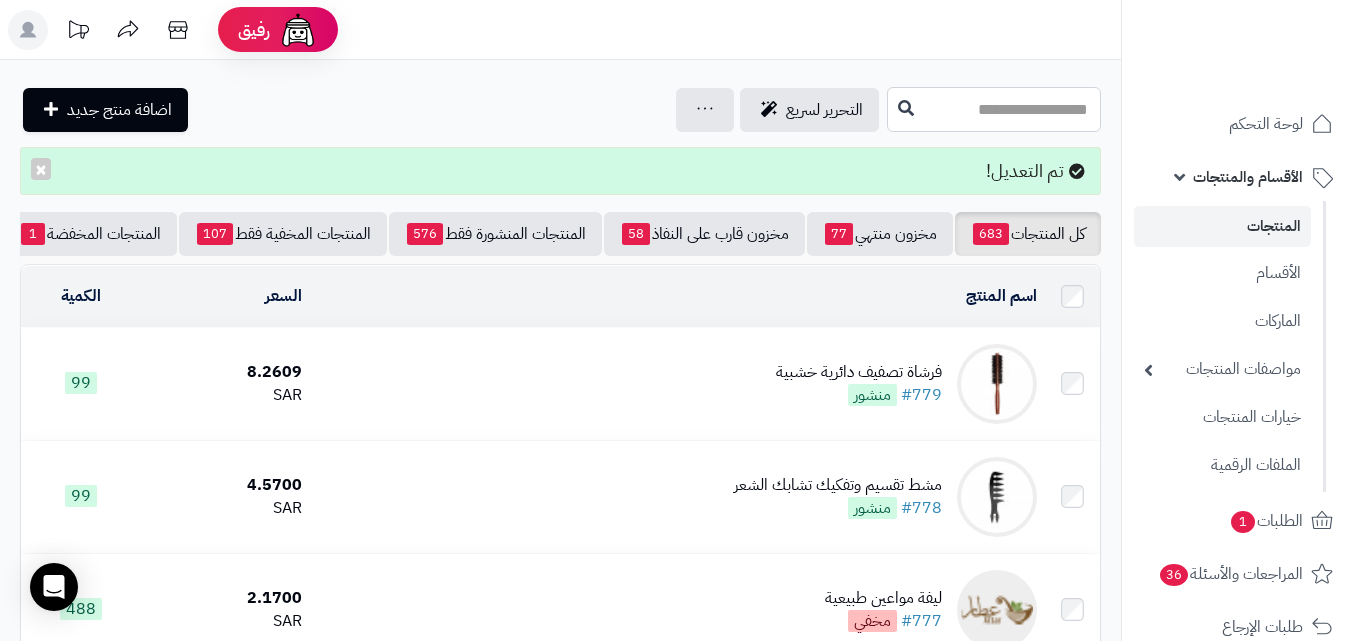 paste on "**********" 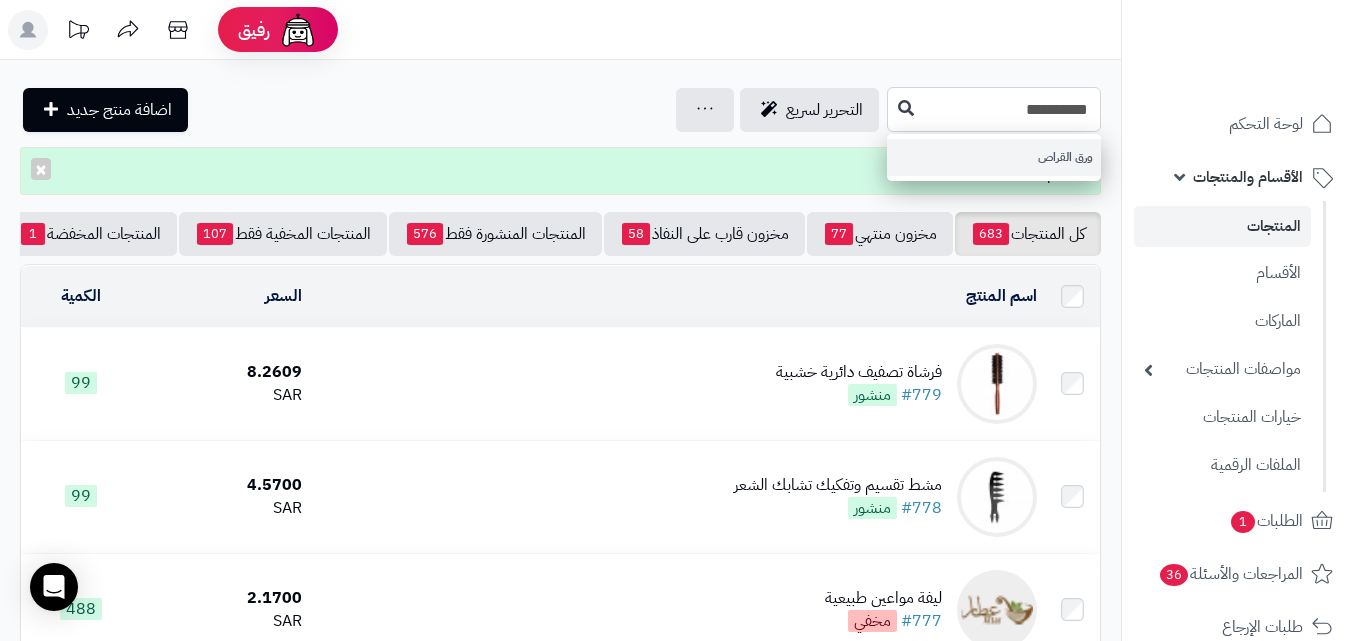 type on "**********" 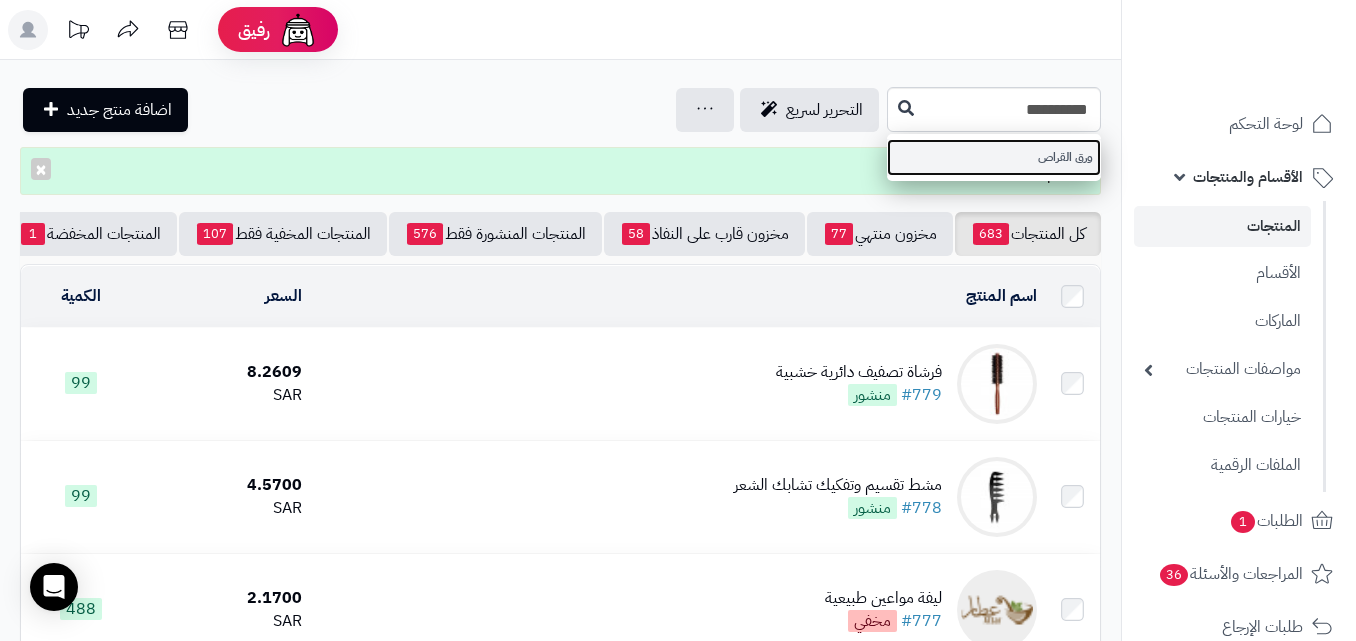 click on "ورق القراص" at bounding box center (994, 157) 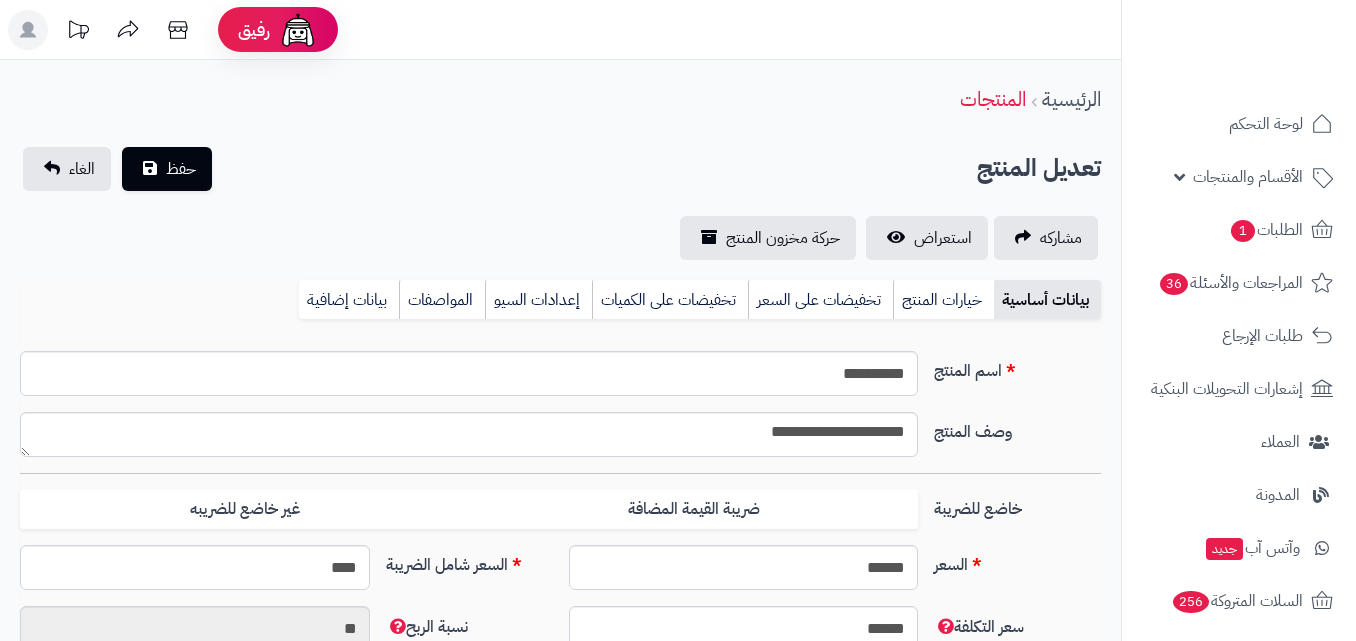 scroll, scrollTop: 0, scrollLeft: 0, axis: both 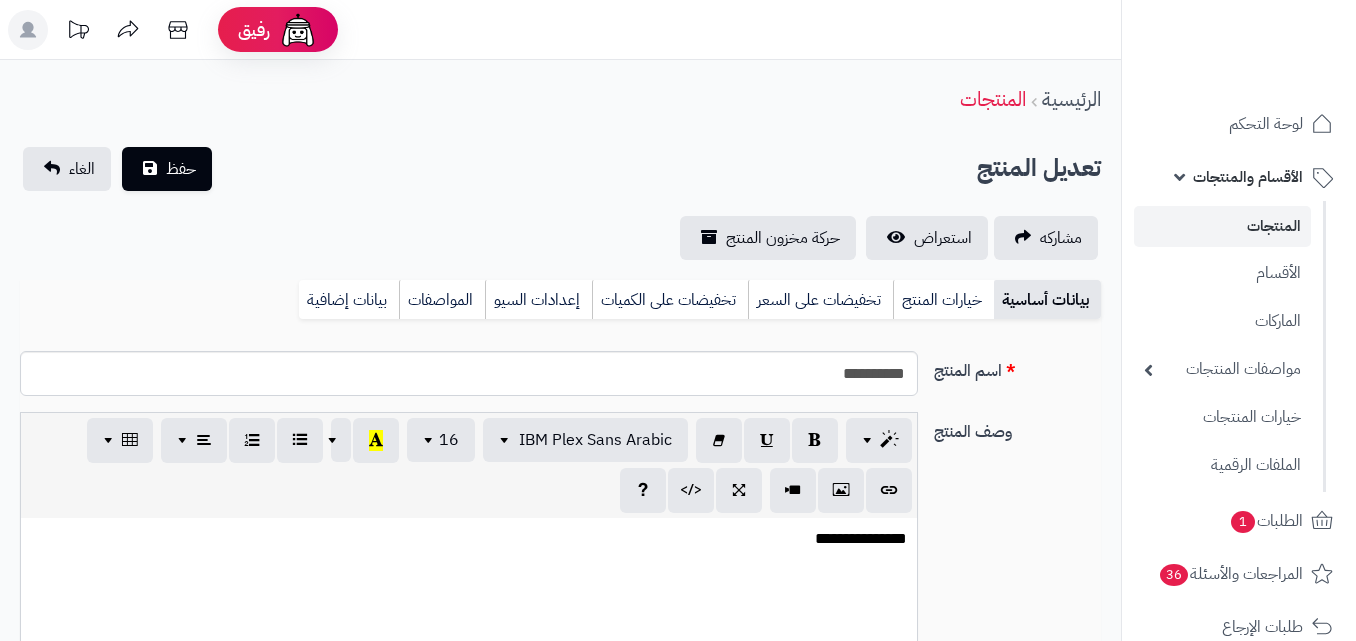 type on "****" 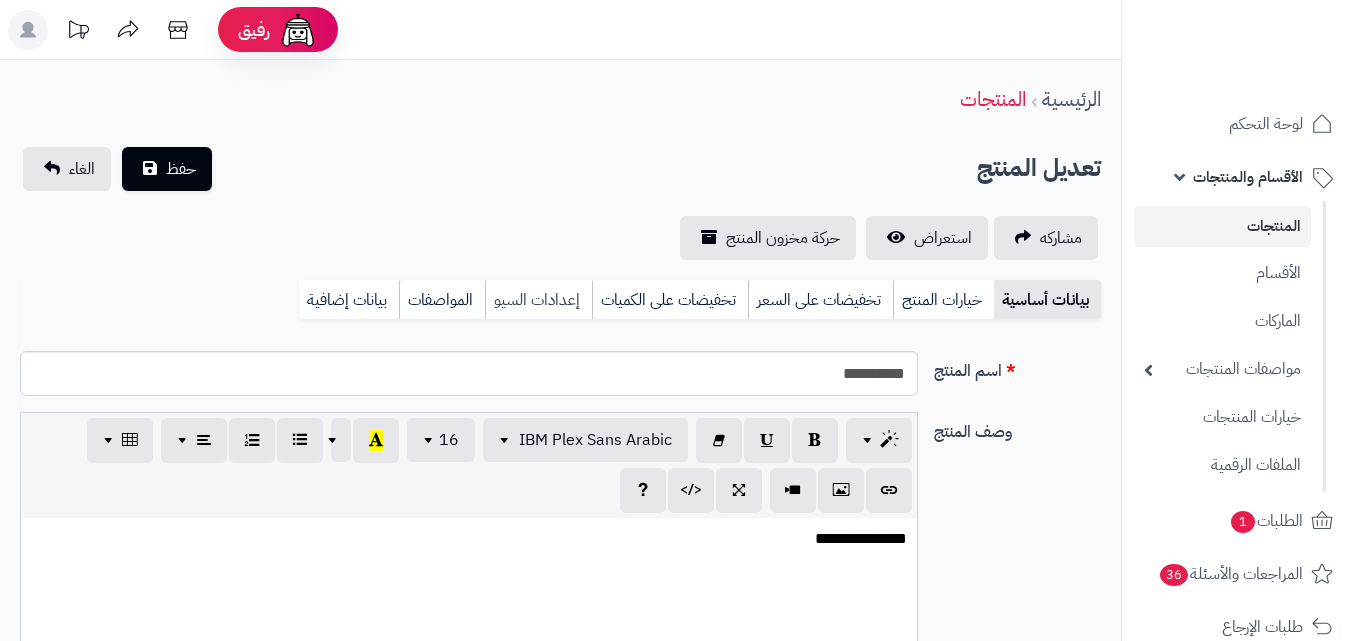 click on "إعدادات السيو" at bounding box center (538, 300) 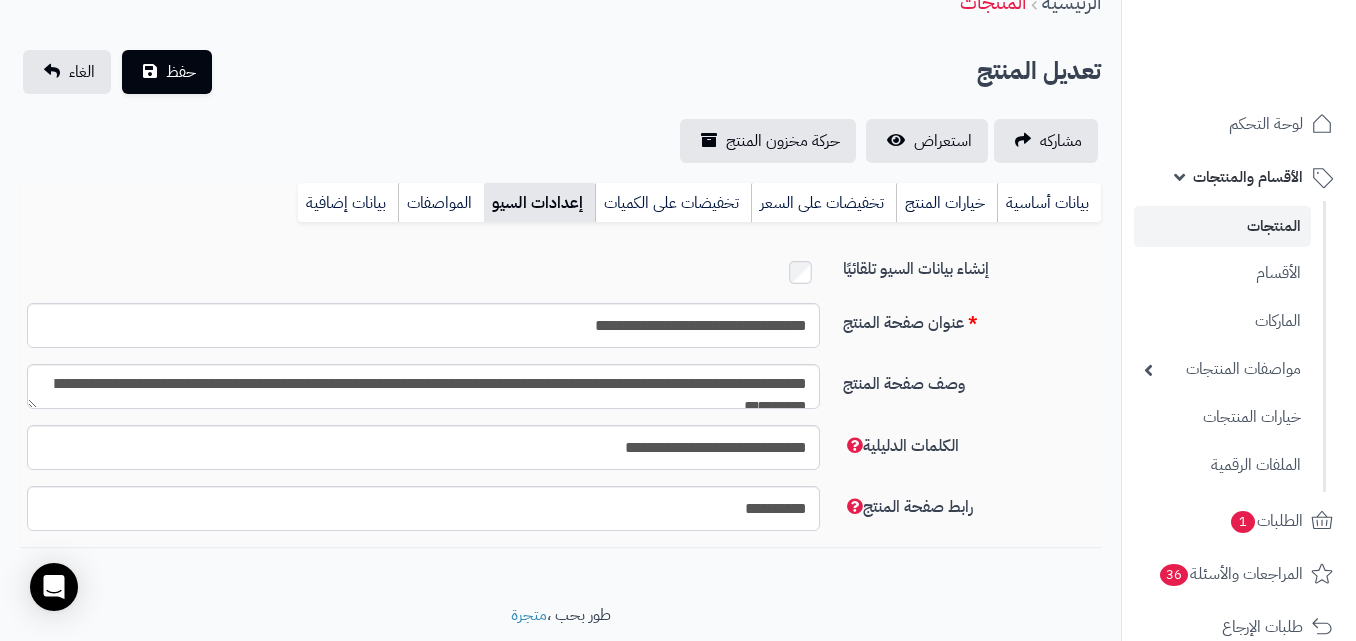 scroll, scrollTop: 100, scrollLeft: 0, axis: vertical 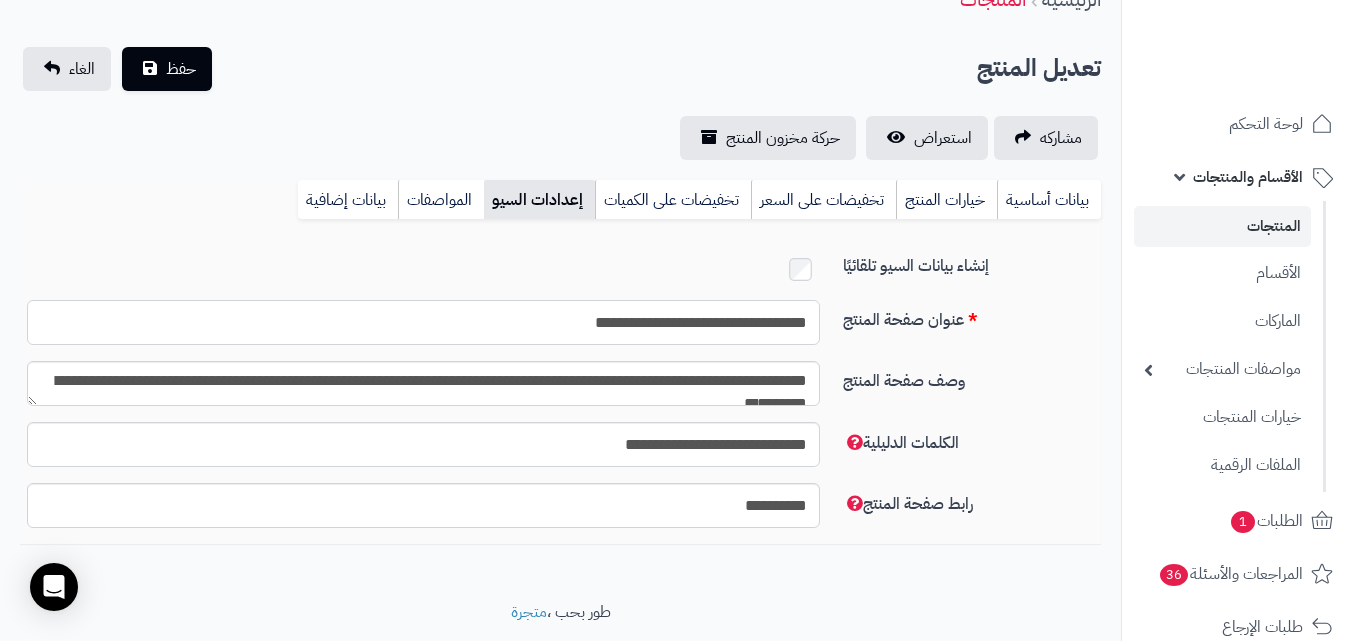 click on "**********" at bounding box center (423, 322) 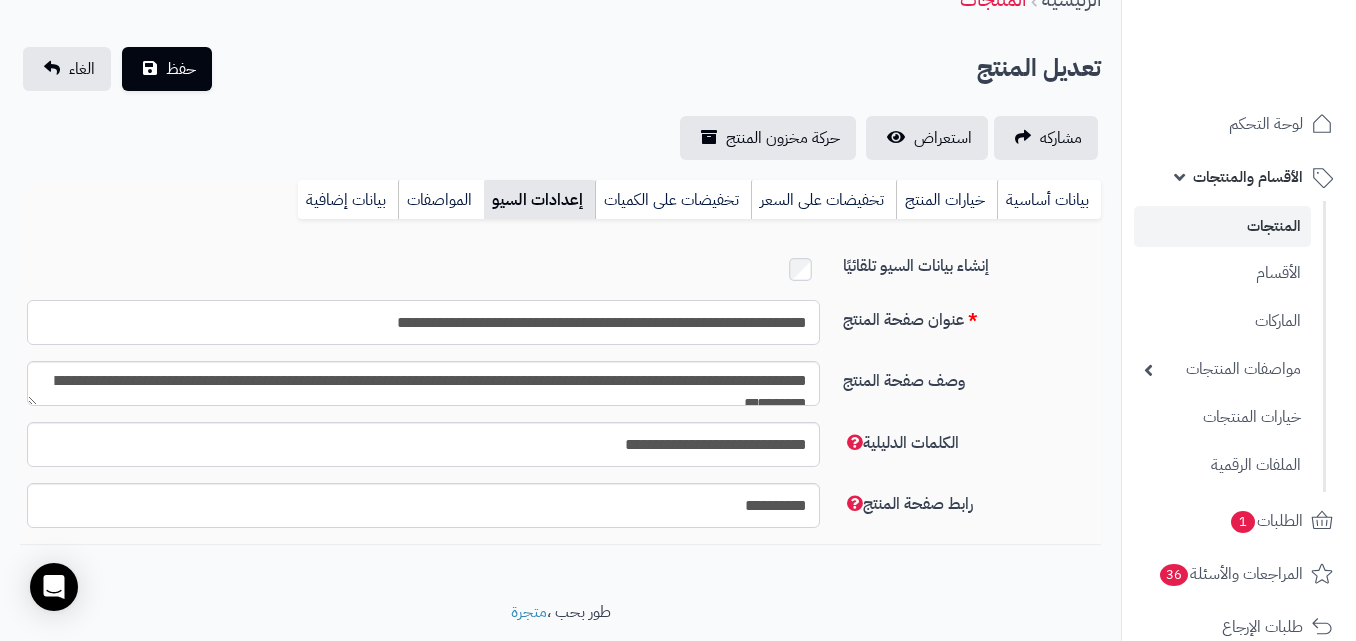 type on "**********" 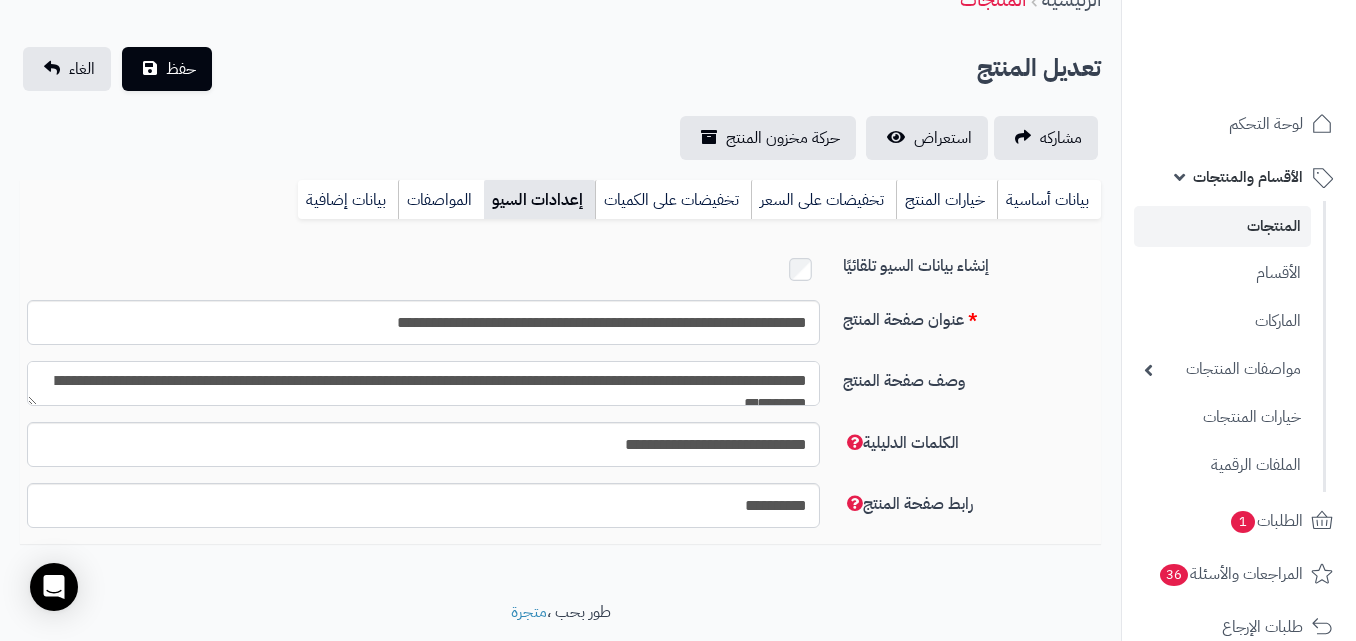 click on "**********" at bounding box center (423, 383) 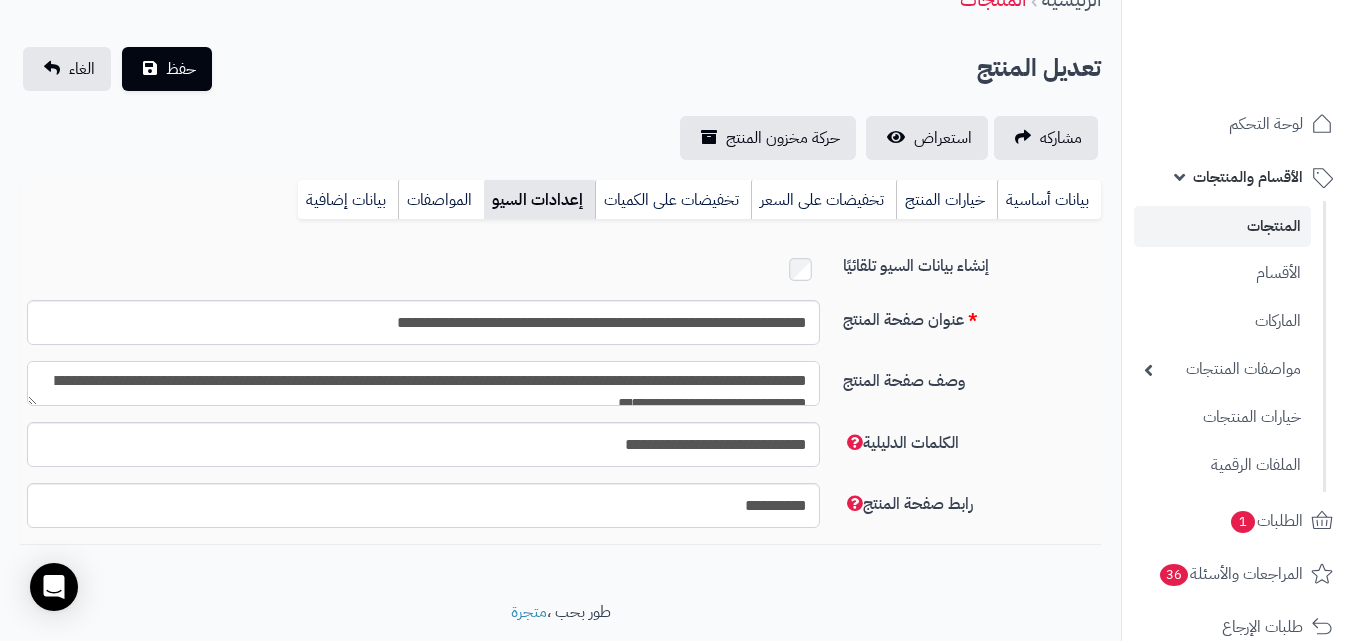 scroll, scrollTop: 11, scrollLeft: 0, axis: vertical 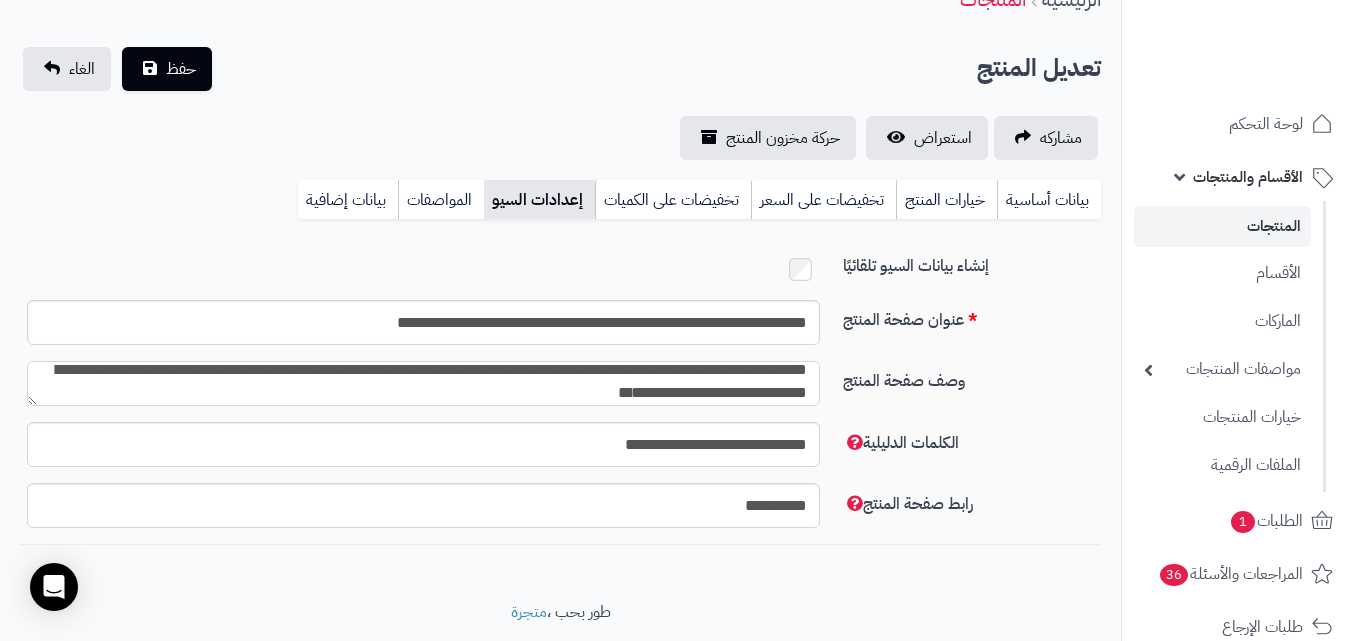 type on "**********" 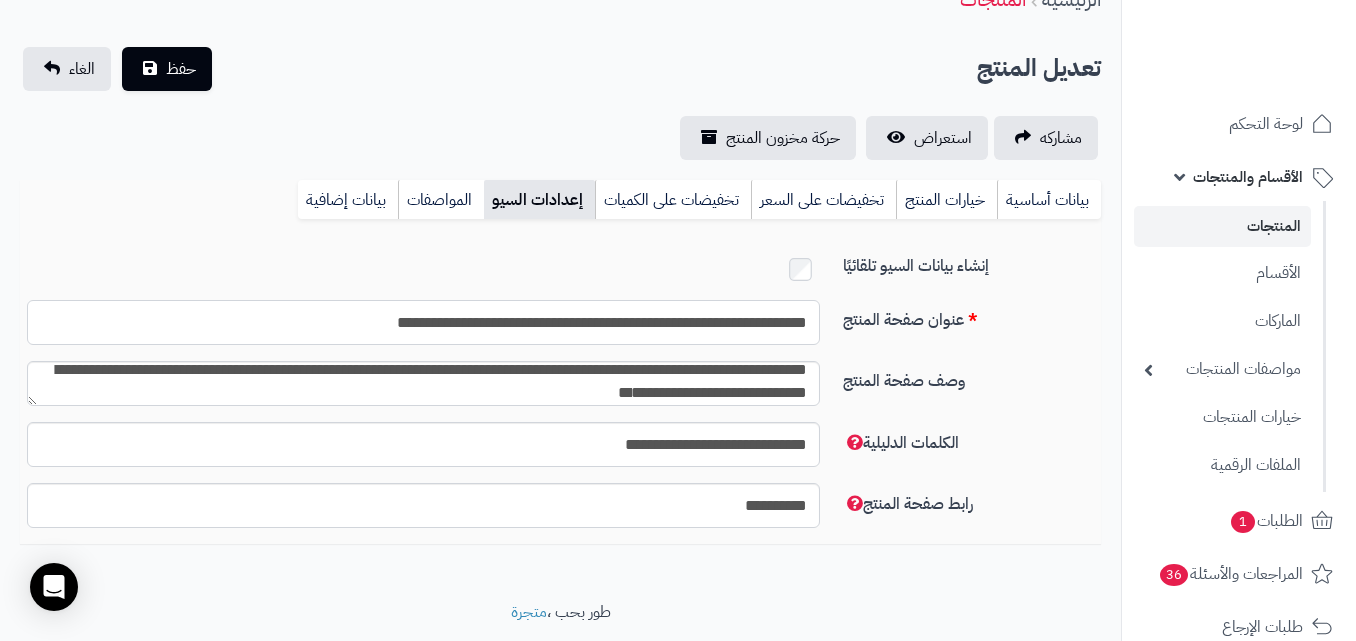drag, startPoint x: 723, startPoint y: 316, endPoint x: 661, endPoint y: 317, distance: 62.008064 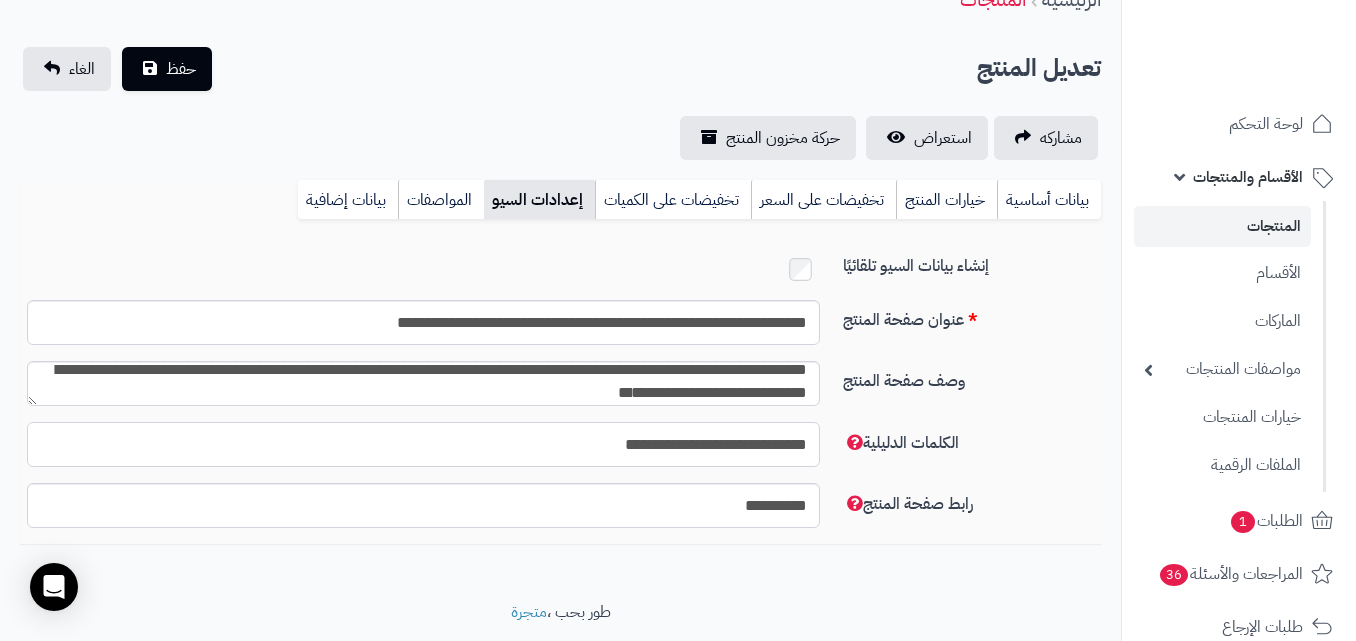 click on "**********" at bounding box center (423, 444) 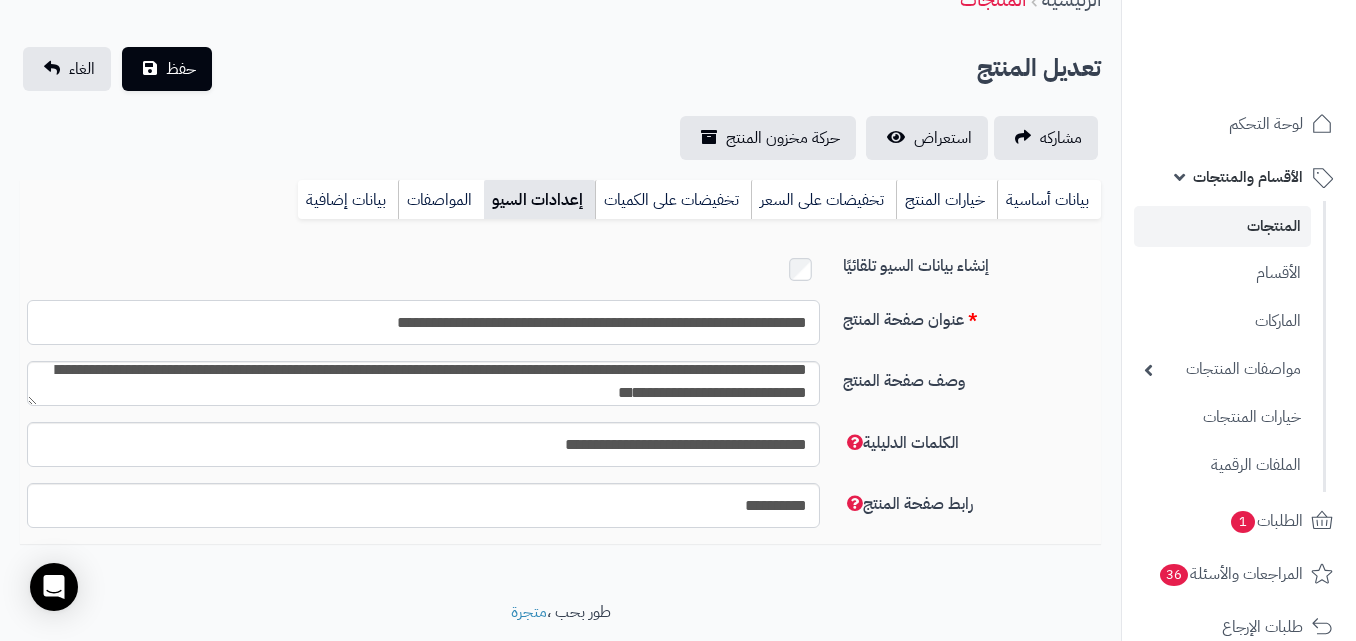 drag, startPoint x: 636, startPoint y: 317, endPoint x: 441, endPoint y: 323, distance: 195.09229 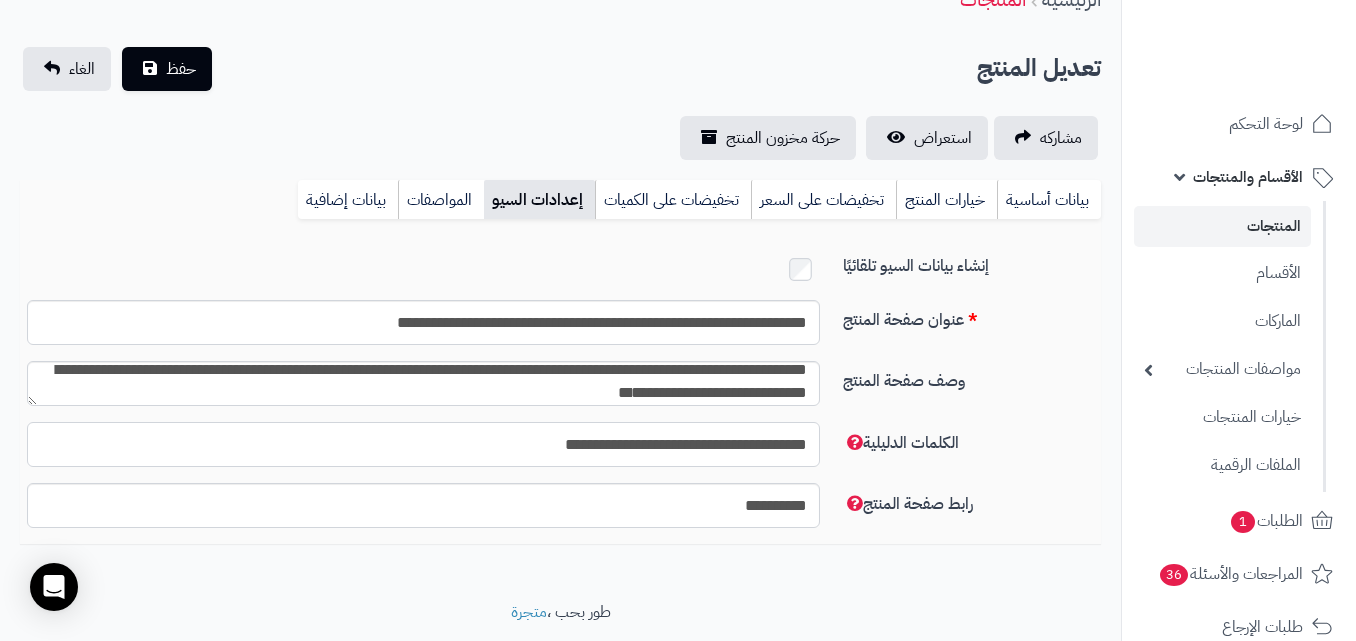 click on "**********" at bounding box center [423, 444] 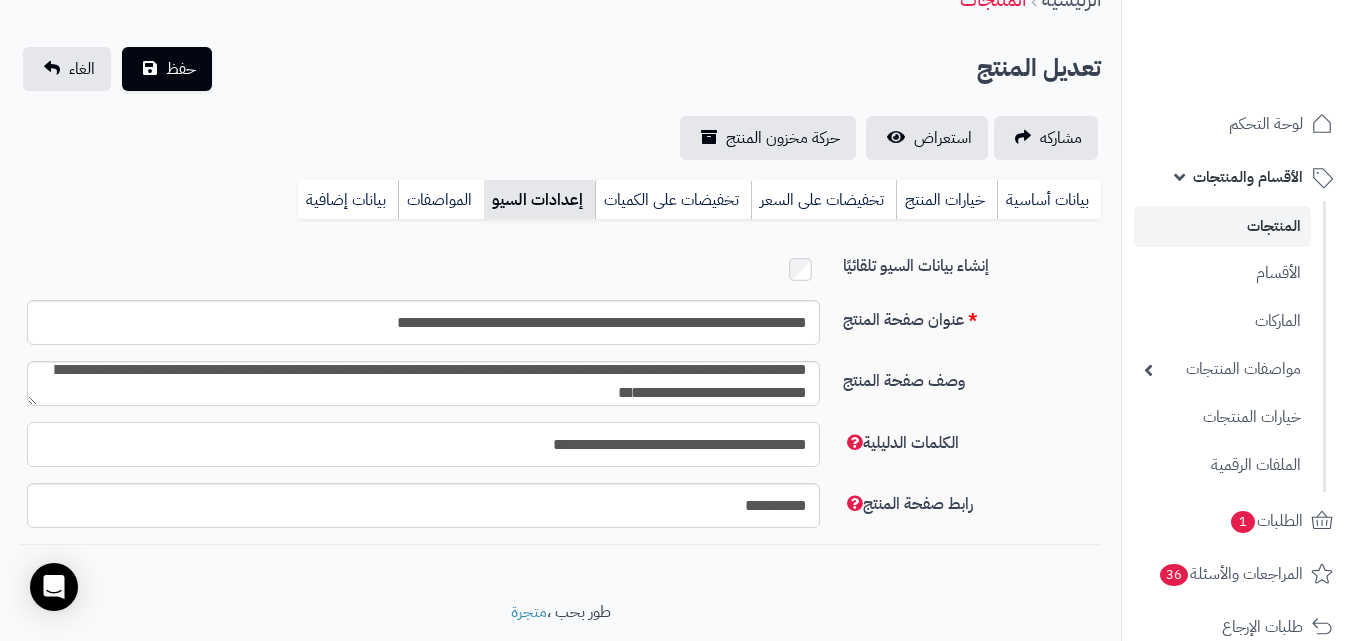 paste on "**********" 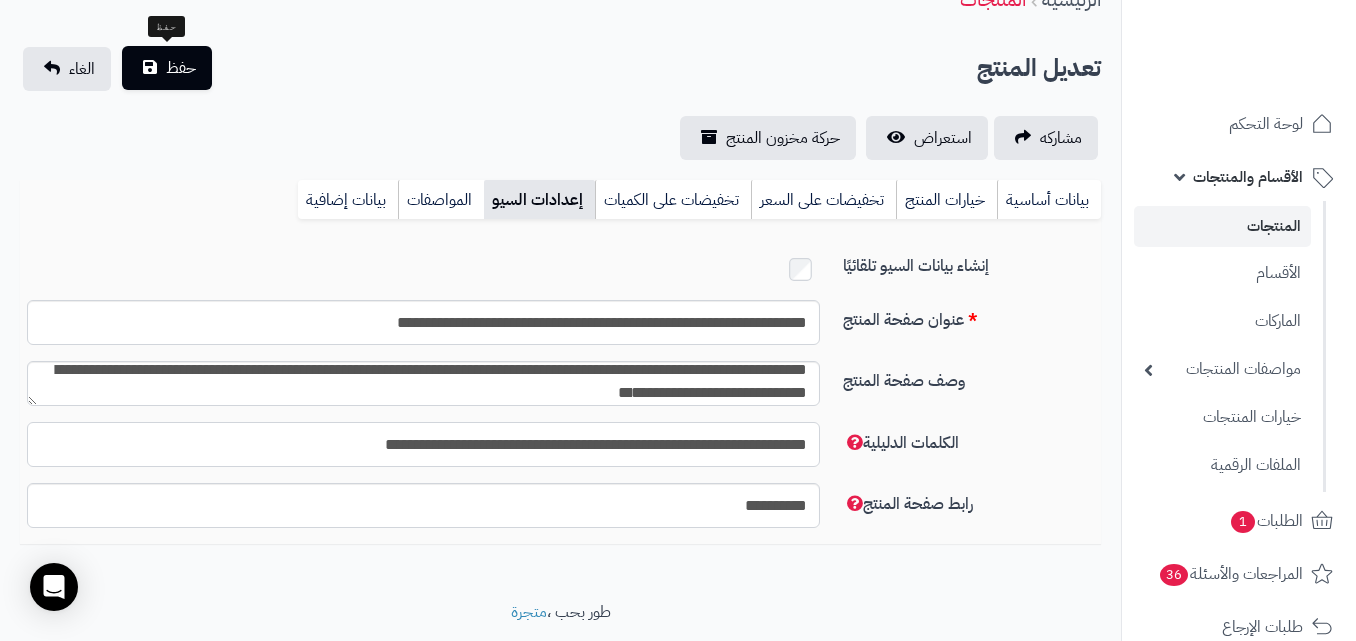 type on "**********" 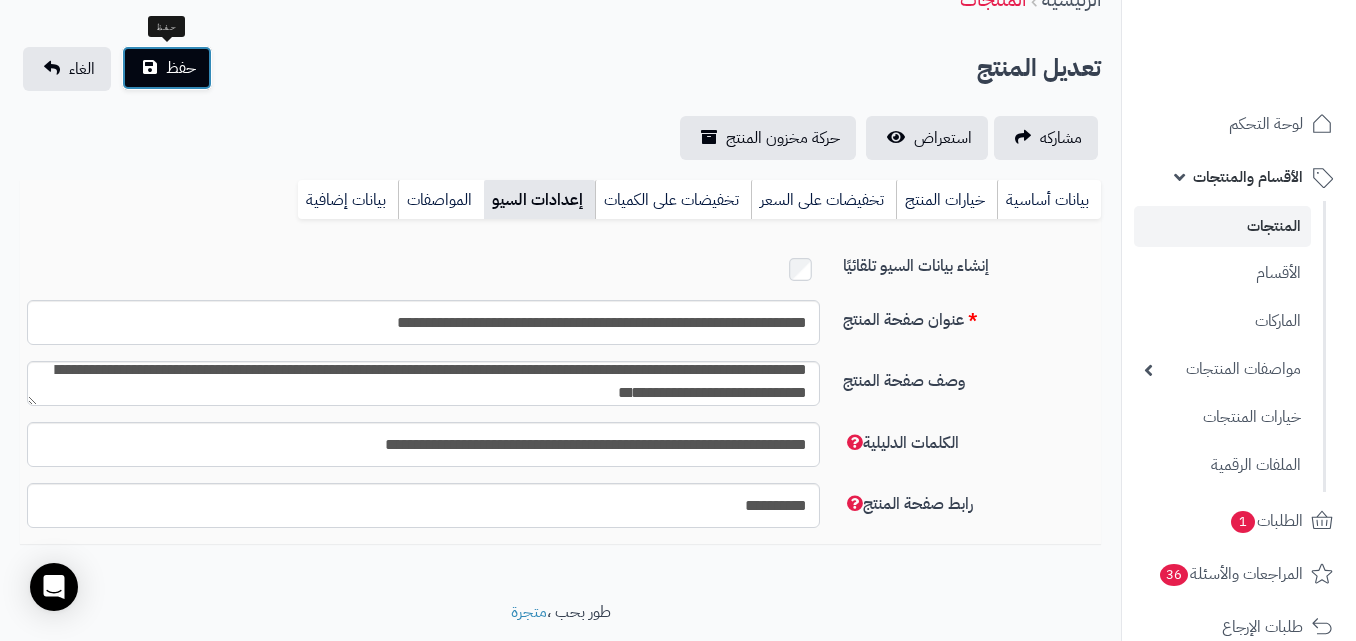 click on "حفظ" at bounding box center [167, 68] 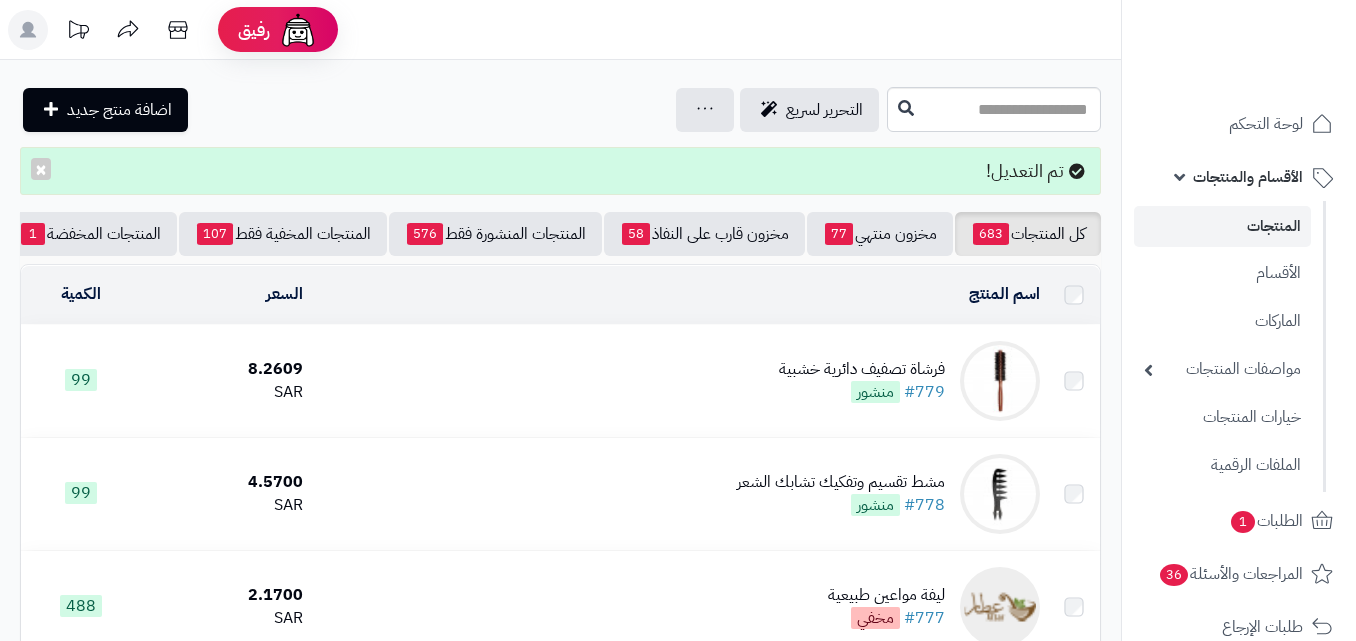 scroll, scrollTop: 0, scrollLeft: 0, axis: both 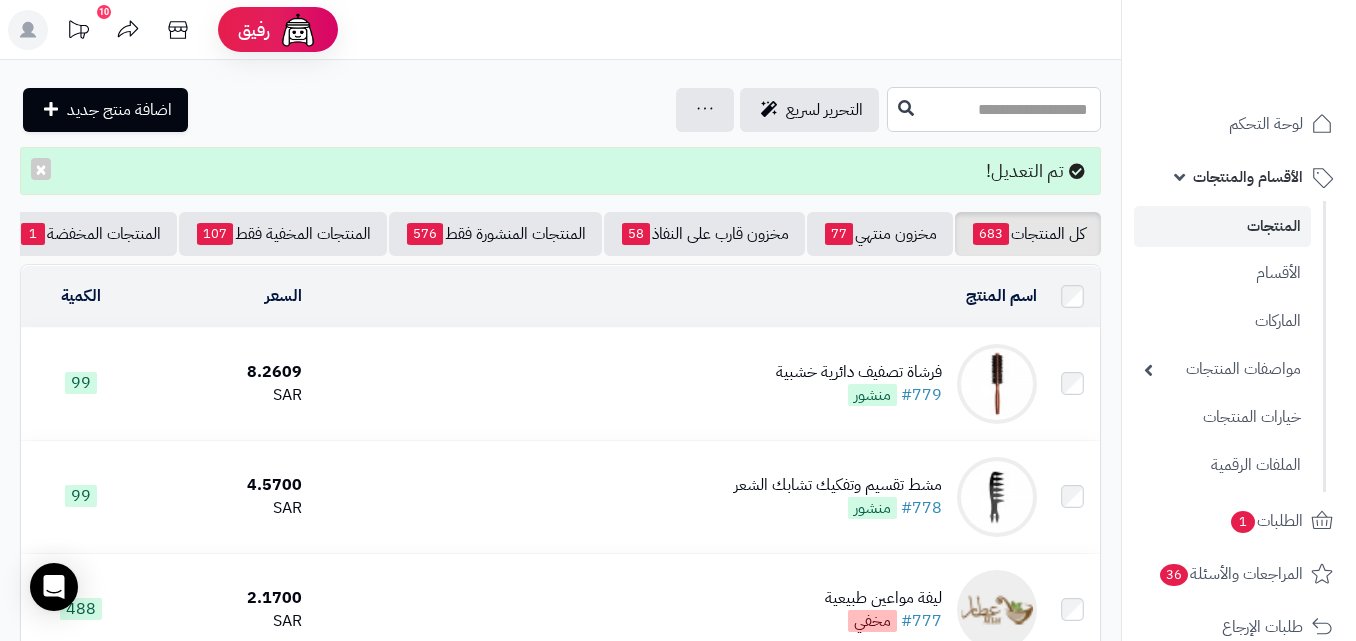 click at bounding box center [994, 109] 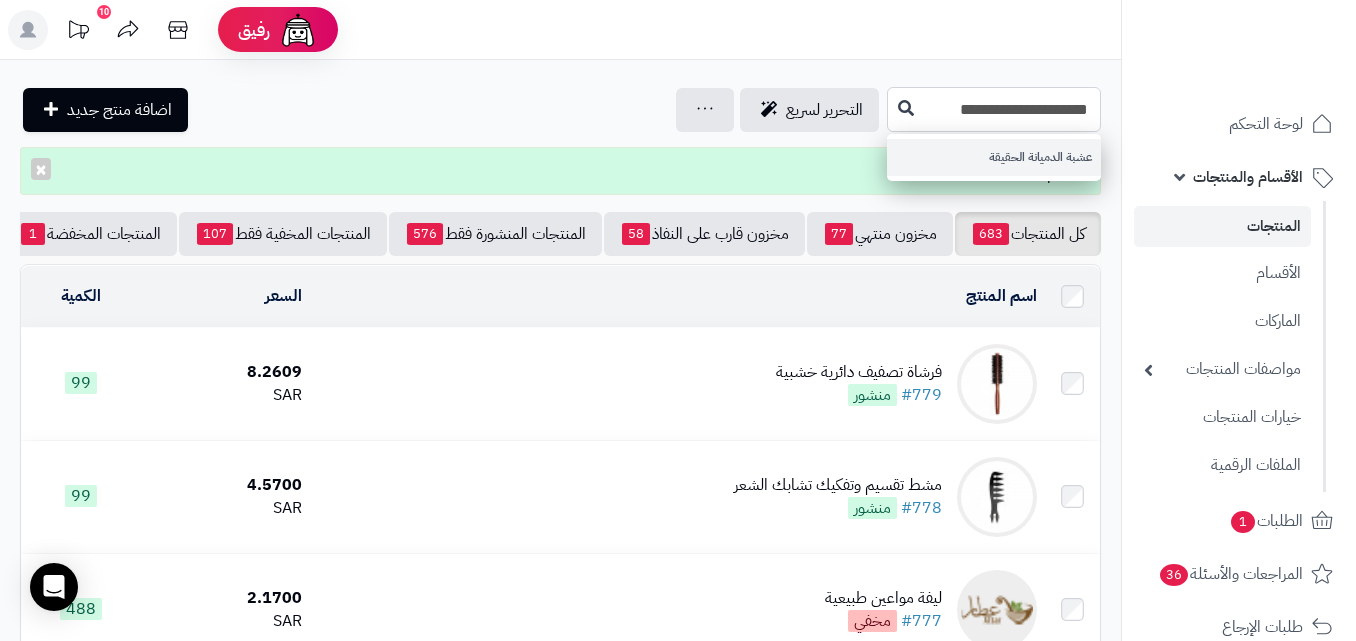 type on "**********" 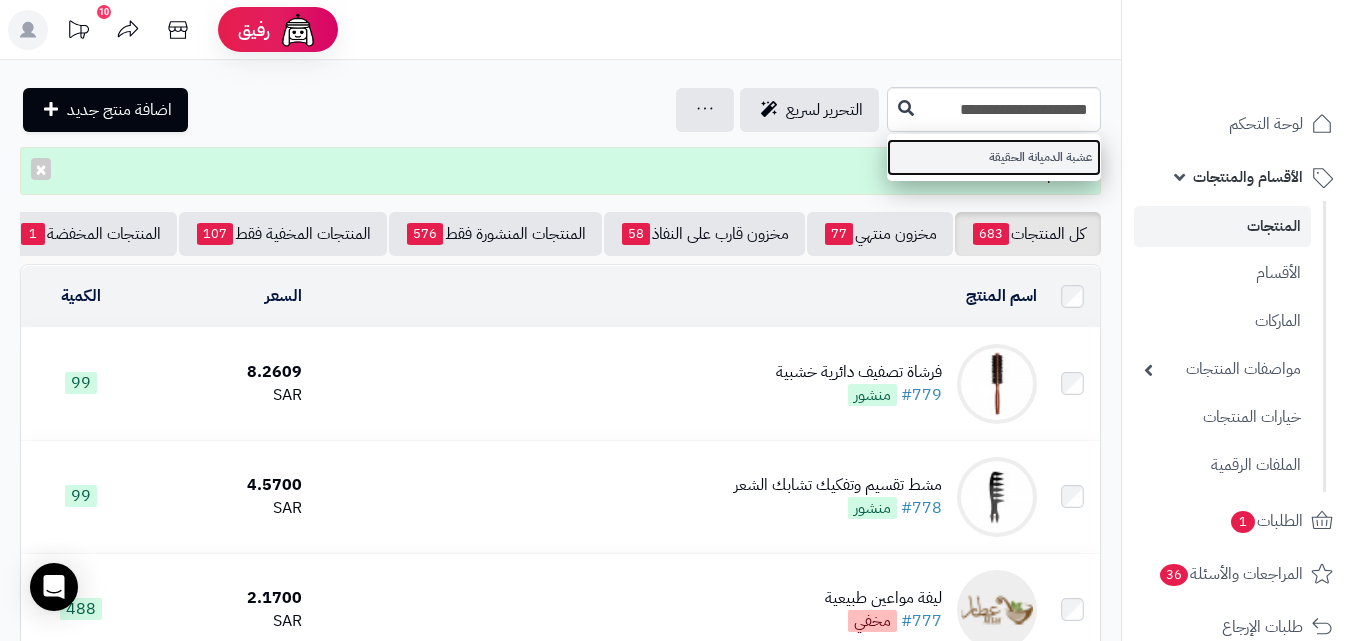 click on "عشبة الدميانة الحقيقة" at bounding box center (994, 157) 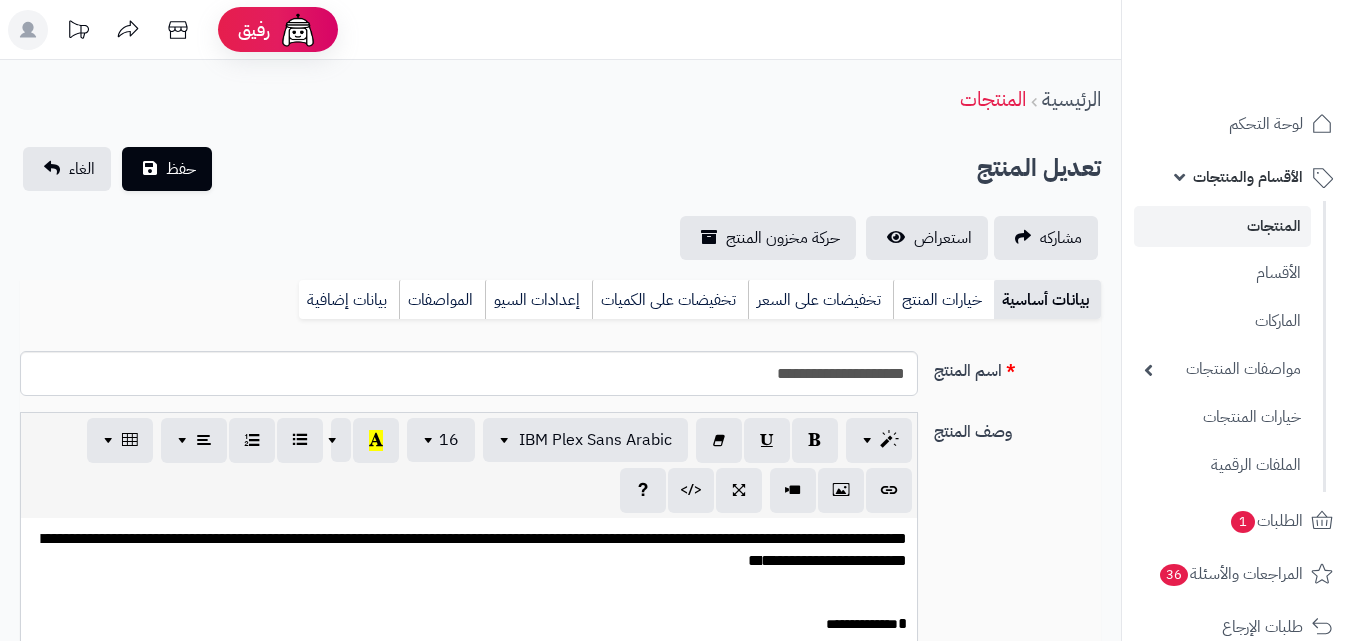 scroll, scrollTop: 0, scrollLeft: 0, axis: both 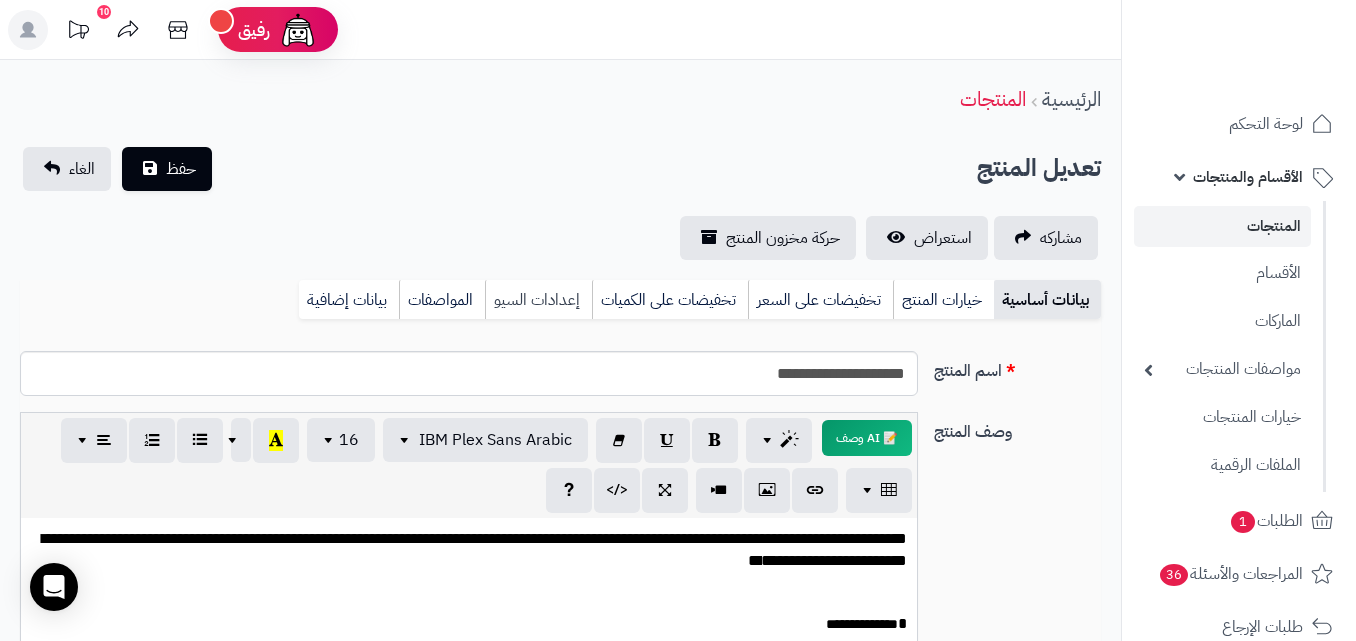 click on "إعدادات السيو" at bounding box center [538, 300] 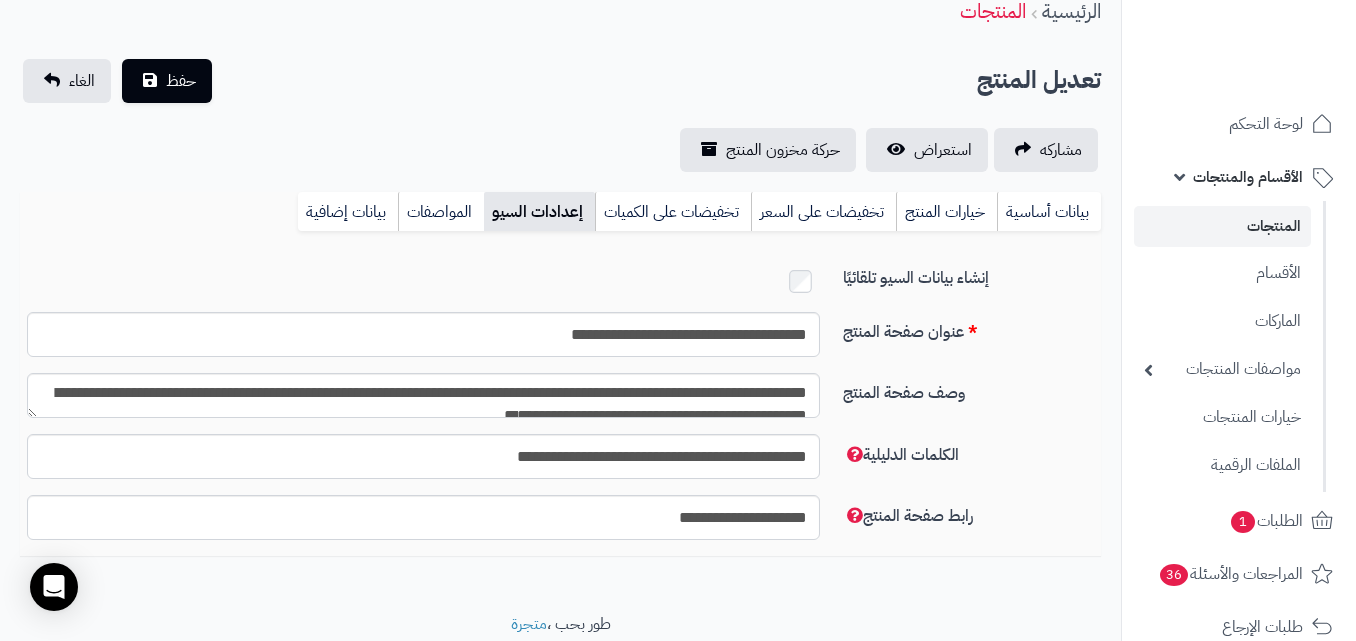 scroll, scrollTop: 100, scrollLeft: 0, axis: vertical 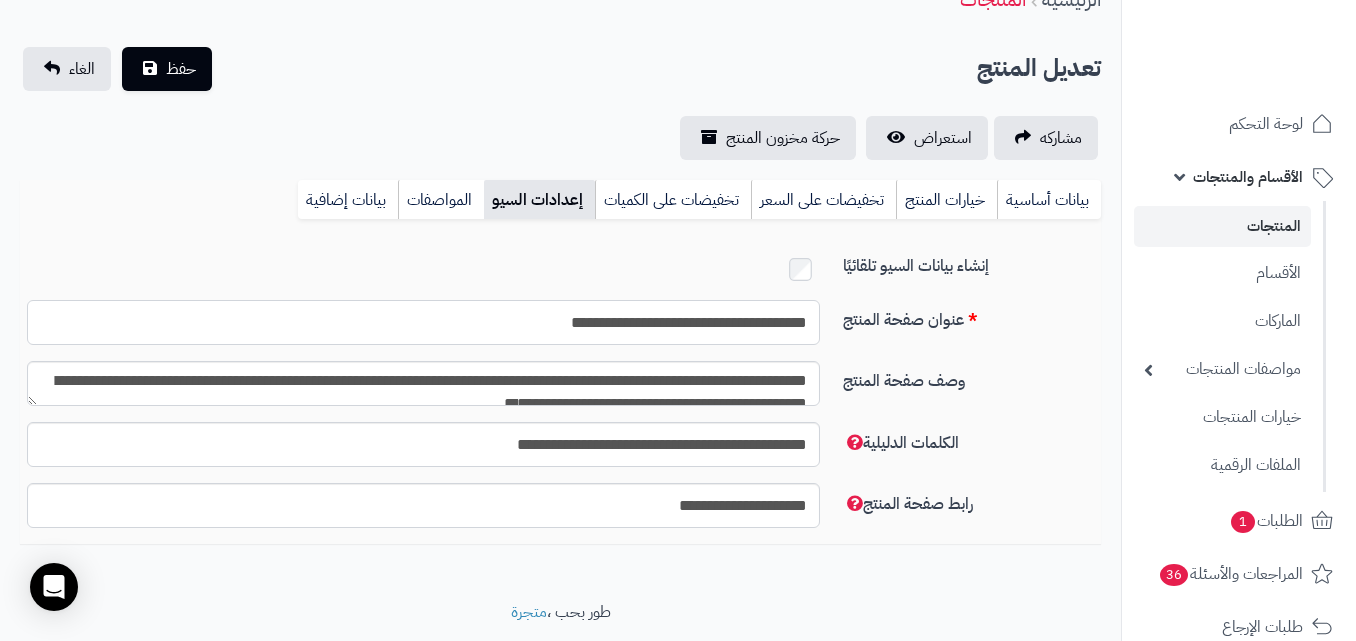click on "**********" at bounding box center (423, 322) 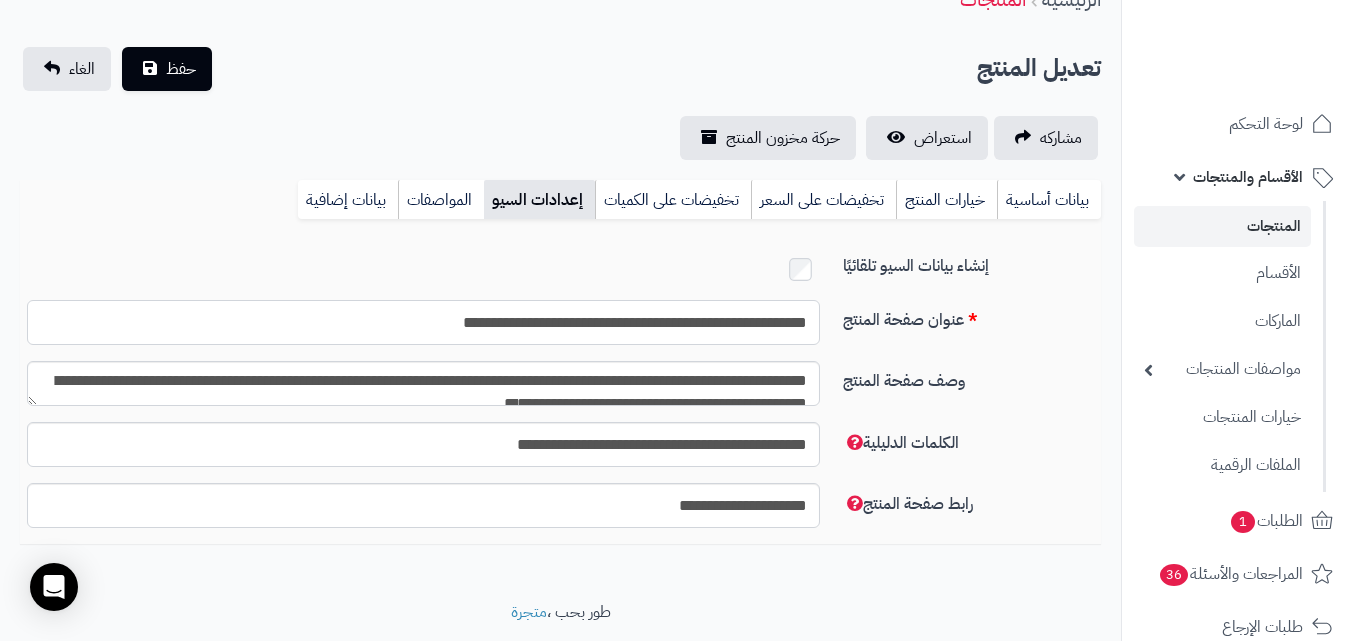 type on "**********" 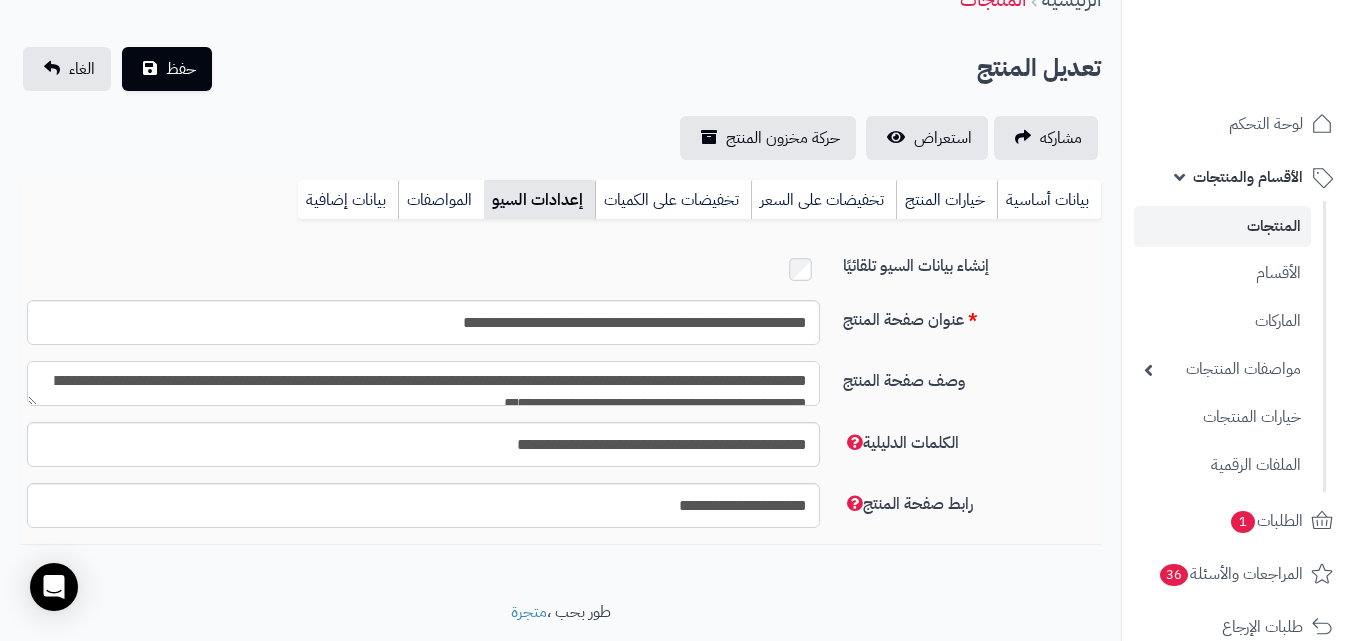 click on "**********" at bounding box center (423, 383) 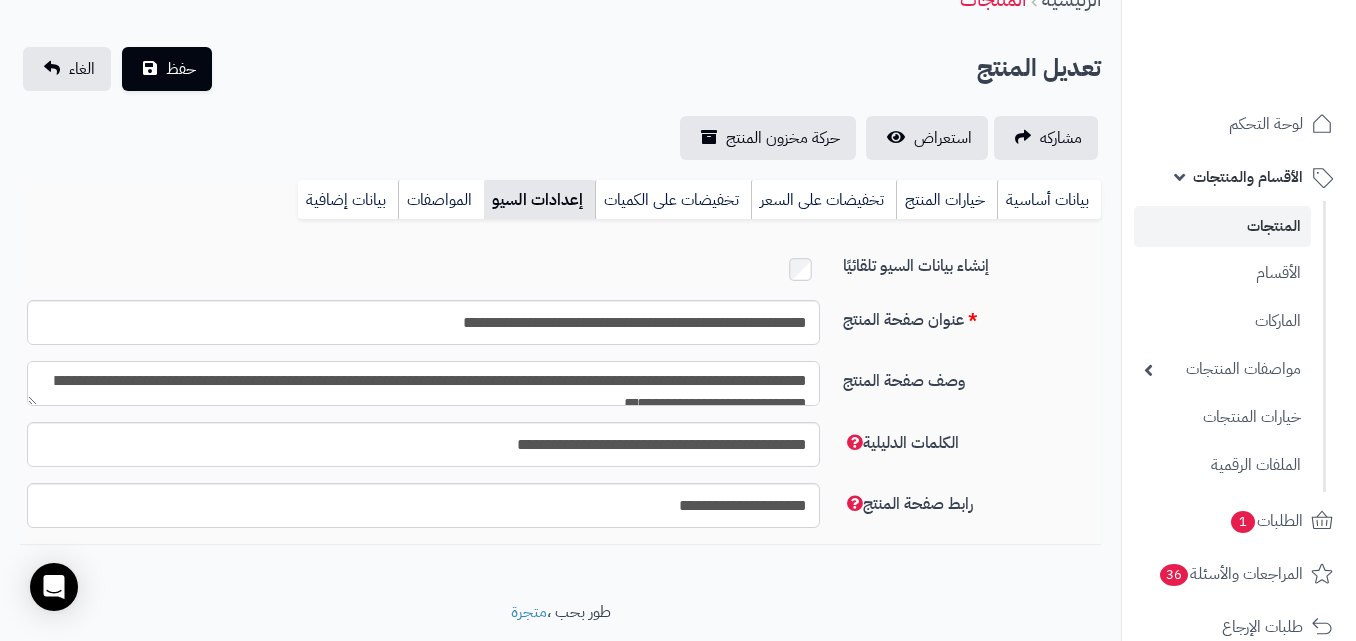 scroll, scrollTop: 11, scrollLeft: 0, axis: vertical 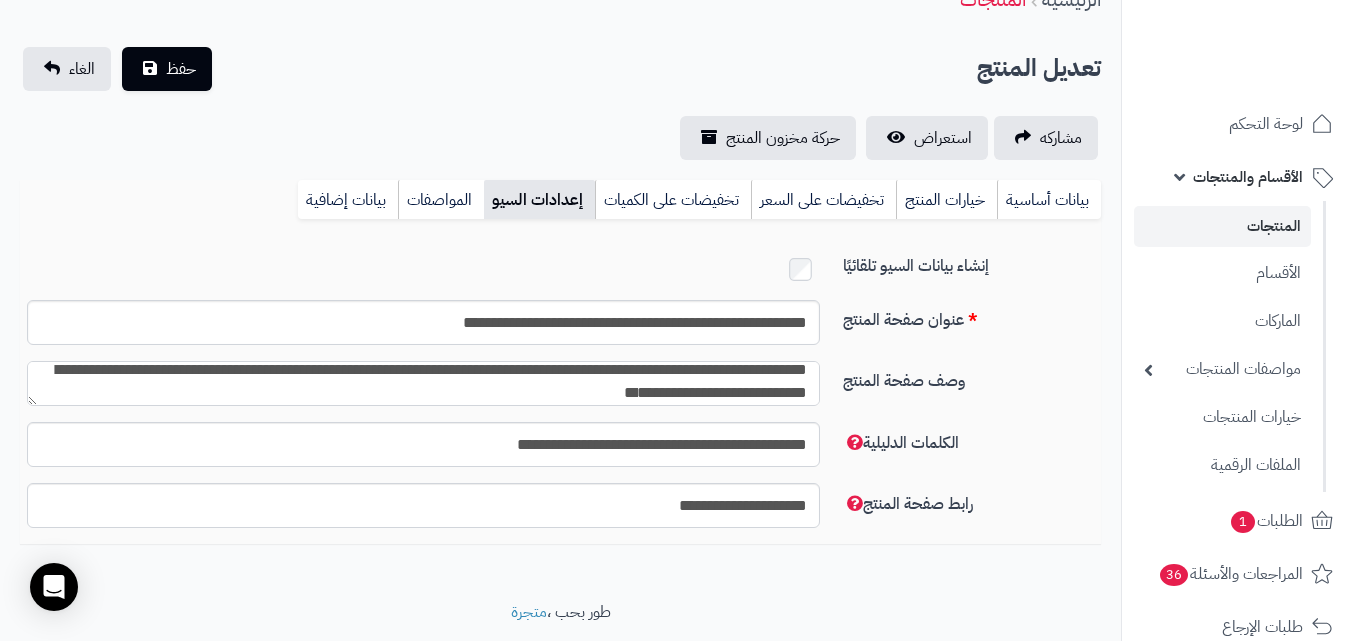 type on "**********" 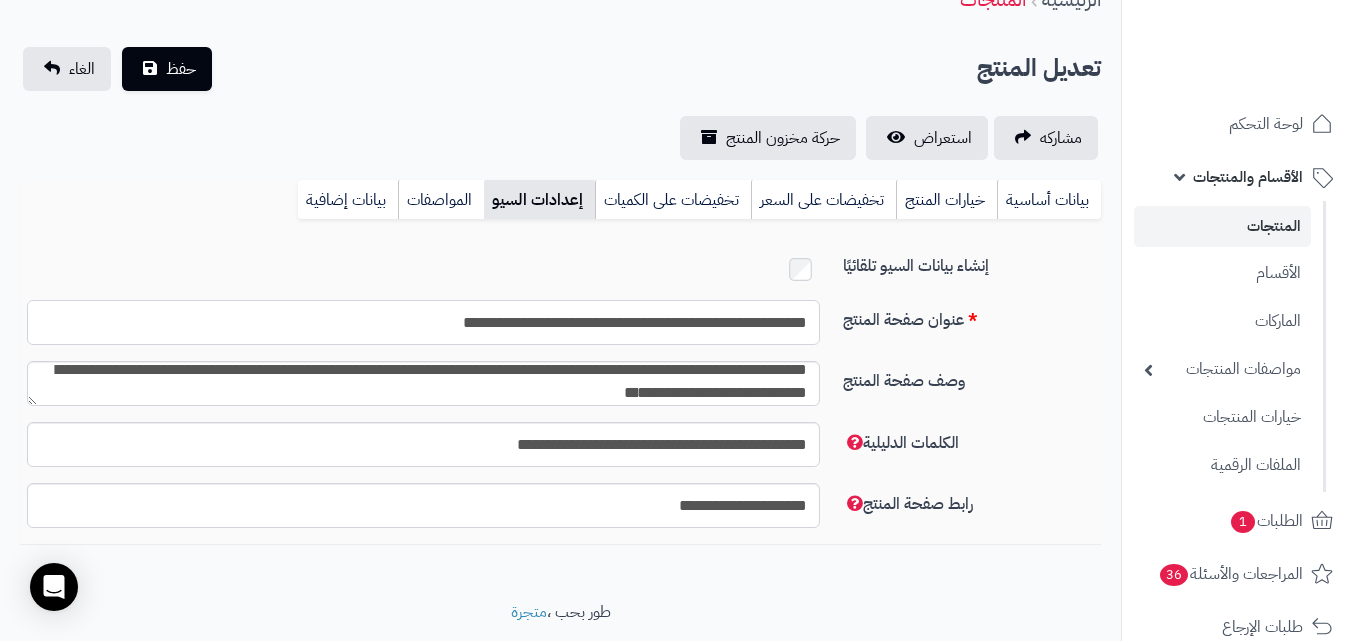 drag, startPoint x: 536, startPoint y: 318, endPoint x: 872, endPoint y: 318, distance: 336 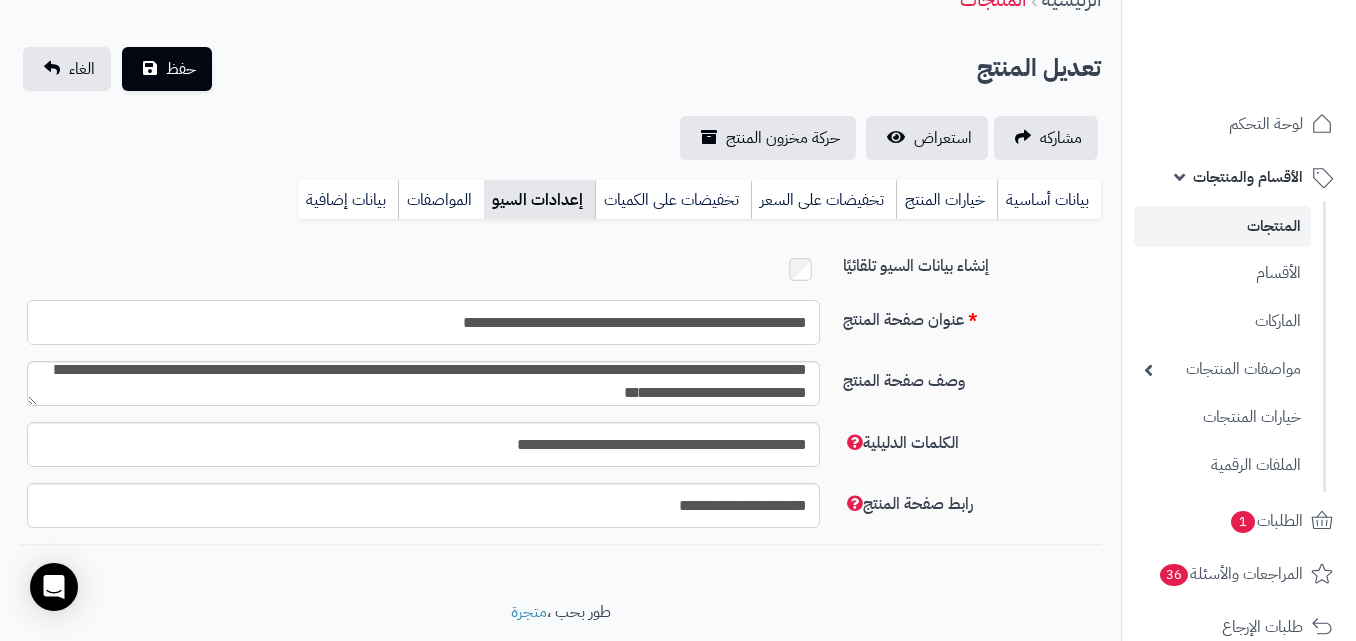 click on "**********" at bounding box center (423, 322) 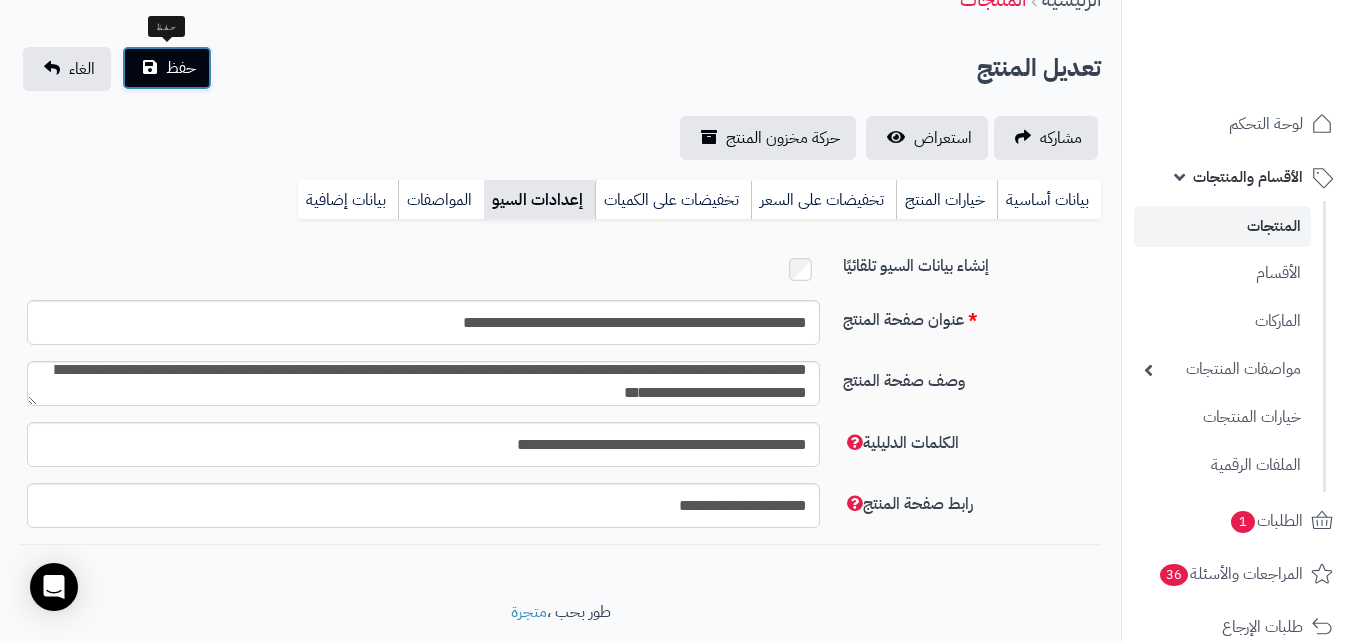 click on "حفظ" at bounding box center (181, 68) 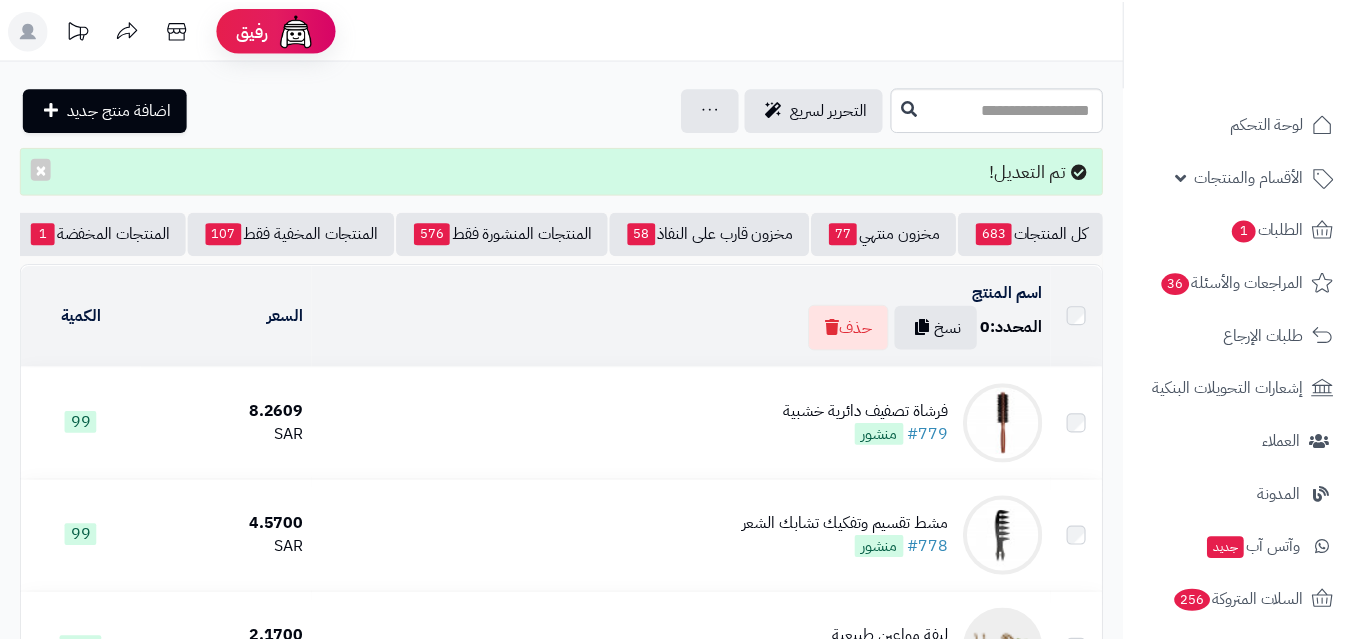 scroll, scrollTop: 0, scrollLeft: 0, axis: both 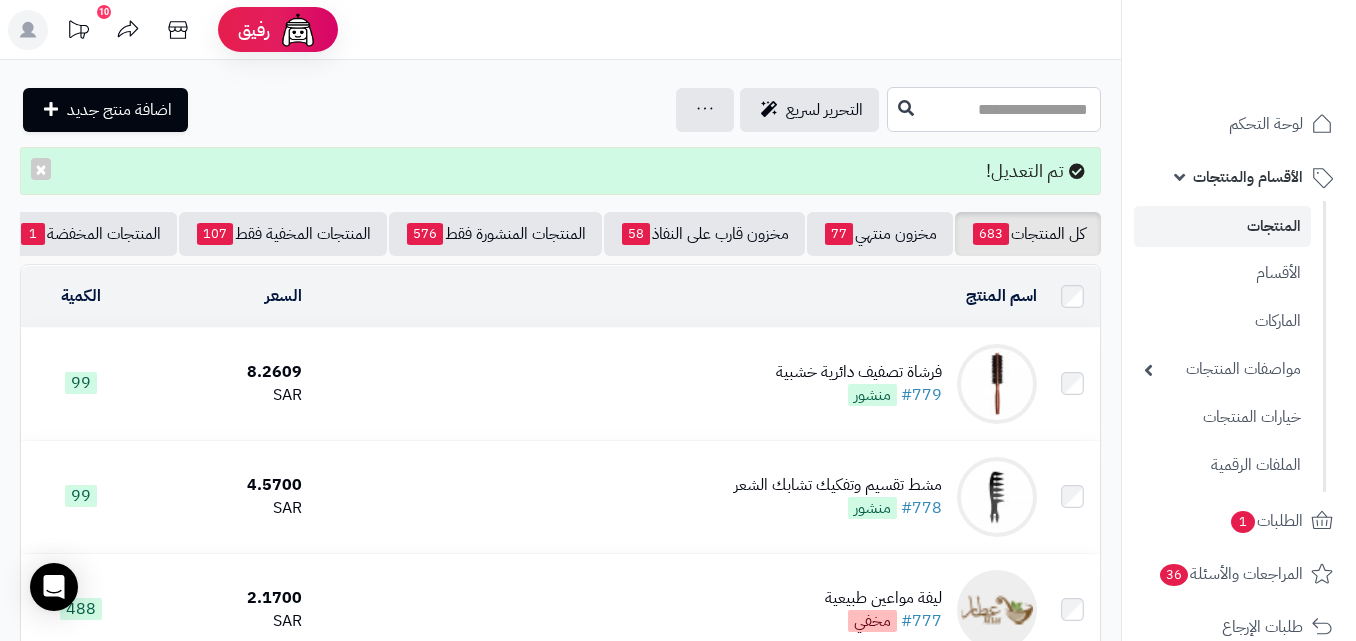click at bounding box center (994, 109) 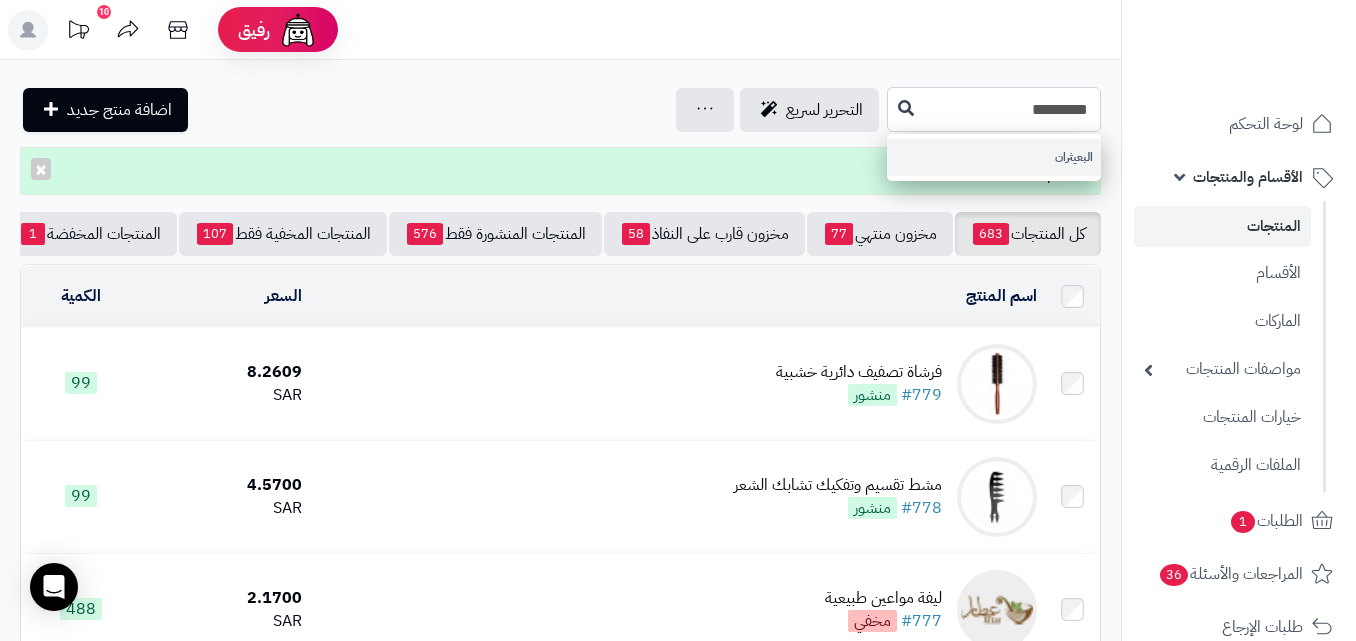 type on "*********" 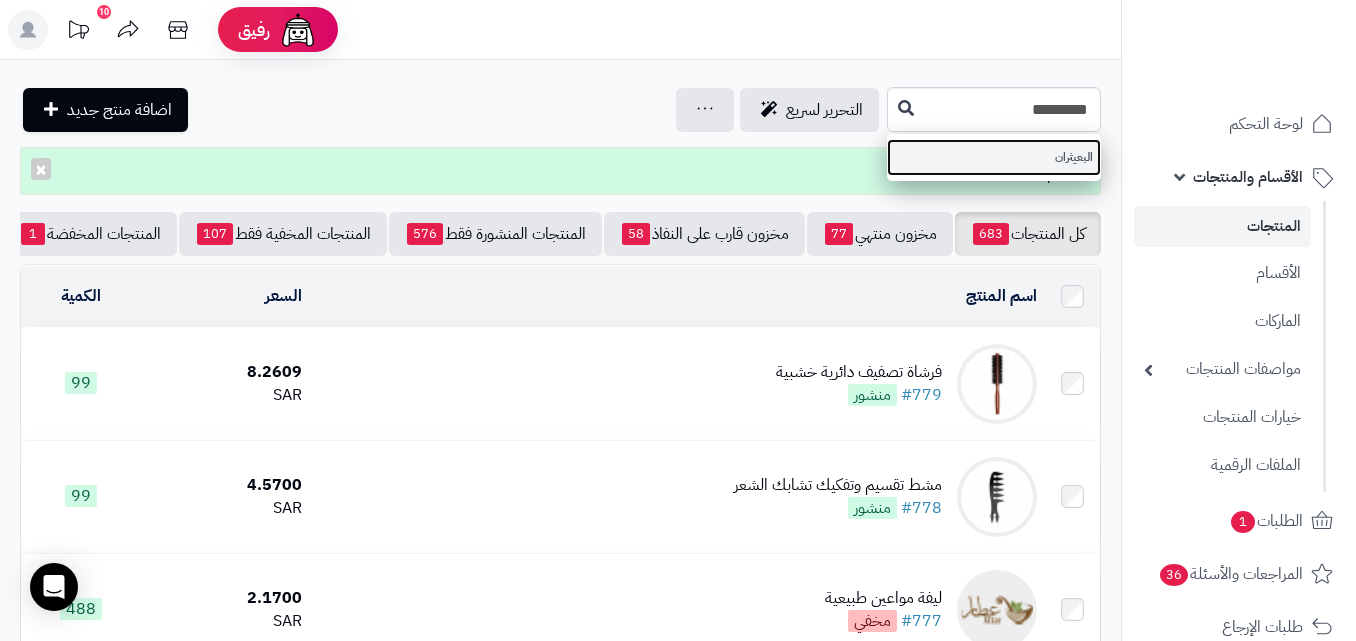 click on "البعيثران" at bounding box center (994, 157) 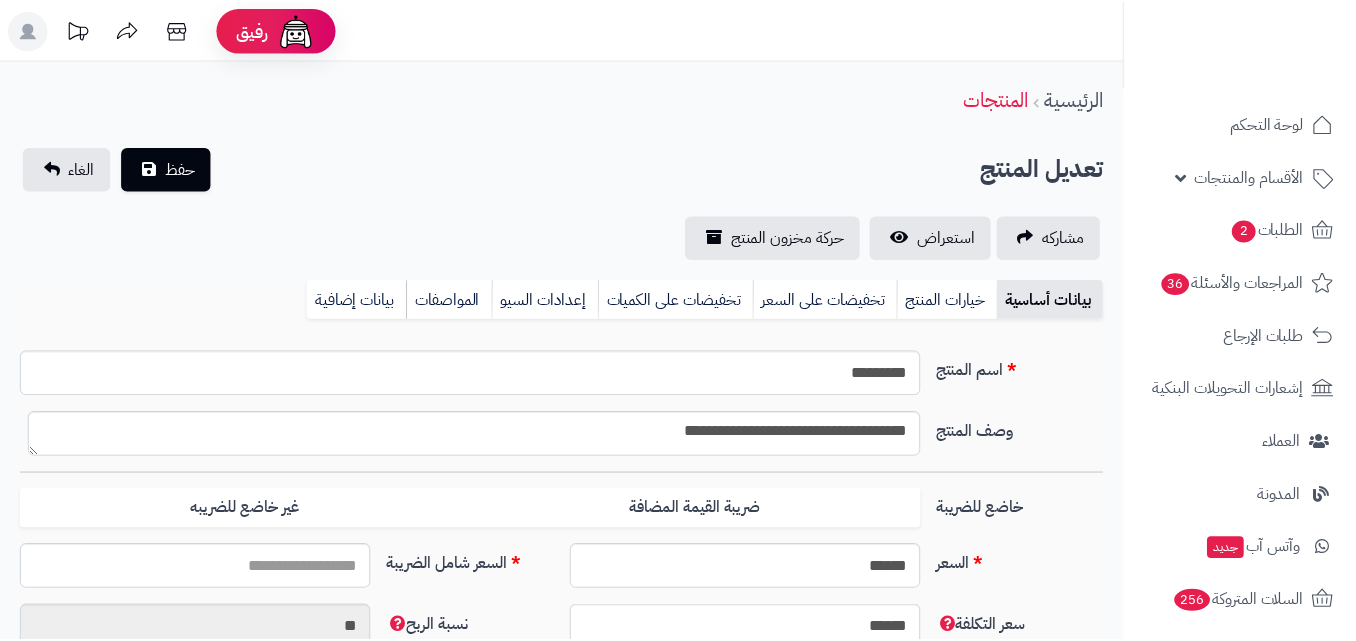 scroll, scrollTop: 0, scrollLeft: 0, axis: both 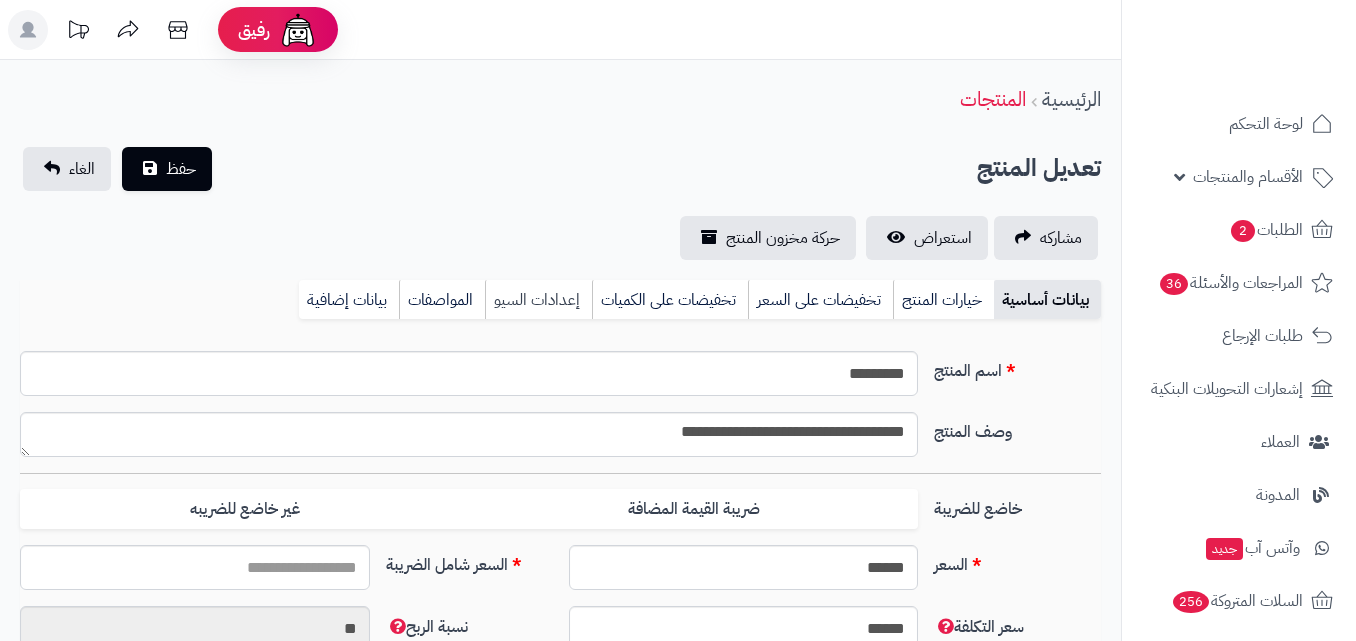 click on "إعدادات السيو" at bounding box center (538, 300) 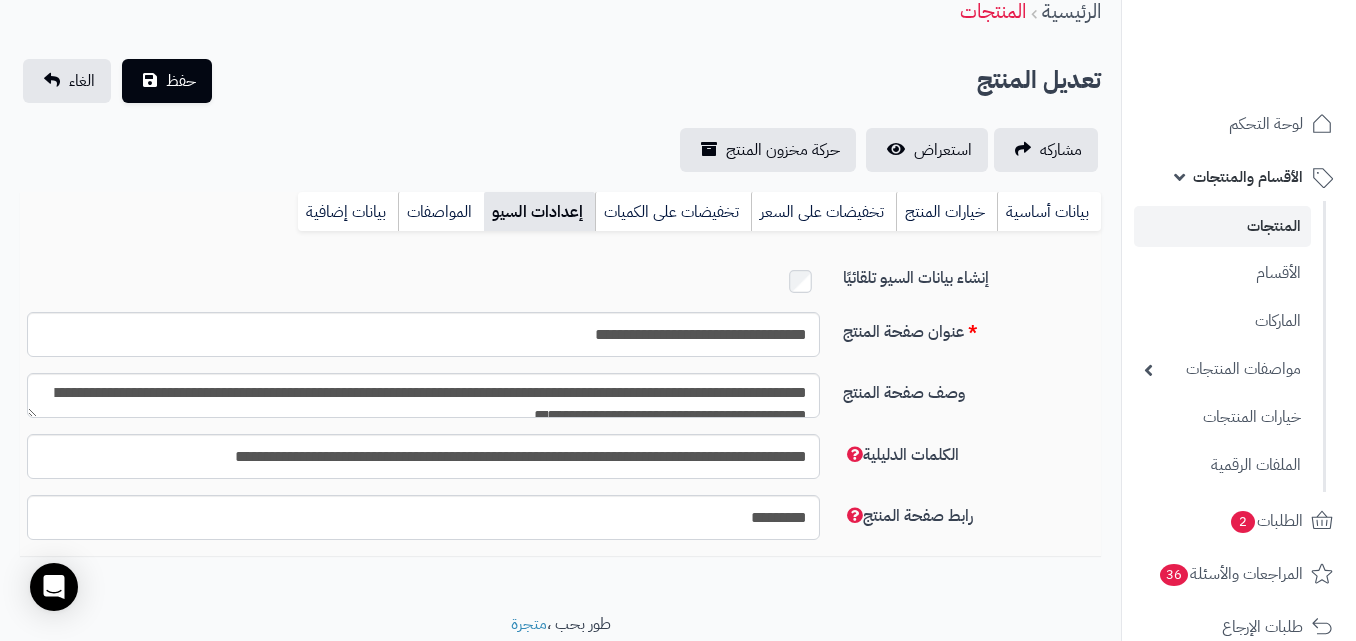 scroll, scrollTop: 100, scrollLeft: 0, axis: vertical 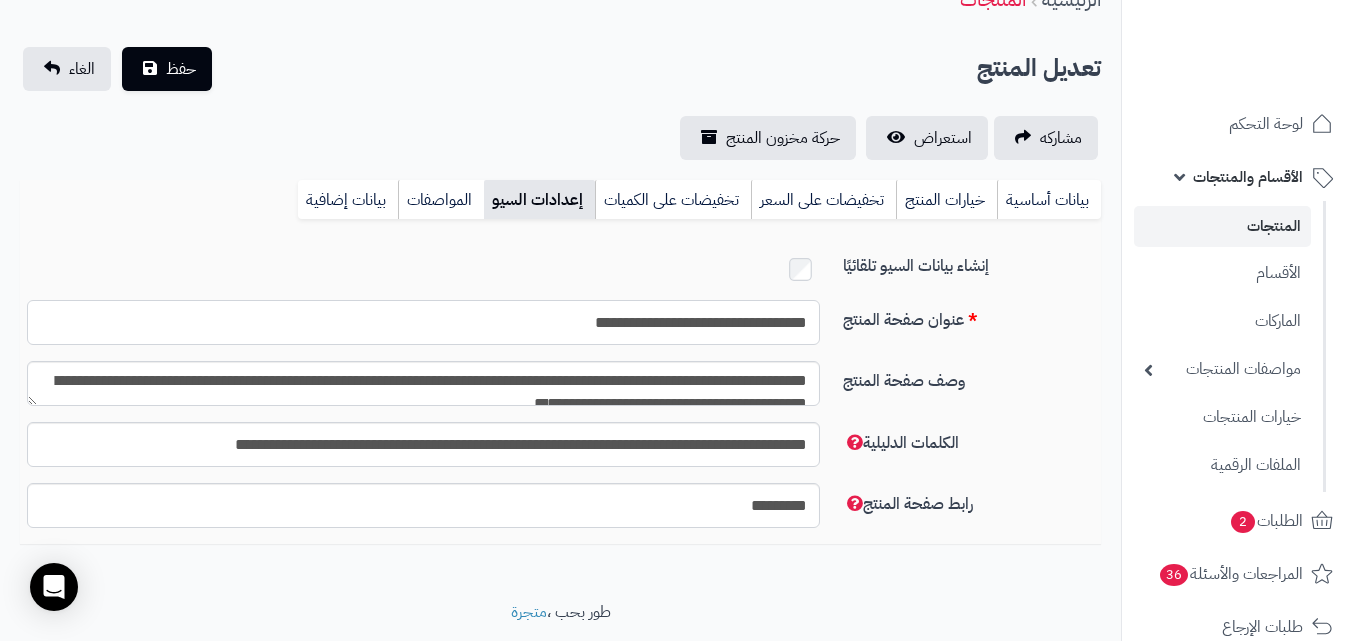 click on "**********" at bounding box center [423, 322] 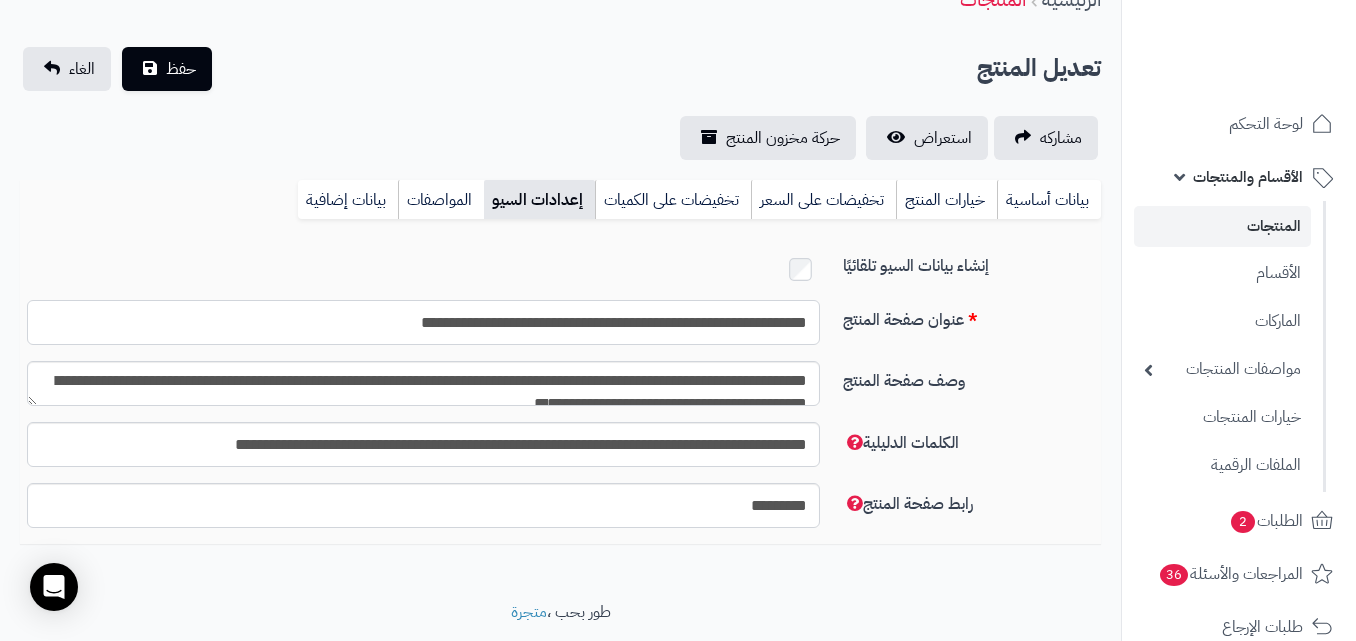 type on "**********" 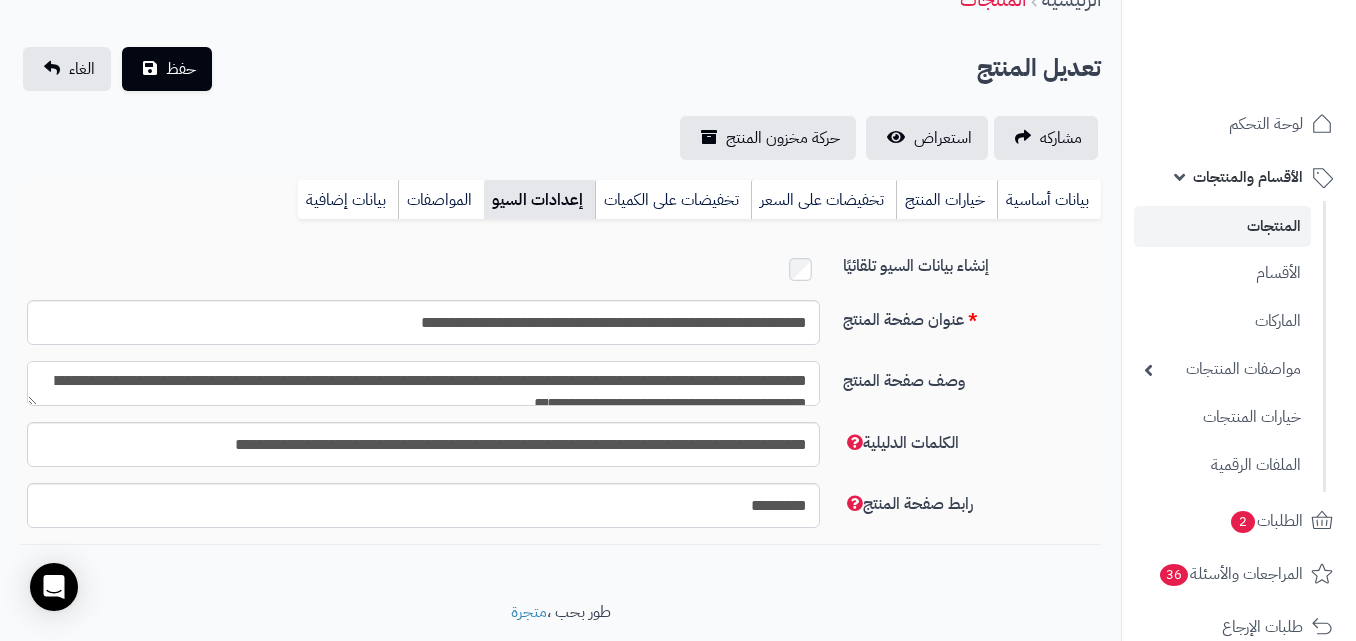 click on "**********" at bounding box center [423, 383] 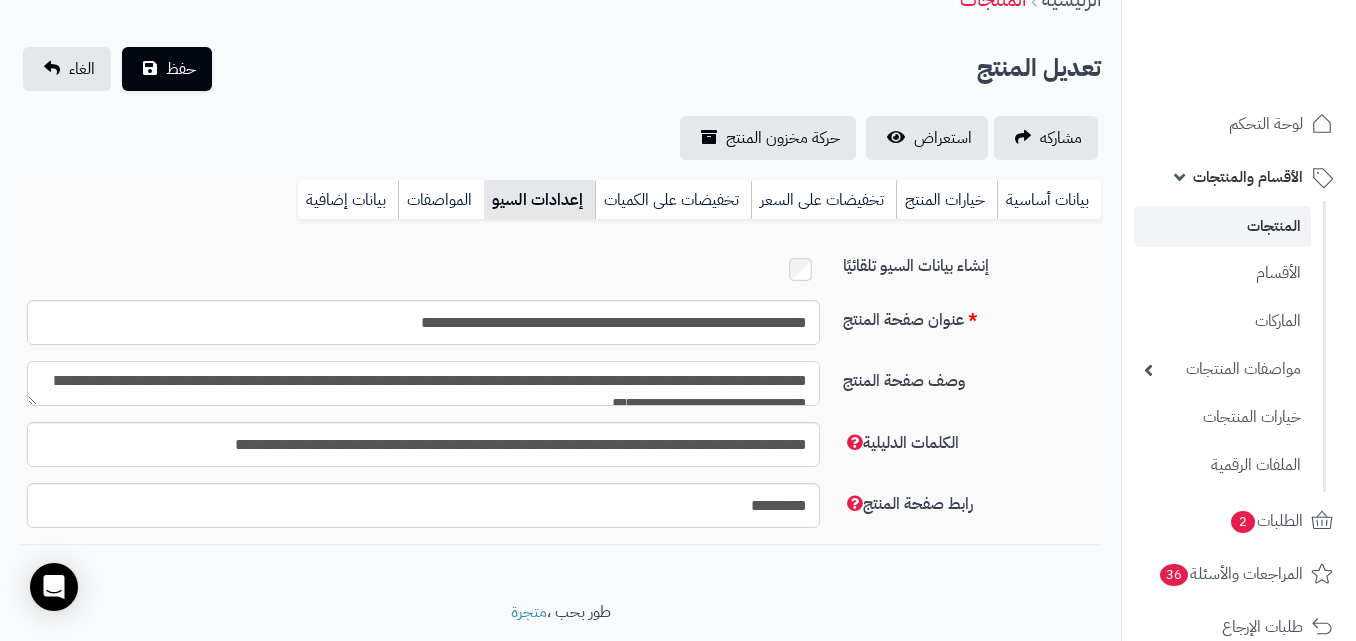 scroll, scrollTop: 11, scrollLeft: 0, axis: vertical 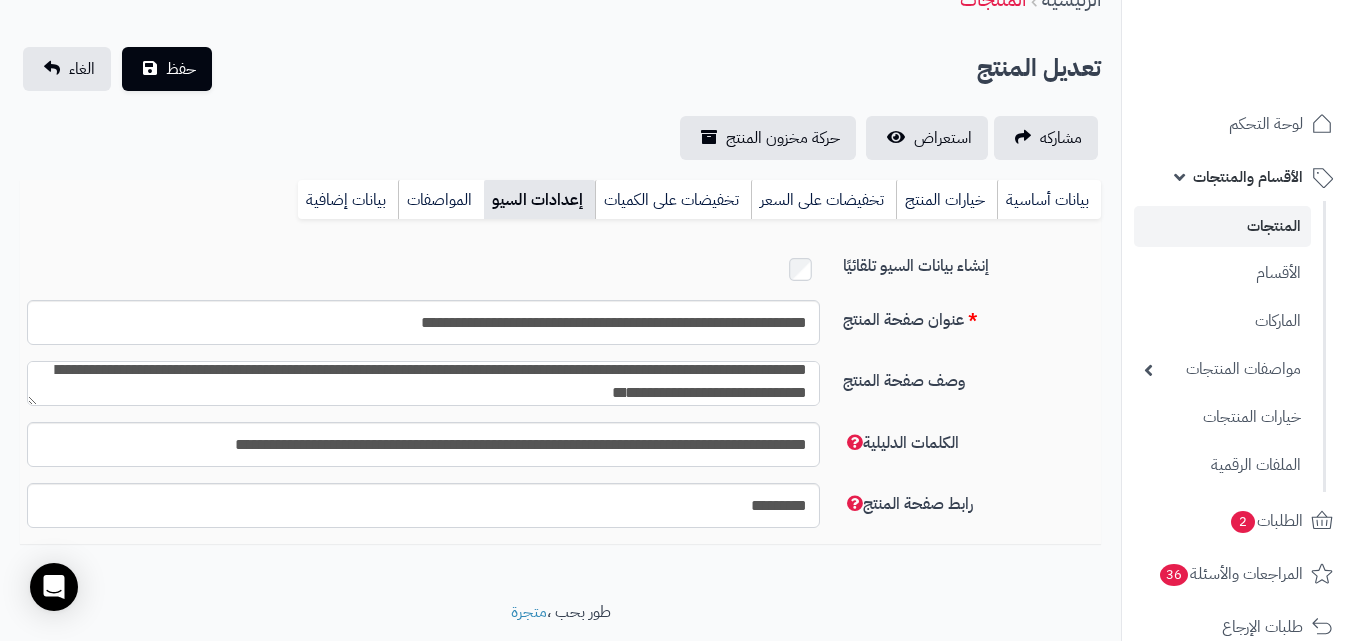 type on "**********" 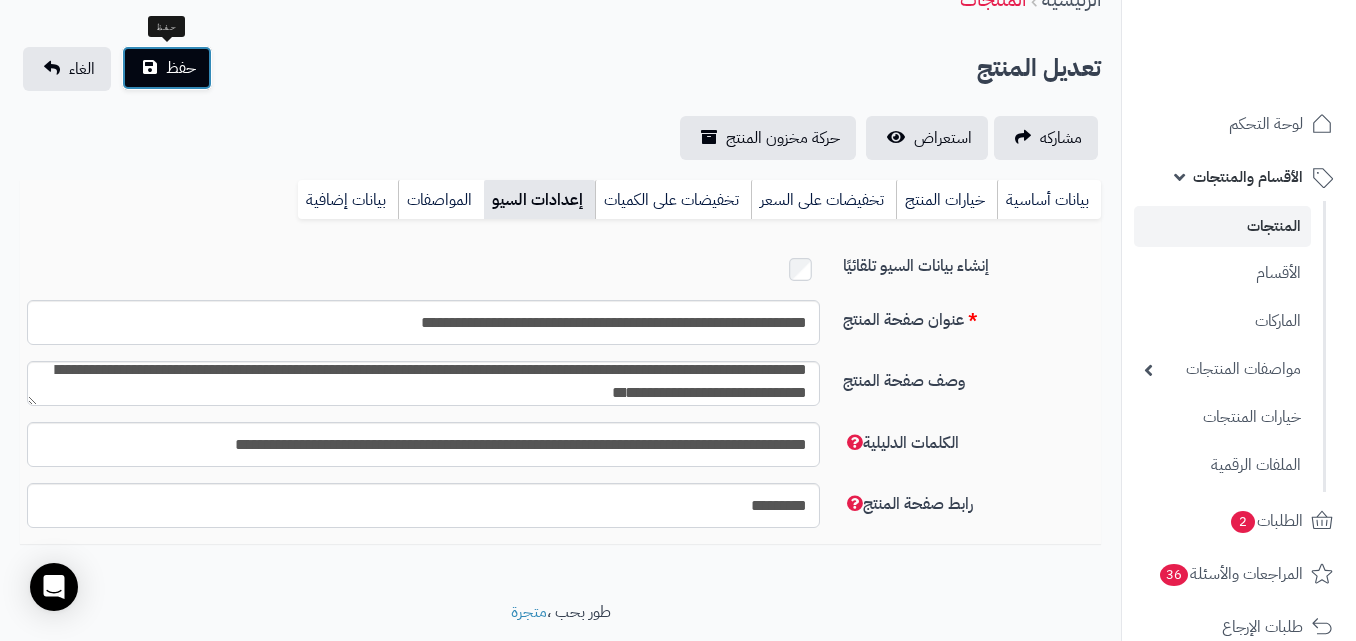 click on "حفظ" at bounding box center [167, 68] 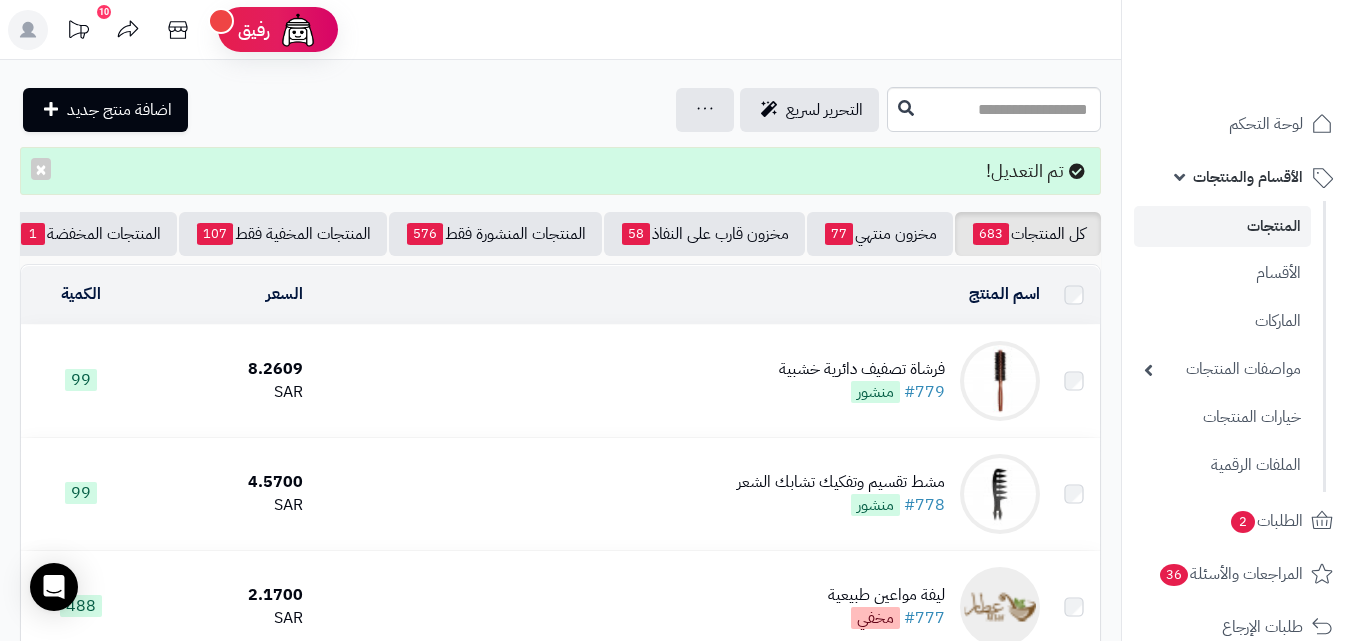 scroll, scrollTop: 0, scrollLeft: 0, axis: both 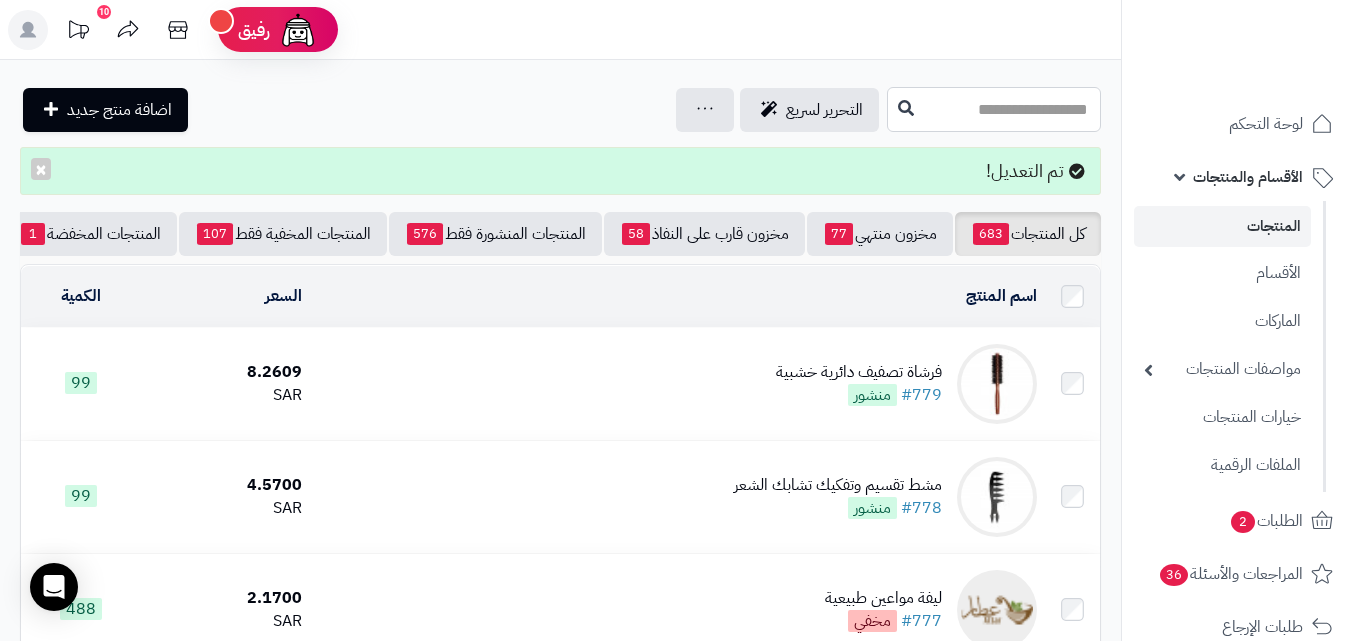 click at bounding box center [994, 109] 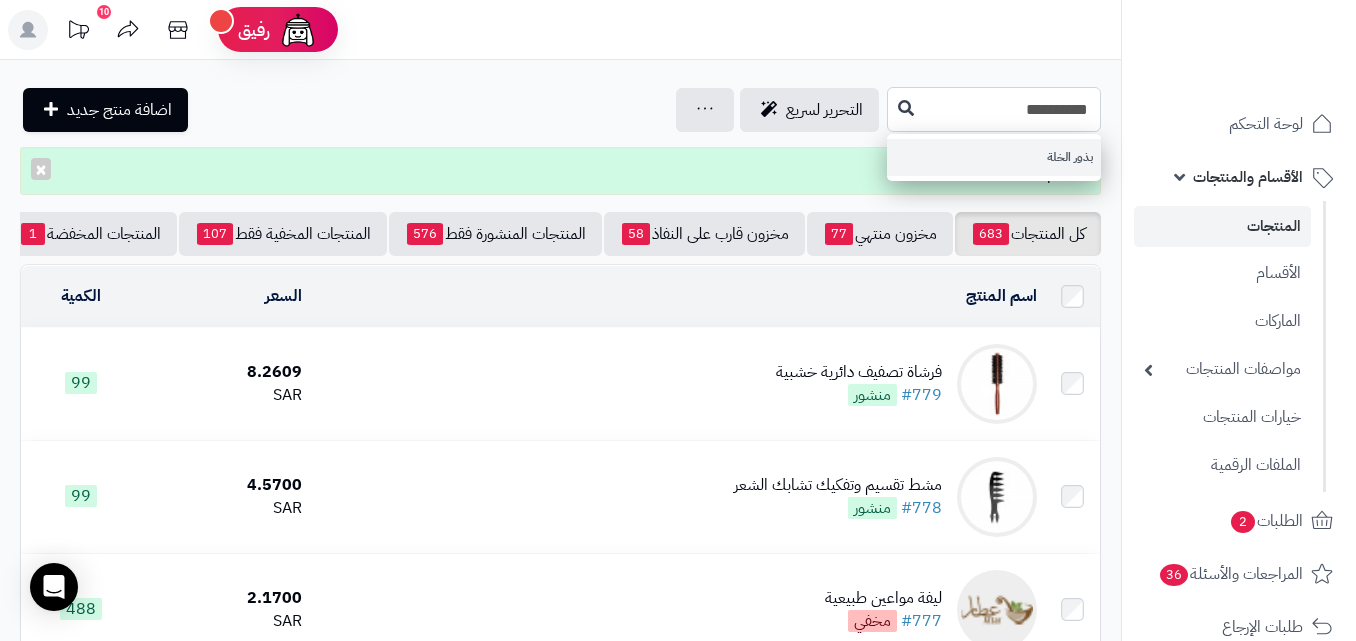 type on "**********" 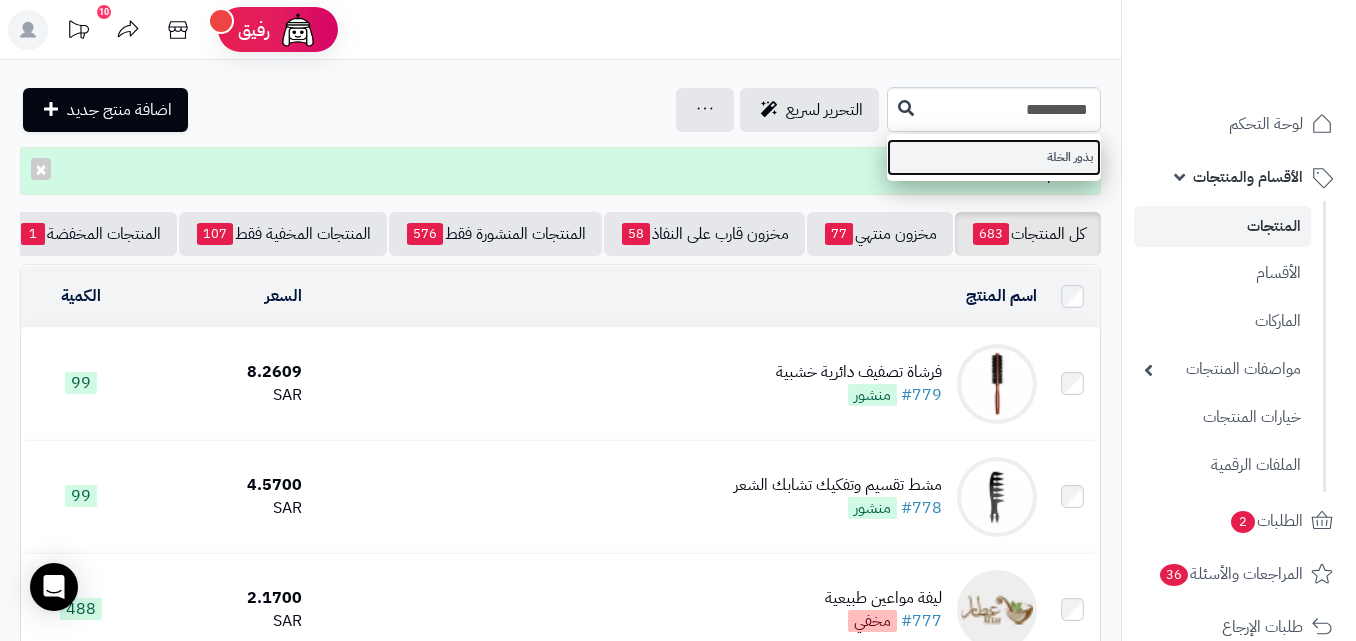 click on "بذور الخلة" at bounding box center [994, 157] 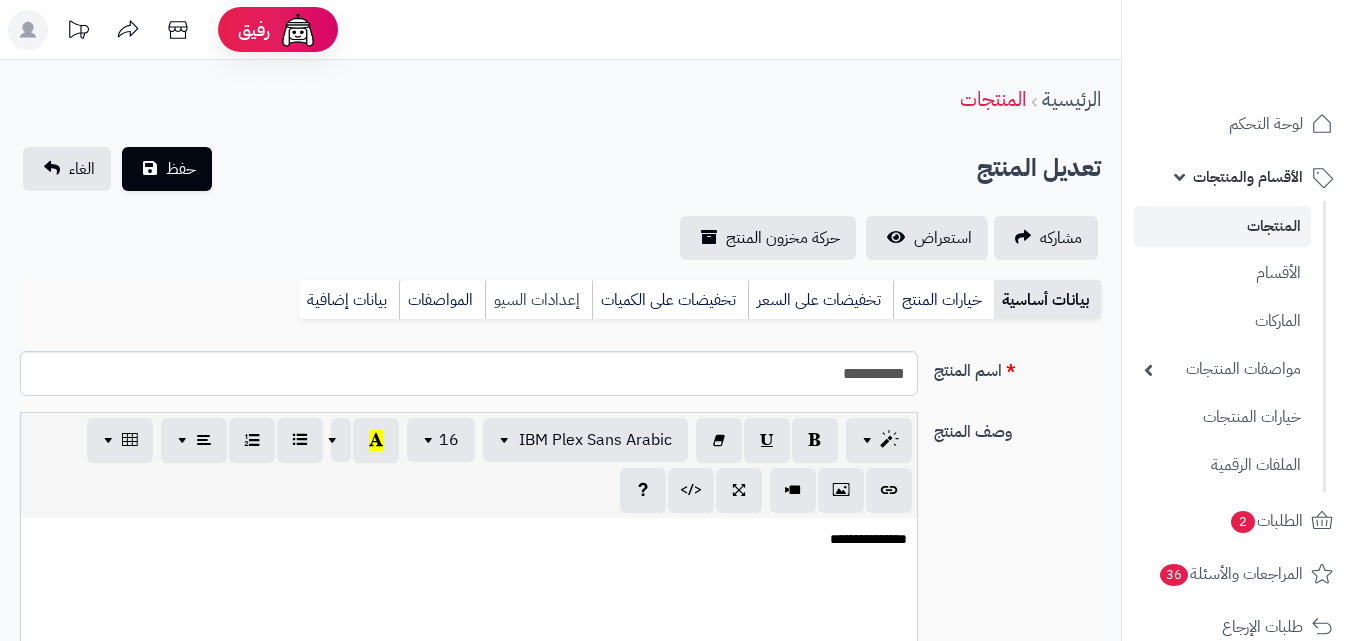 scroll, scrollTop: 0, scrollLeft: 0, axis: both 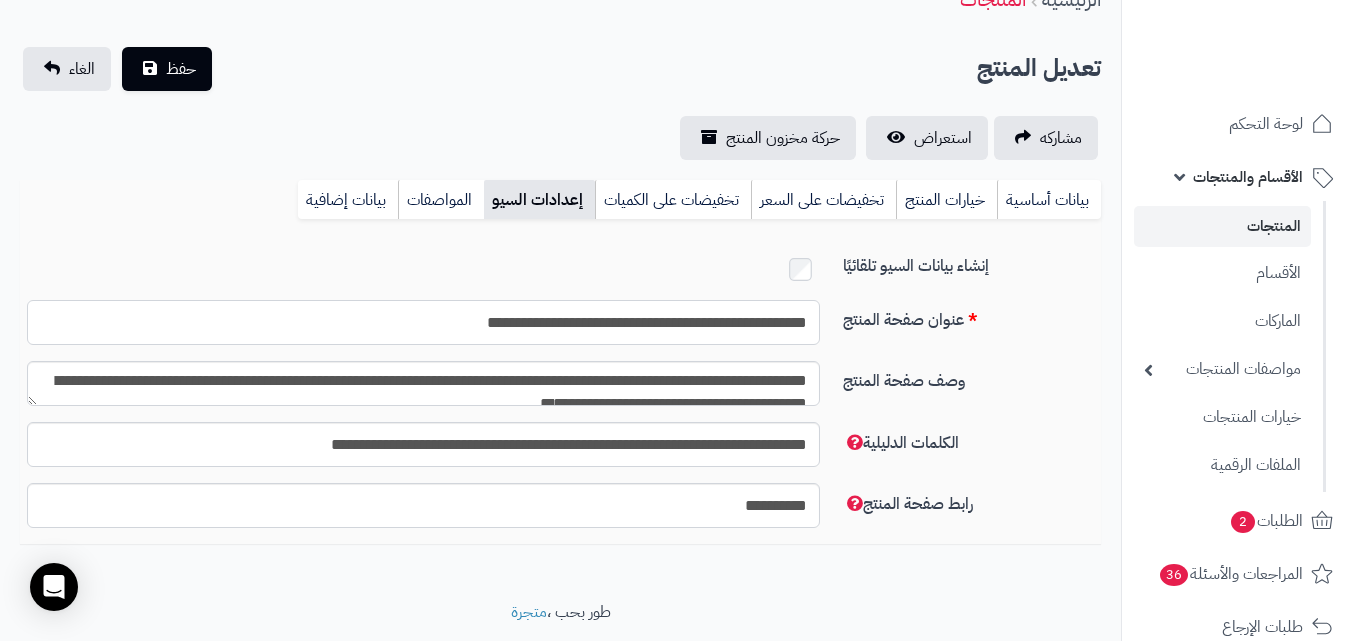 click on "**********" at bounding box center [423, 322] 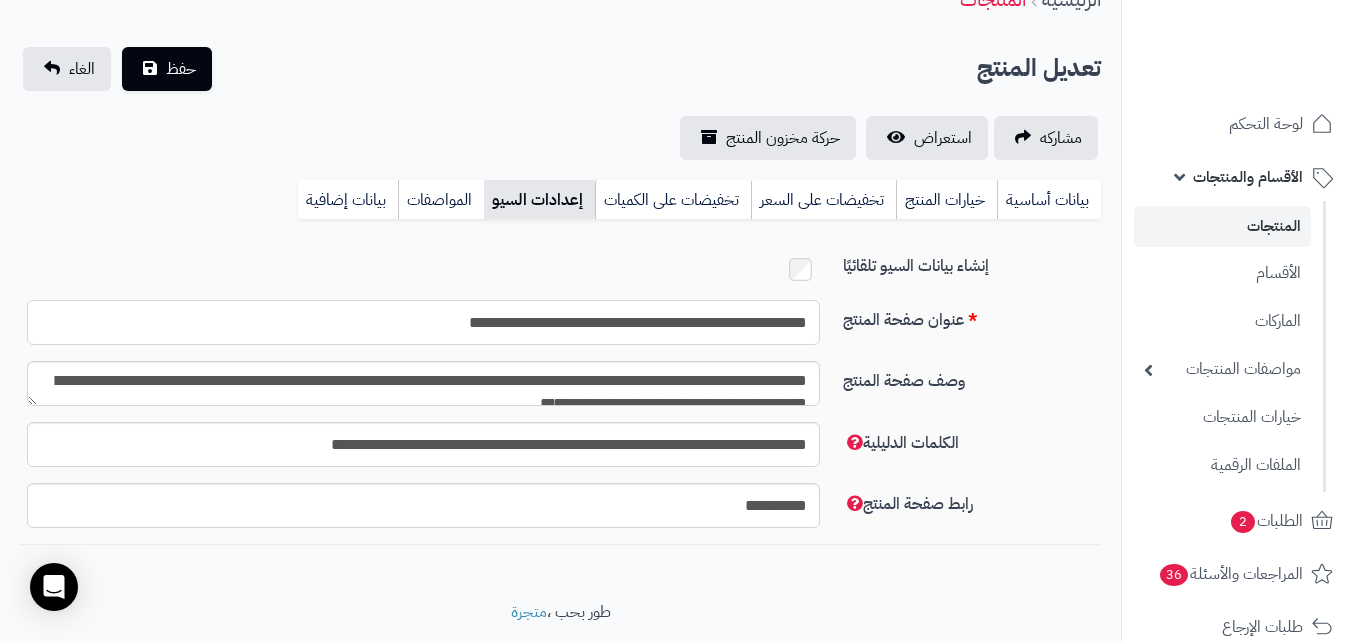 type on "**********" 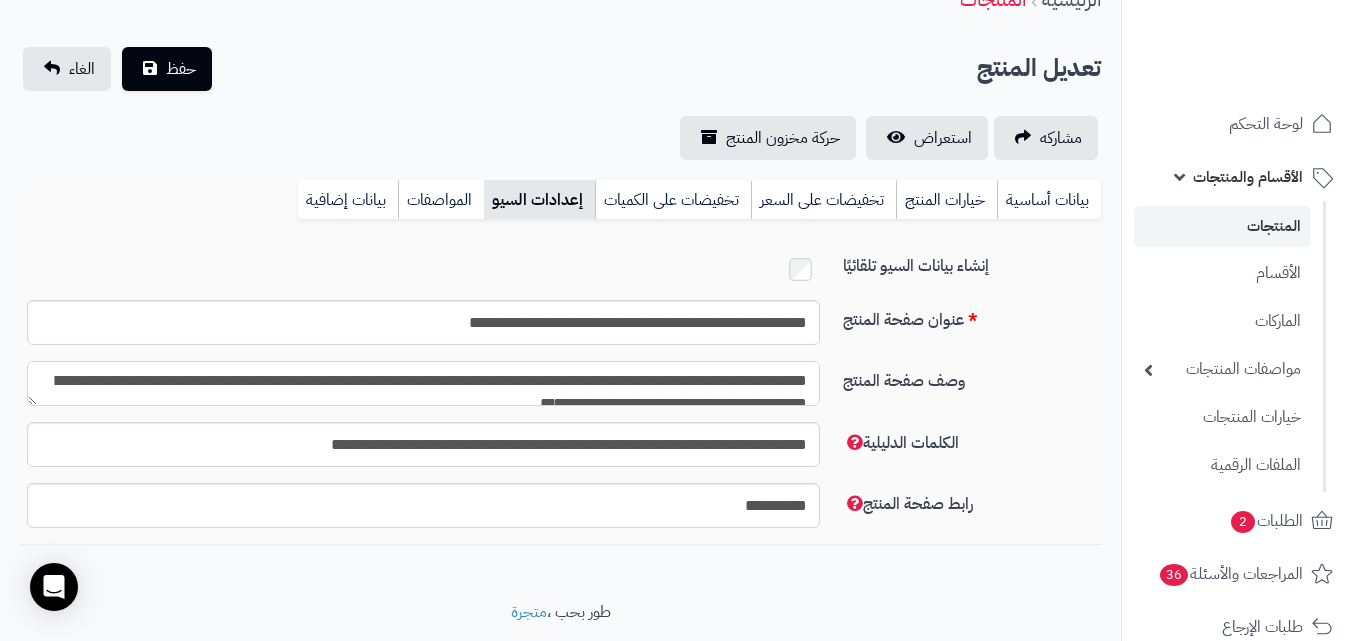 click on "**********" at bounding box center (423, 383) 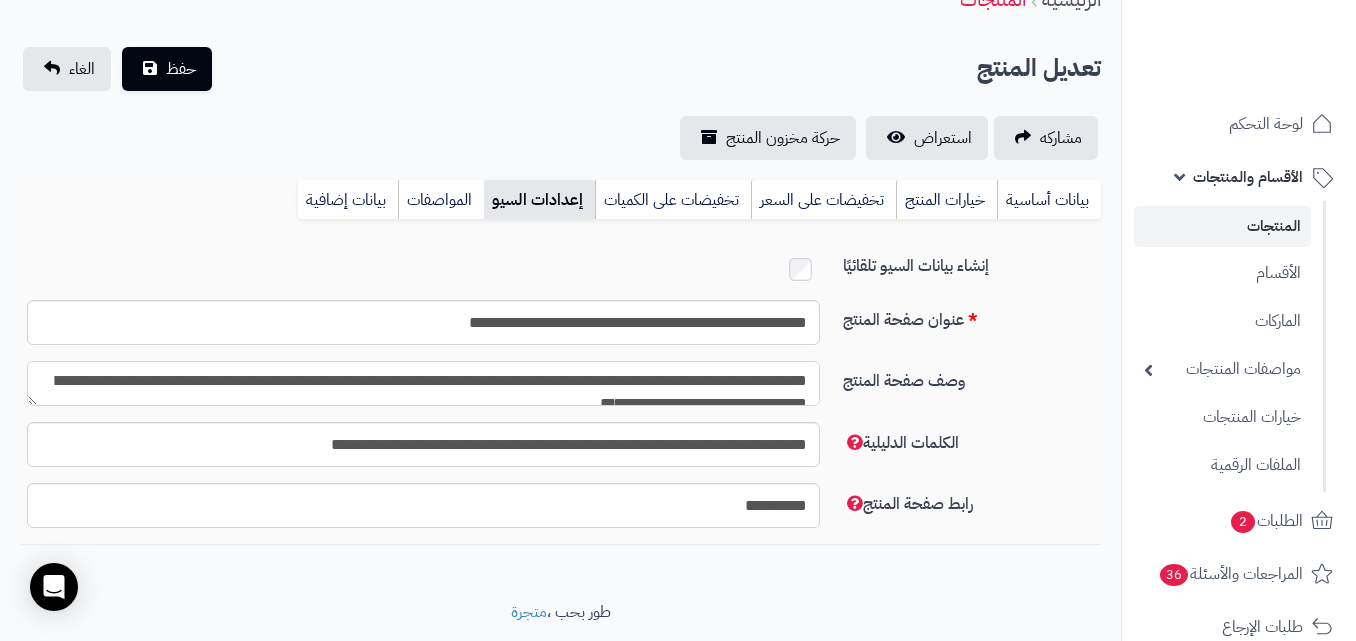 scroll, scrollTop: 11, scrollLeft: 0, axis: vertical 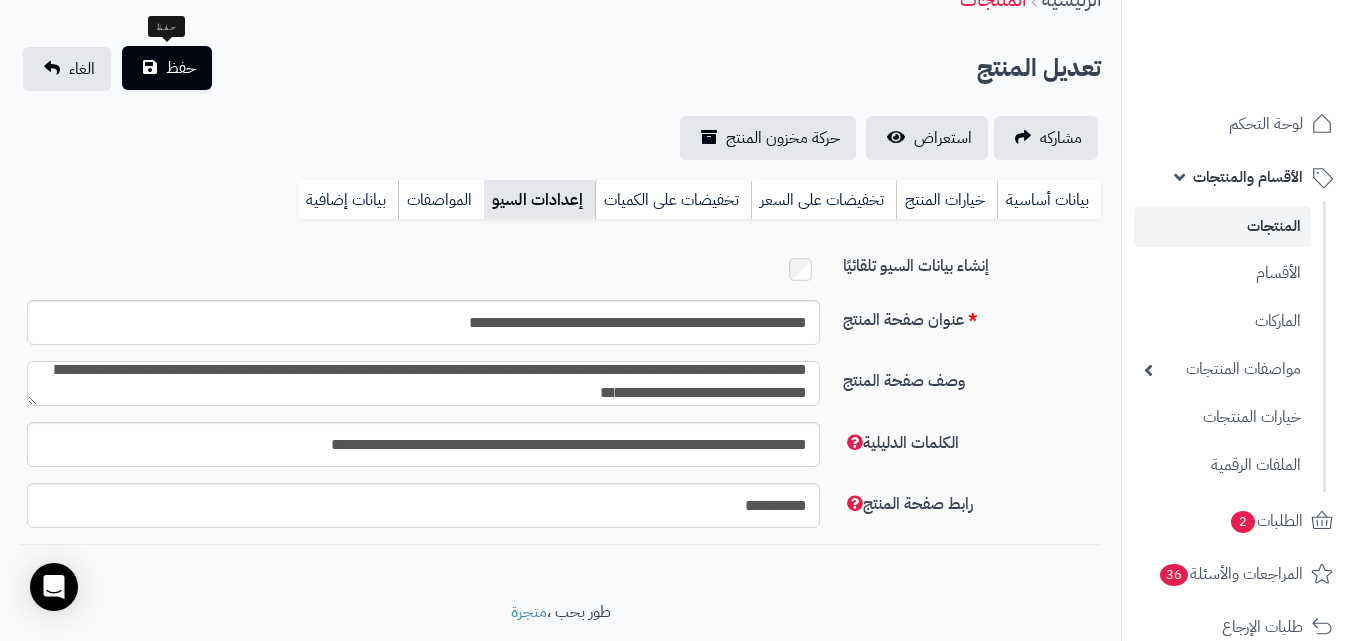 type on "**********" 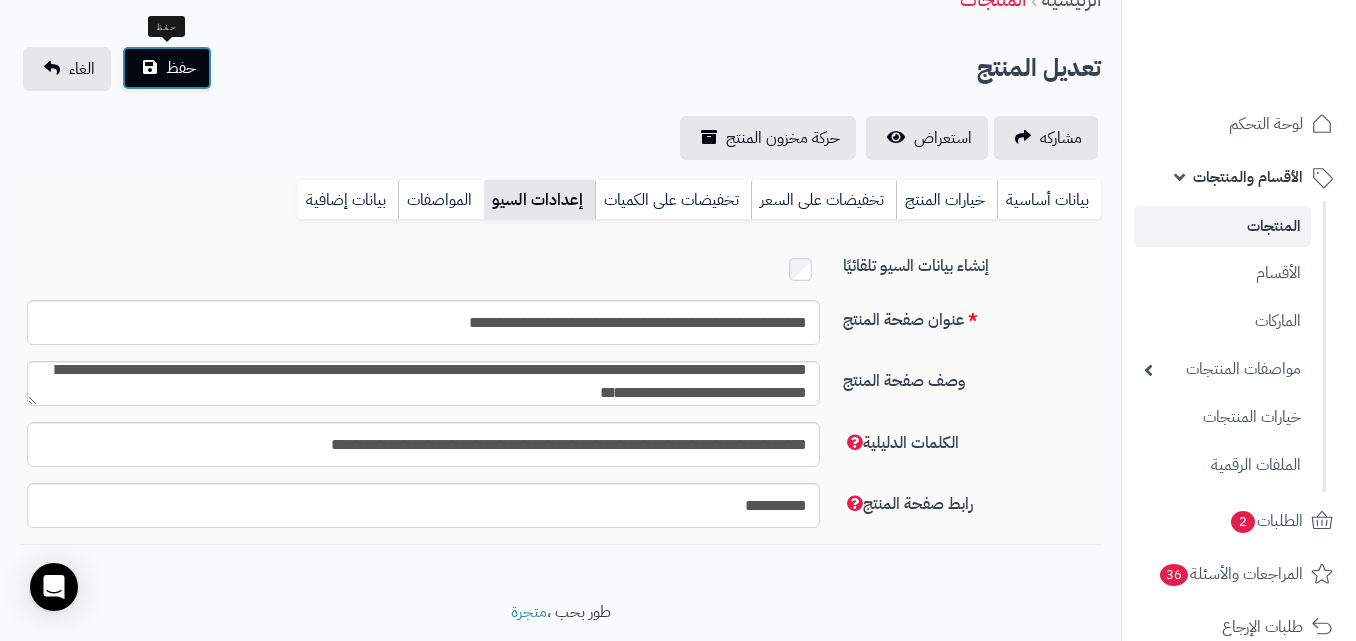 click on "حفظ" at bounding box center [167, 68] 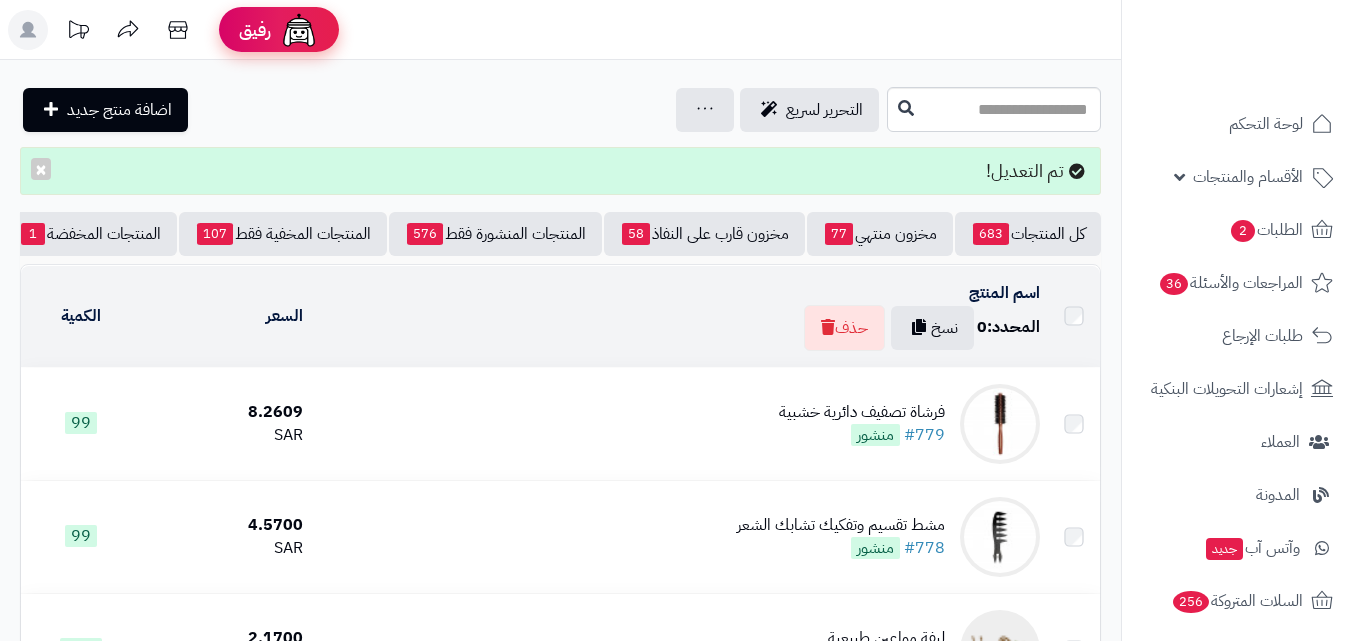 scroll, scrollTop: 0, scrollLeft: 0, axis: both 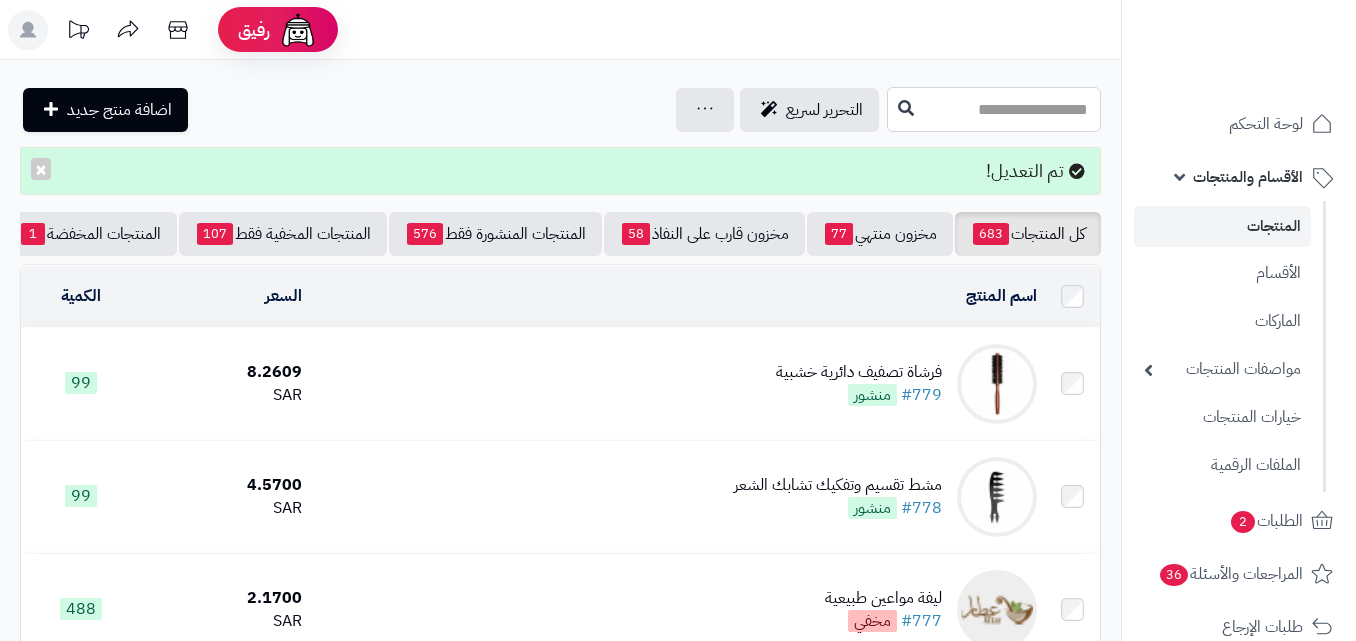 click at bounding box center (994, 109) 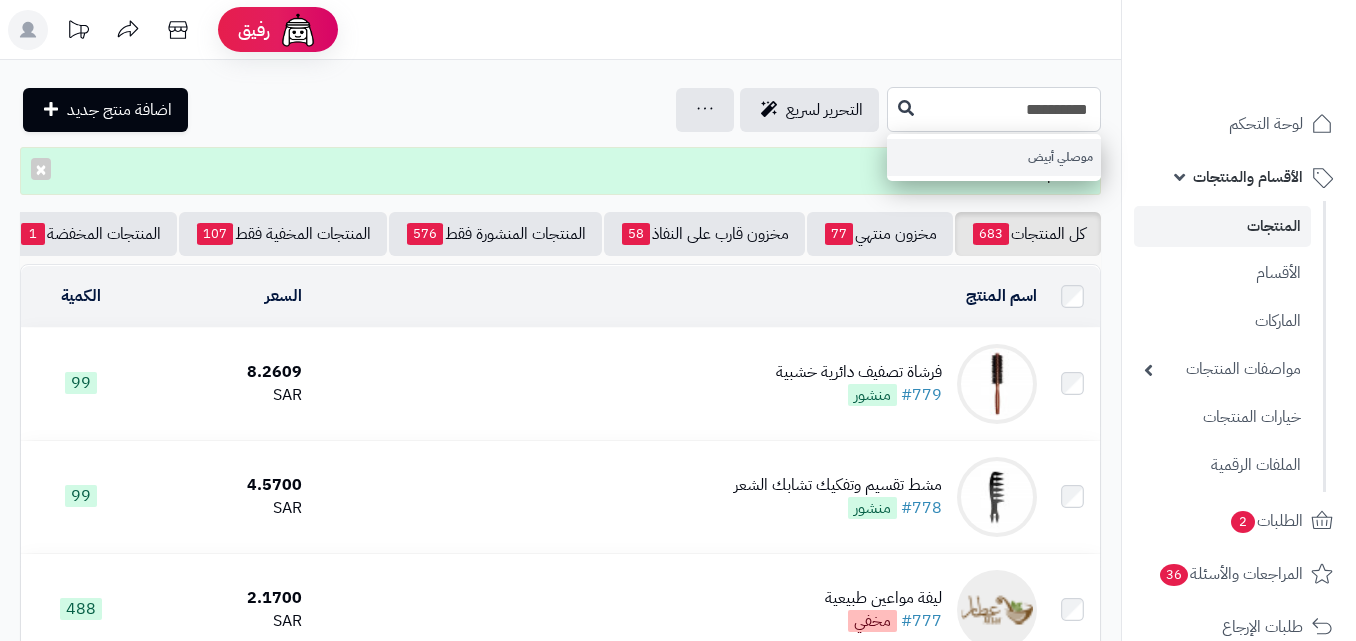 type on "**********" 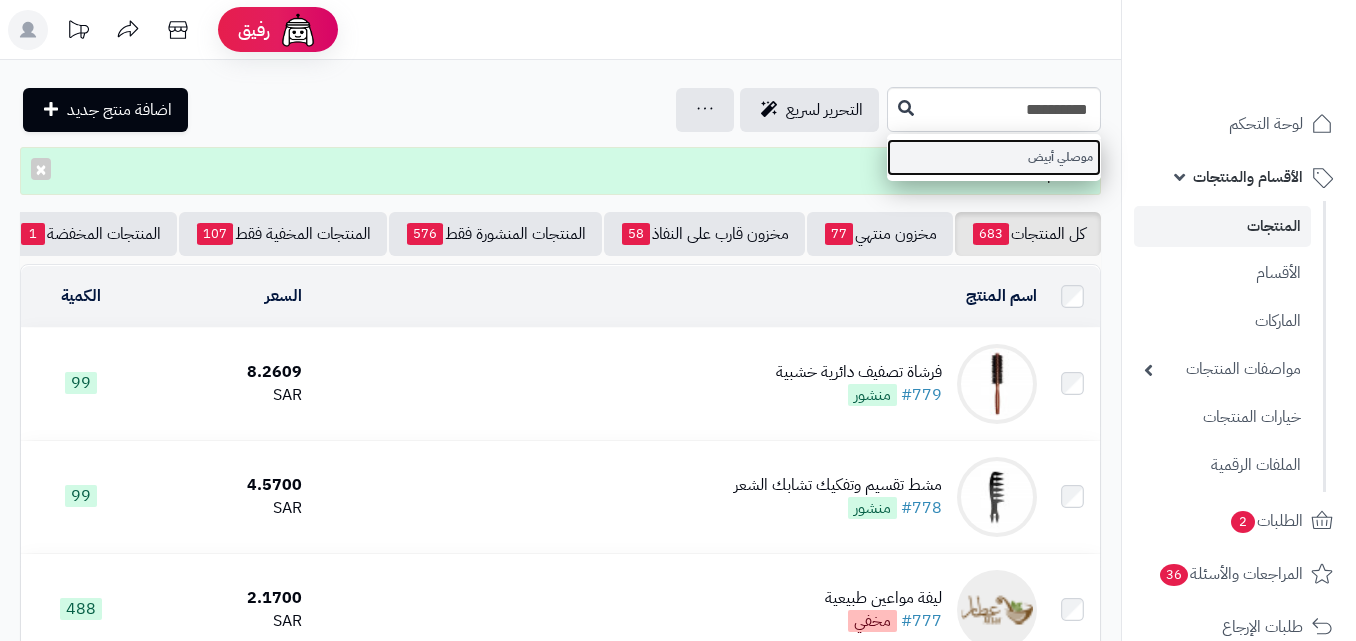 click on "موصلي أبيض" at bounding box center [994, 157] 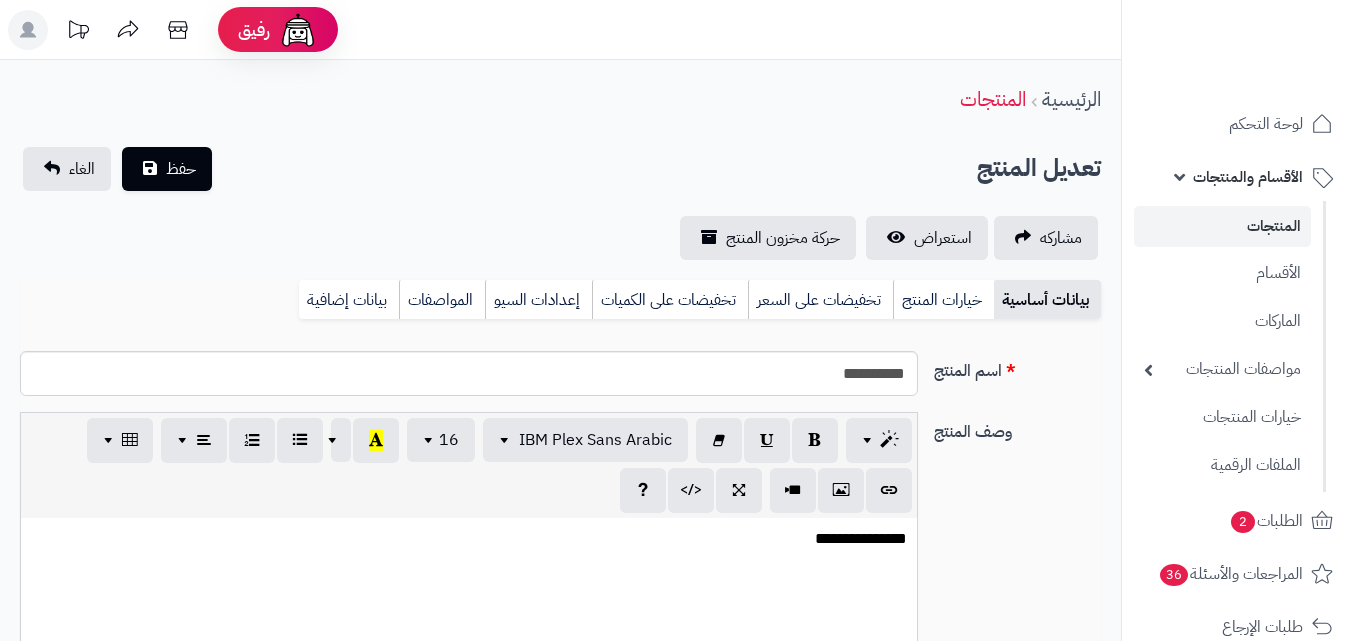 scroll, scrollTop: 0, scrollLeft: 0, axis: both 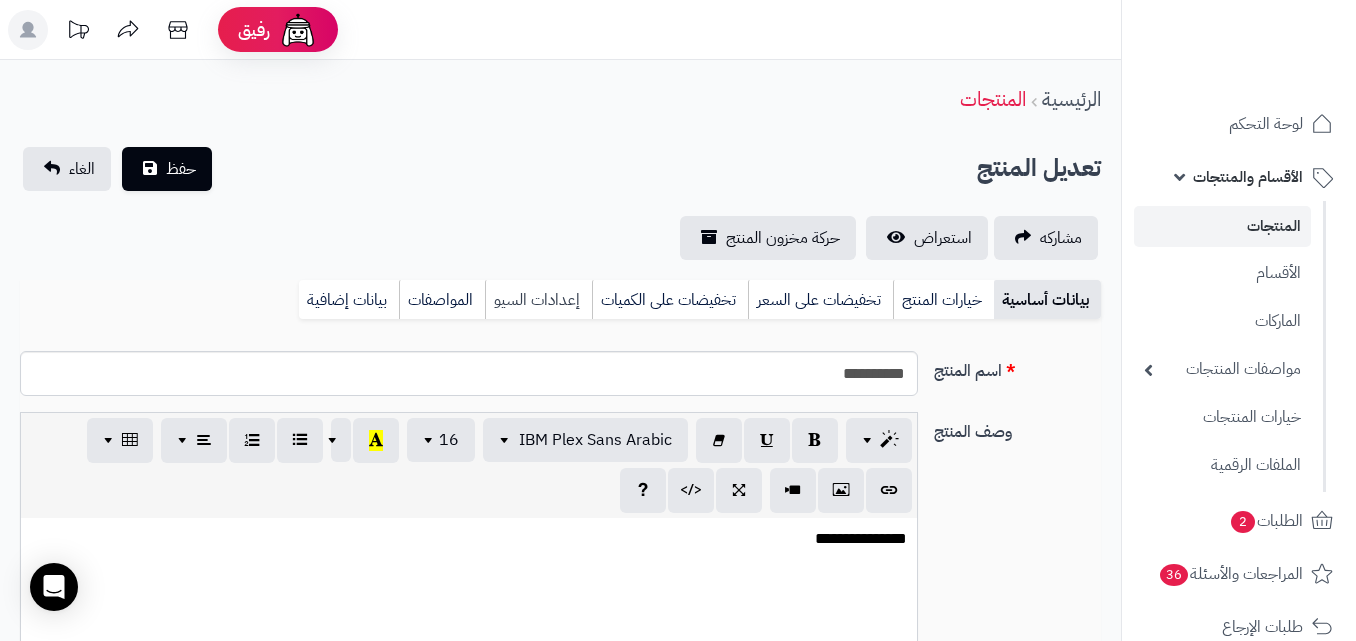 click on "إعدادات السيو" at bounding box center [538, 300] 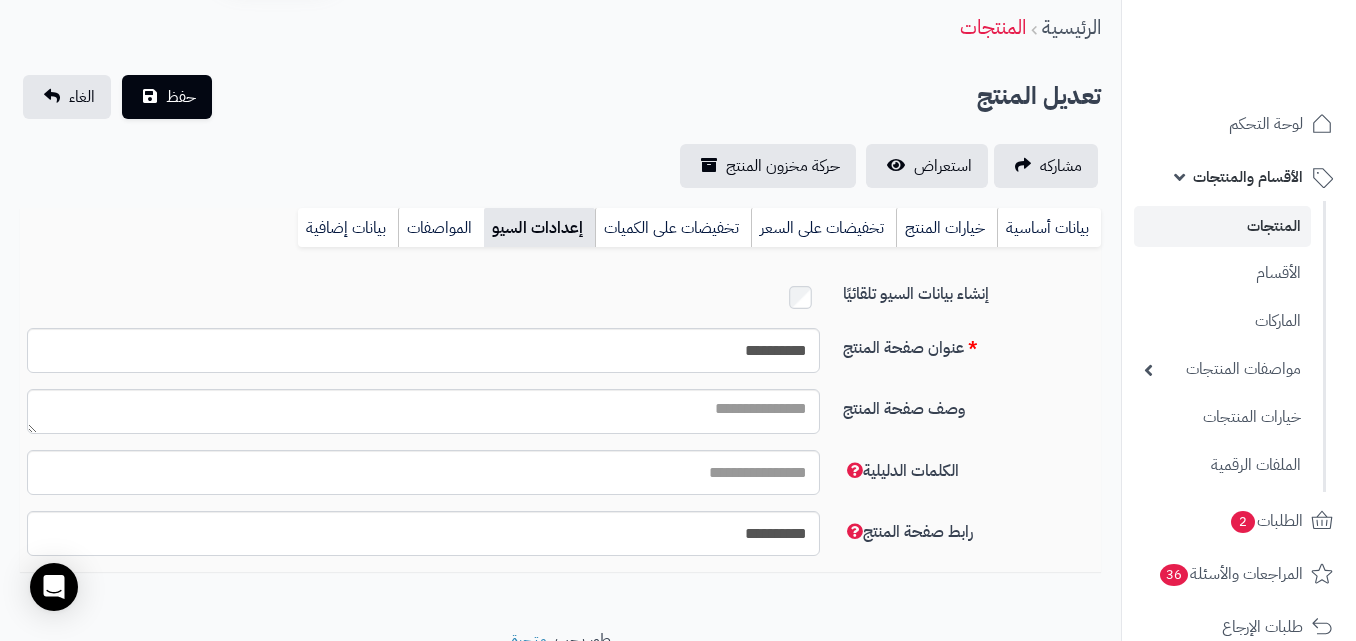scroll, scrollTop: 100, scrollLeft: 0, axis: vertical 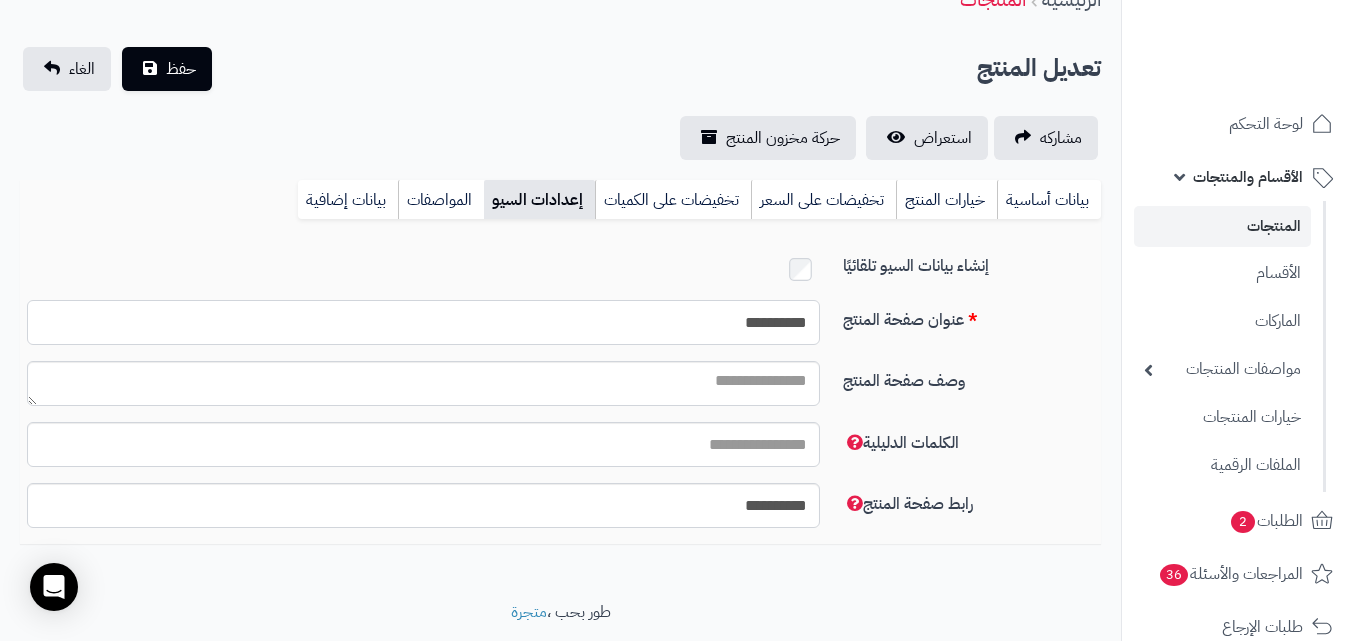 click on "**********" at bounding box center [423, 322] 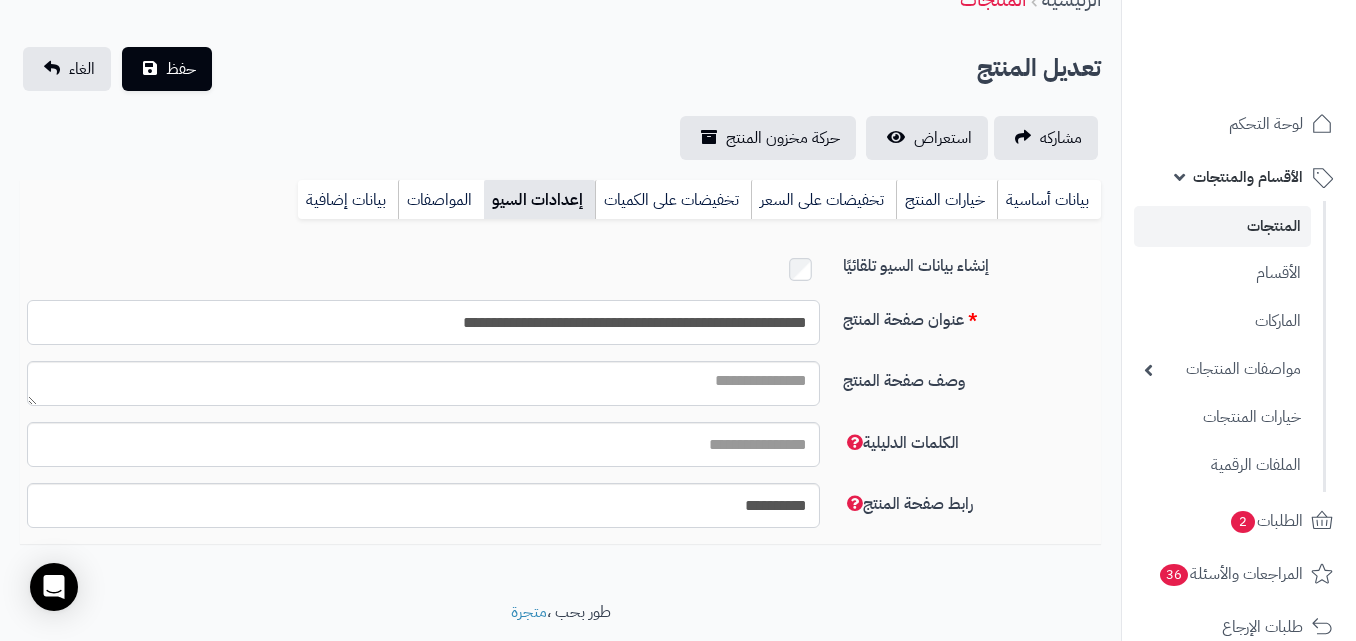type on "**********" 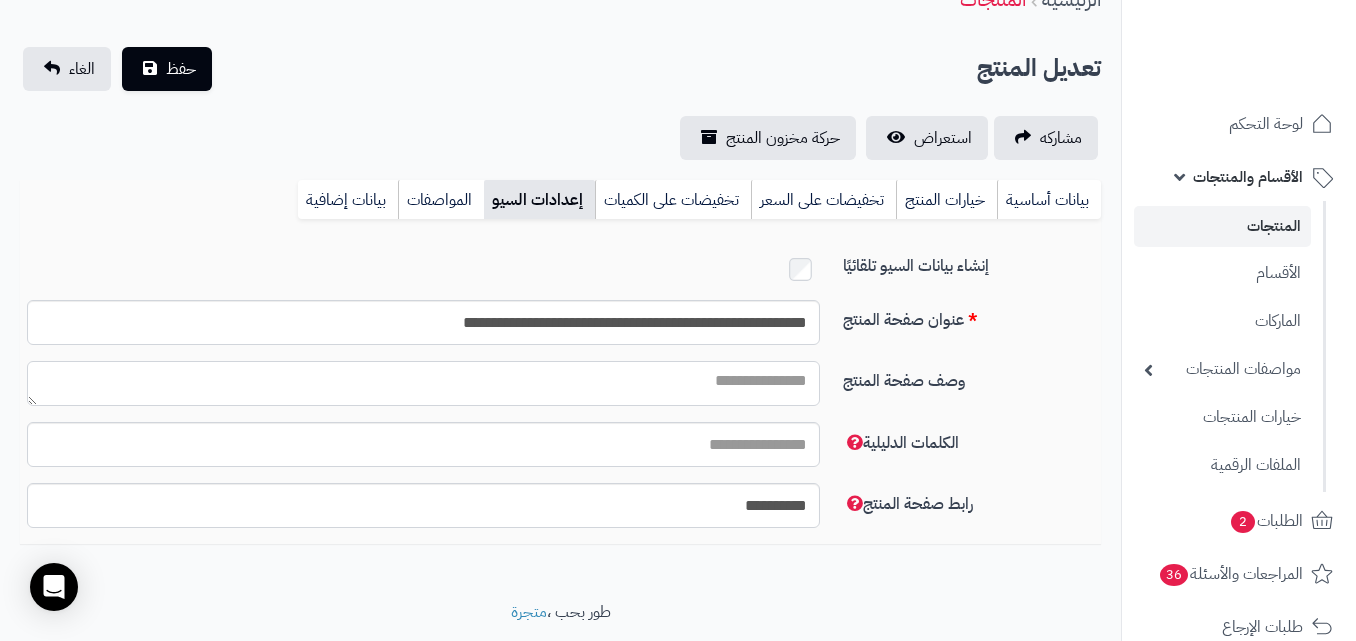 click on "وصف صفحة المنتج" at bounding box center [423, 383] 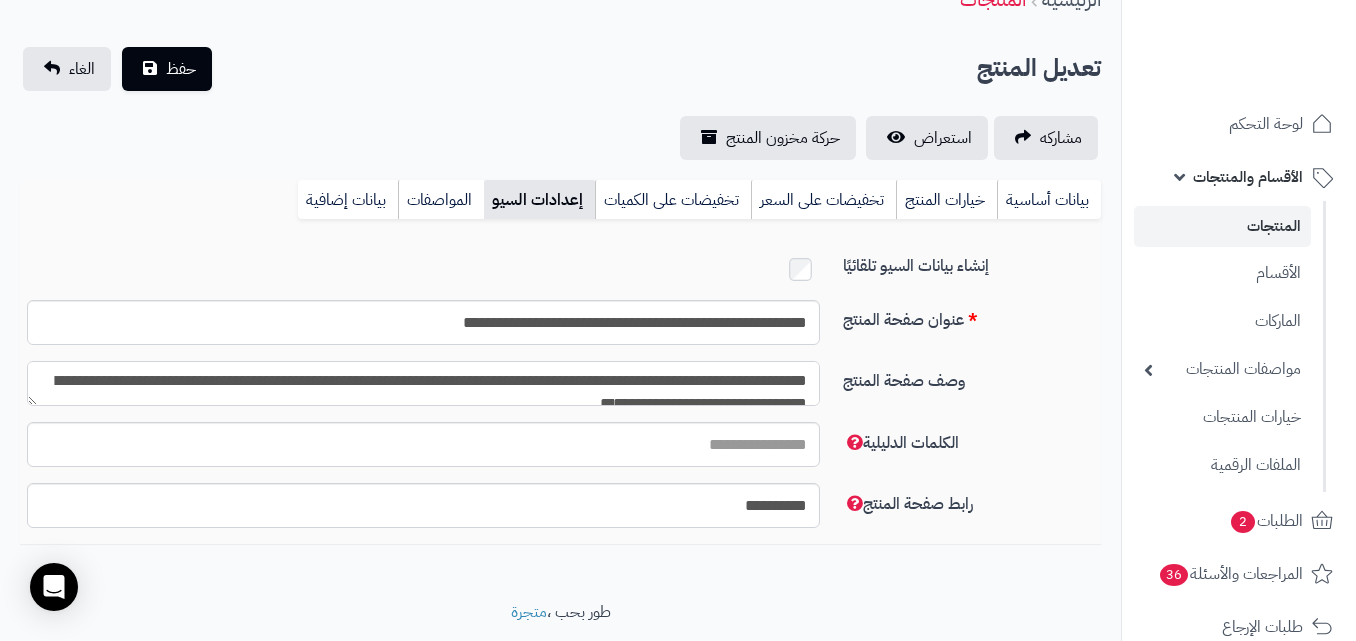 scroll, scrollTop: 11, scrollLeft: 0, axis: vertical 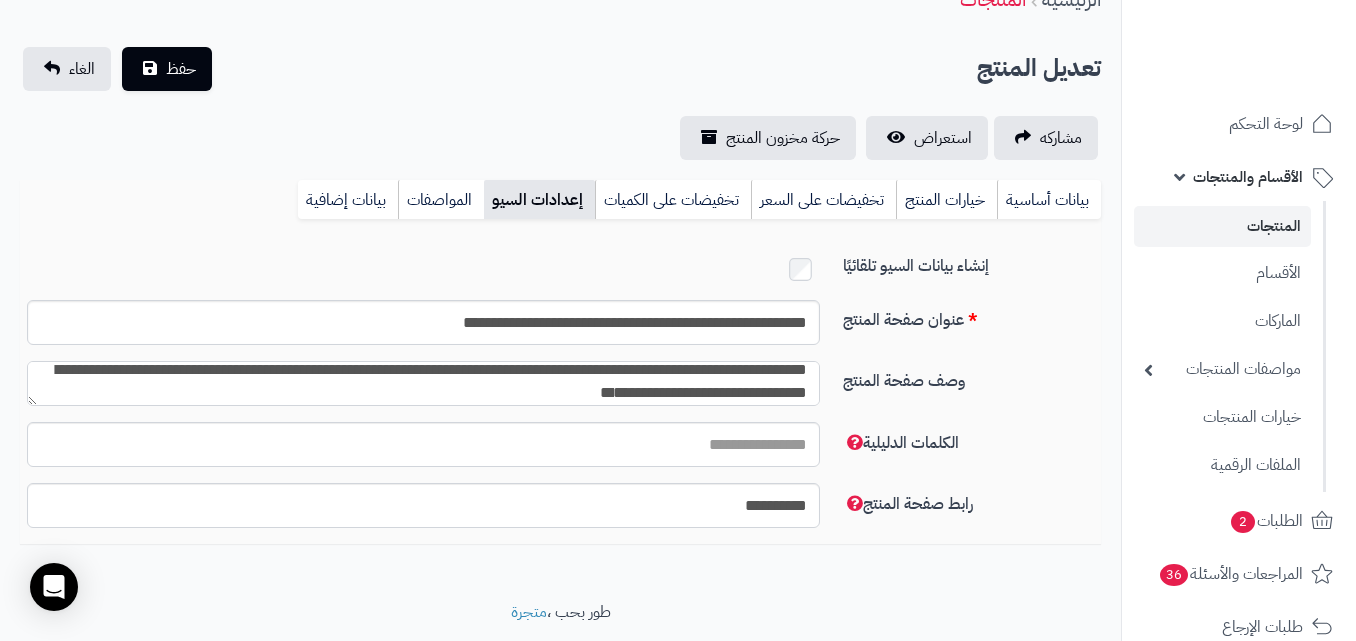 type on "**********" 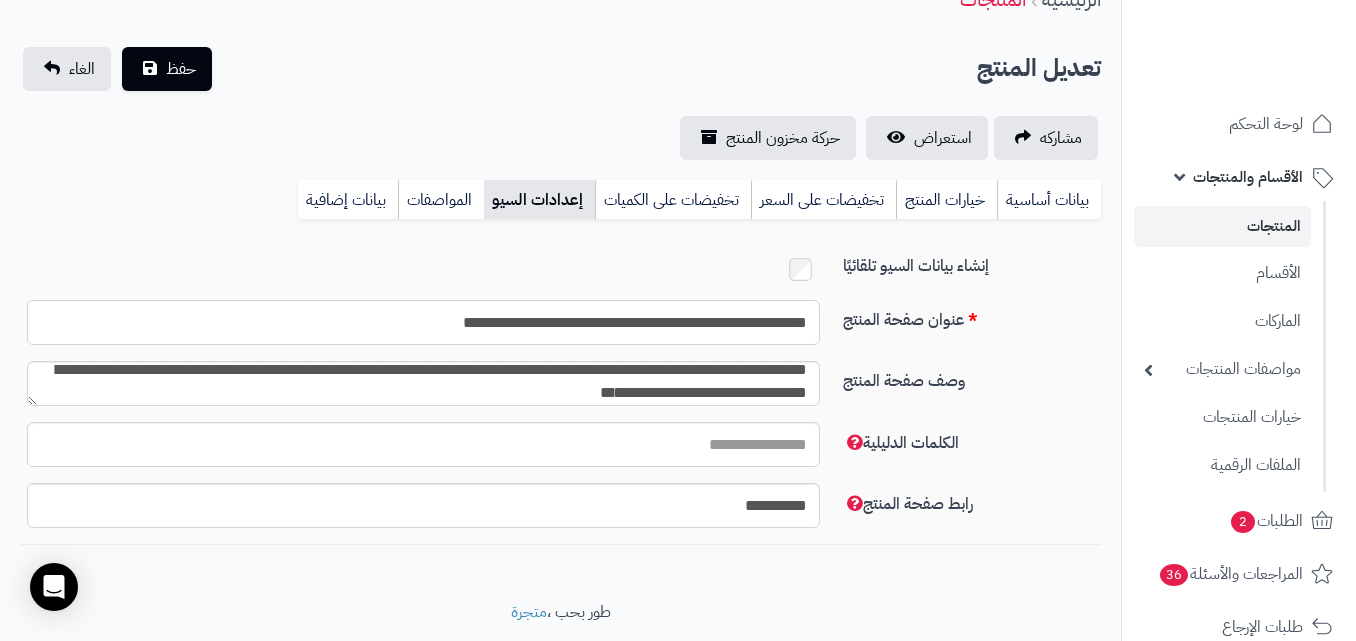 drag, startPoint x: 468, startPoint y: 322, endPoint x: 925, endPoint y: 300, distance: 457.52924 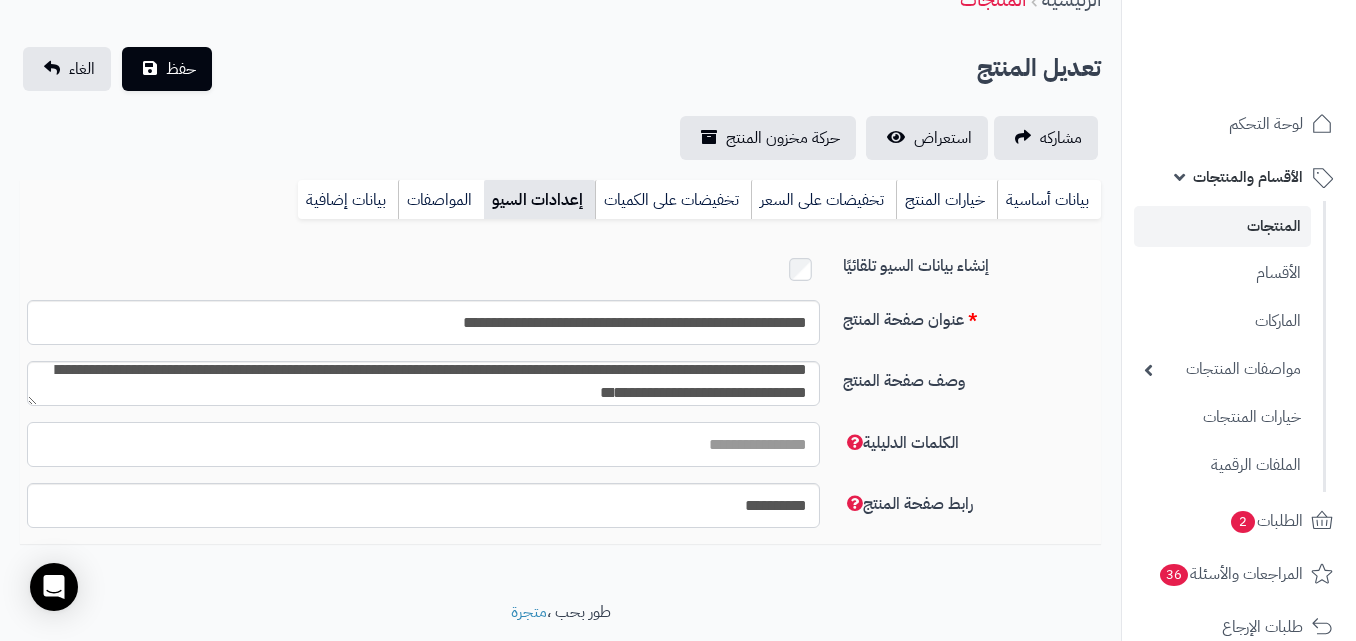 click on "الكلمات الدليلية" at bounding box center [423, 444] 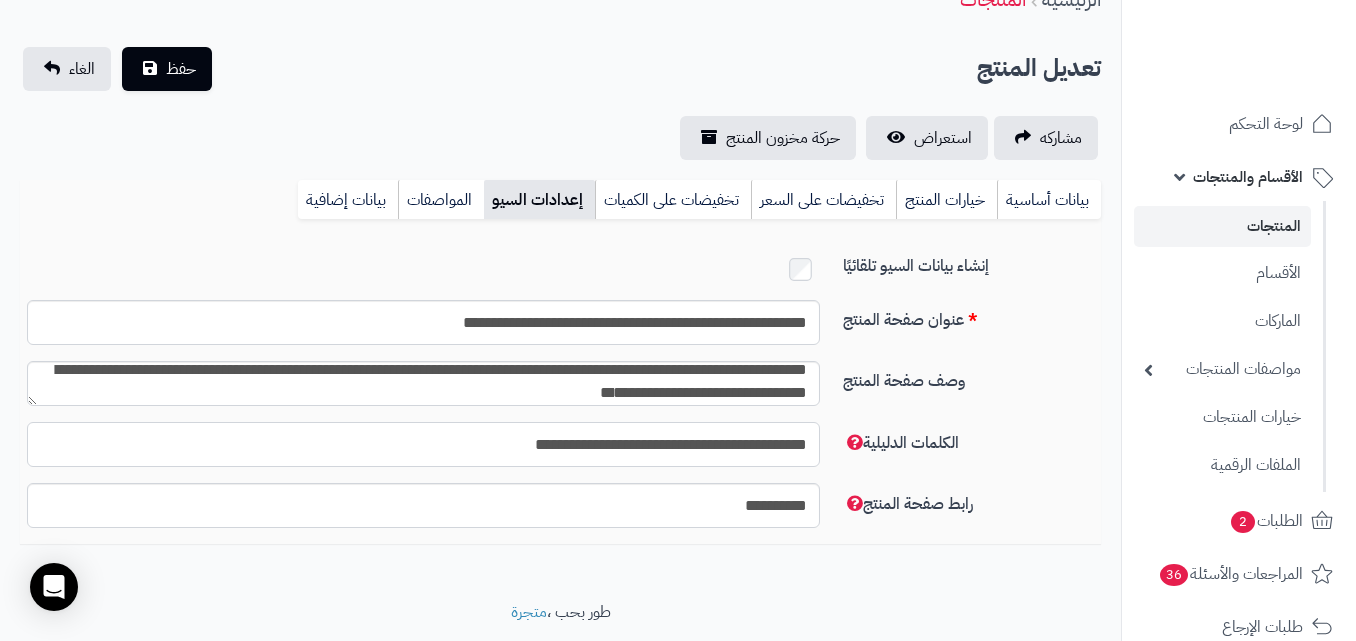 drag, startPoint x: 680, startPoint y: 443, endPoint x: 785, endPoint y: 441, distance: 105.01904 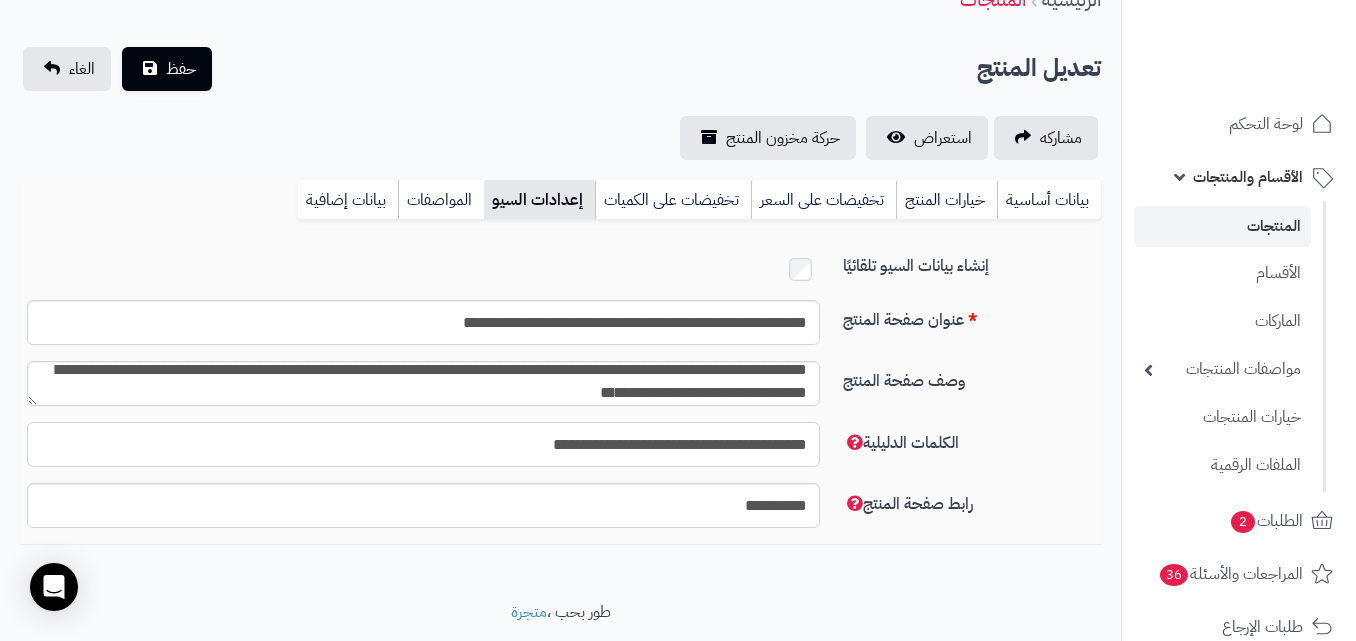 paste on "*" 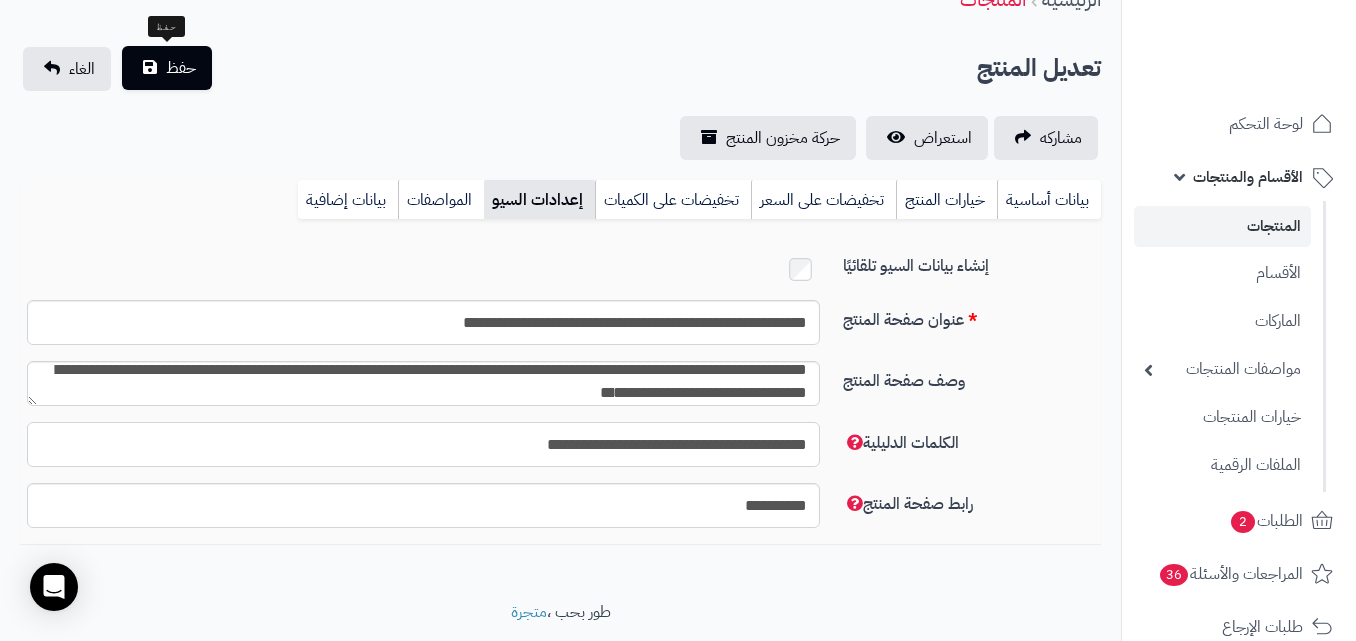 type on "**********" 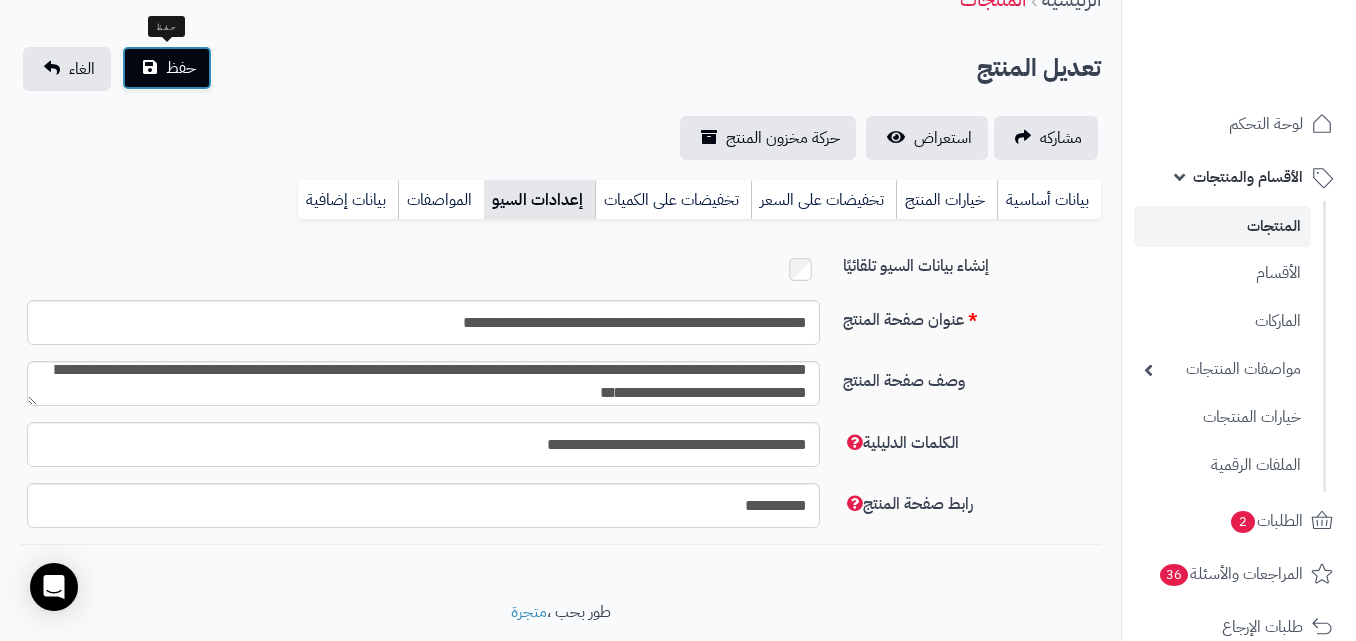 click on "حفظ" at bounding box center (167, 68) 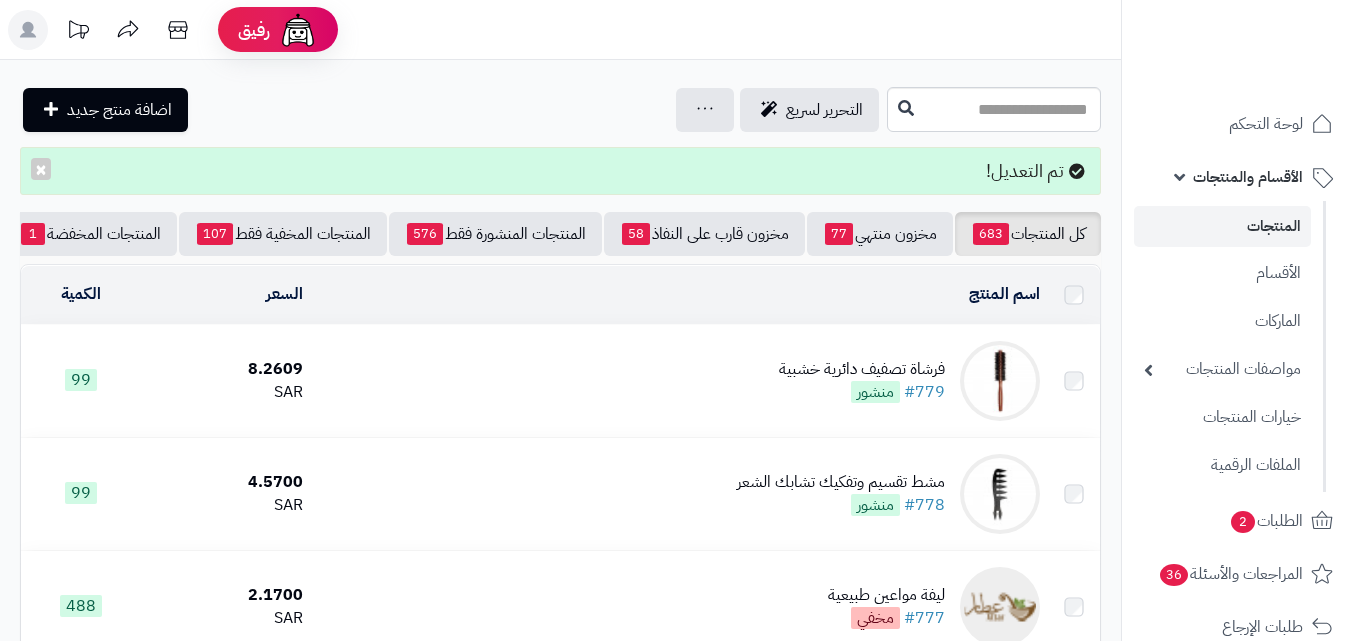 scroll, scrollTop: 0, scrollLeft: 0, axis: both 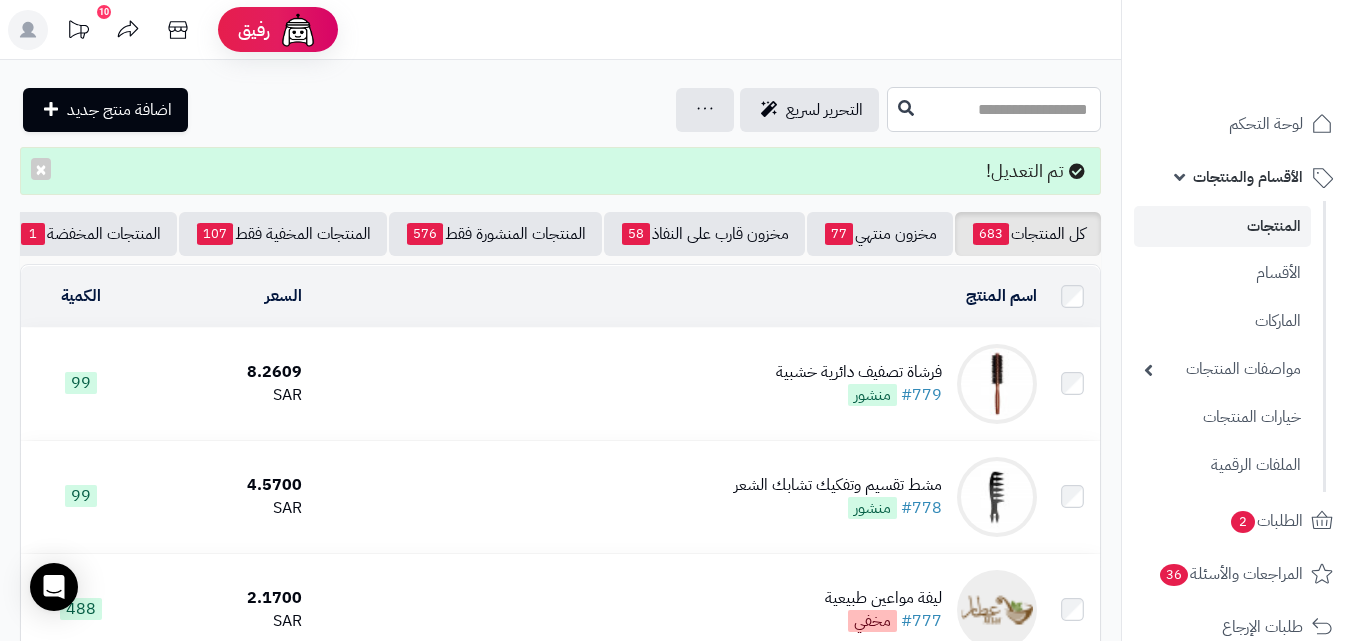drag, startPoint x: 910, startPoint y: 112, endPoint x: 927, endPoint y: 73, distance: 42.544094 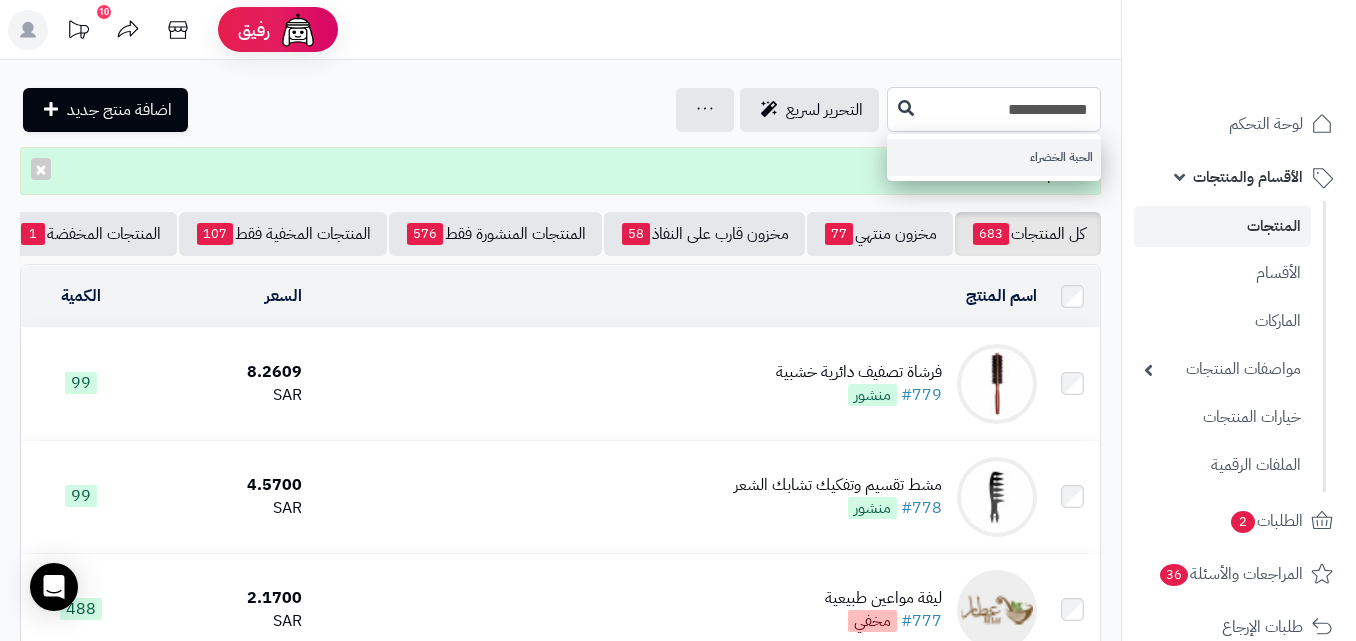 type on "**********" 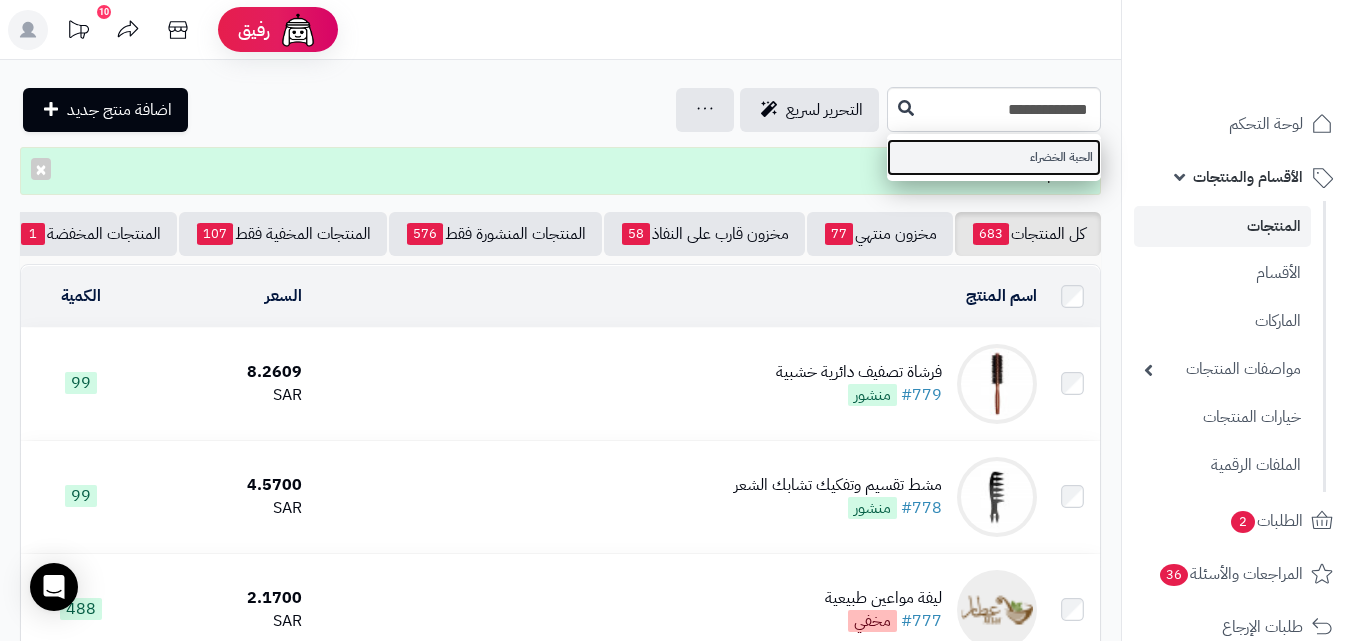 click on "الحبة الخضراء" at bounding box center [994, 157] 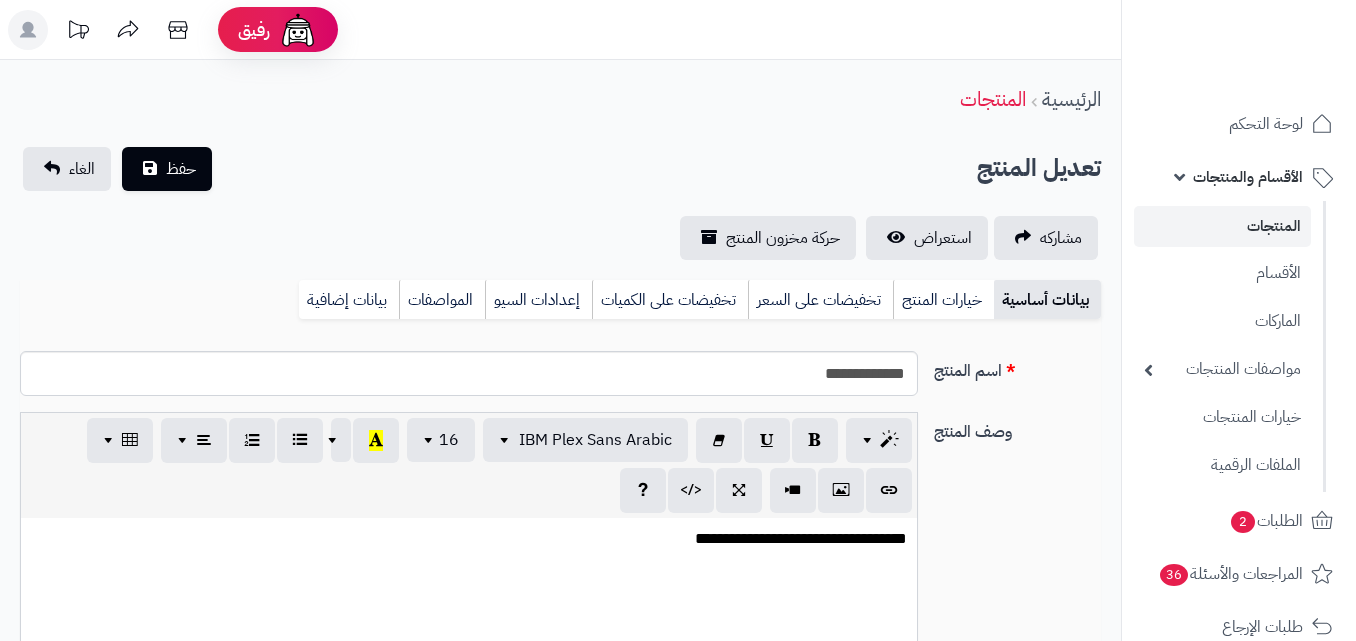 scroll, scrollTop: 0, scrollLeft: 0, axis: both 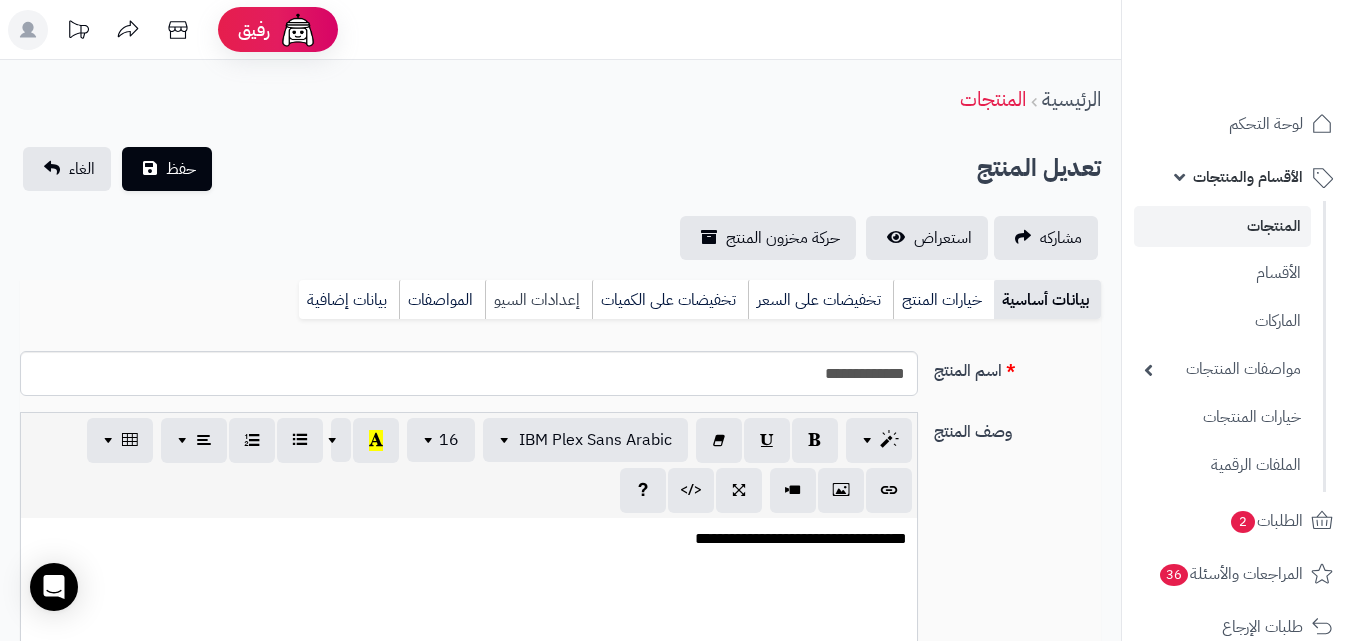 click on "إعدادات السيو" at bounding box center (538, 300) 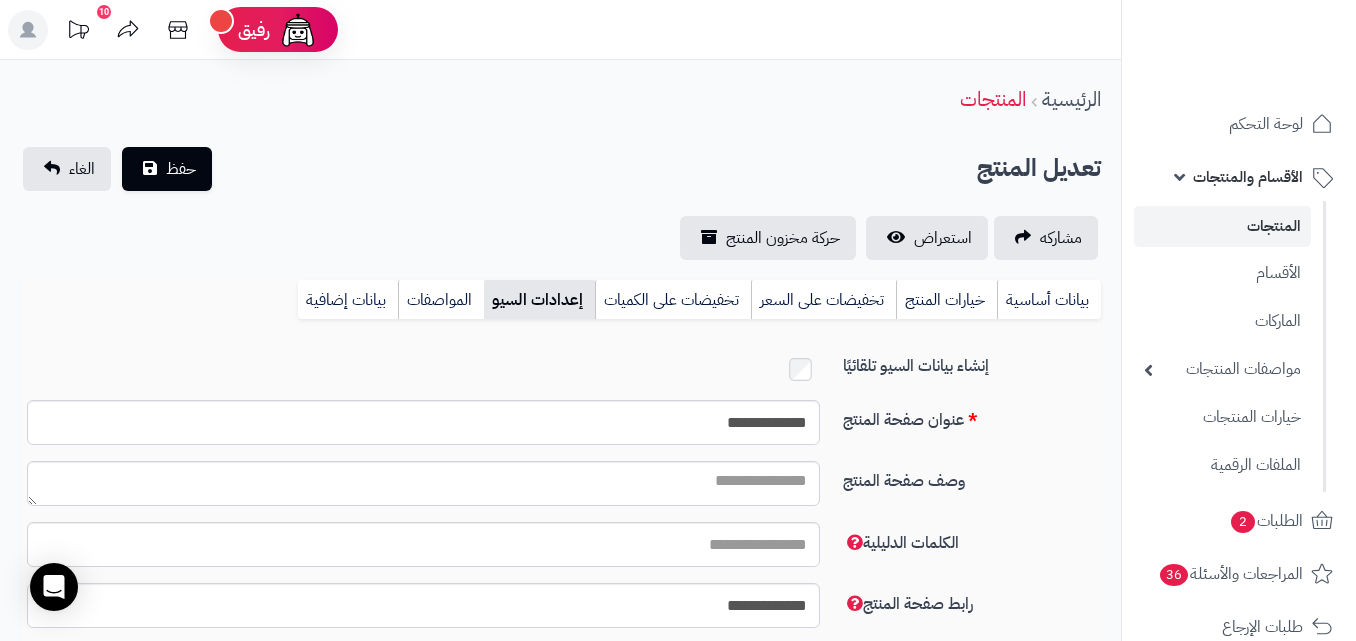 scroll, scrollTop: 100, scrollLeft: 0, axis: vertical 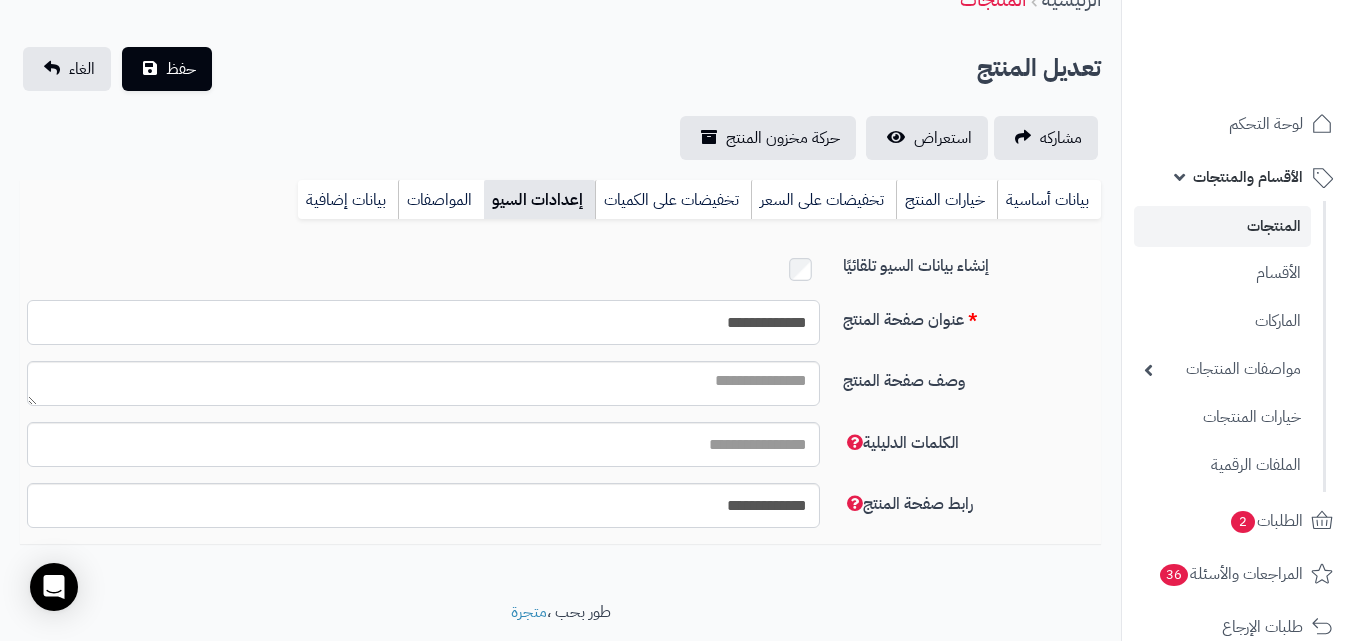 click on "**********" at bounding box center (423, 322) 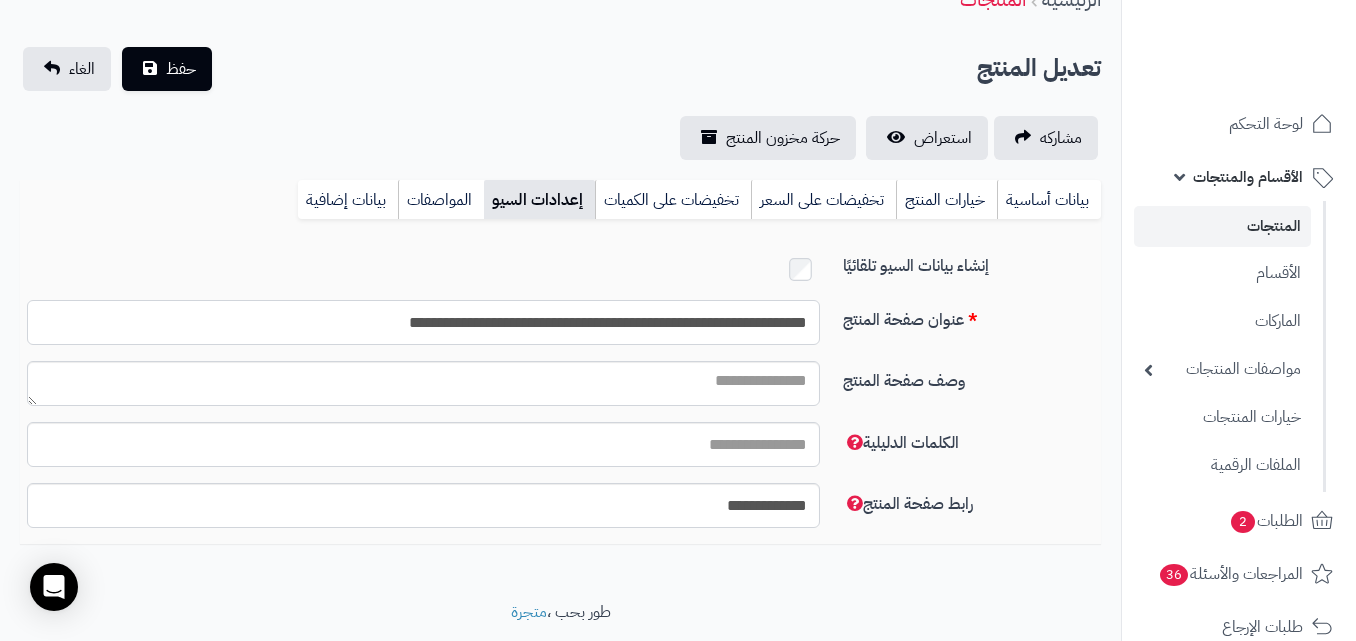 type on "**********" 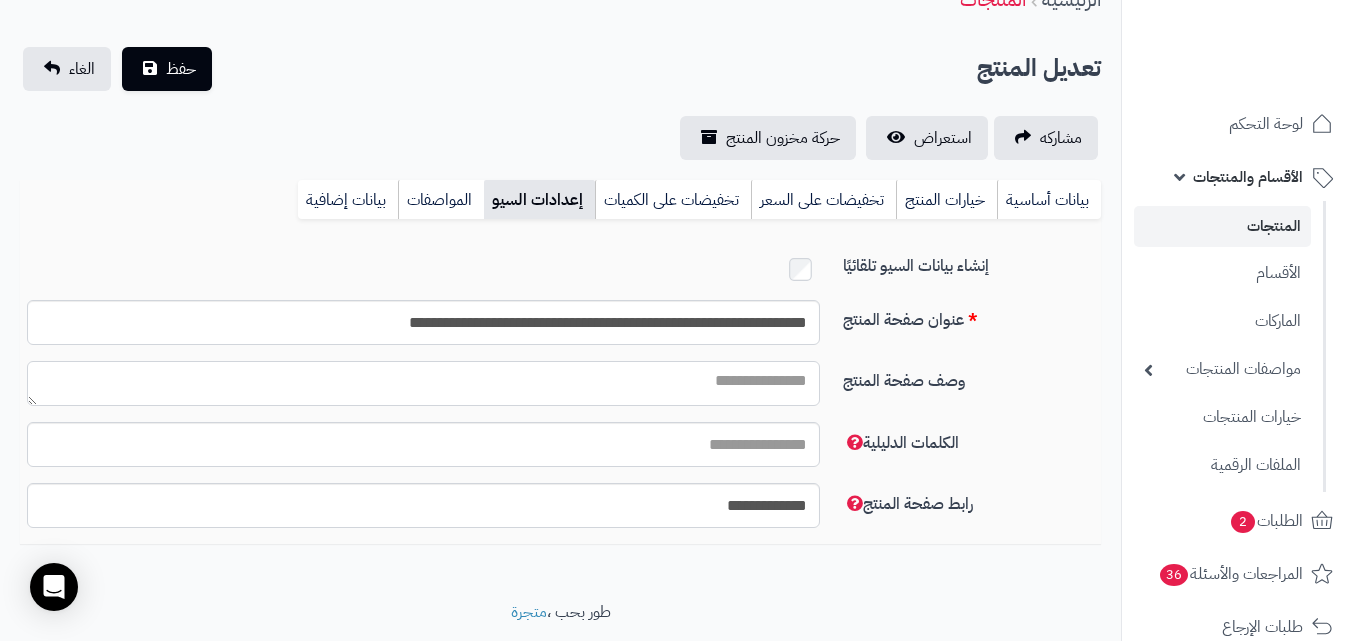 click on "وصف صفحة المنتج" at bounding box center (423, 383) 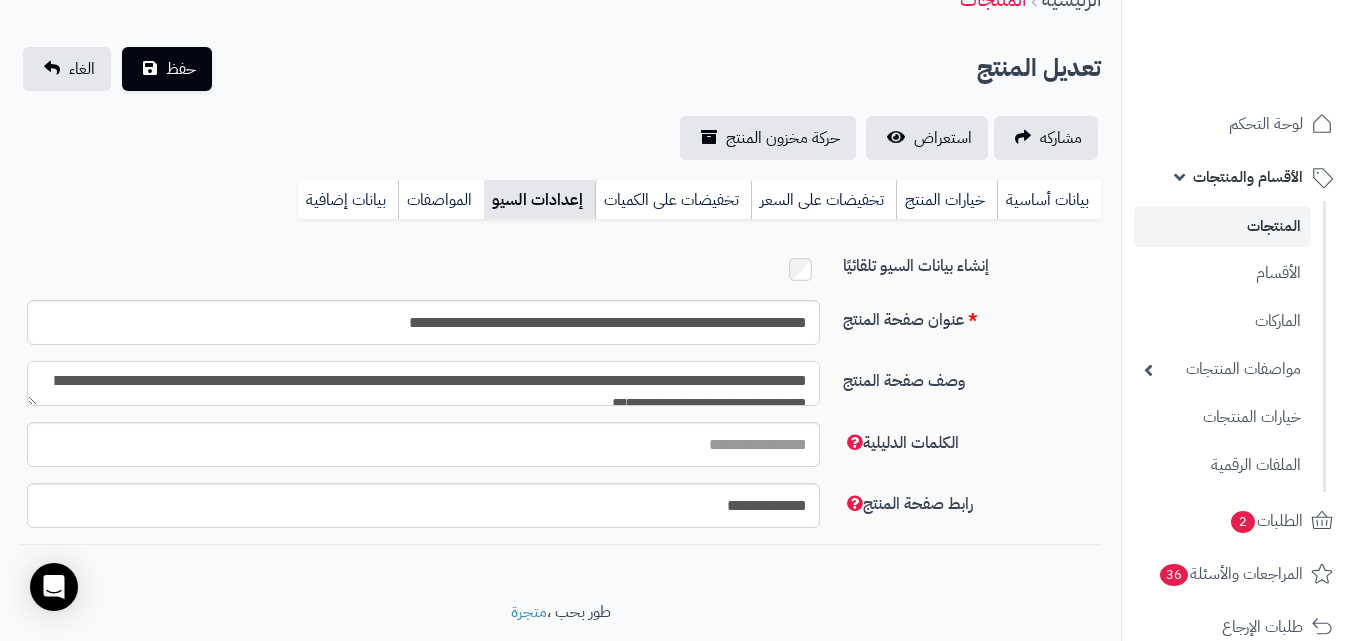scroll, scrollTop: 11, scrollLeft: 0, axis: vertical 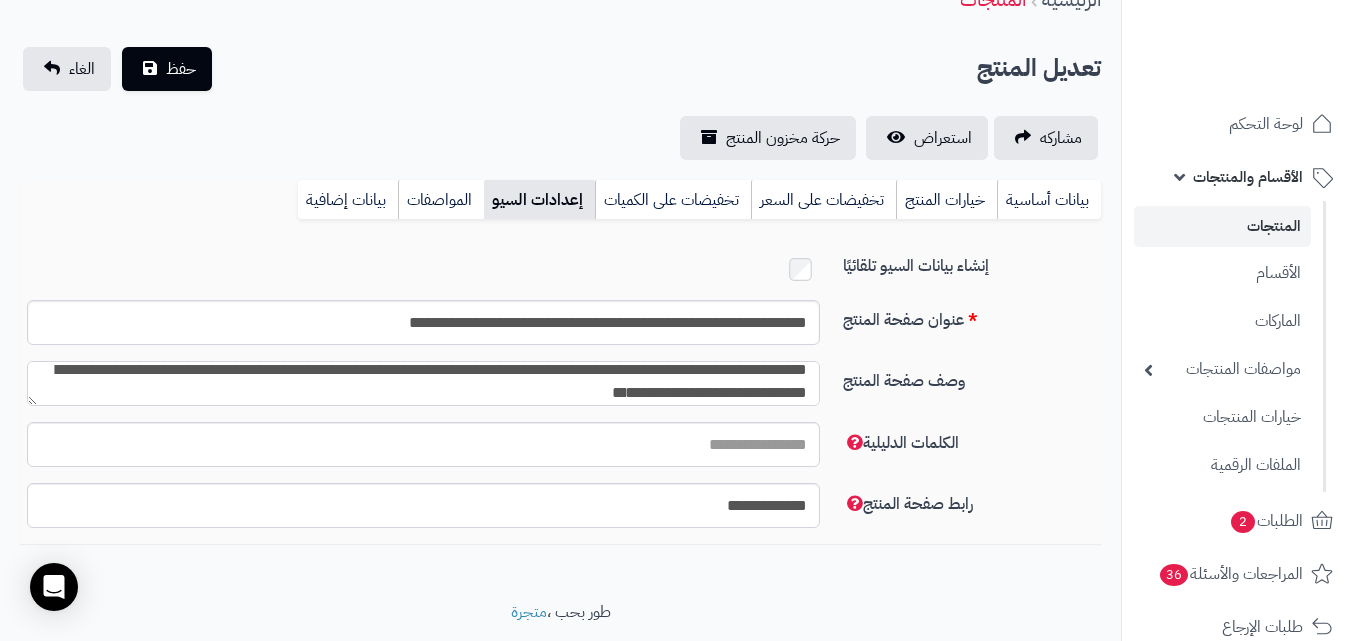 type on "**********" 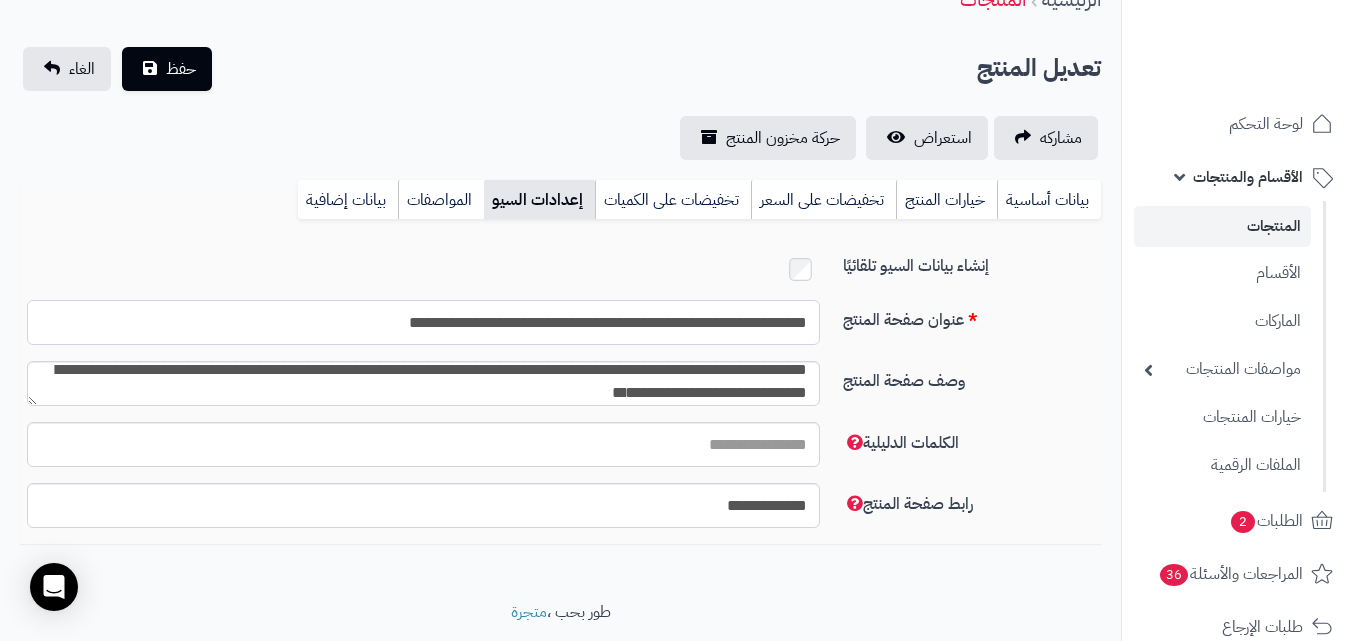 drag, startPoint x: 727, startPoint y: 326, endPoint x: 853, endPoint y: 326, distance: 126 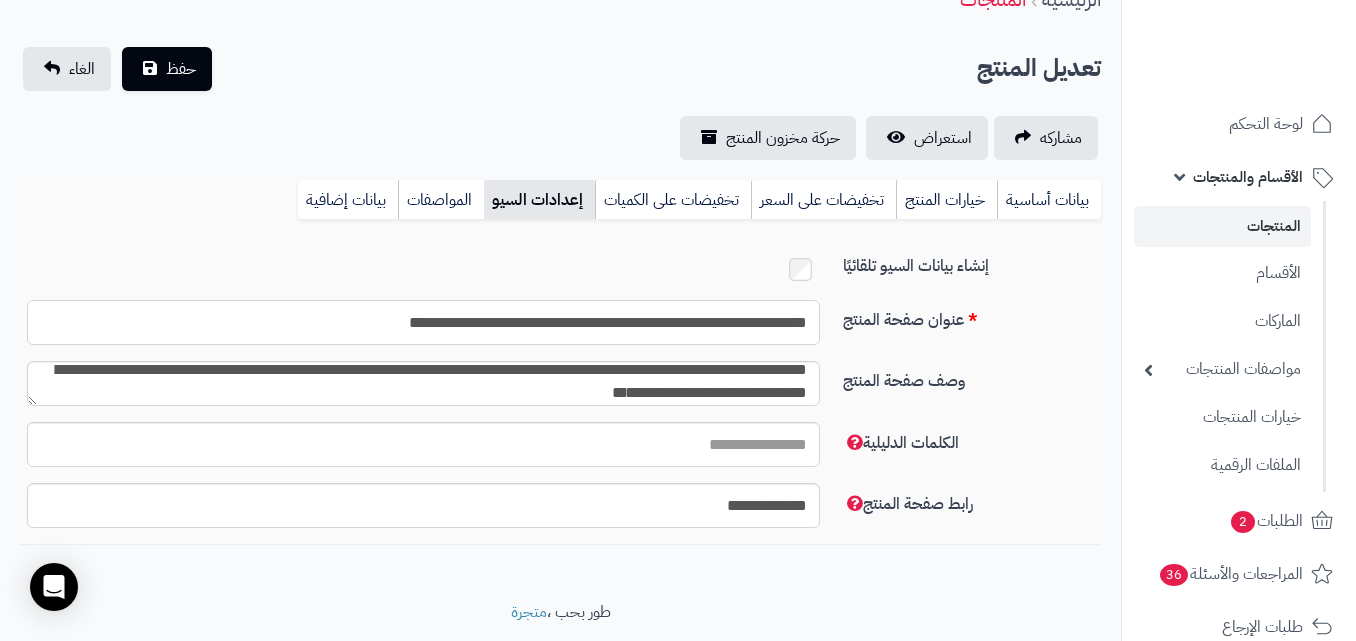 click on "**********" at bounding box center [560, 330] 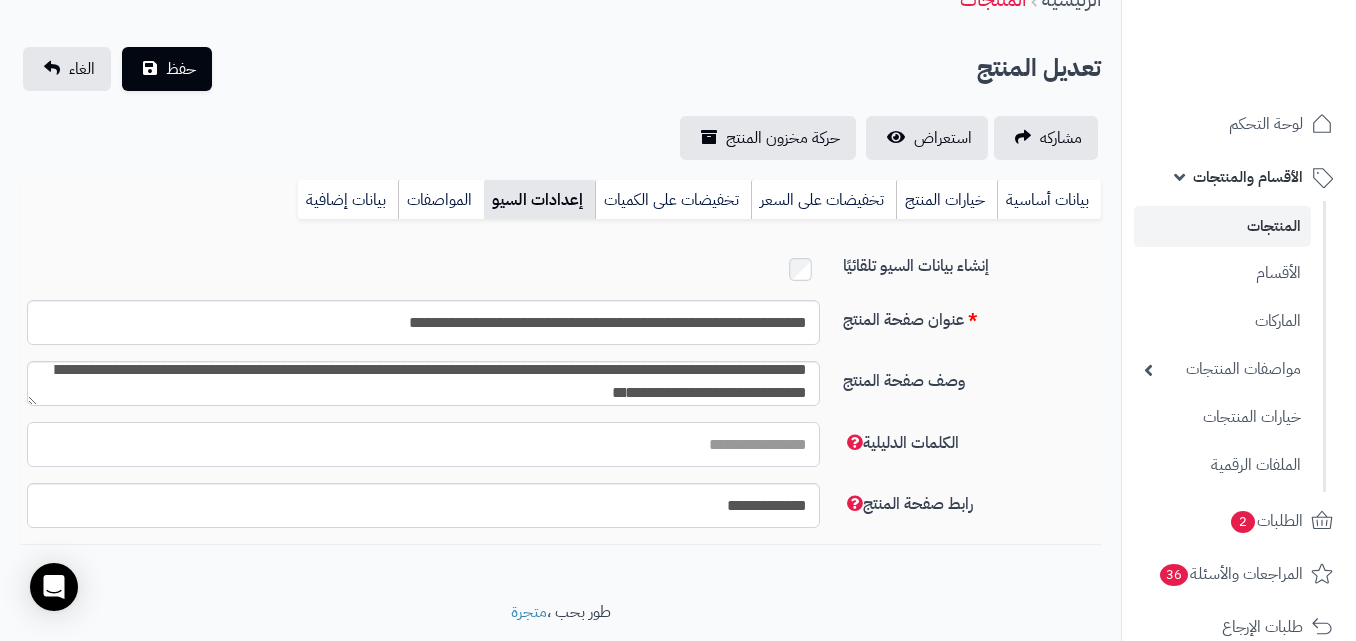 click on "الكلمات الدليلية" at bounding box center [423, 444] 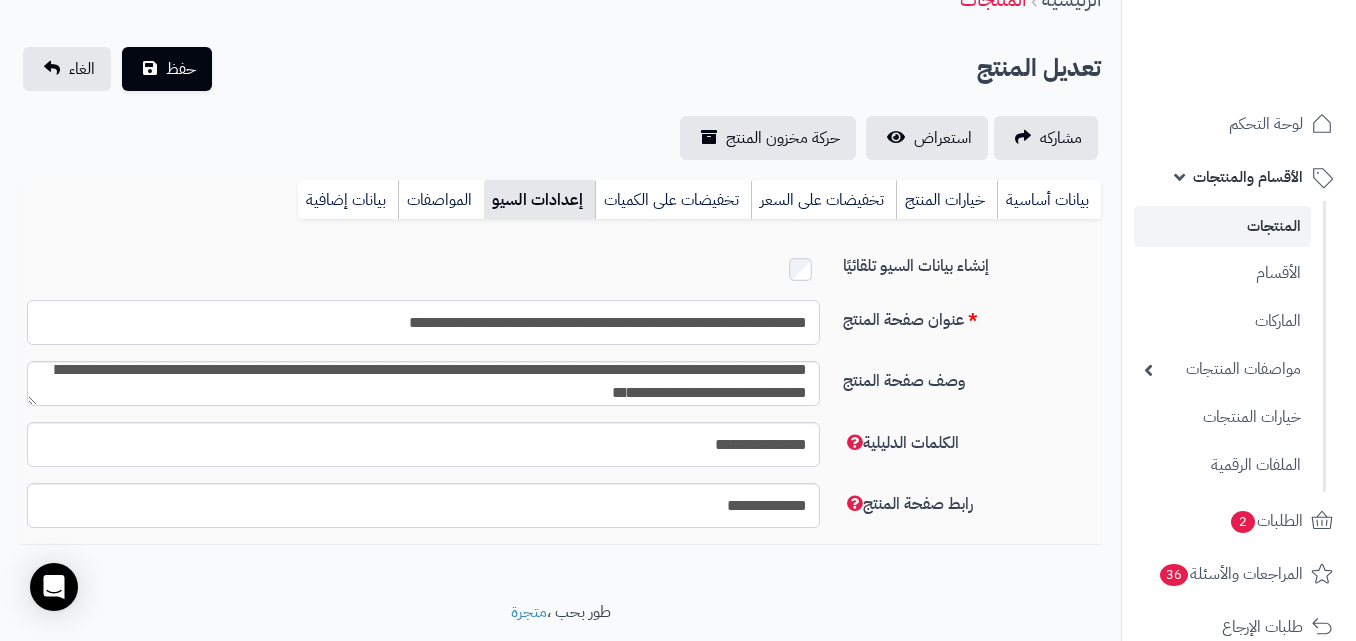 drag, startPoint x: 649, startPoint y: 321, endPoint x: 712, endPoint y: 320, distance: 63.007935 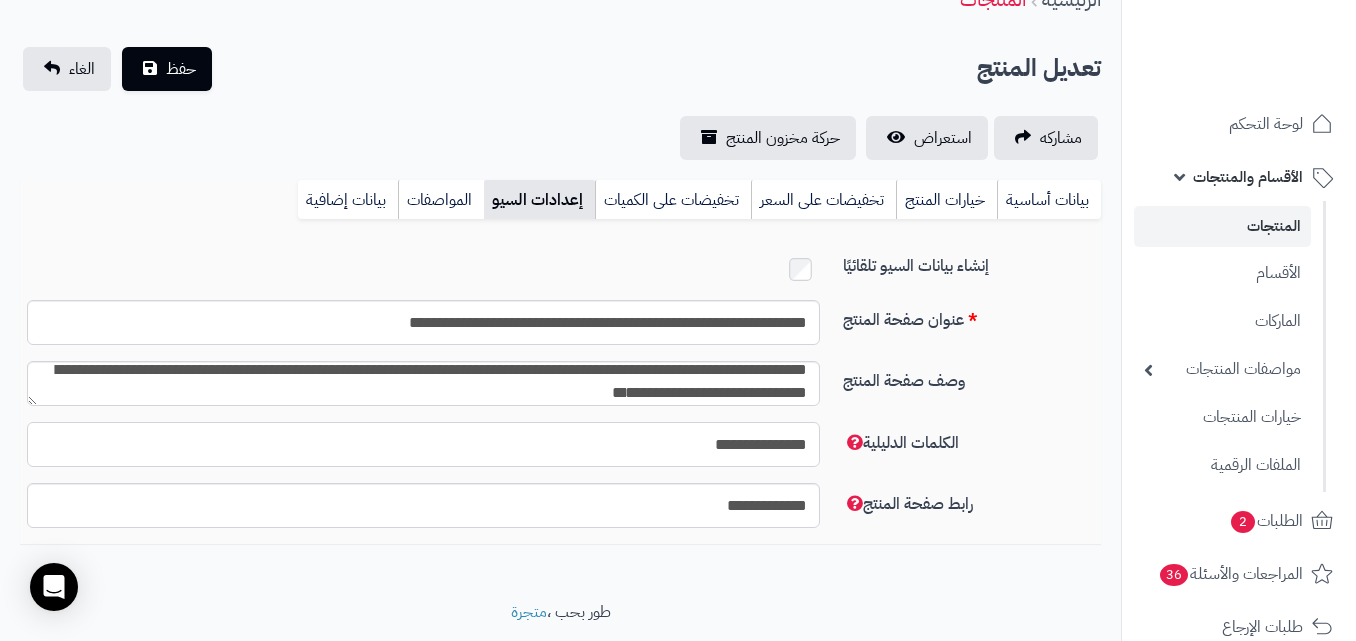 click on "**********" at bounding box center (423, 444) 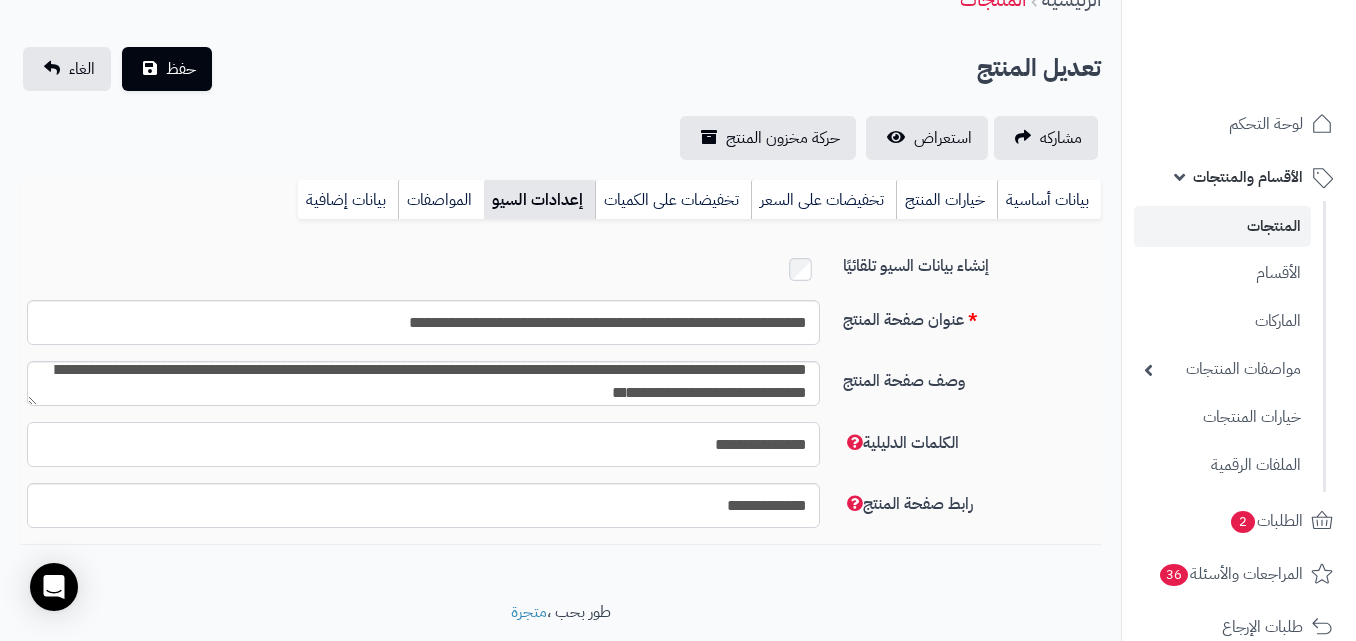 paste on "**********" 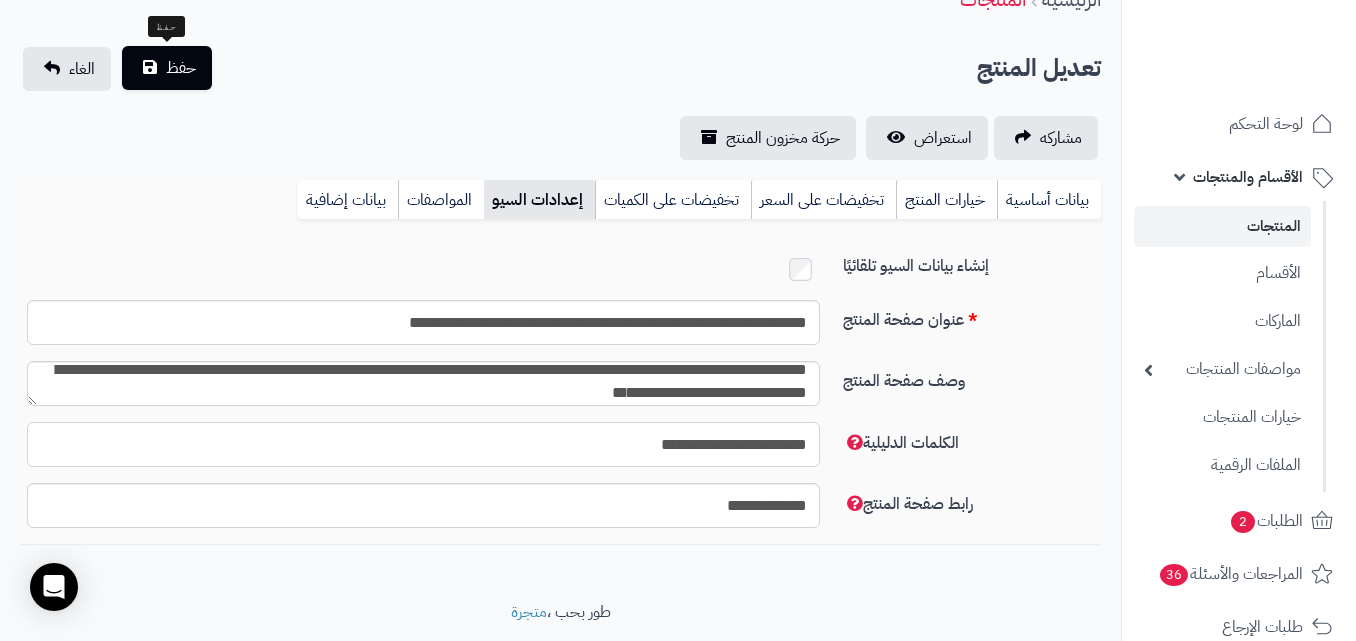 type on "**********" 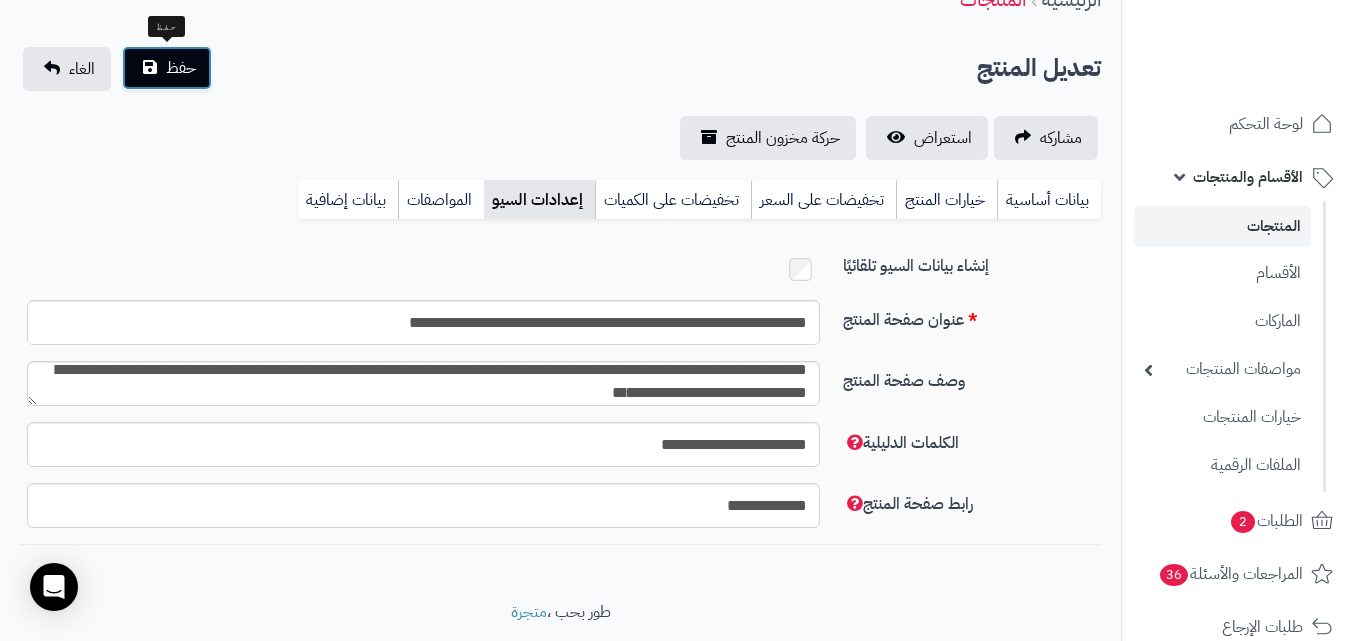 click on "حفظ" at bounding box center [167, 68] 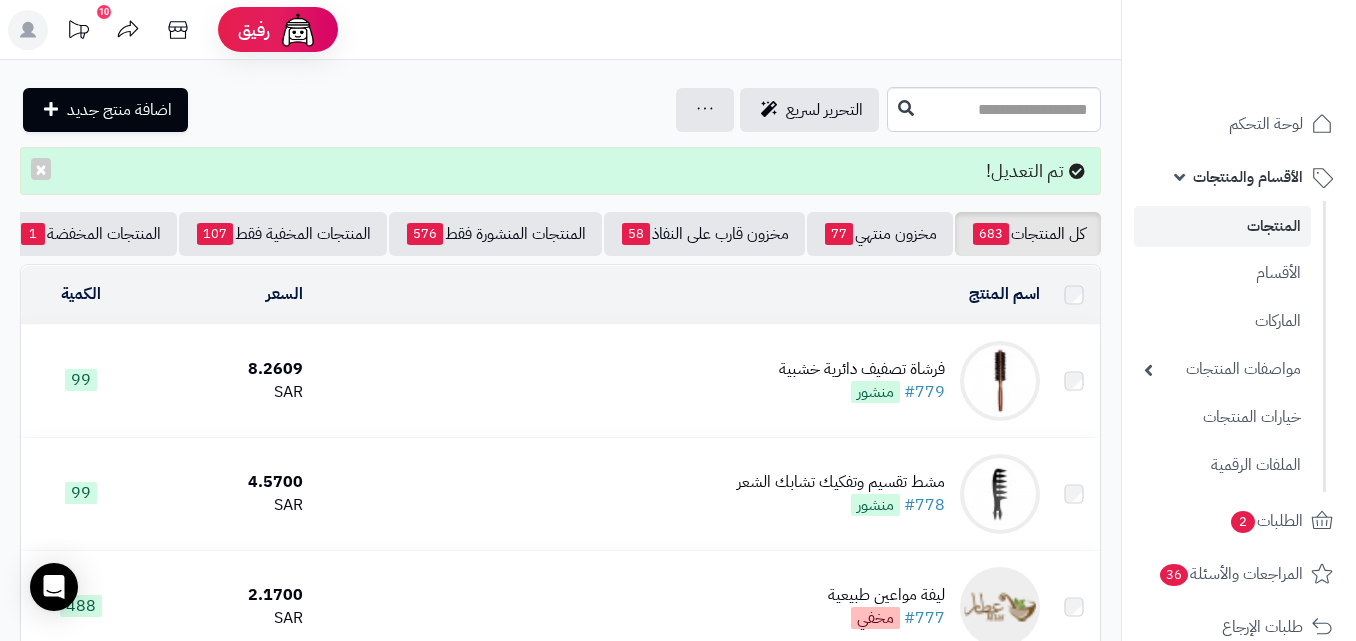 scroll, scrollTop: 0, scrollLeft: 0, axis: both 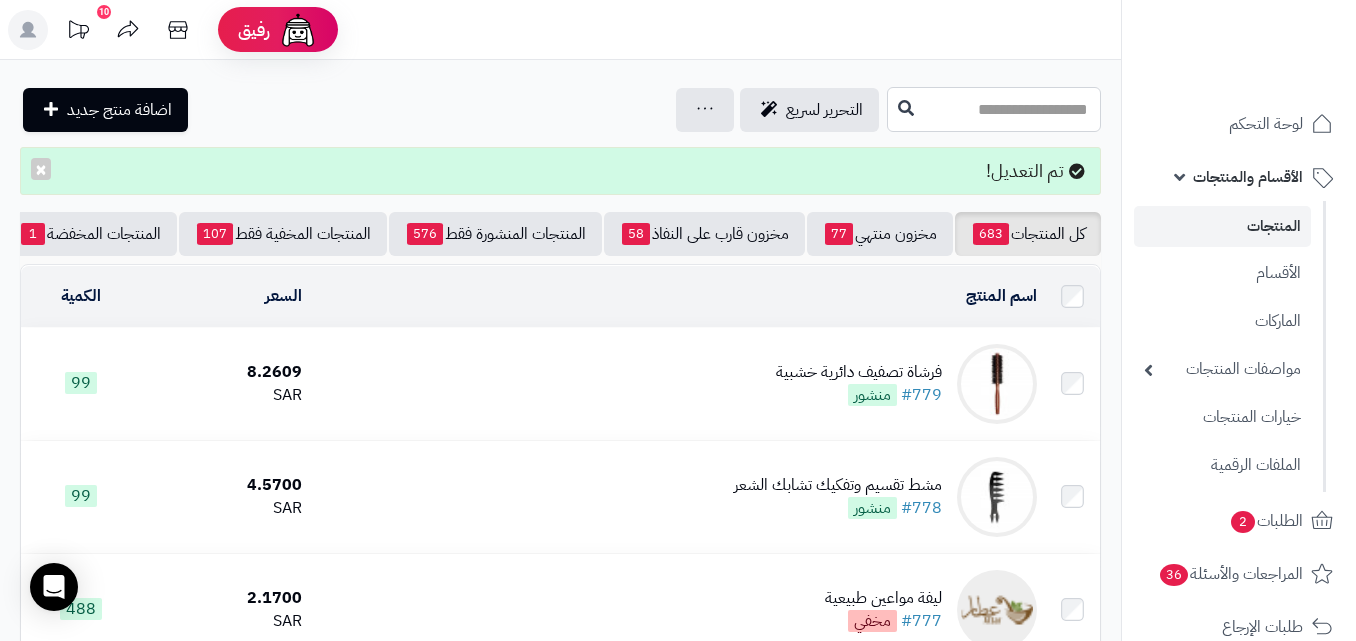 click at bounding box center (994, 109) 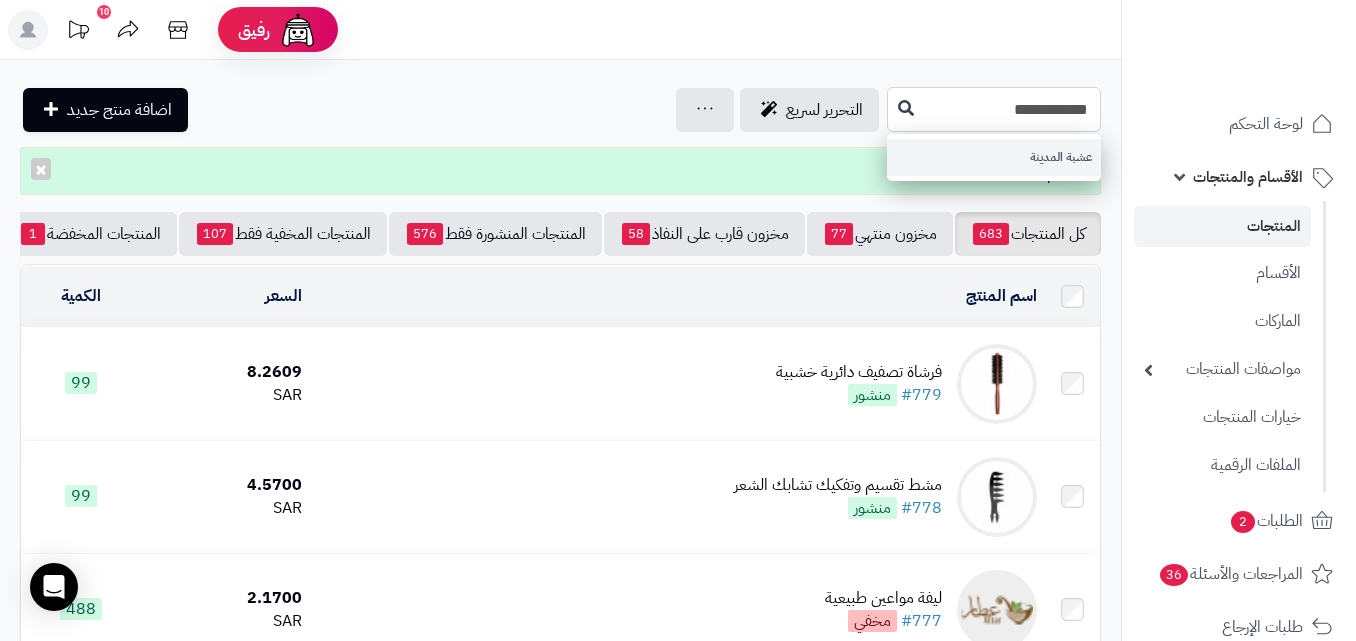 type on "**********" 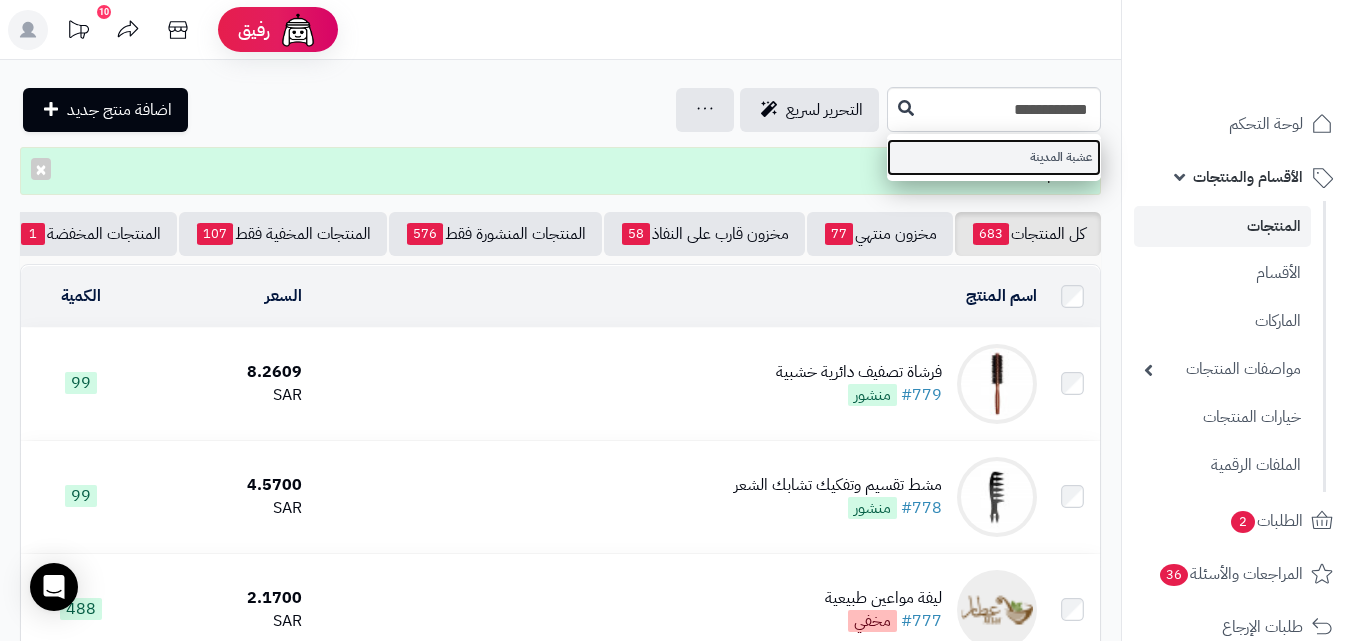 click on "عشبة المدينة" at bounding box center (994, 157) 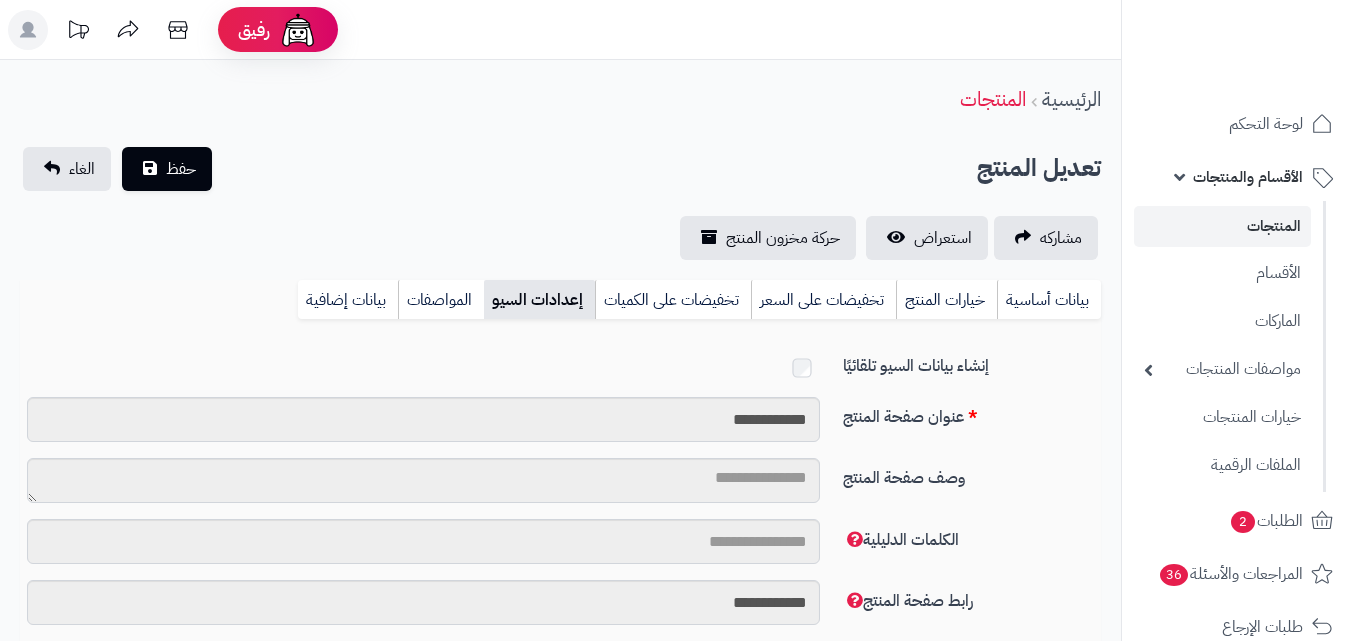 scroll, scrollTop: 0, scrollLeft: 0, axis: both 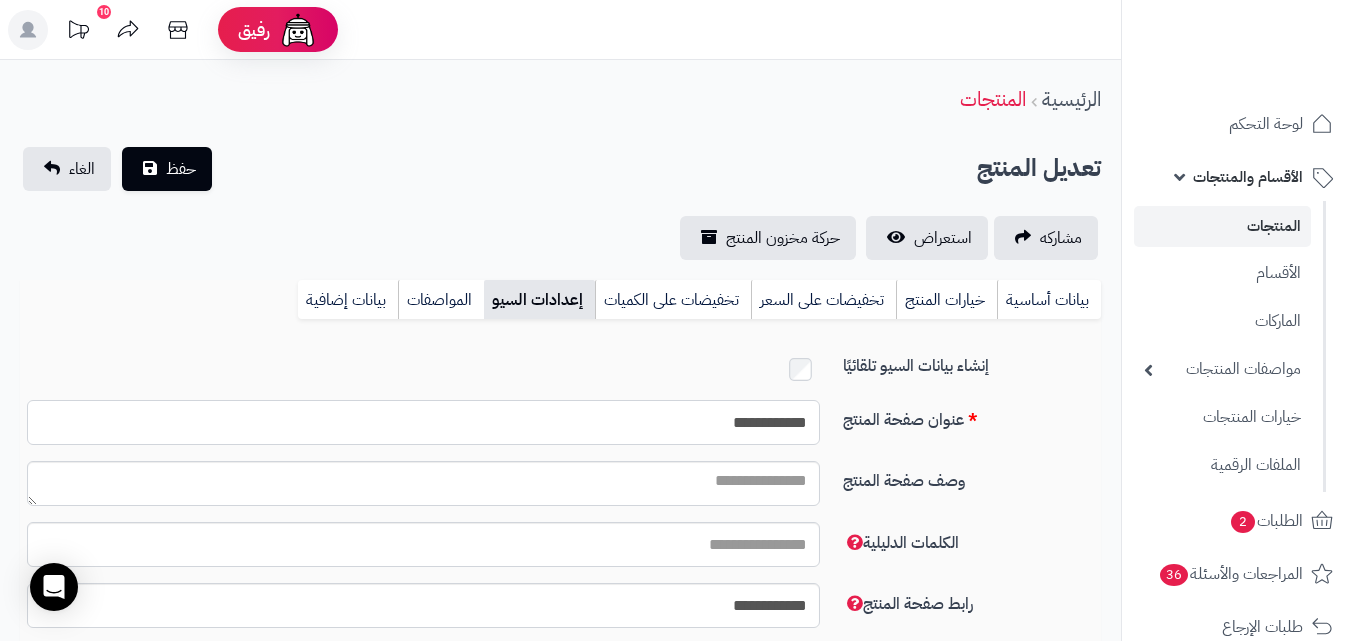 click on "**********" at bounding box center [423, 422] 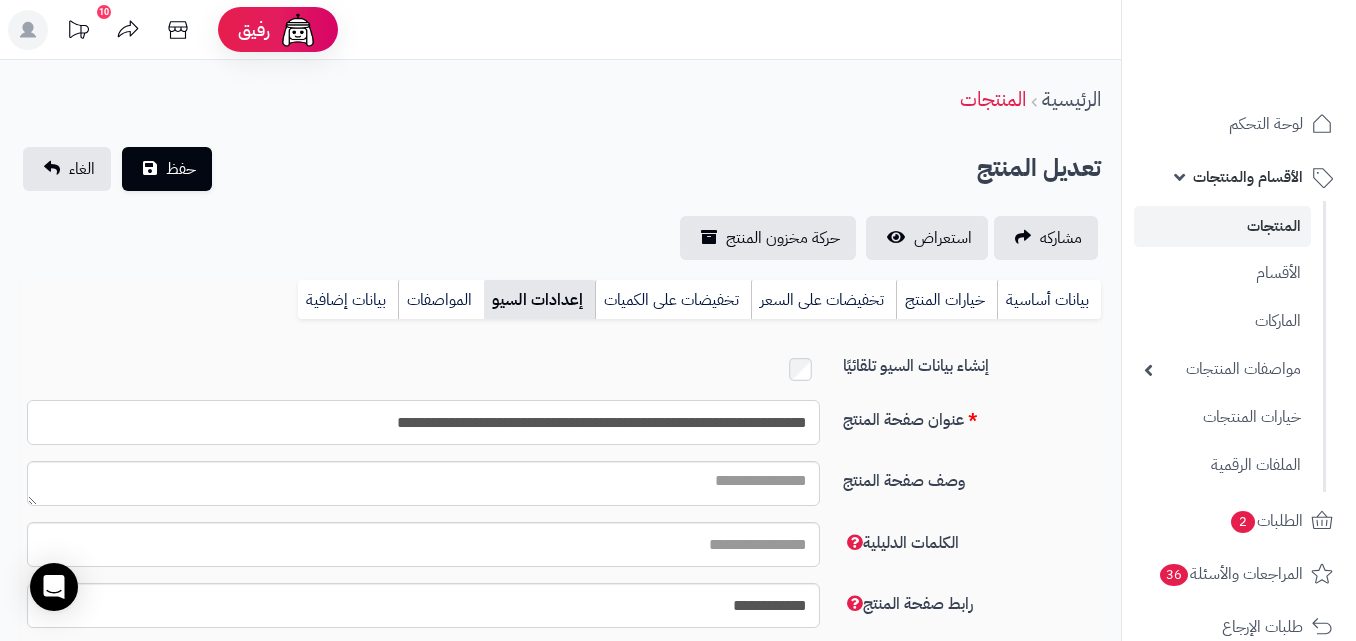 type on "**********" 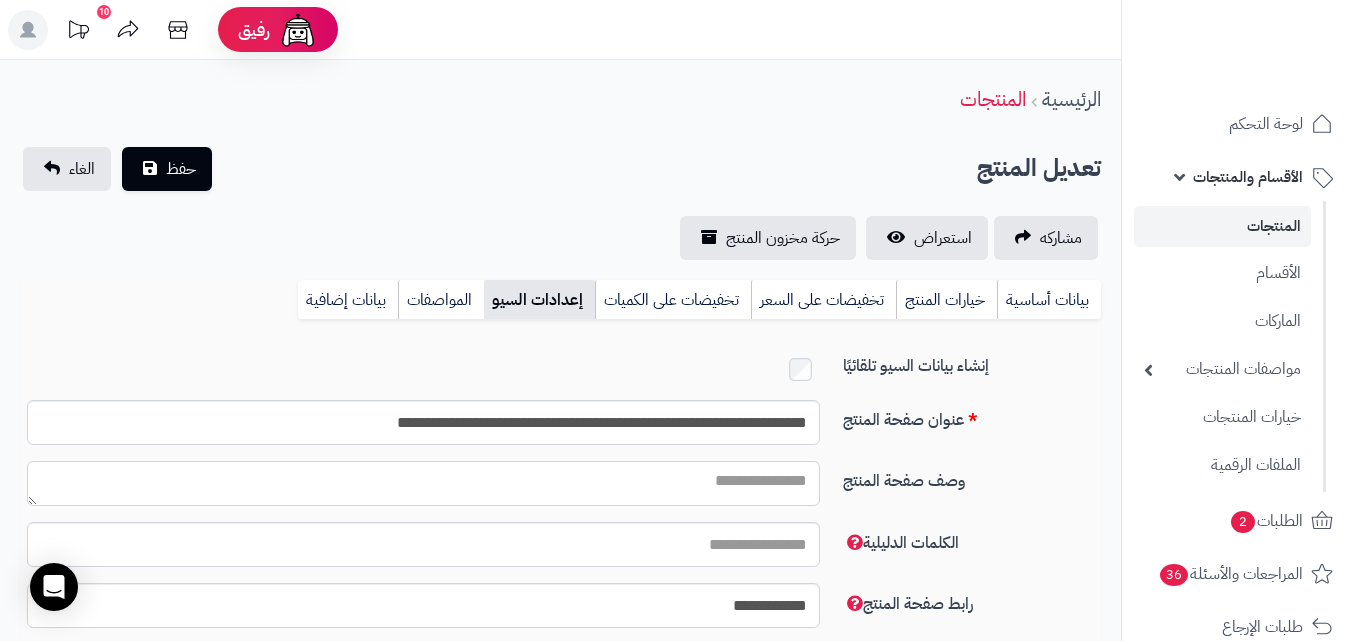 click on "وصف صفحة المنتج" at bounding box center (423, 483) 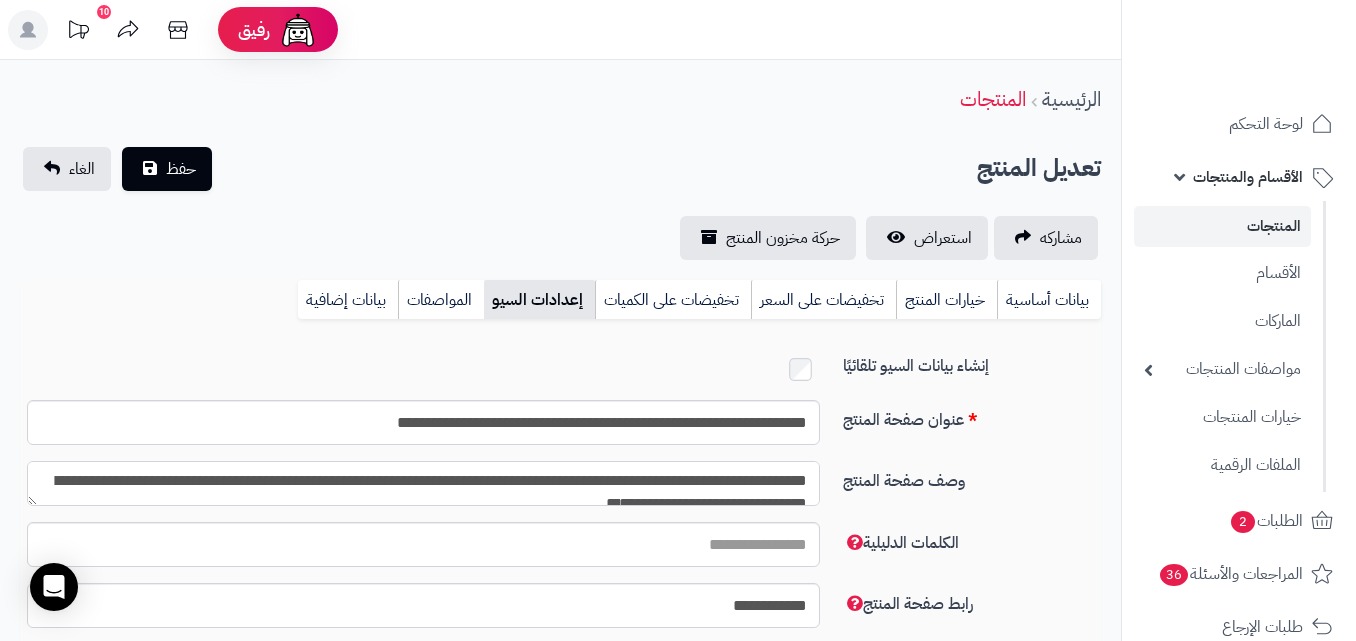 scroll, scrollTop: 11, scrollLeft: 0, axis: vertical 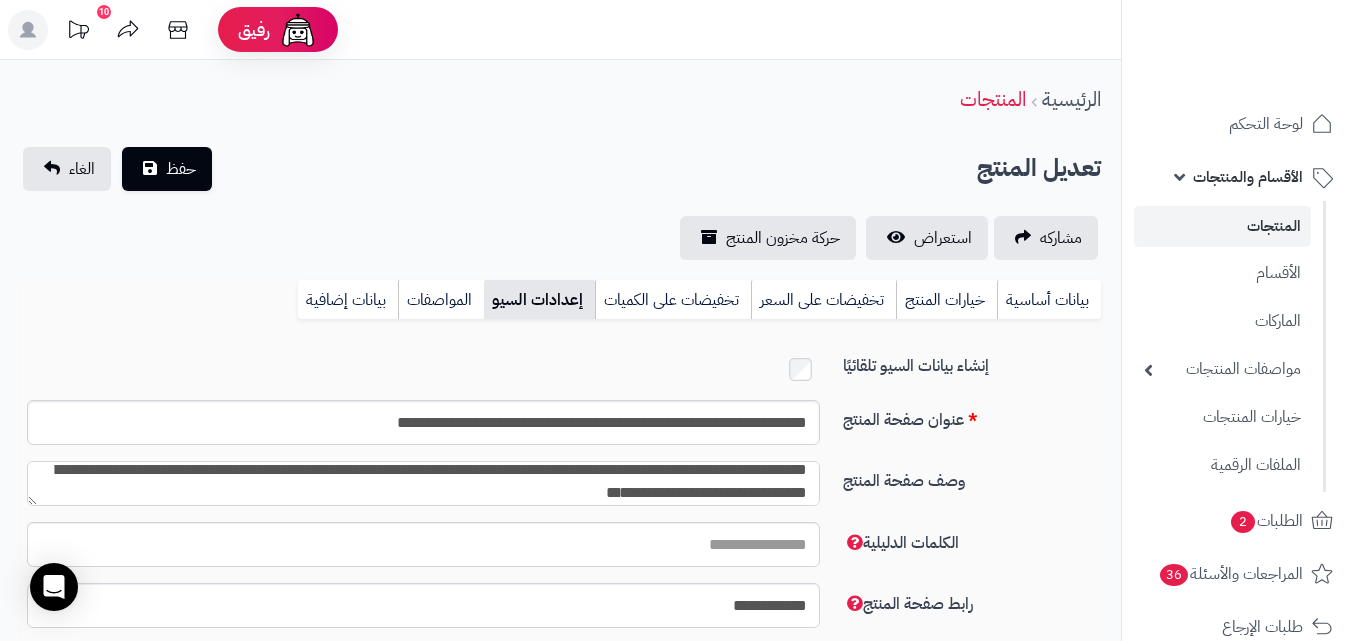 type on "**********" 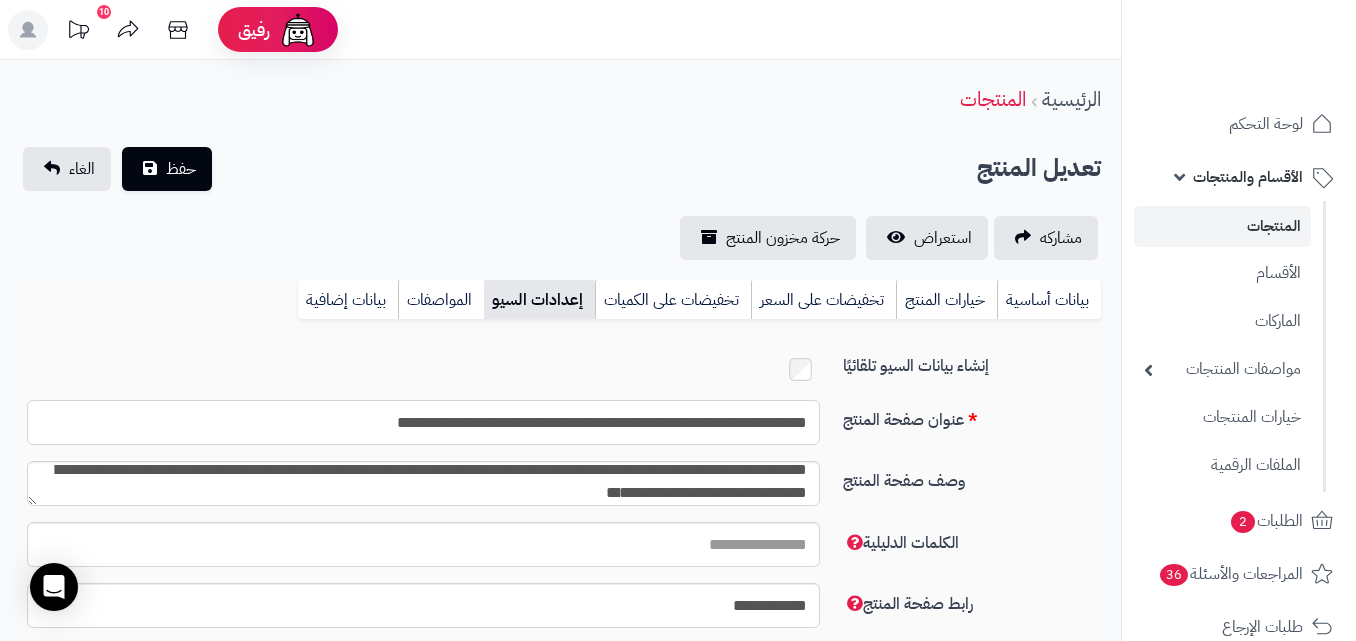 drag, startPoint x: 454, startPoint y: 415, endPoint x: 955, endPoint y: 375, distance: 502.59427 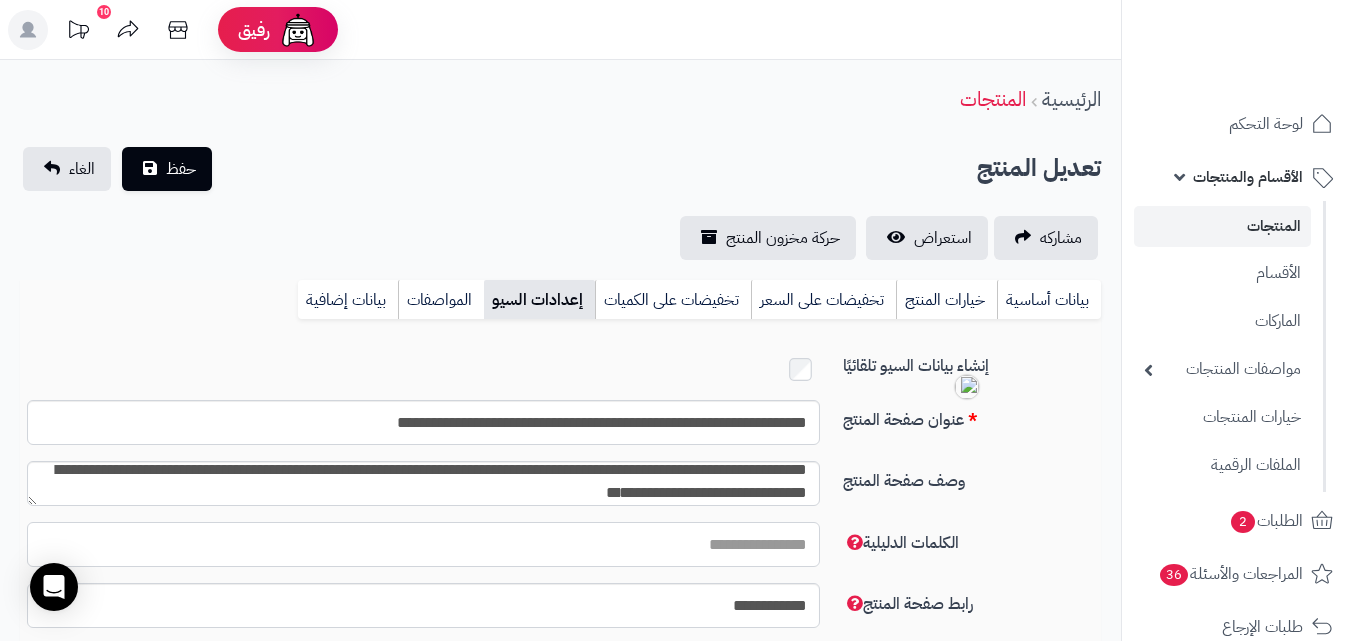 click on "الكلمات الدليلية" at bounding box center [423, 544] 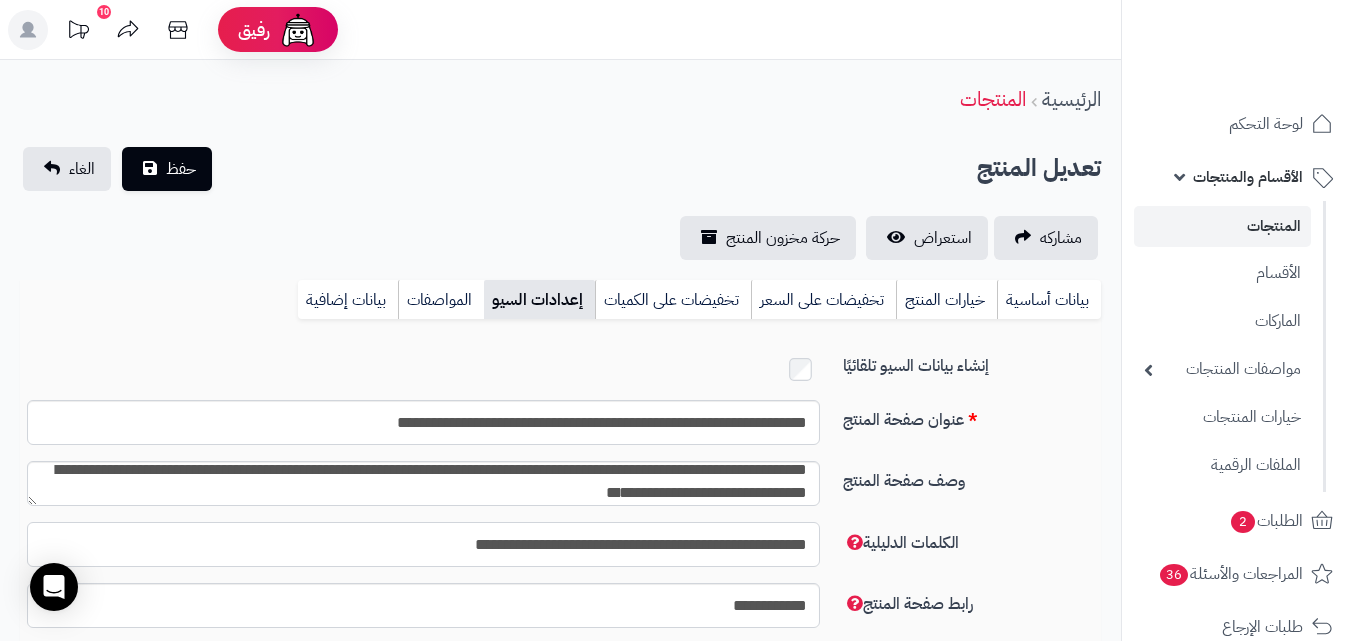 click on "**********" at bounding box center (423, 544) 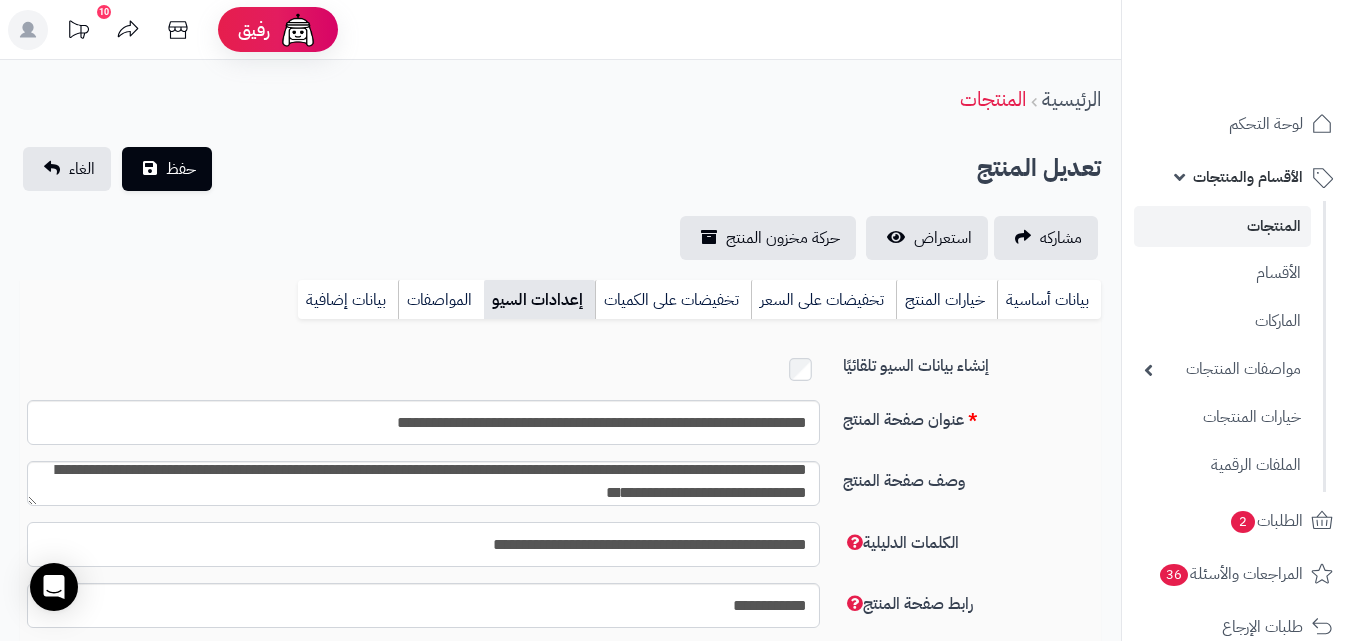 paste on "*" 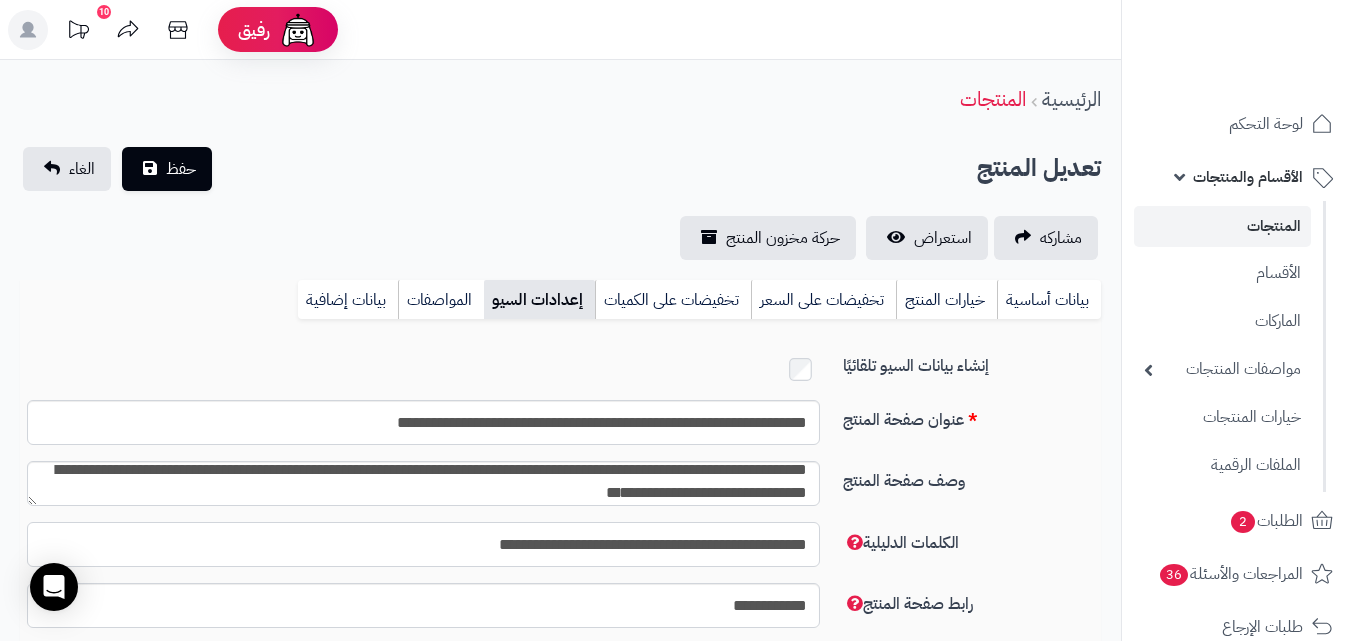 paste on "*" 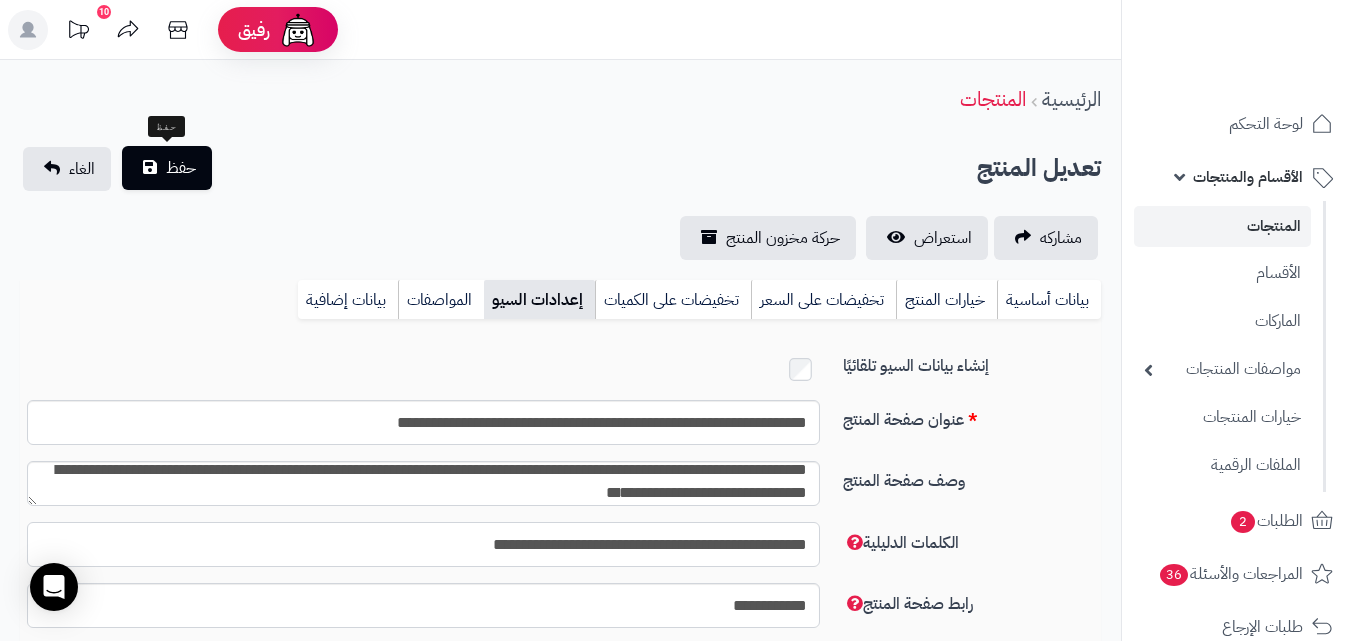 type on "**********" 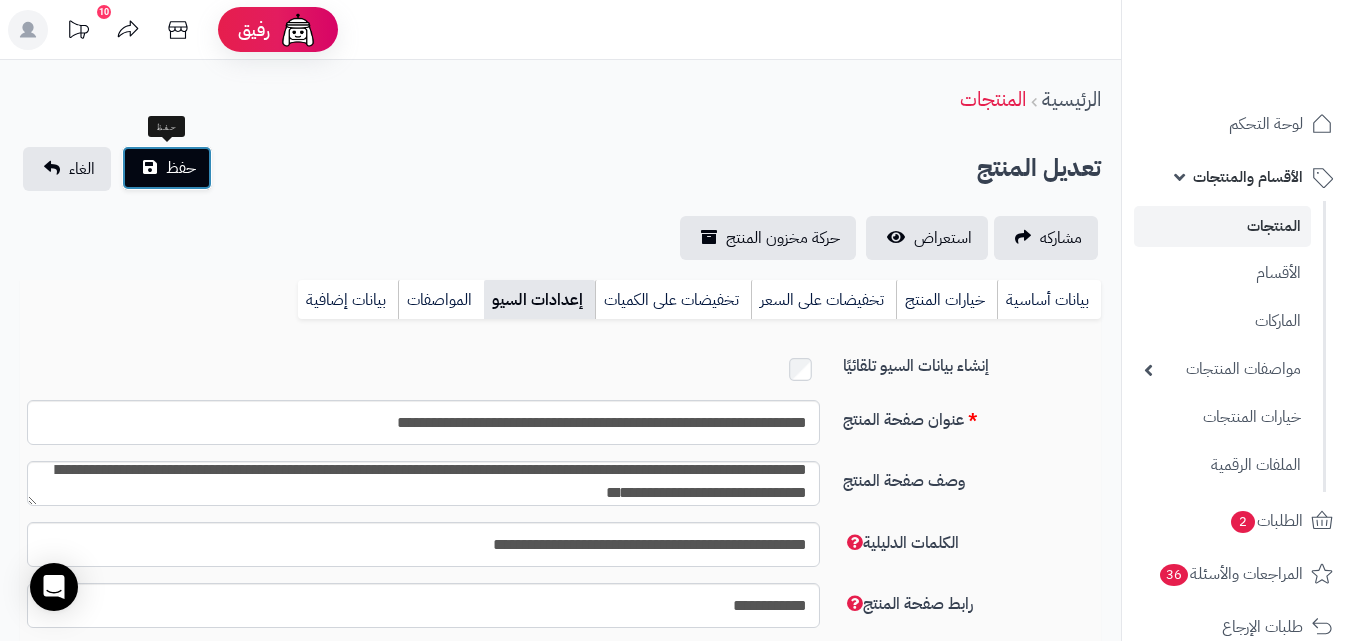 click on "حفظ" at bounding box center [167, 168] 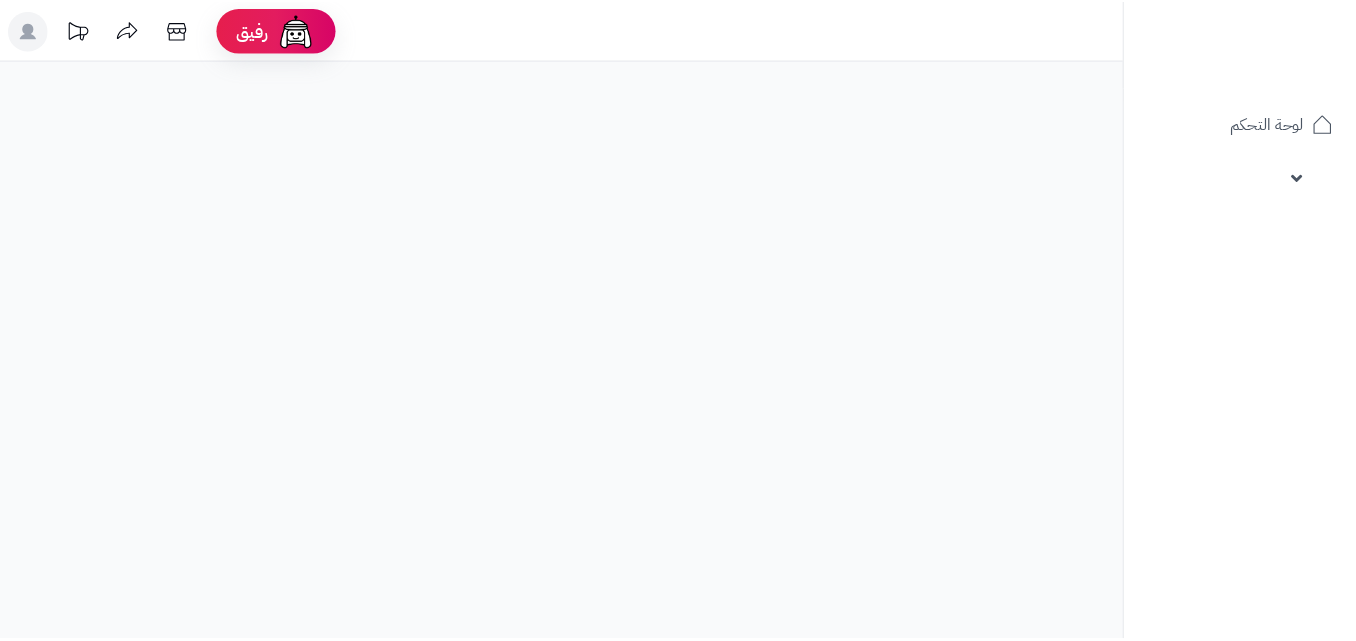 scroll, scrollTop: 0, scrollLeft: 0, axis: both 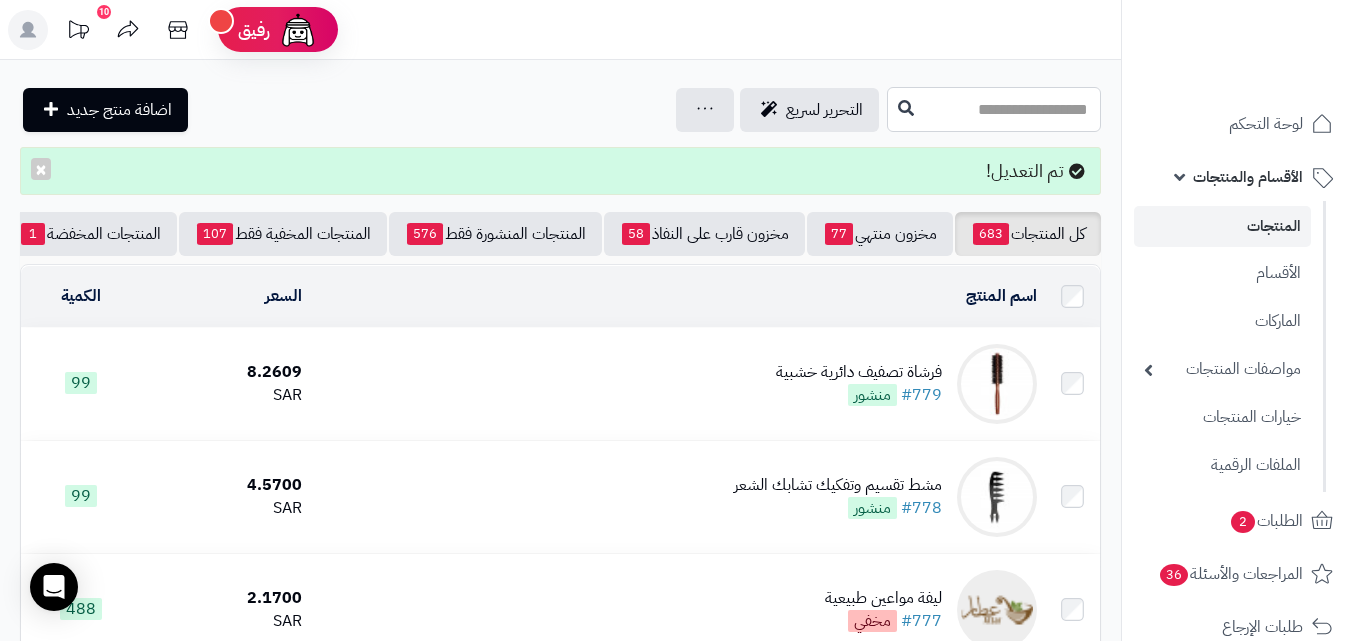 click at bounding box center (994, 109) 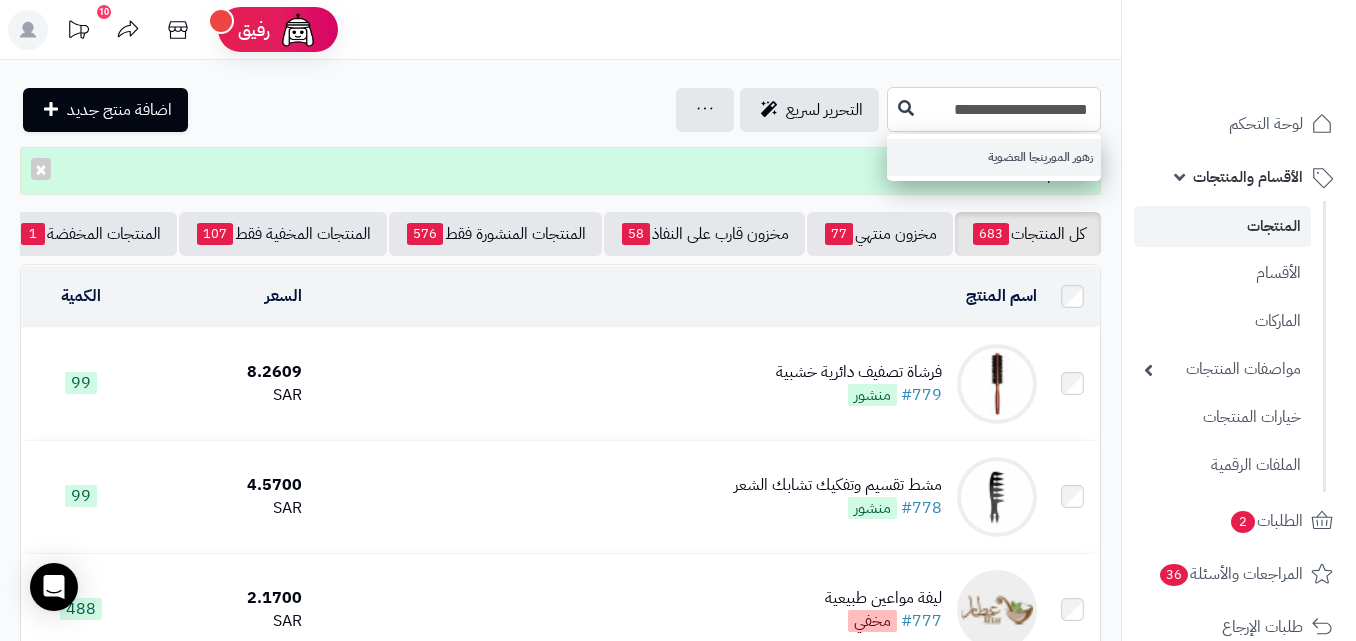 type on "**********" 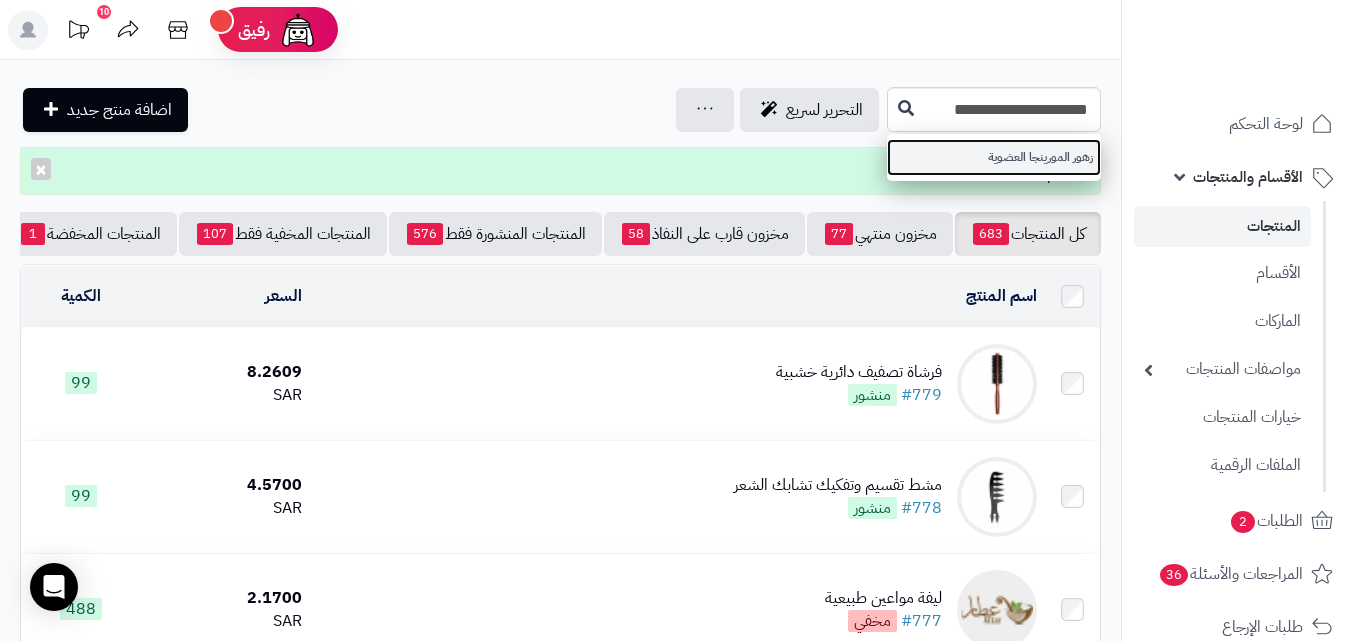 click on "زهور المورينجا العضوية" at bounding box center (994, 157) 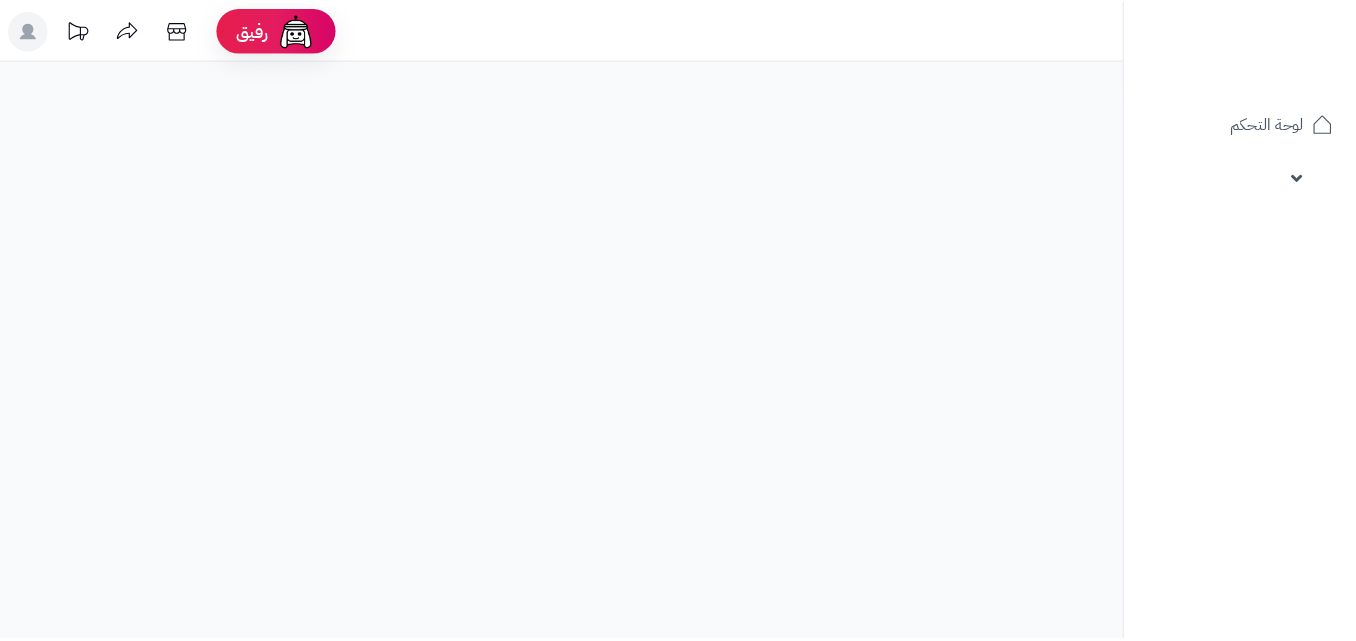 scroll, scrollTop: 0, scrollLeft: 0, axis: both 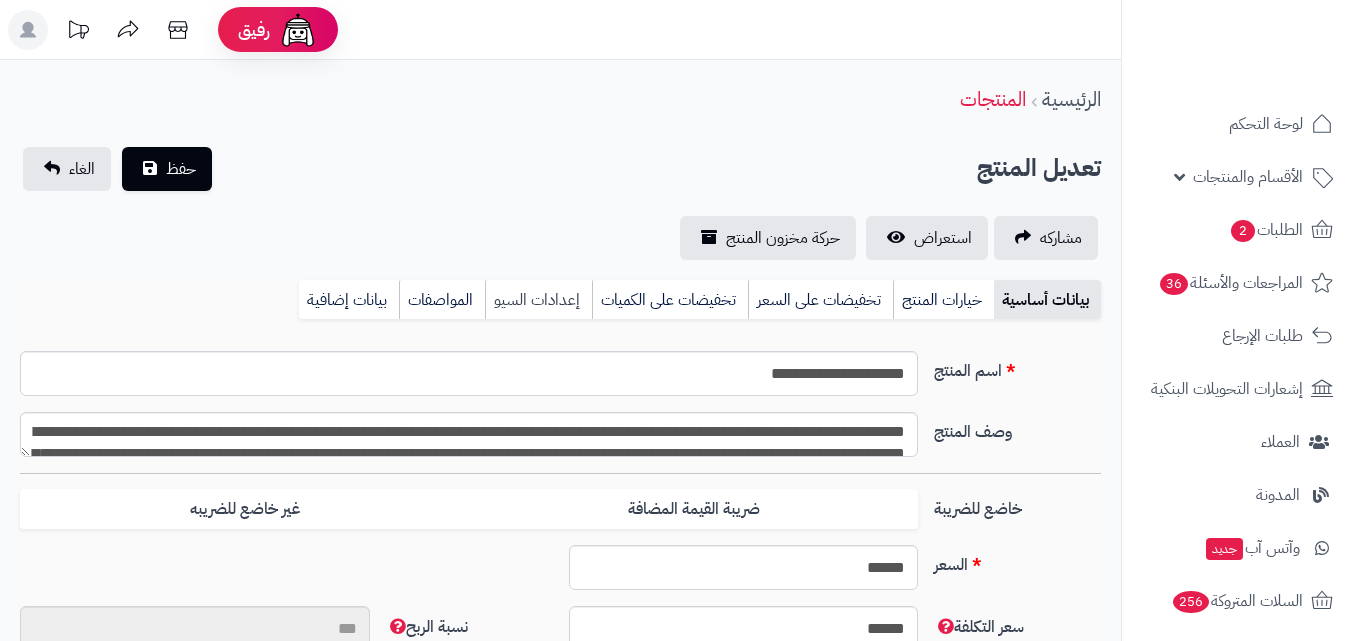 type on "**" 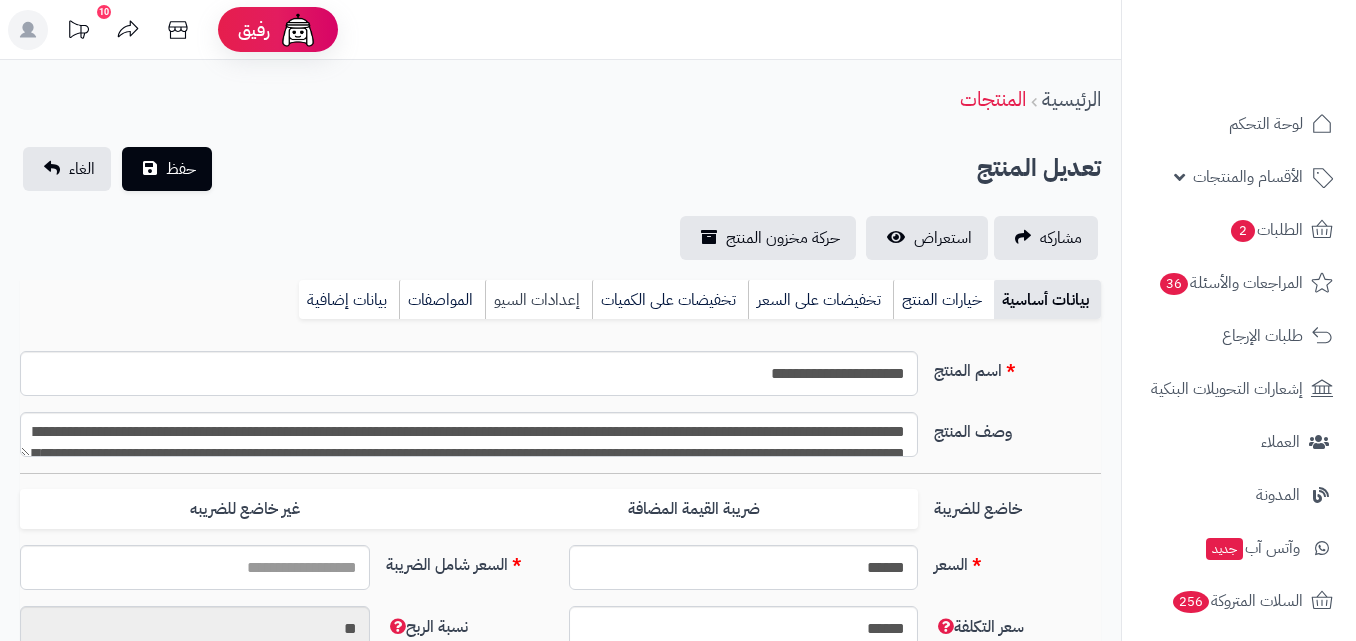 click on "إعدادات السيو" at bounding box center (538, 300) 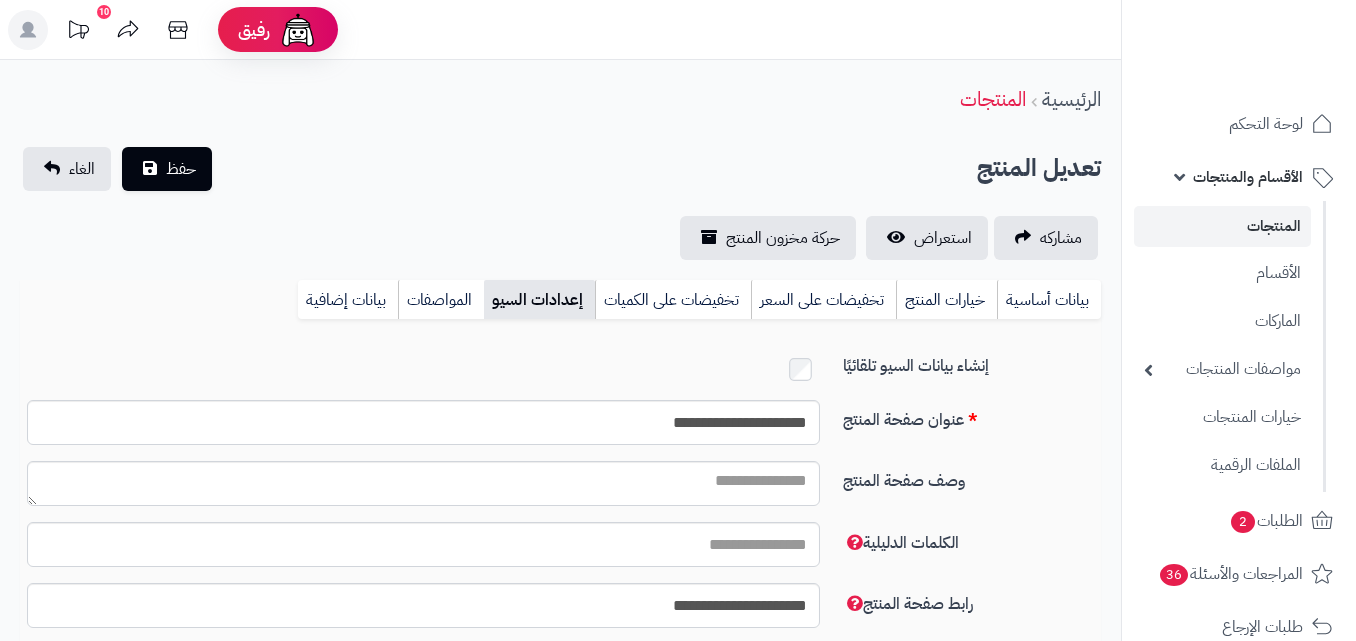 scroll, scrollTop: 100, scrollLeft: 0, axis: vertical 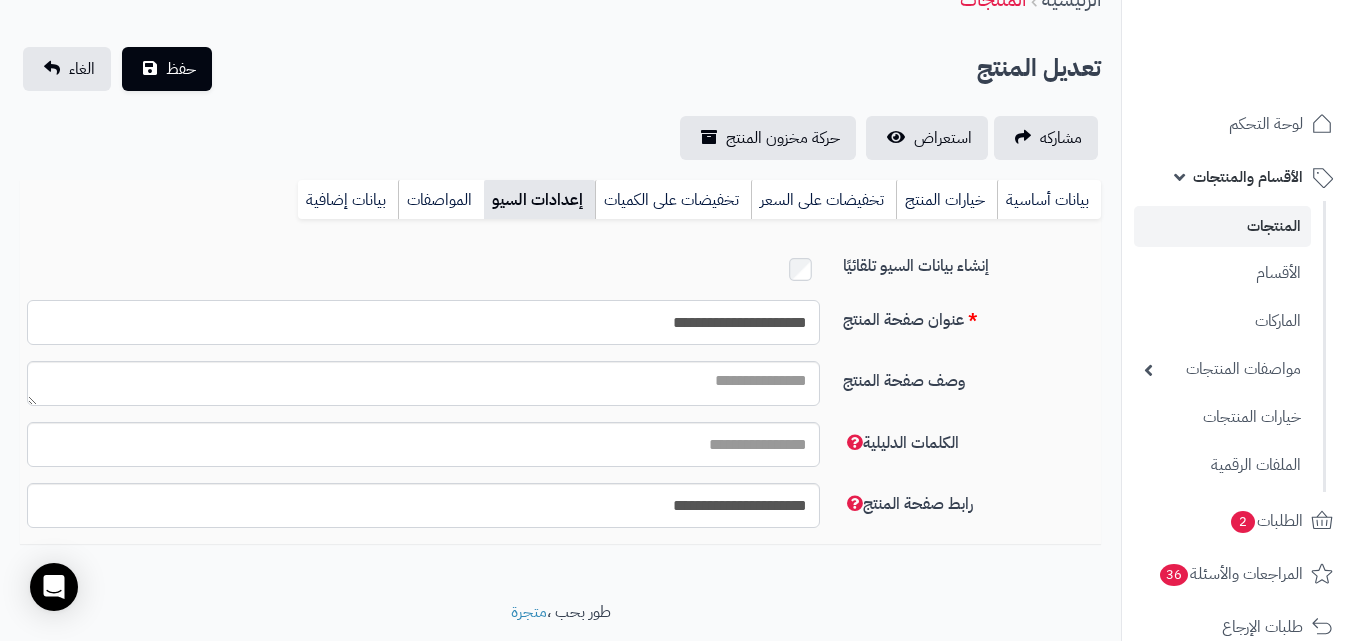 click on "**********" at bounding box center [423, 322] 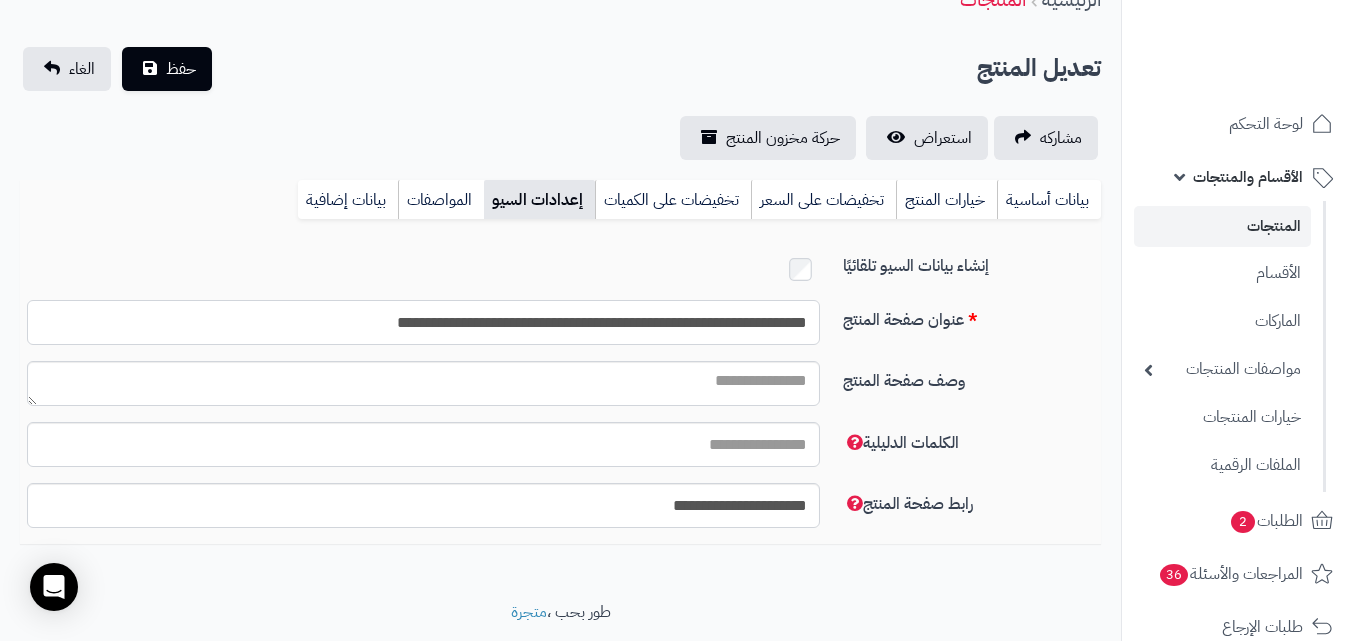 type on "**********" 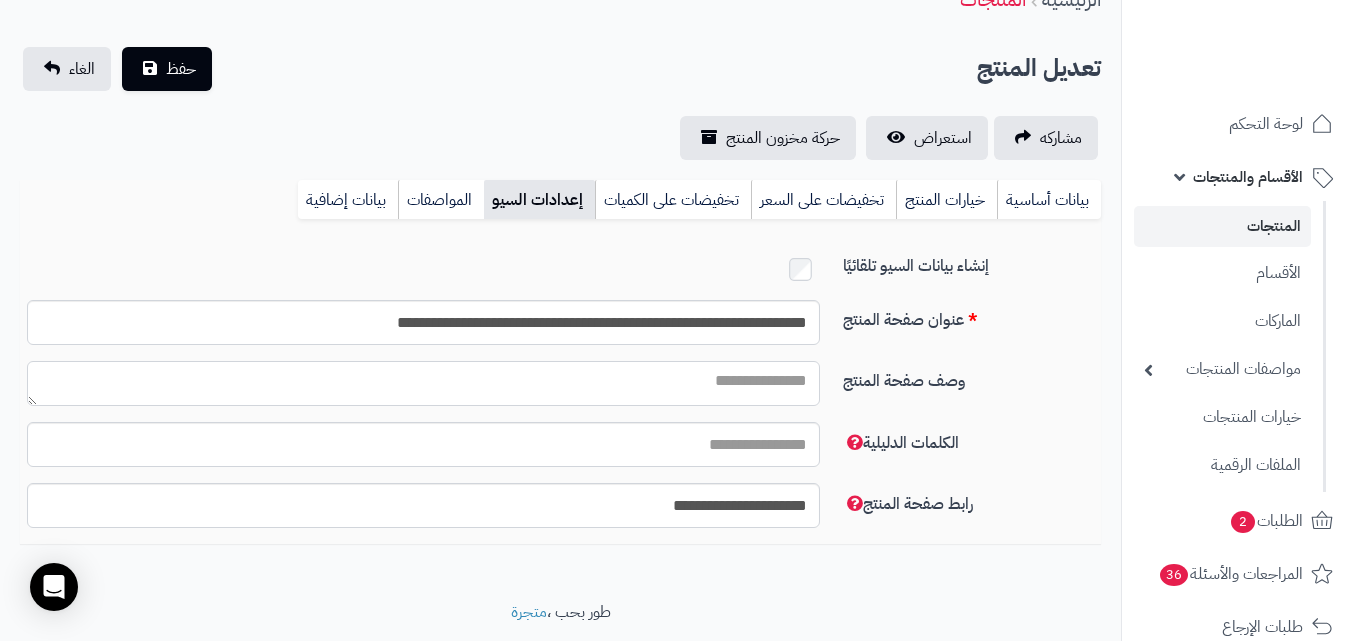 click on "وصف صفحة المنتج" at bounding box center (423, 383) 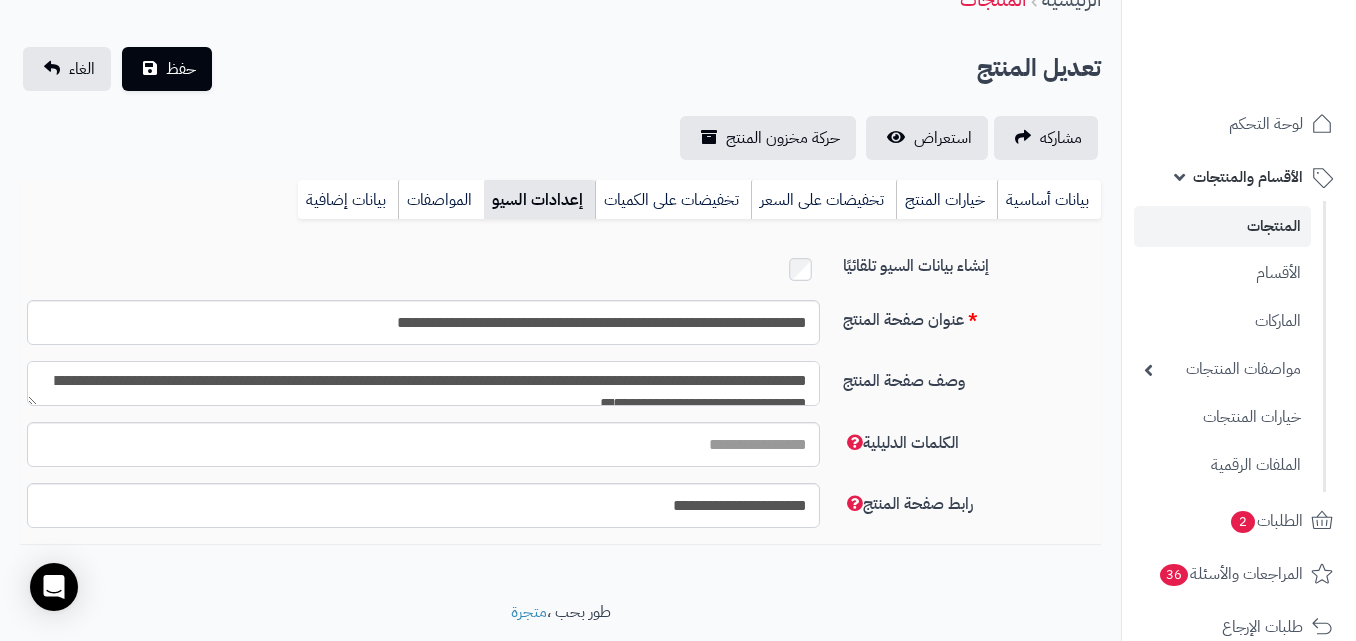 scroll, scrollTop: 11, scrollLeft: 0, axis: vertical 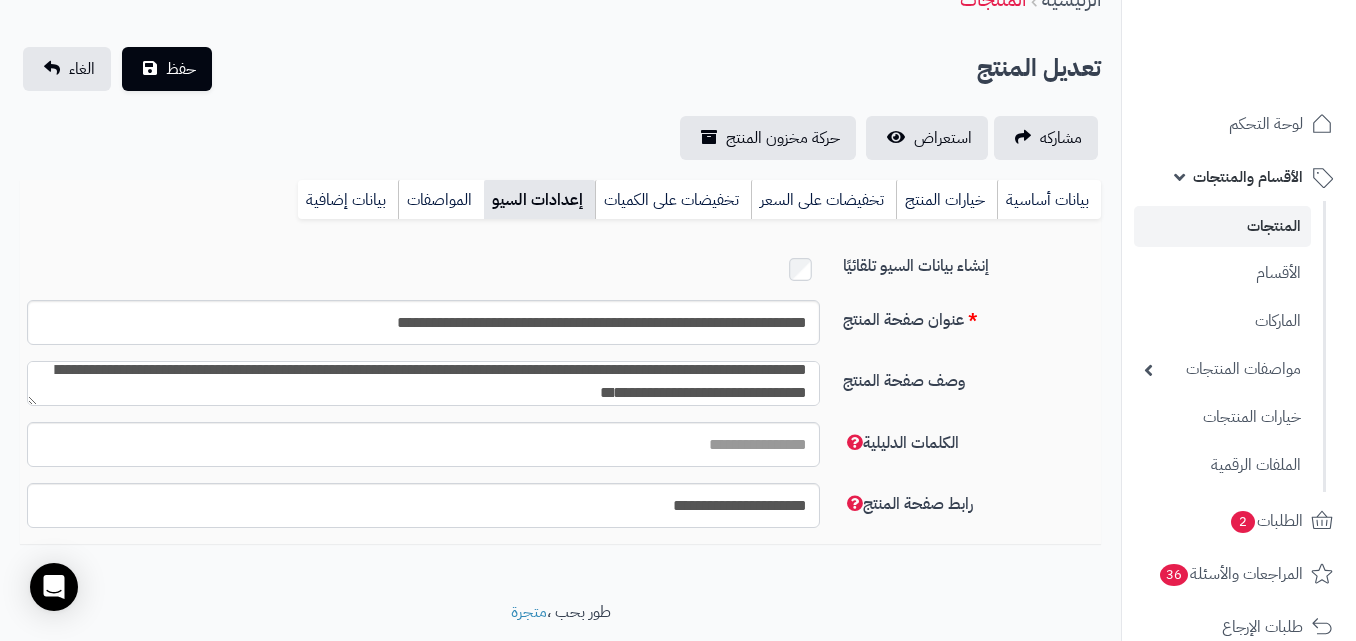 type on "**********" 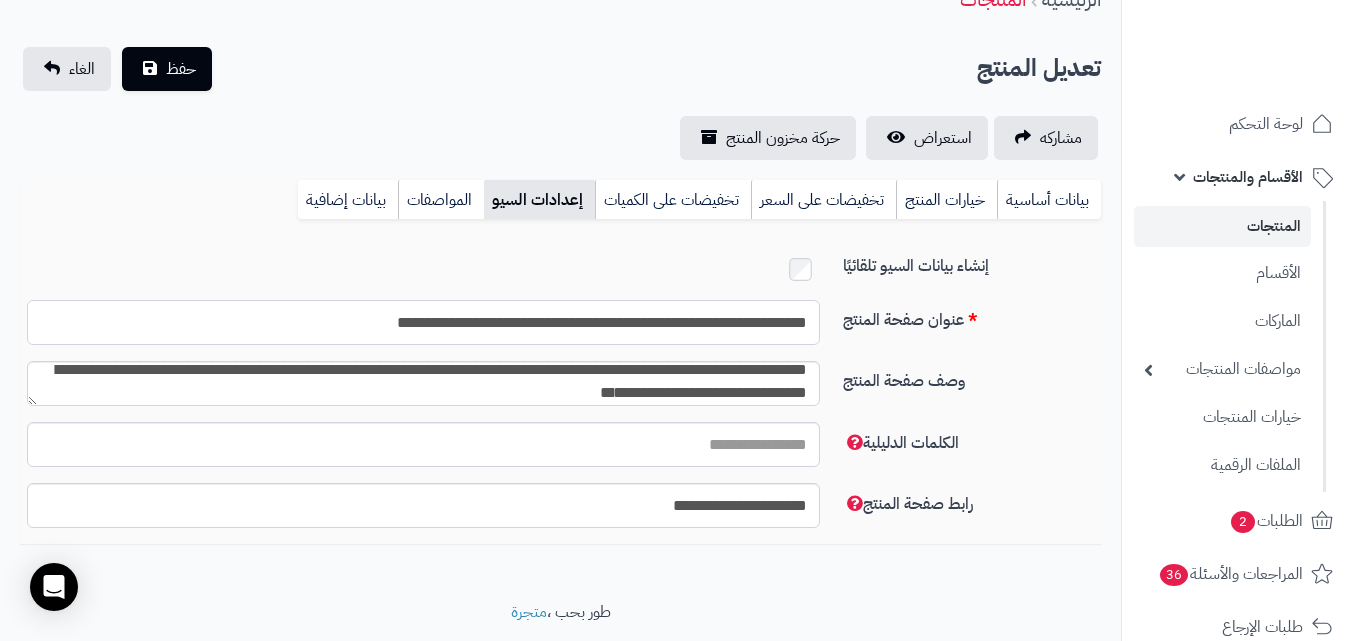 drag, startPoint x: 478, startPoint y: 321, endPoint x: 978, endPoint y: 304, distance: 500.2889 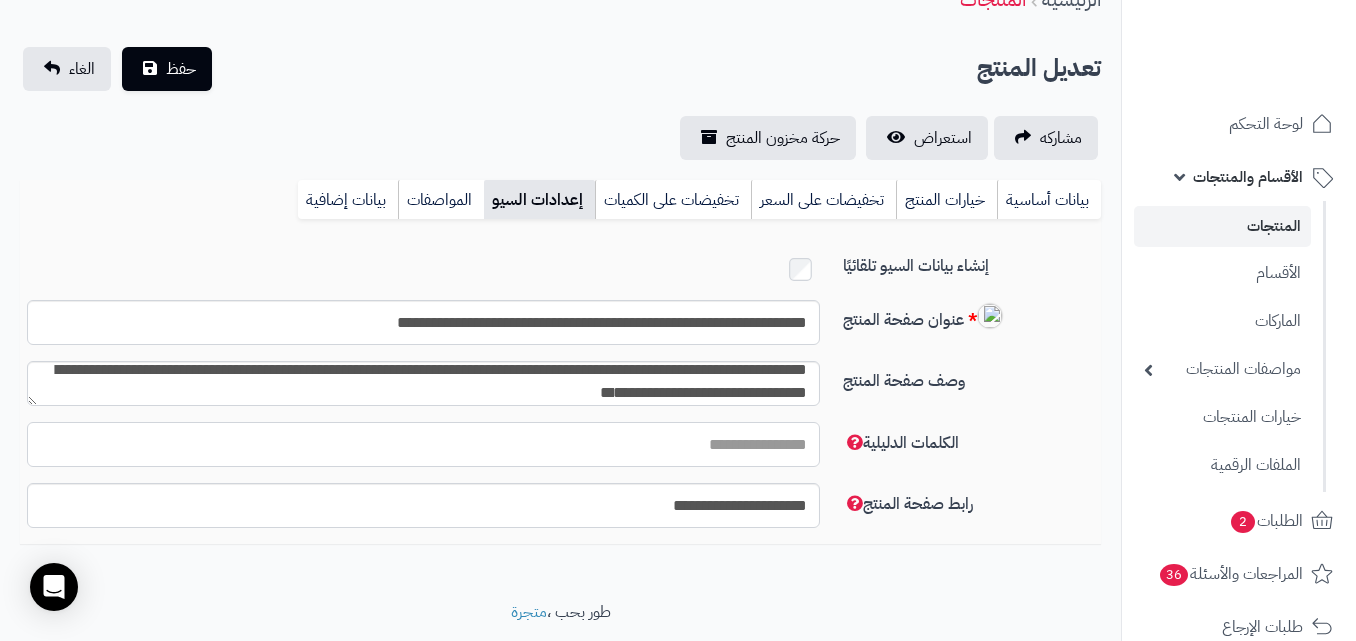 click on "الكلمات الدليلية" at bounding box center [423, 444] 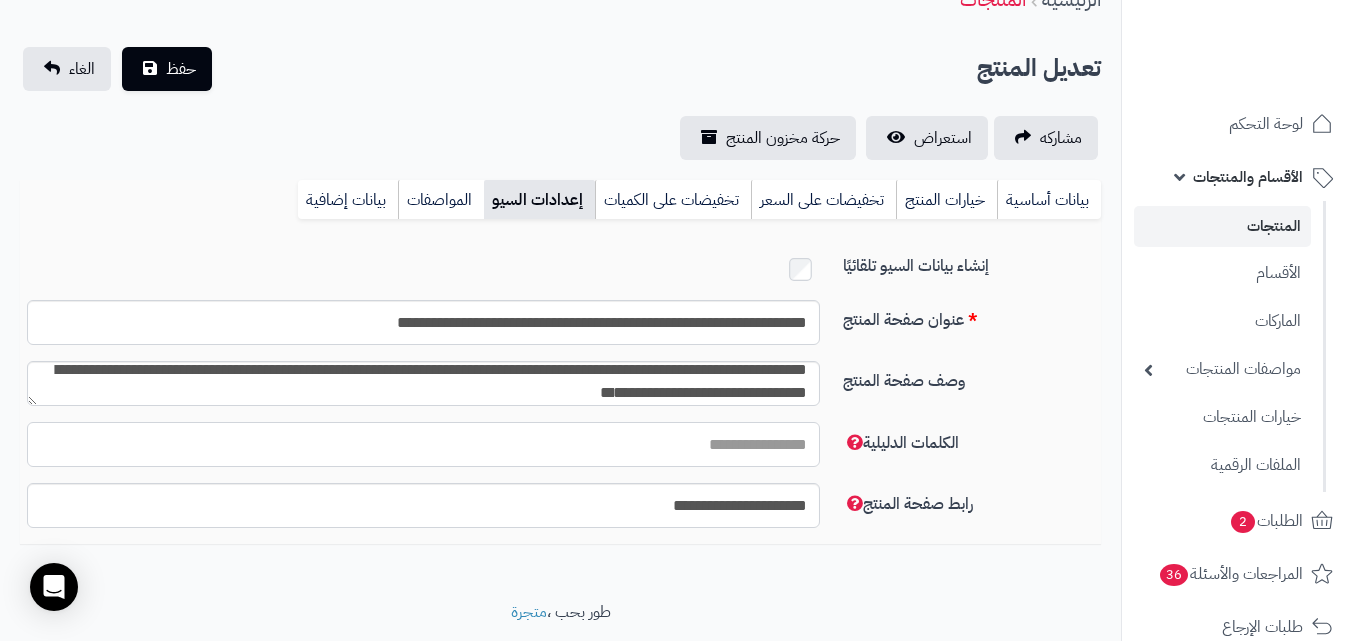 paste on "**********" 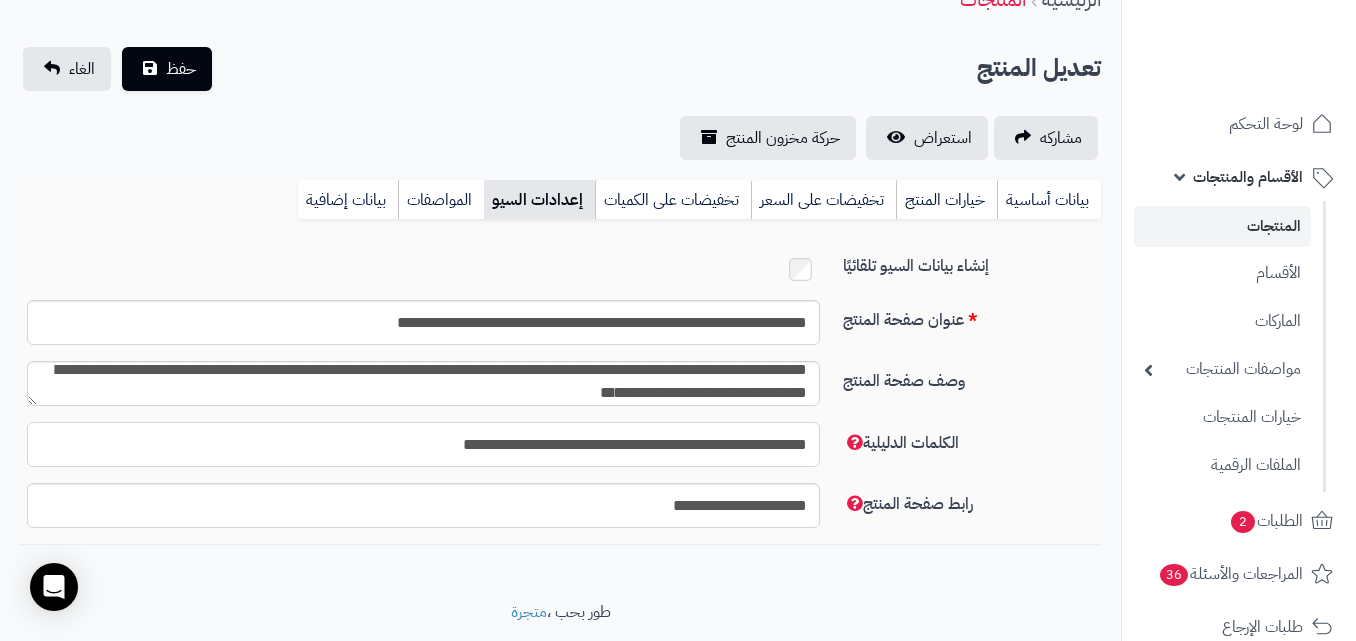click on "**********" at bounding box center (423, 444) 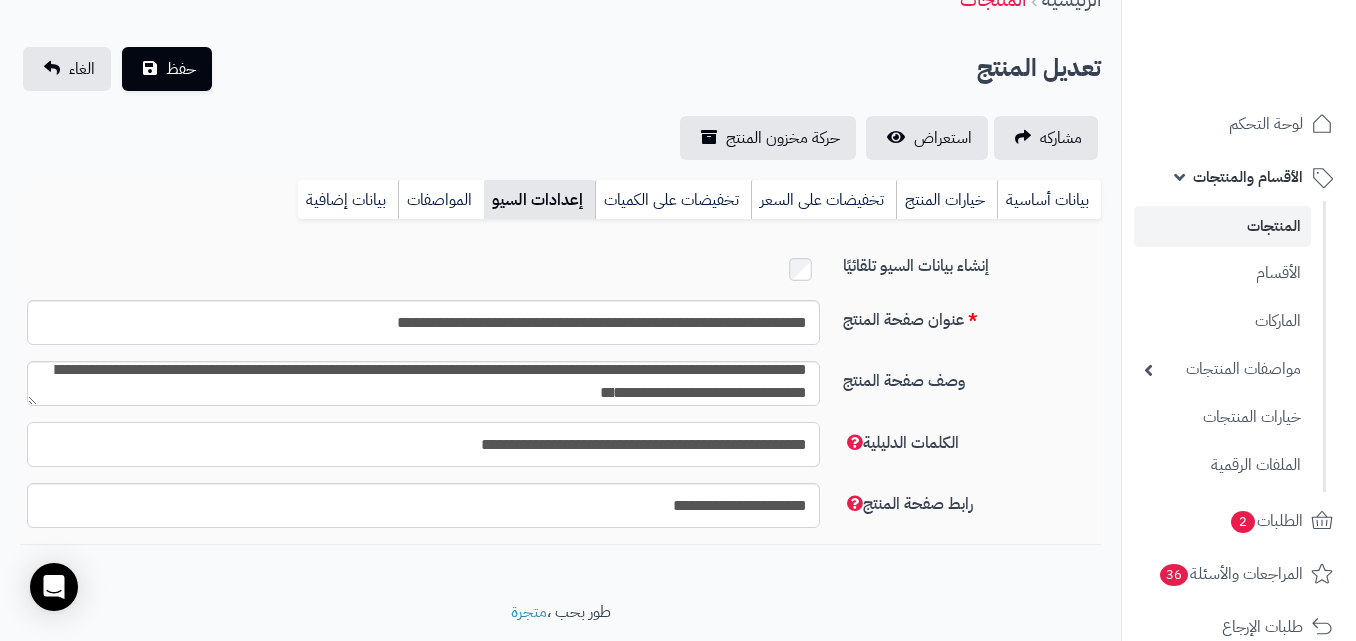 paste on "*" 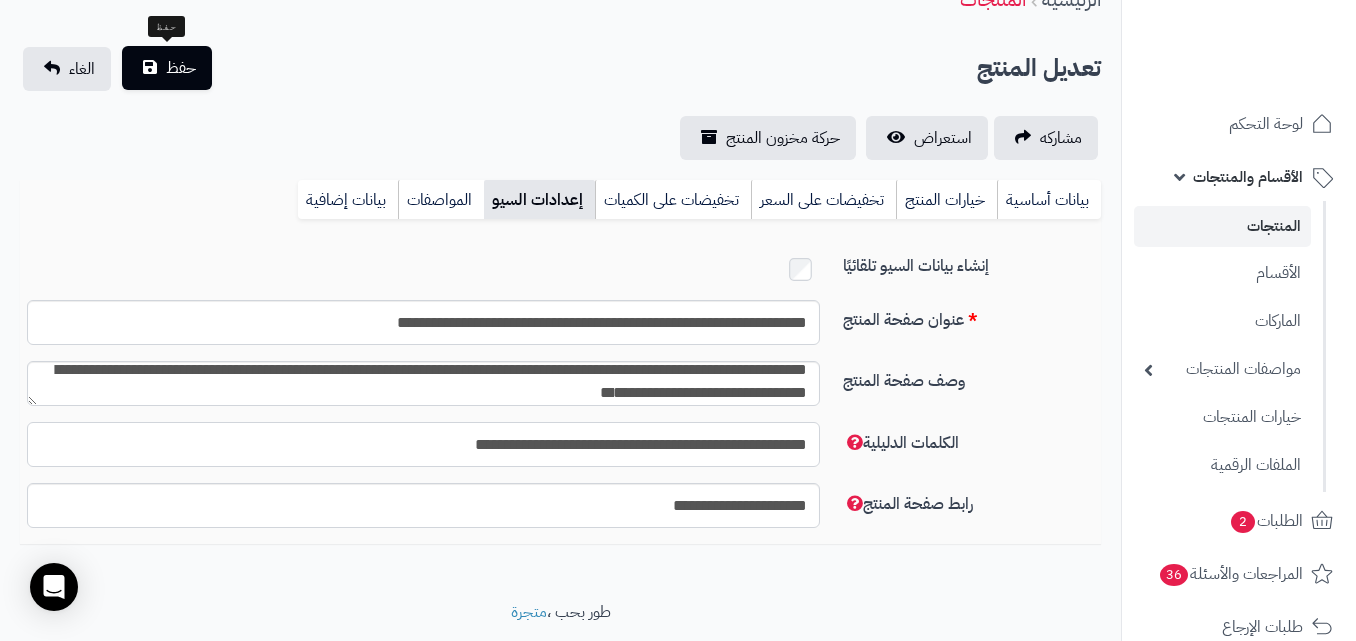 type on "**********" 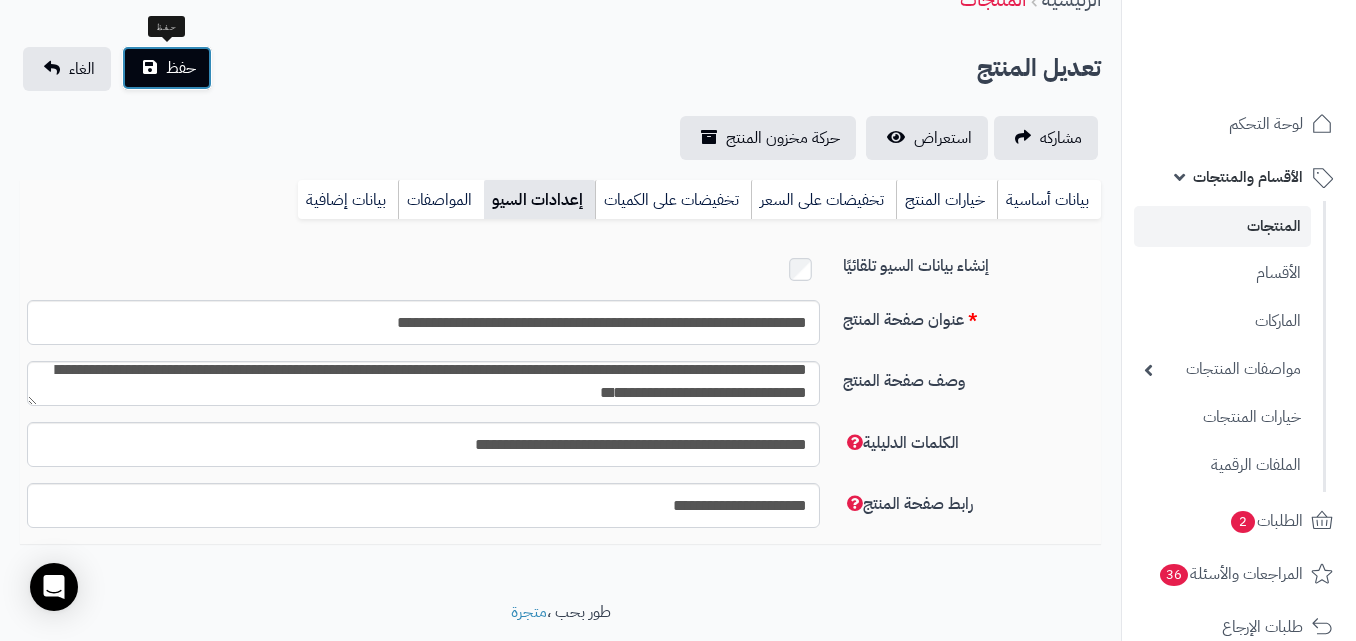 click on "حفظ" at bounding box center [181, 68] 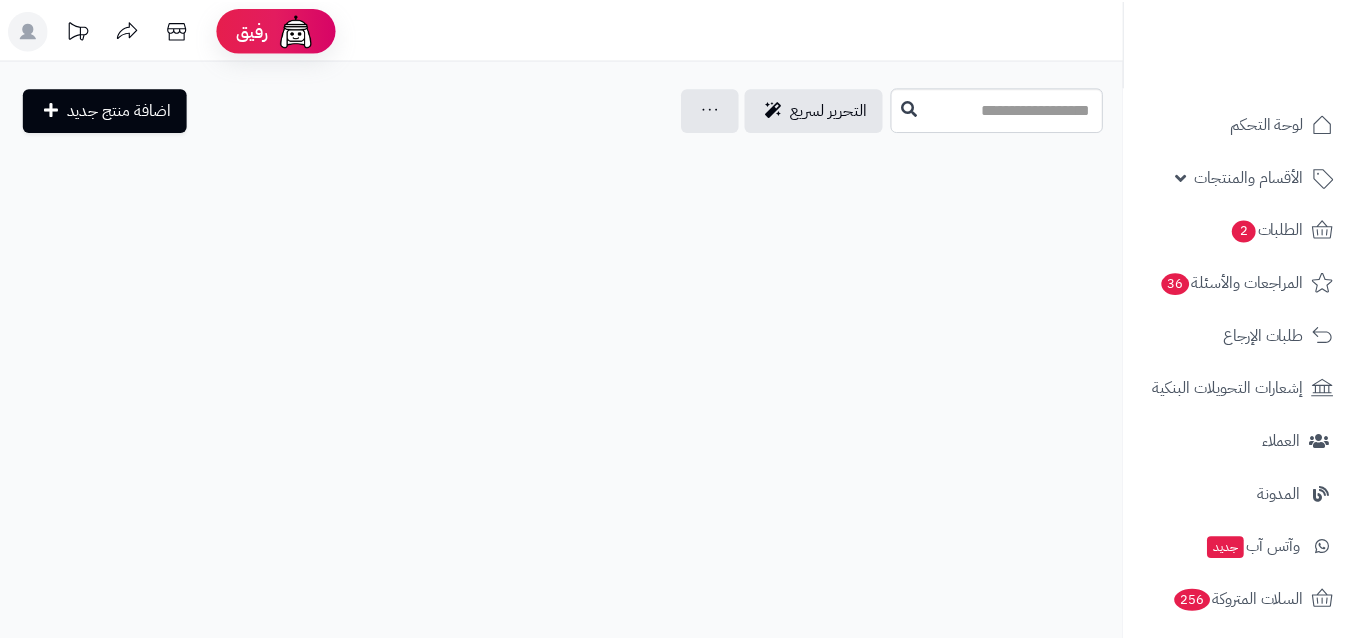 scroll, scrollTop: 0, scrollLeft: 0, axis: both 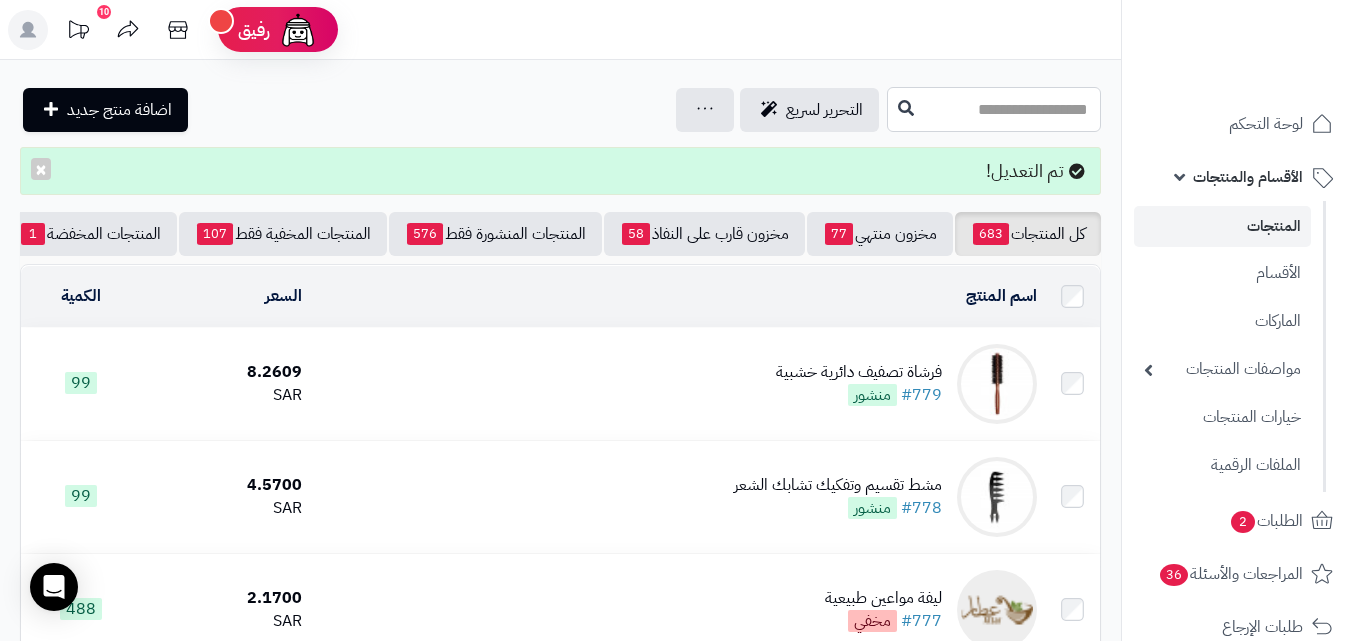 click at bounding box center [994, 109] 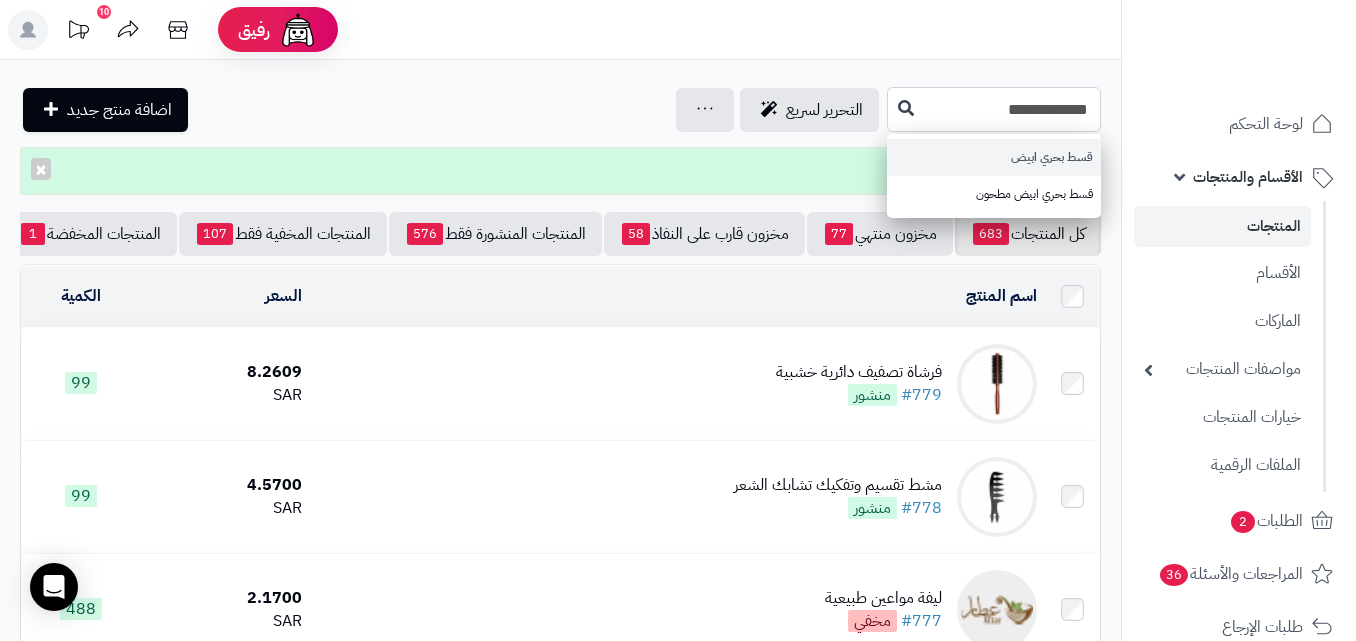 type on "**********" 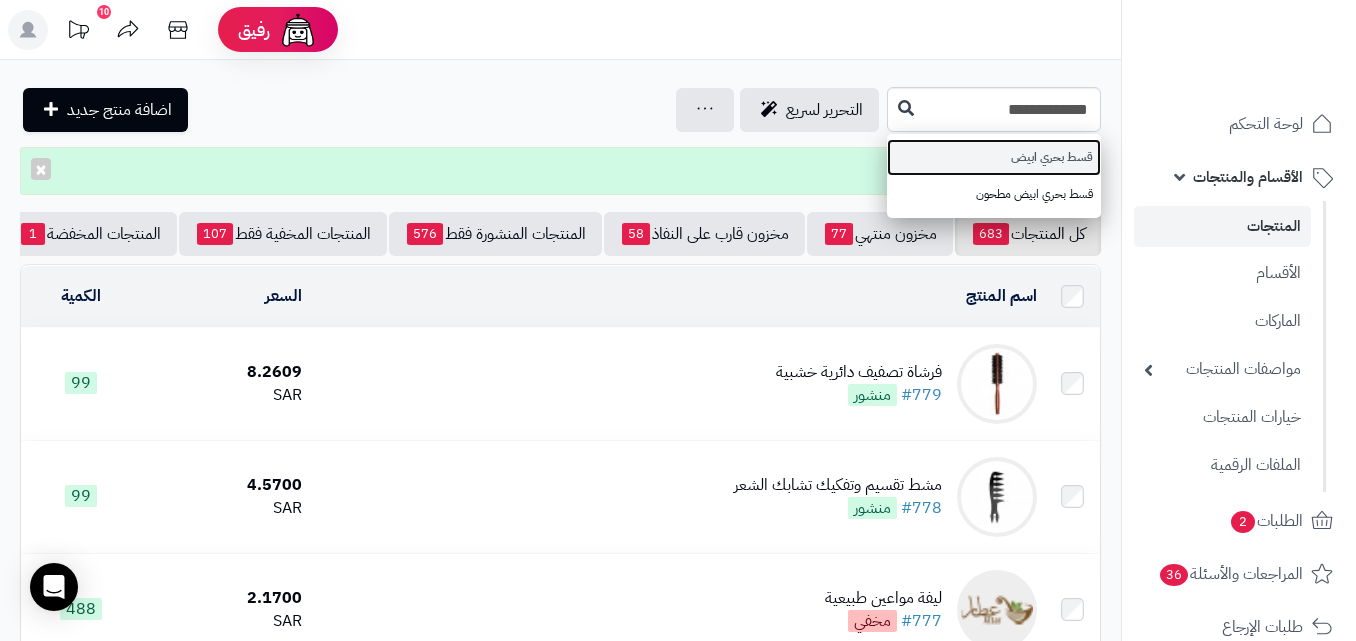 click on "قسط بحري ابيض" at bounding box center (994, 157) 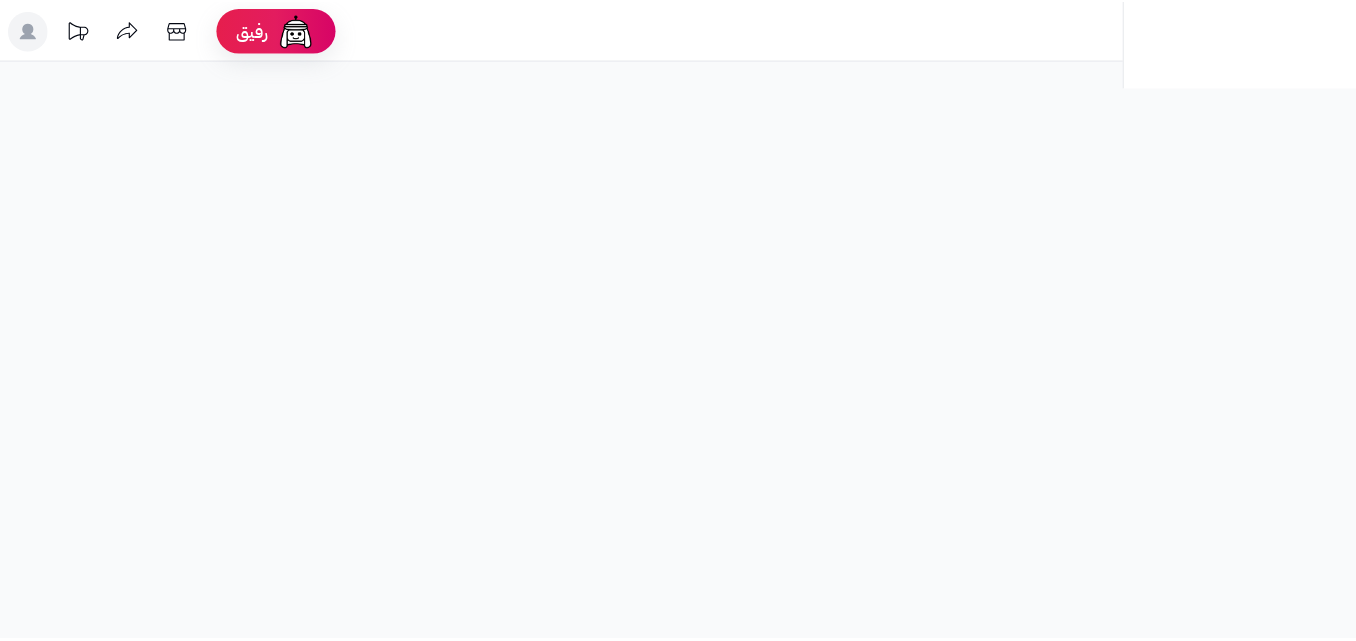 scroll, scrollTop: 0, scrollLeft: 0, axis: both 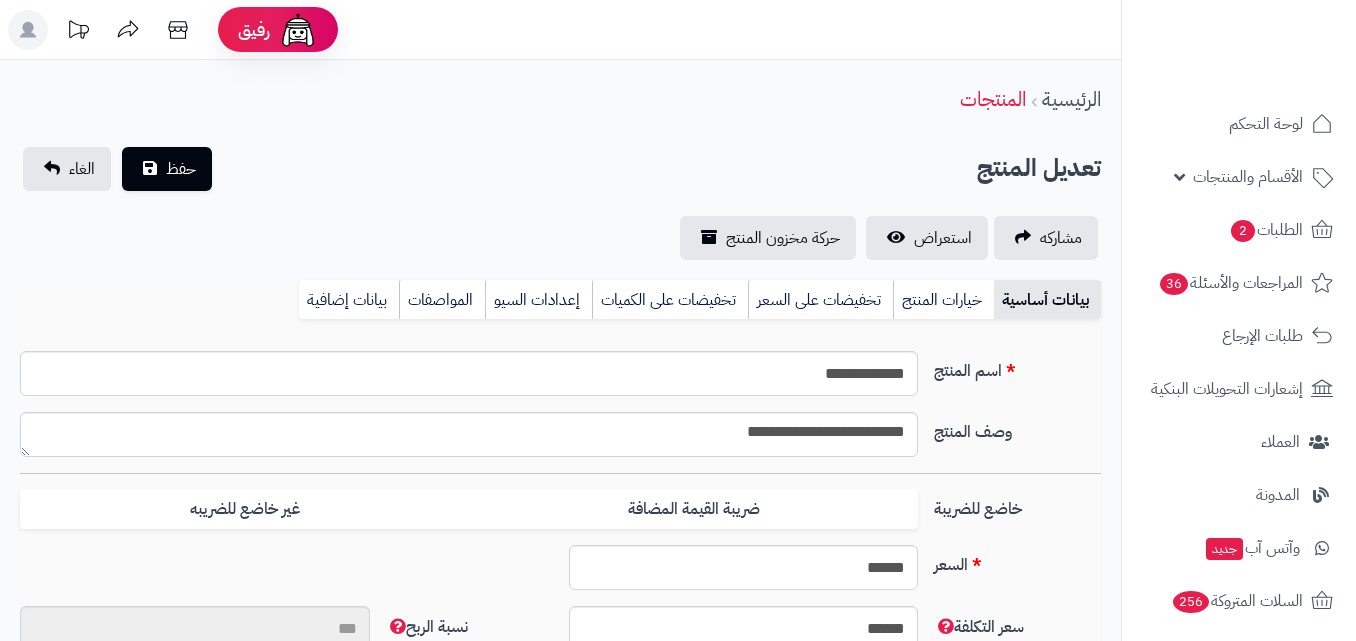 type on "**" 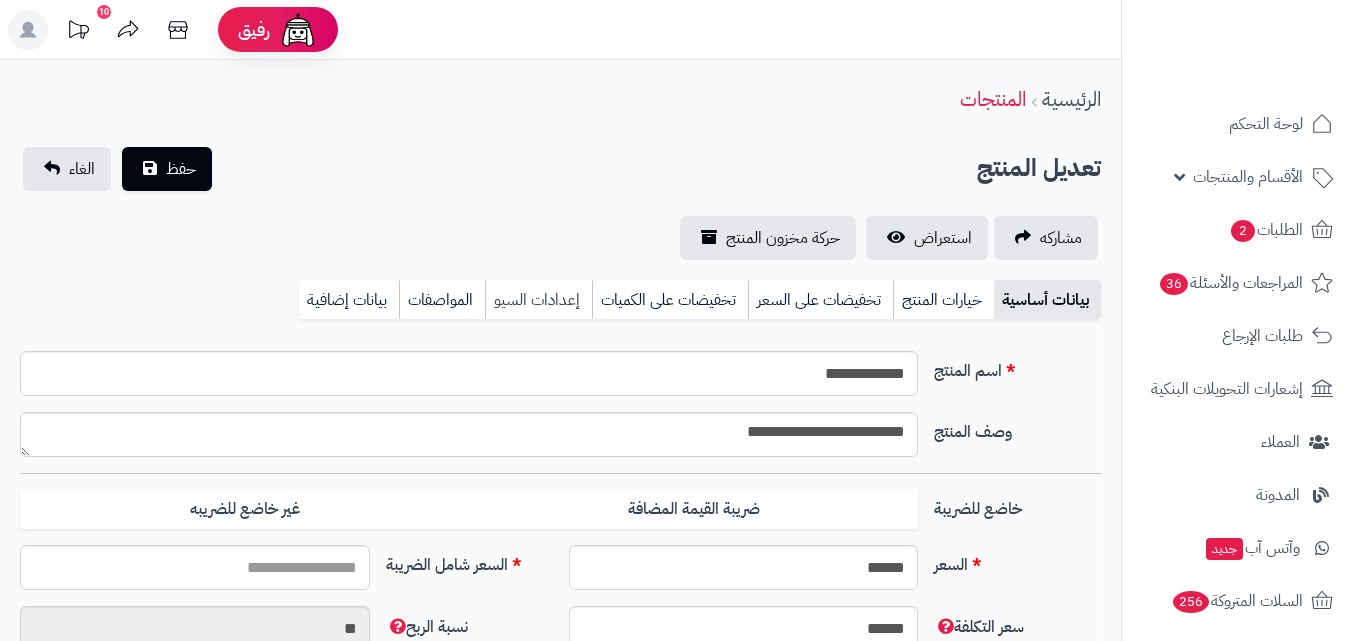 click on "إعدادات السيو" at bounding box center (538, 300) 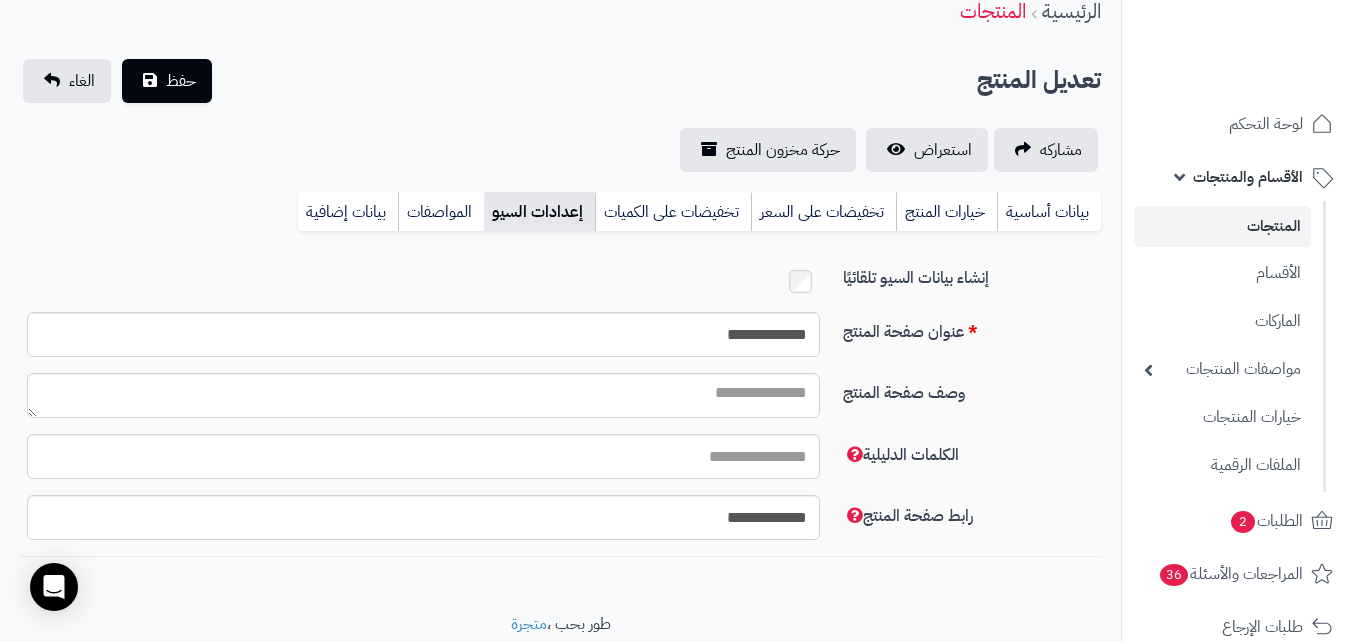 scroll, scrollTop: 100, scrollLeft: 0, axis: vertical 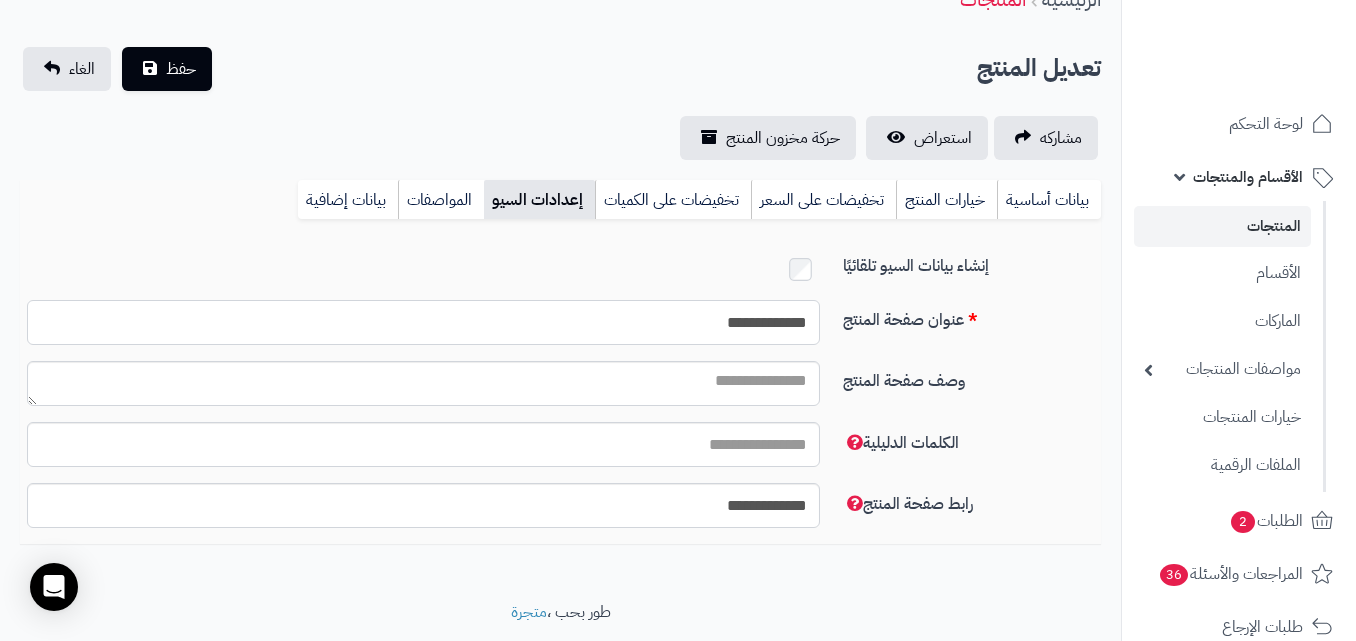 click on "**********" at bounding box center [423, 322] 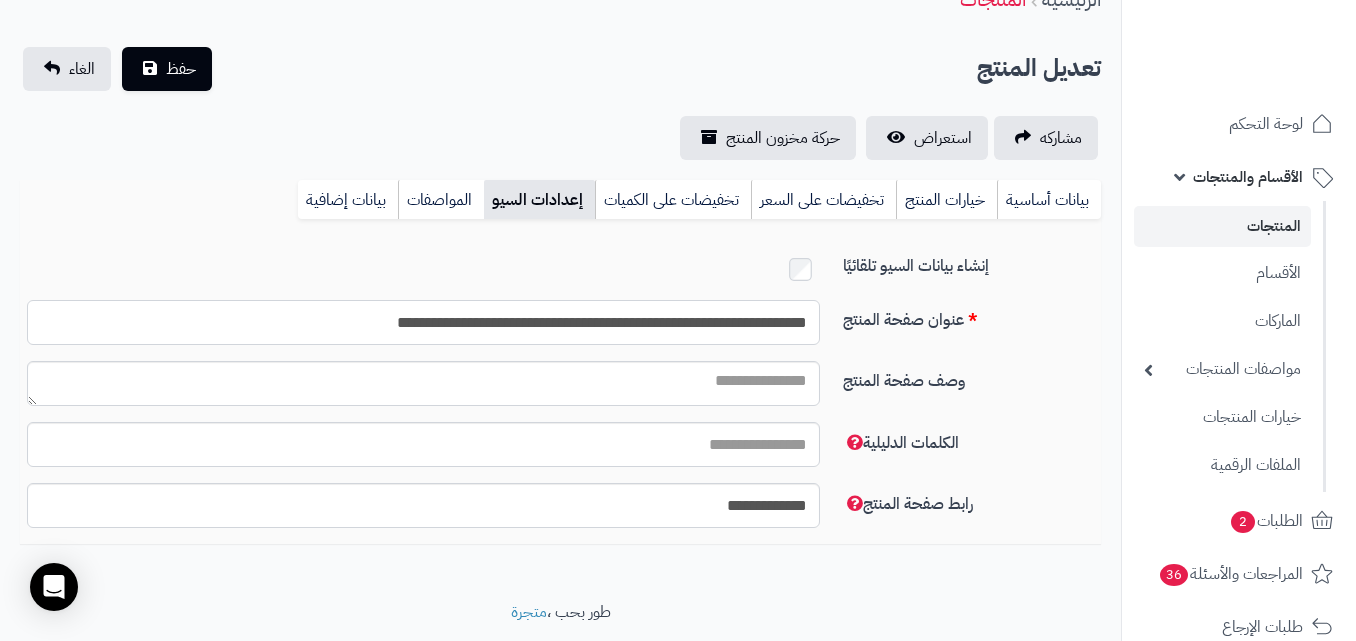 type on "**********" 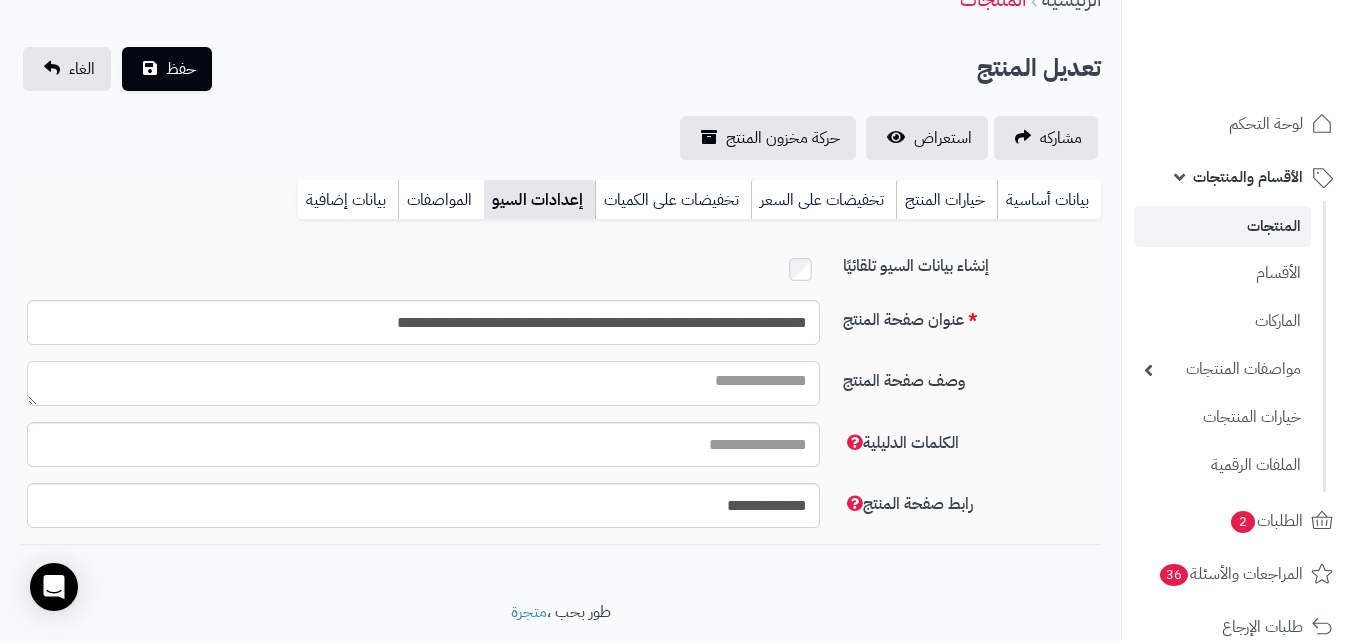 click on "وصف صفحة المنتج" at bounding box center (423, 383) 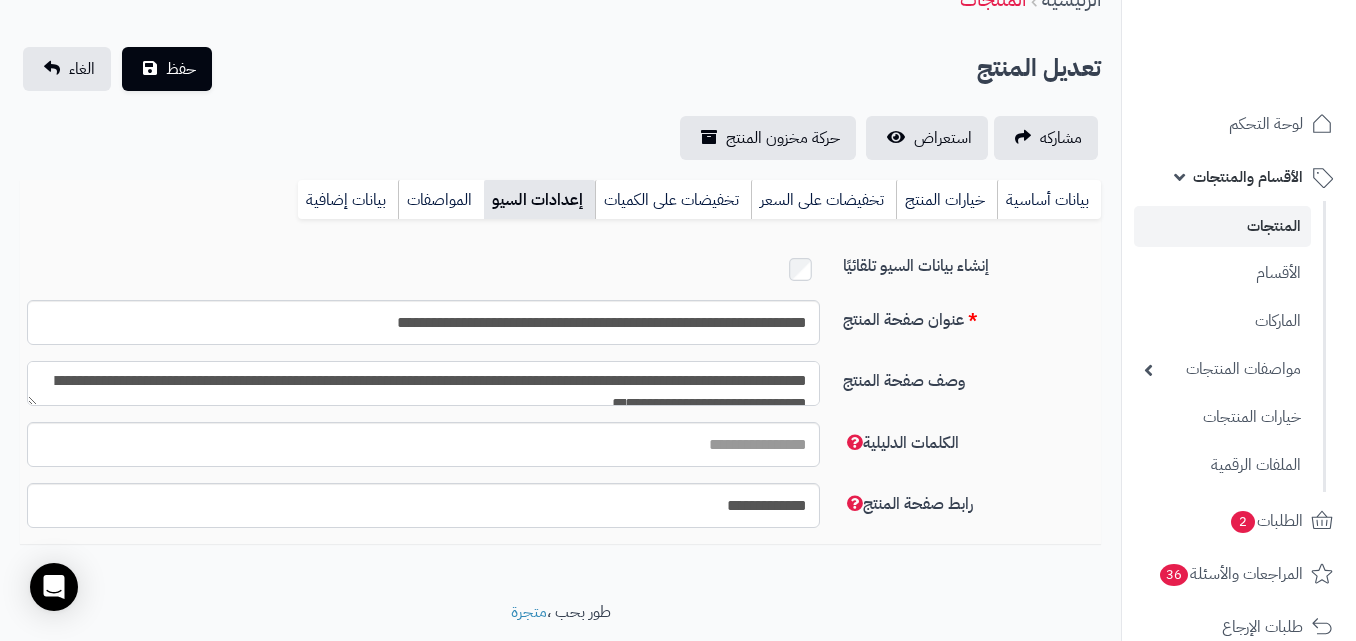 scroll, scrollTop: 11, scrollLeft: 0, axis: vertical 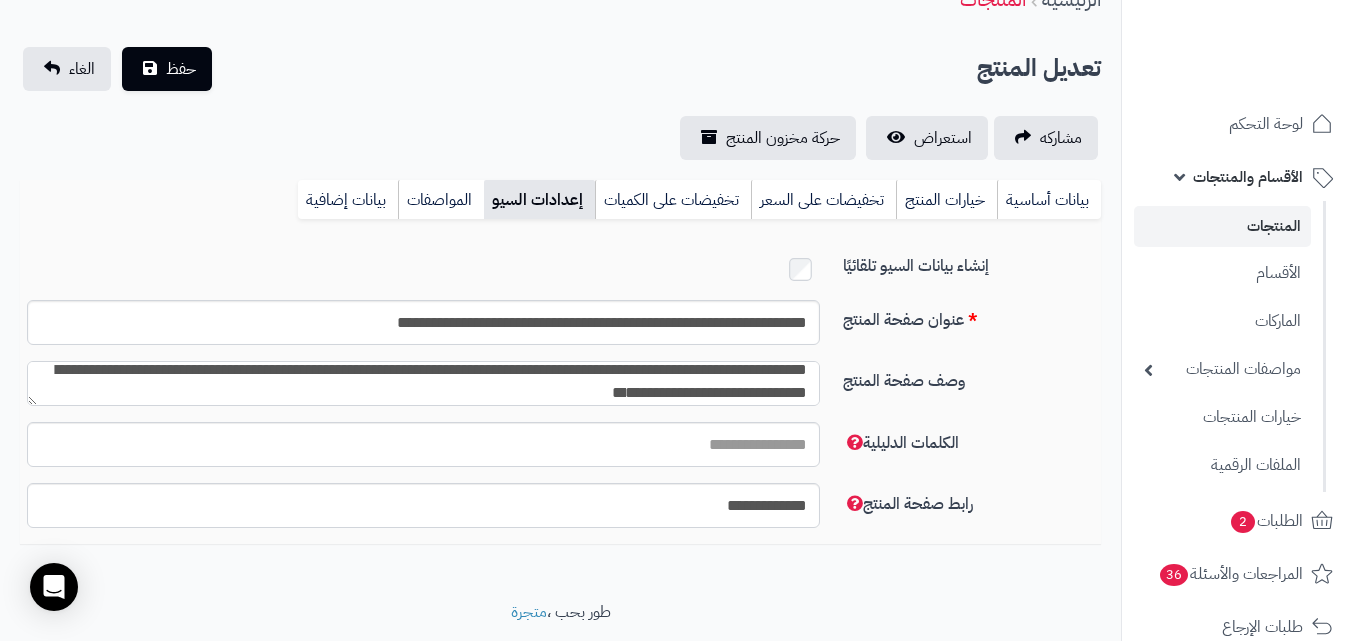 type on "**********" 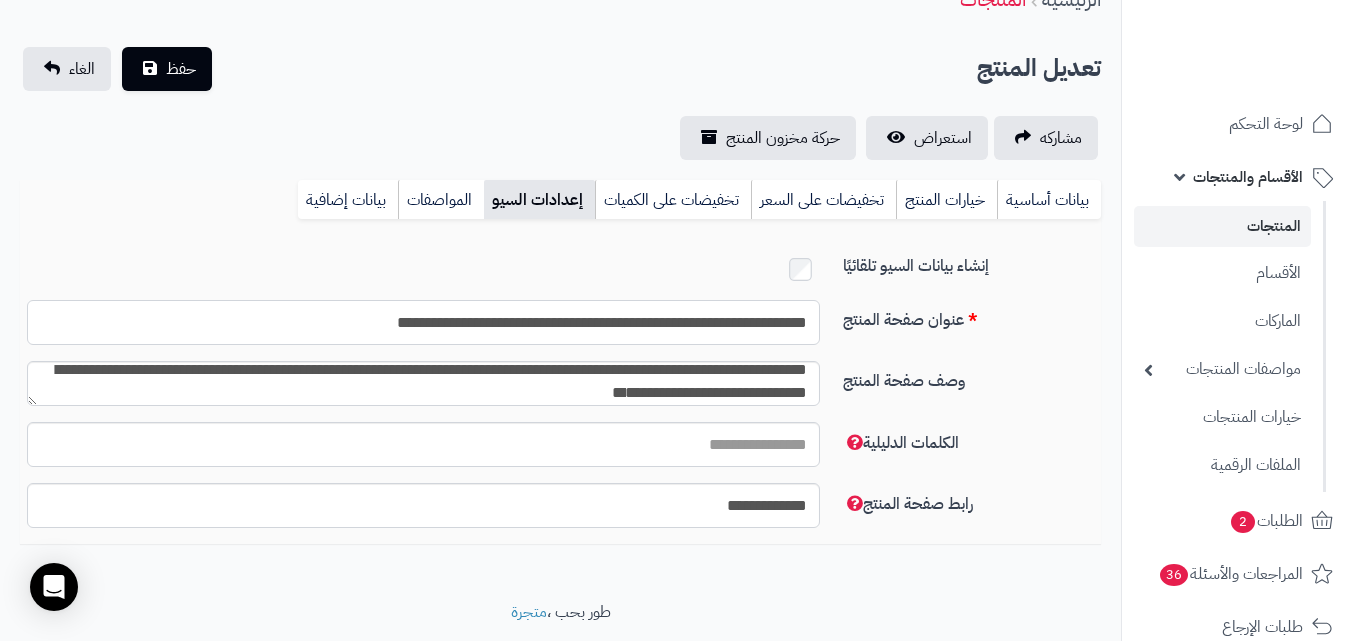 drag, startPoint x: 430, startPoint y: 325, endPoint x: 1056, endPoint y: 325, distance: 626 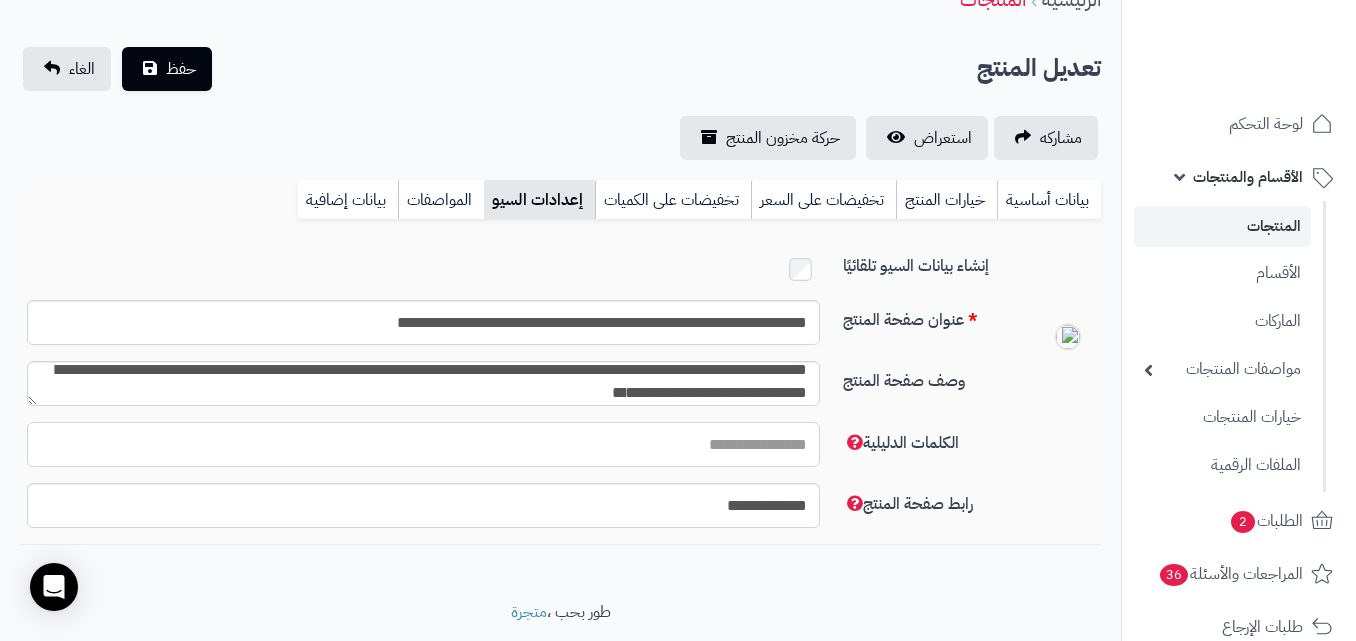 click on "الكلمات الدليلية" at bounding box center (423, 444) 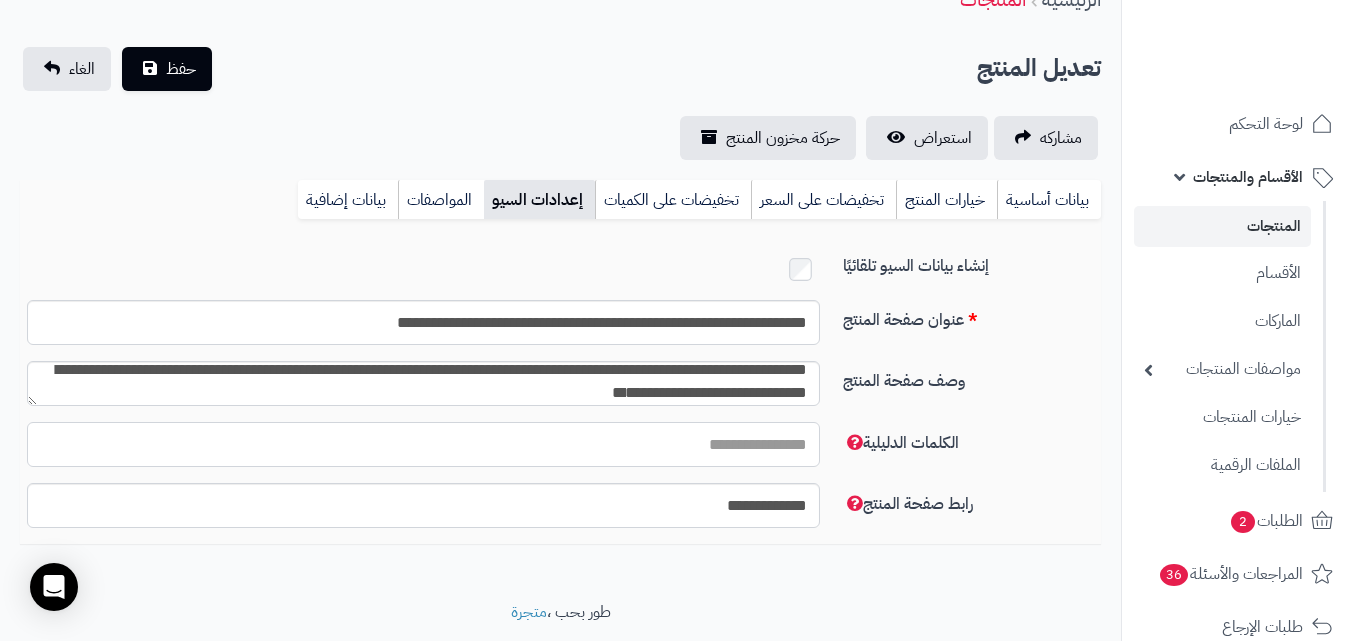 paste on "**********" 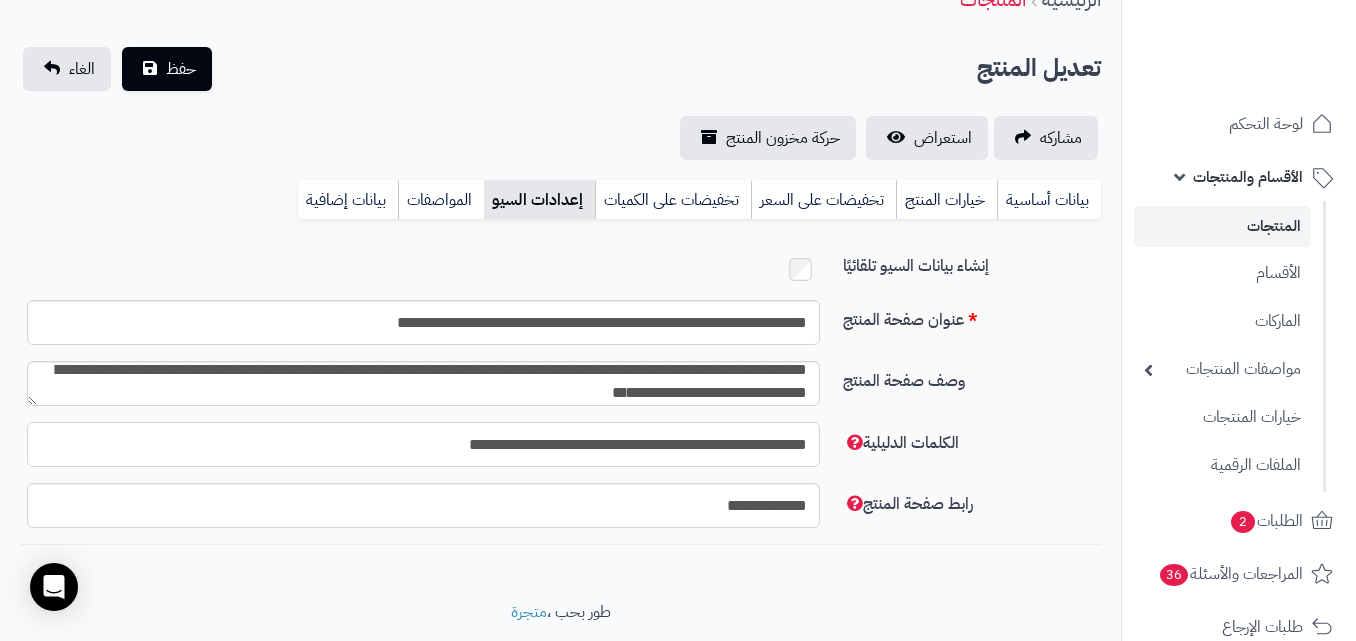 click on "**********" at bounding box center [423, 444] 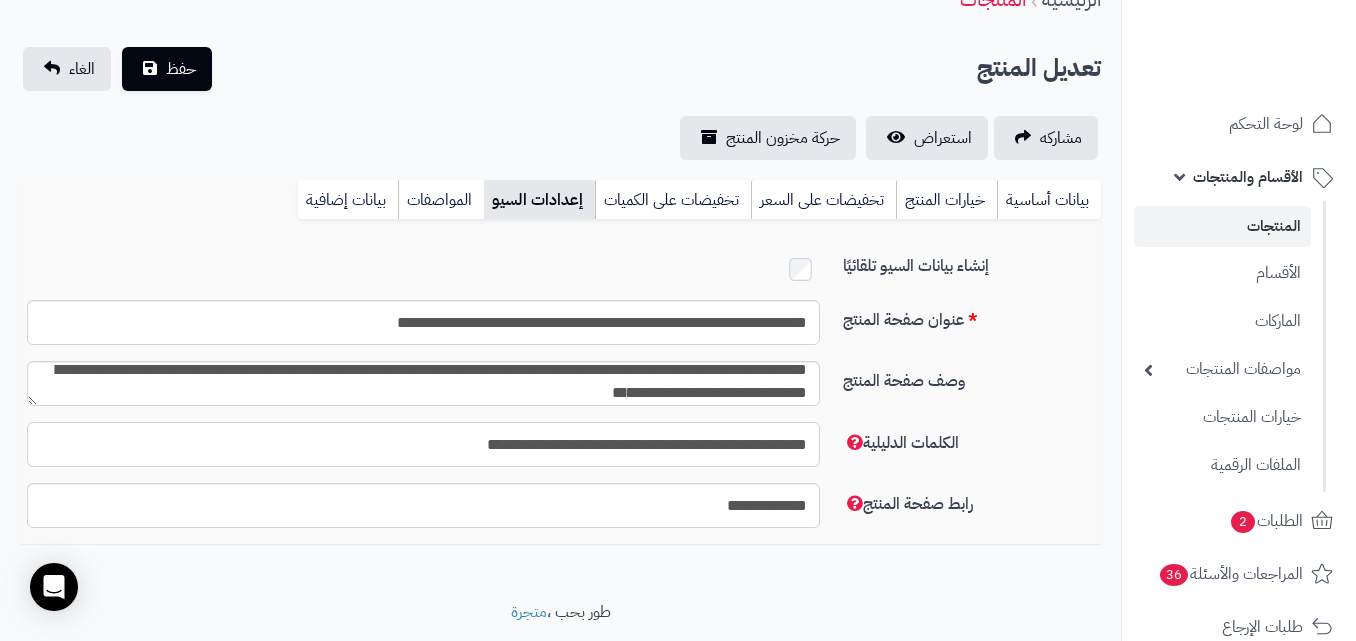 paste on "*" 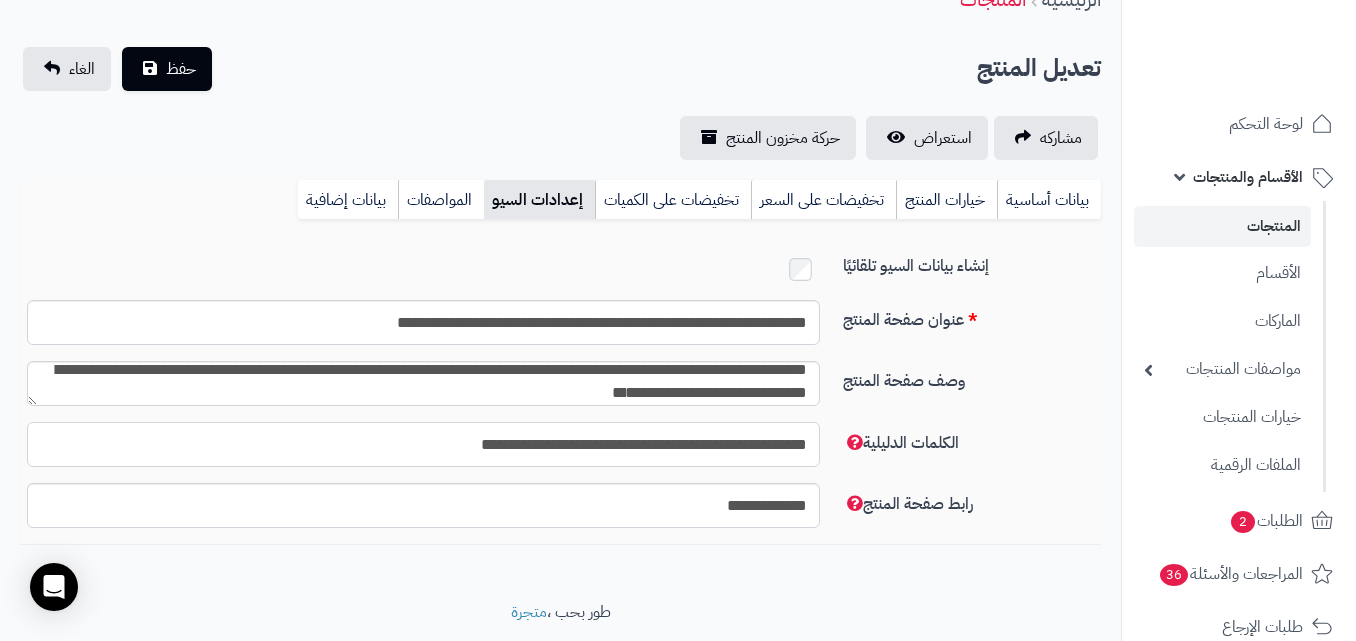 type on "**********" 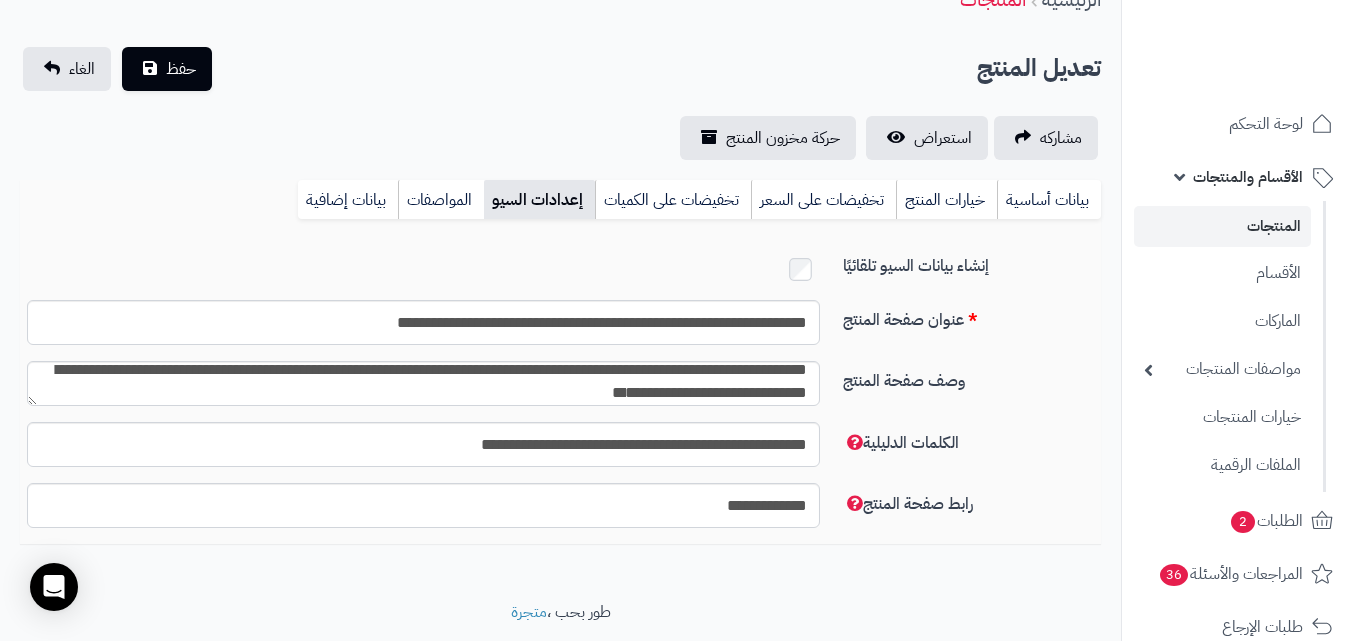 click at bounding box center [423, 269] 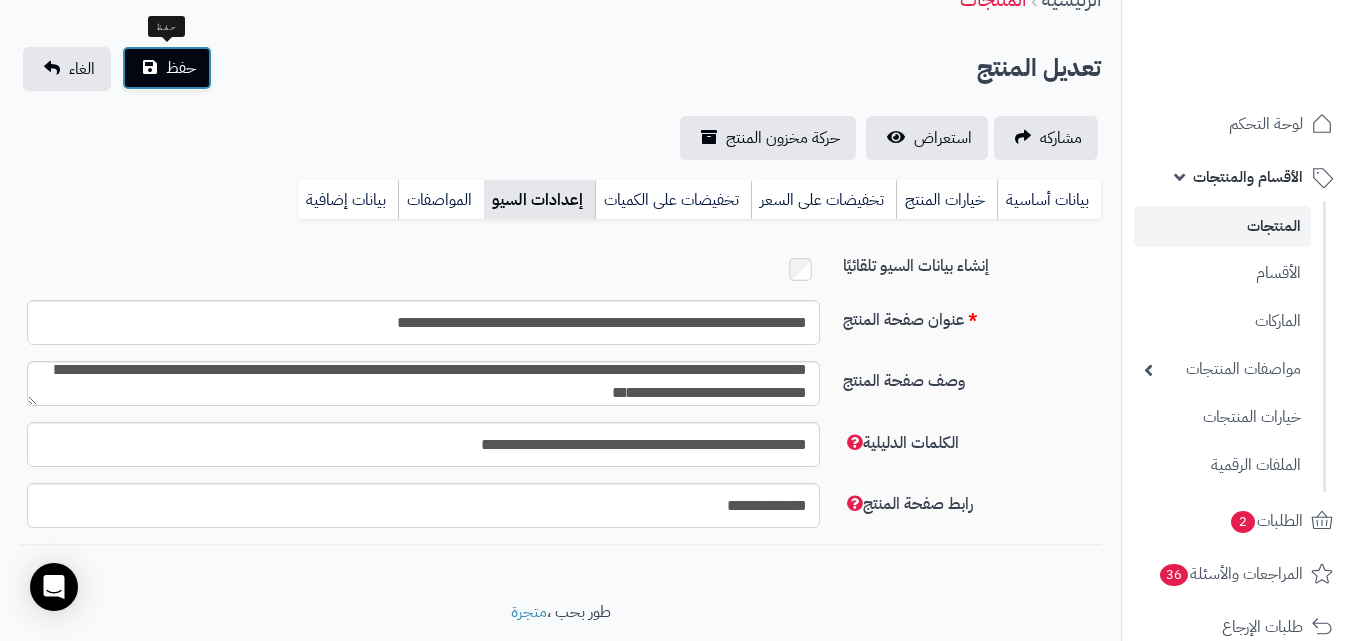 click on "حفظ" at bounding box center (181, 68) 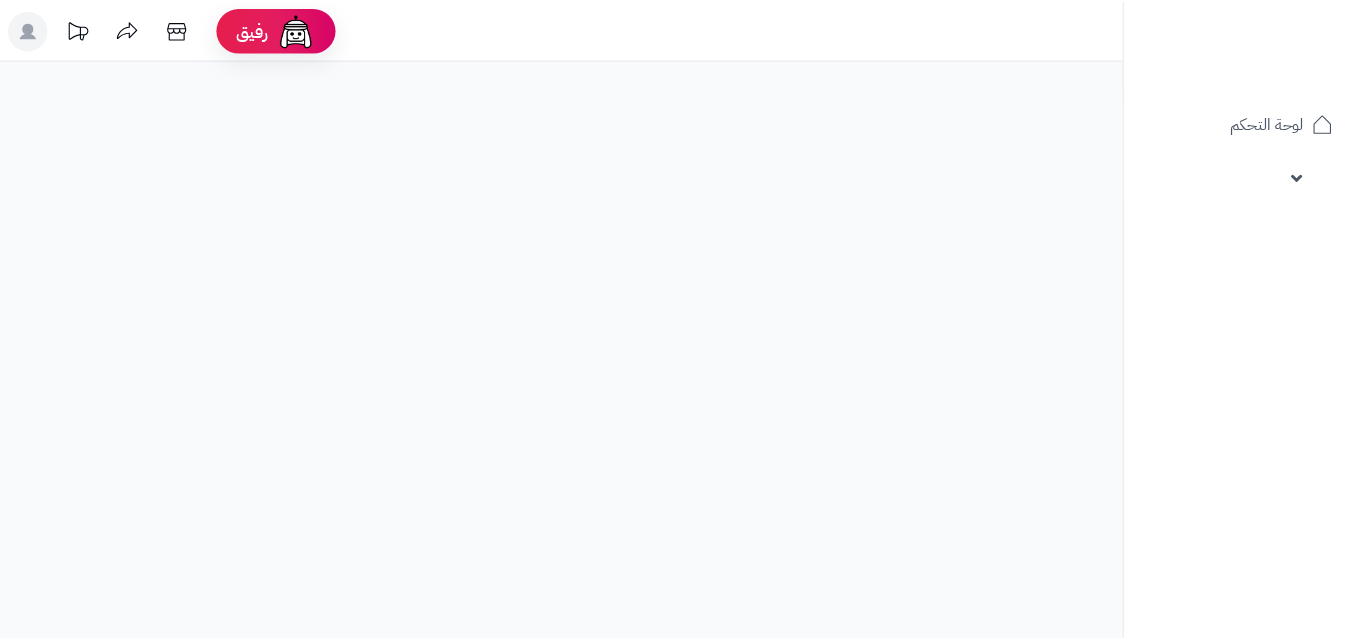 scroll, scrollTop: 0, scrollLeft: 0, axis: both 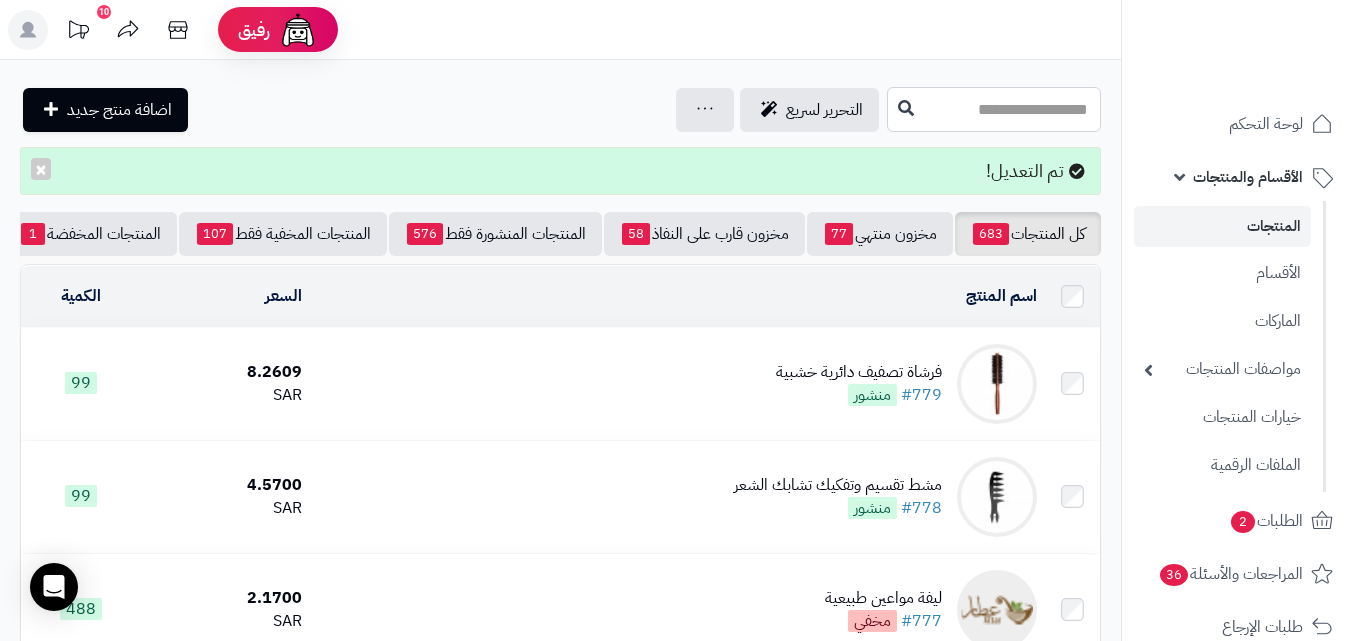 click at bounding box center [994, 109] 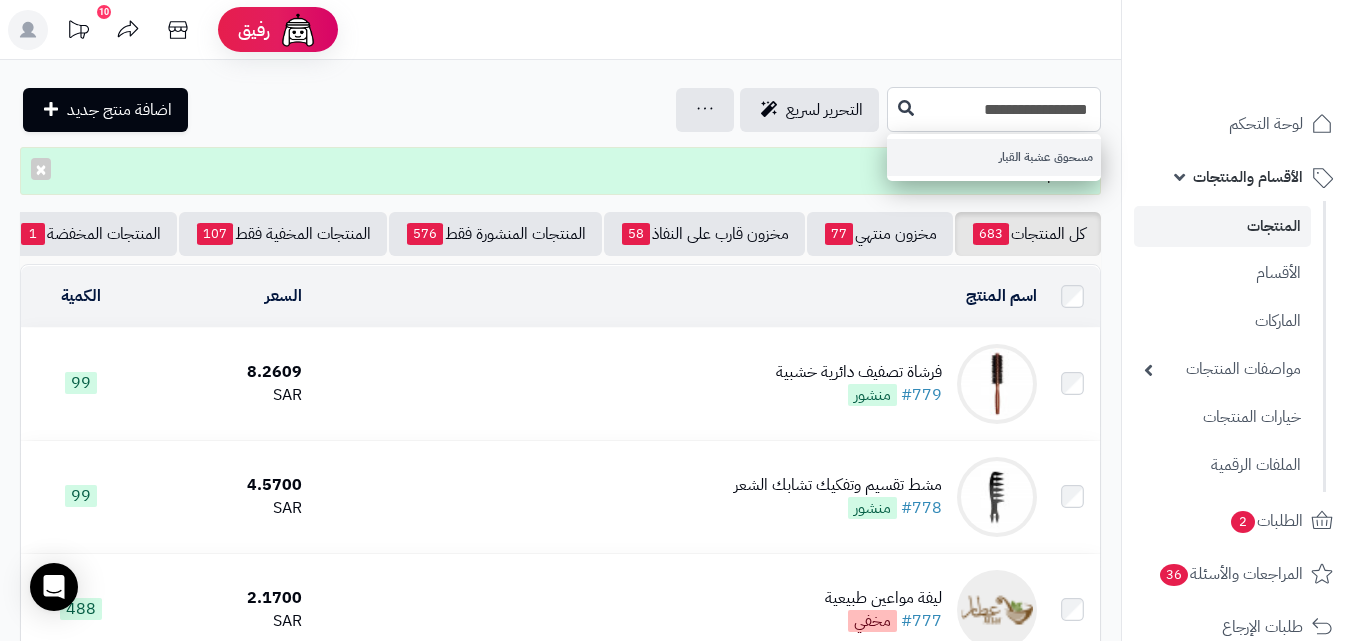 type on "**********" 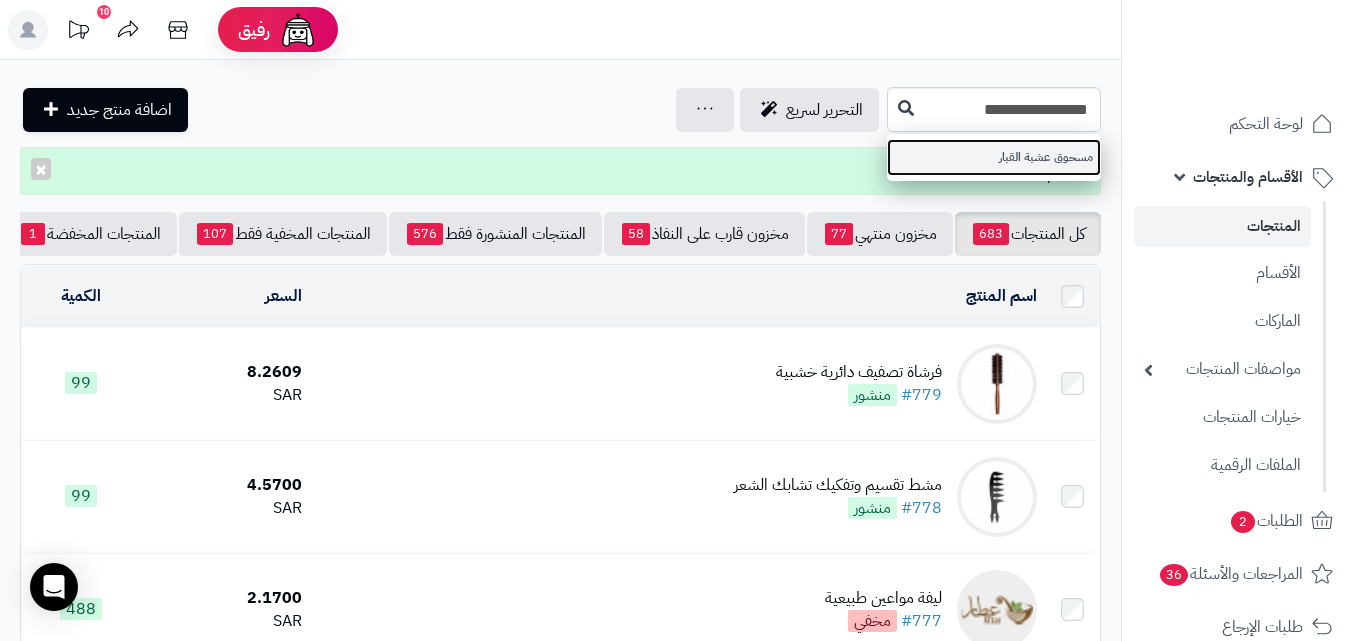 click on "مسحوق عشبة القبار" at bounding box center (994, 157) 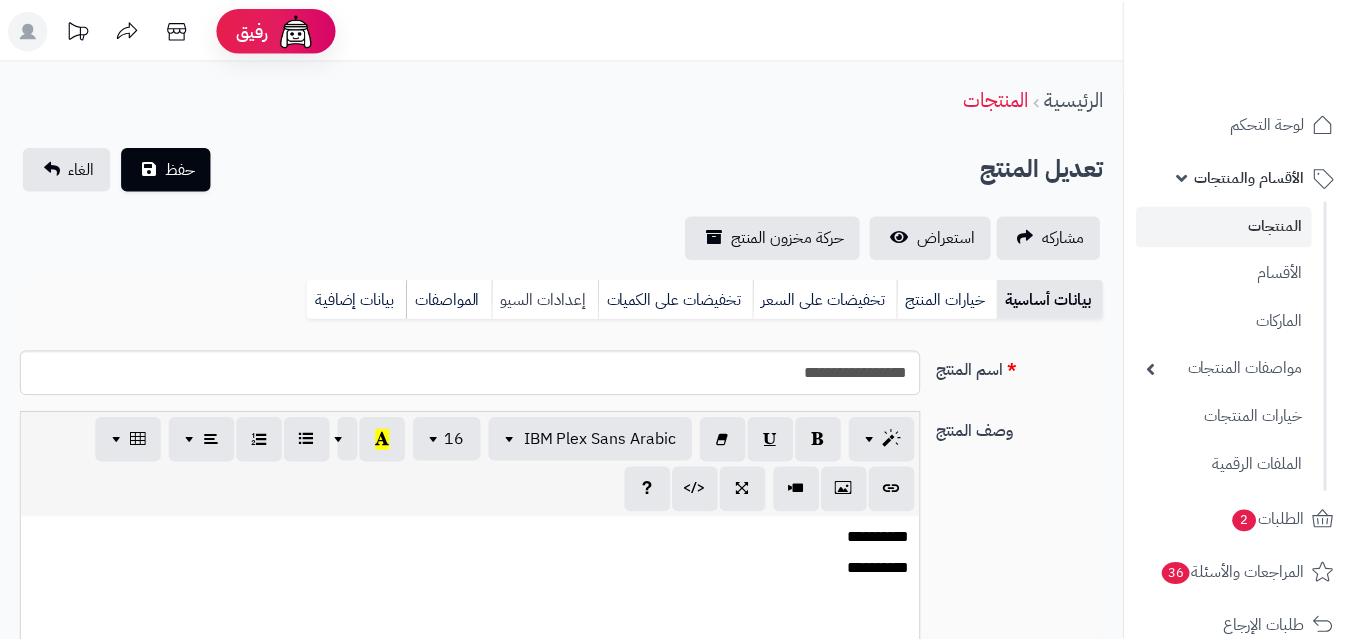 scroll, scrollTop: 0, scrollLeft: 0, axis: both 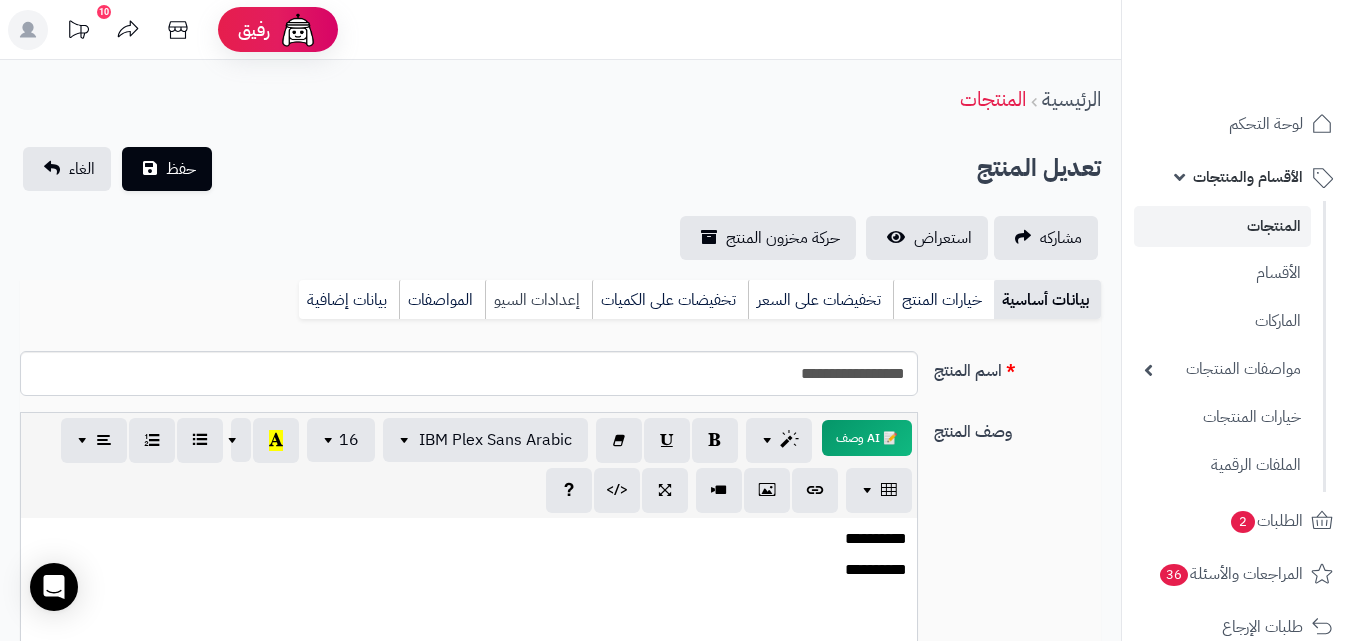click on "إعدادات السيو" at bounding box center (538, 300) 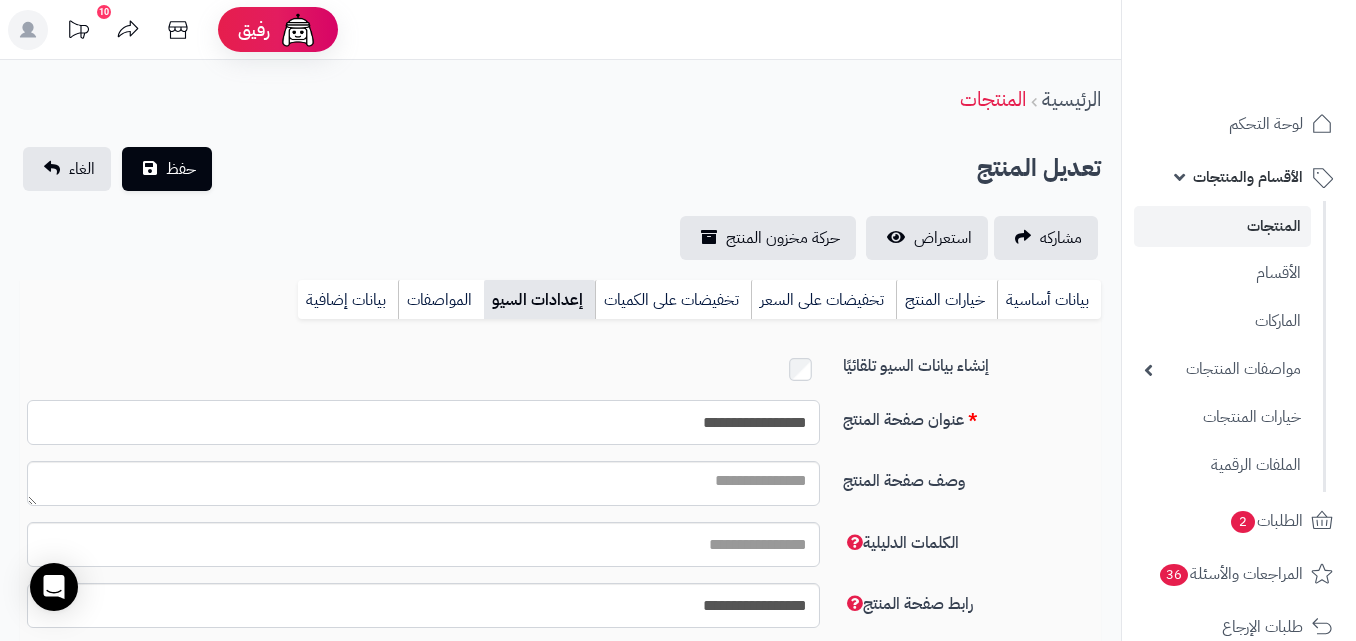 click on "**********" at bounding box center (423, 422) 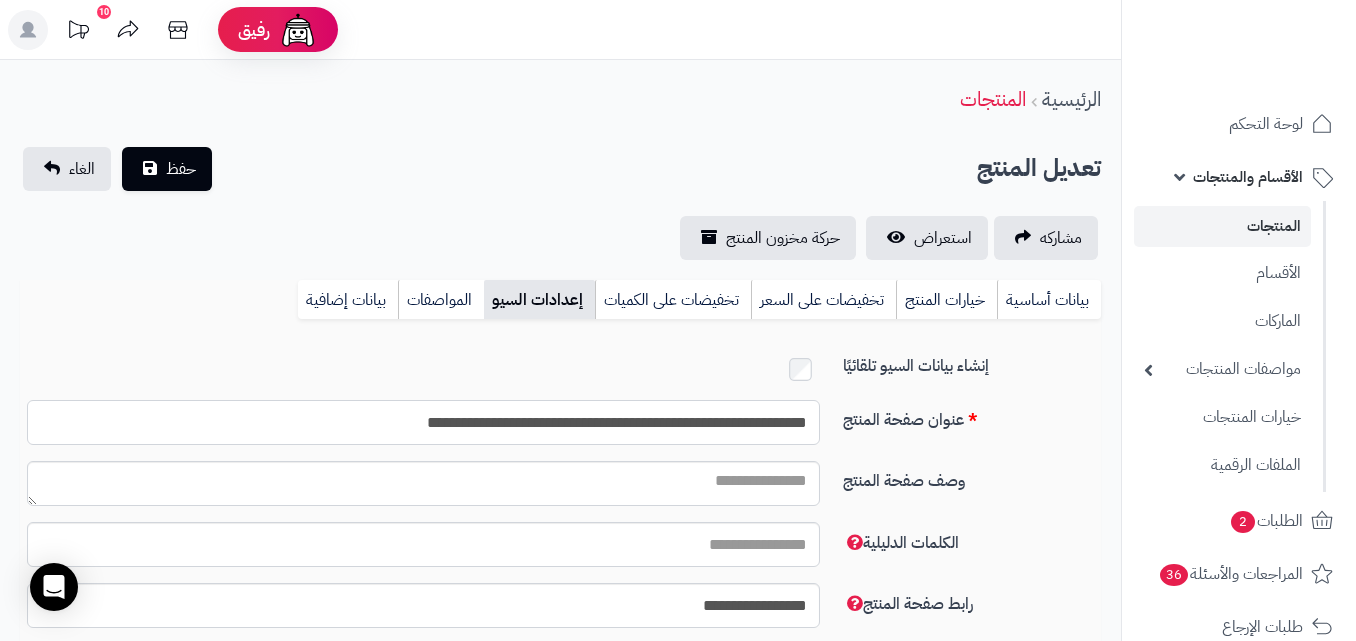 type on "**********" 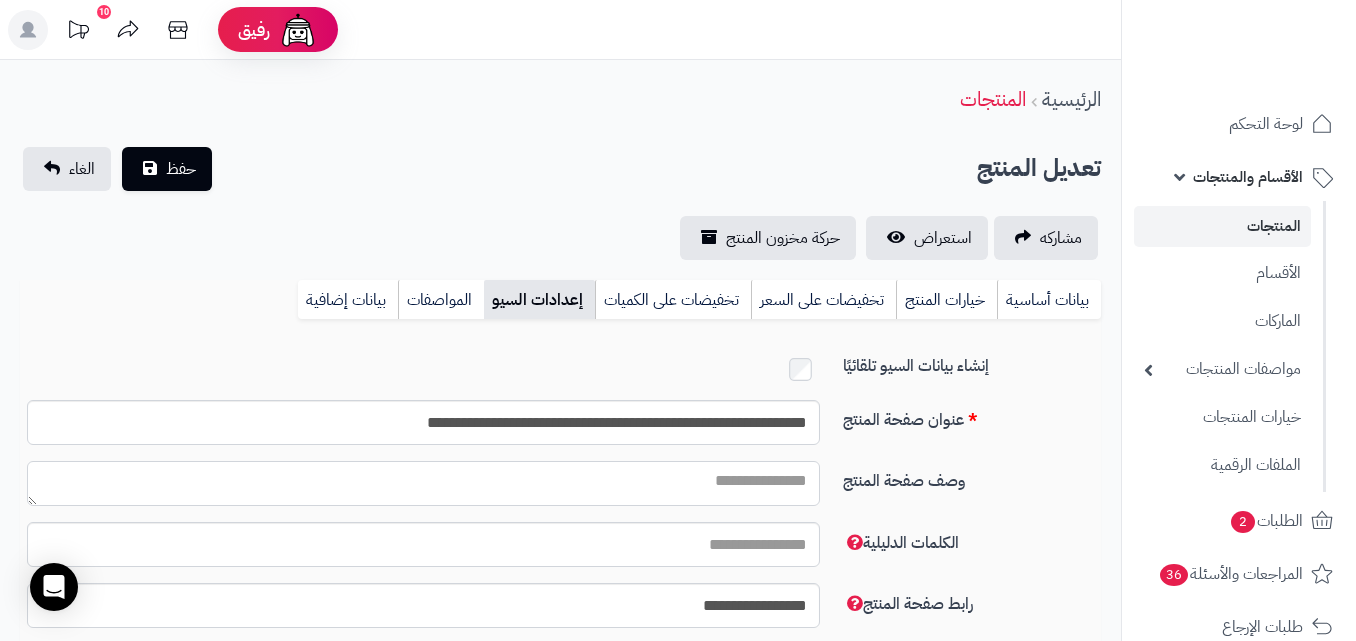 click on "وصف صفحة المنتج" at bounding box center [423, 483] 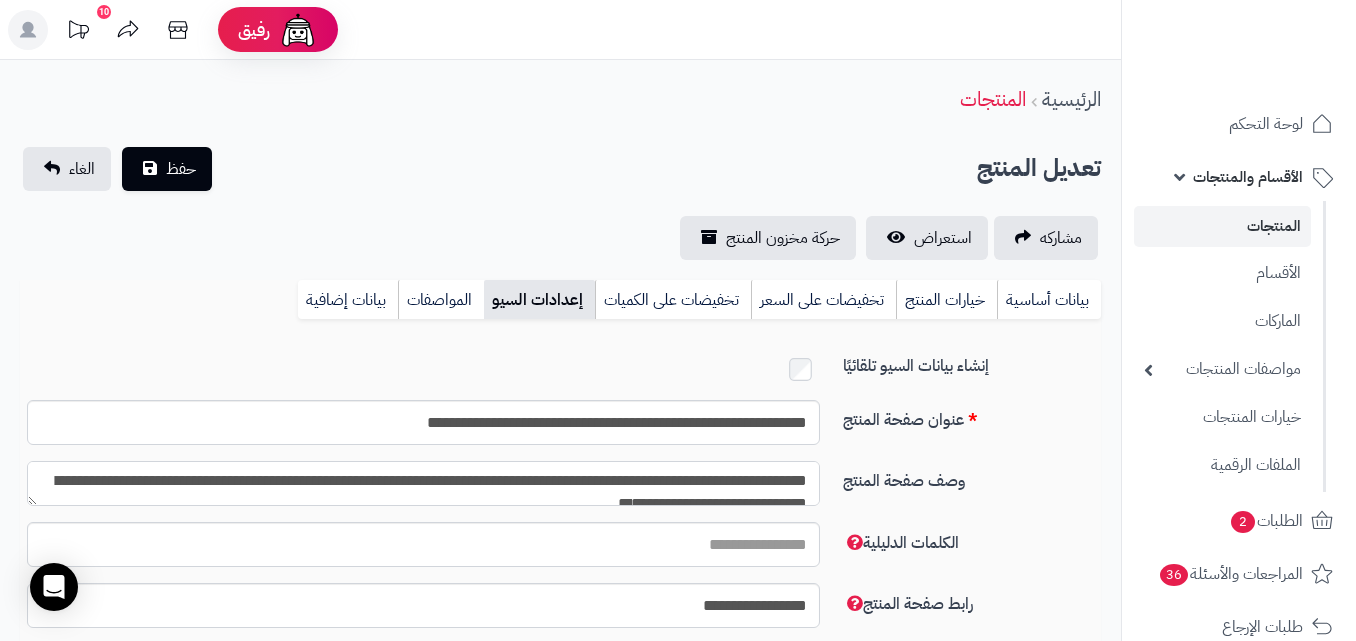 scroll, scrollTop: 11, scrollLeft: 0, axis: vertical 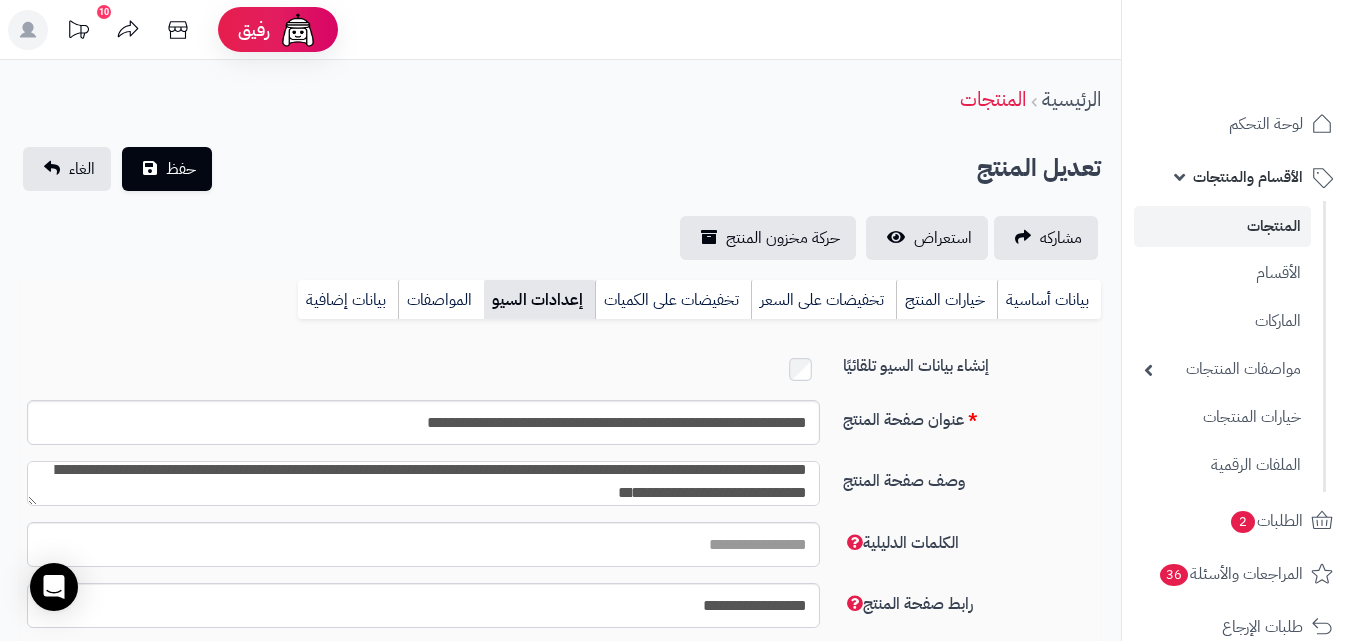 type on "**********" 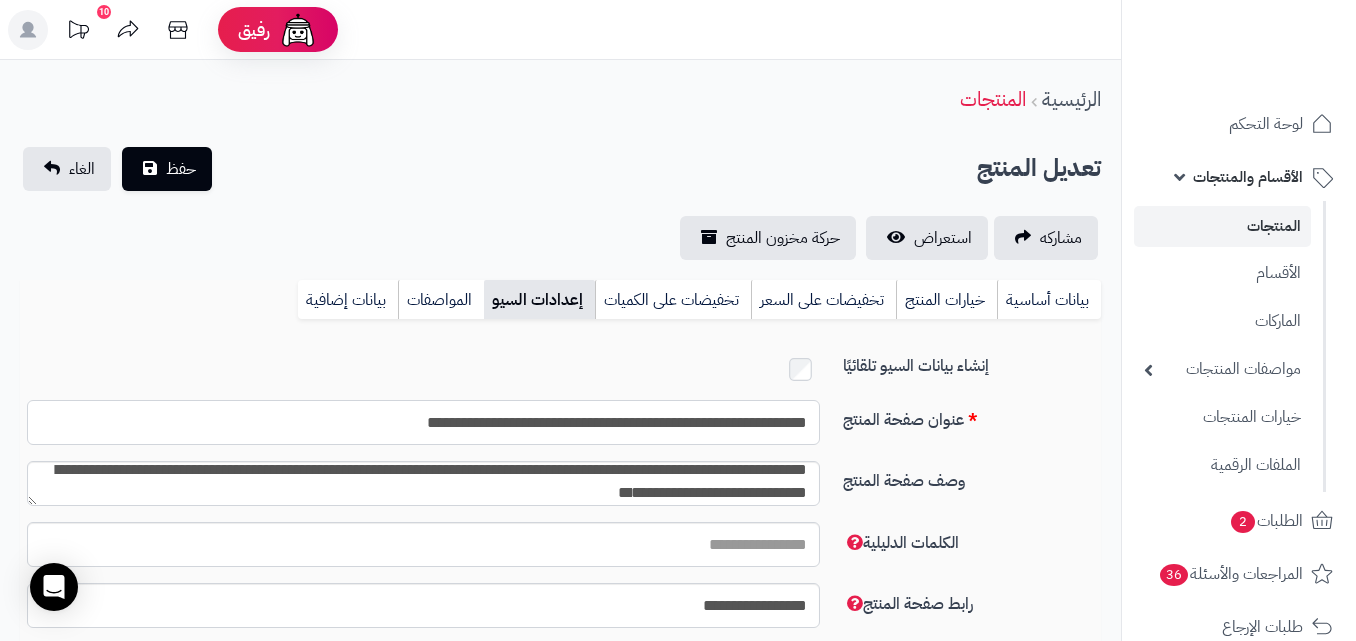 drag, startPoint x: 477, startPoint y: 419, endPoint x: 864, endPoint y: 395, distance: 387.74347 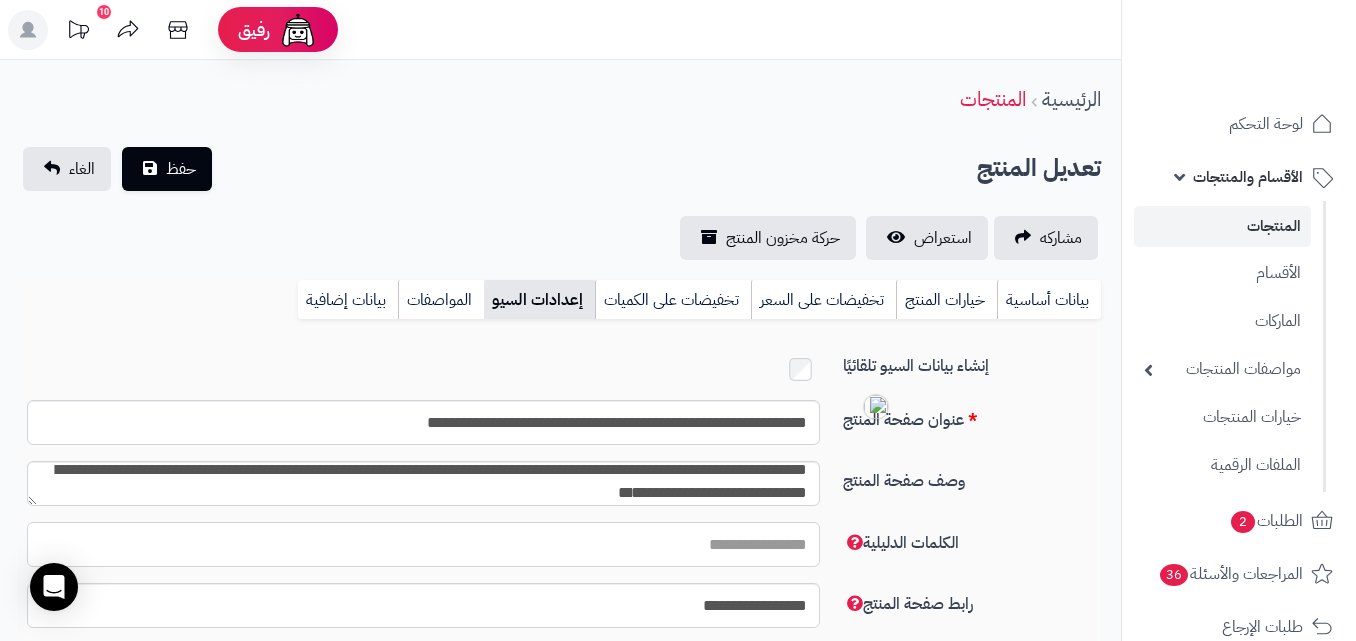 click on "الكلمات الدليلية" at bounding box center [423, 544] 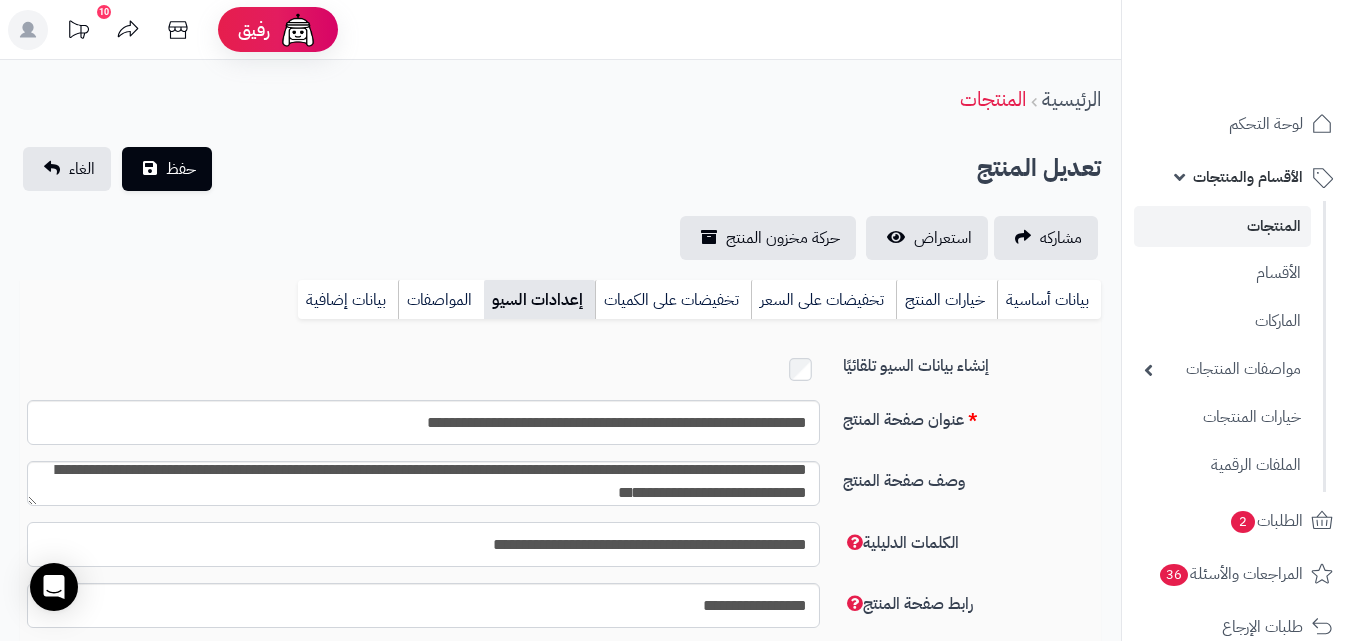 click on "**********" at bounding box center (423, 544) 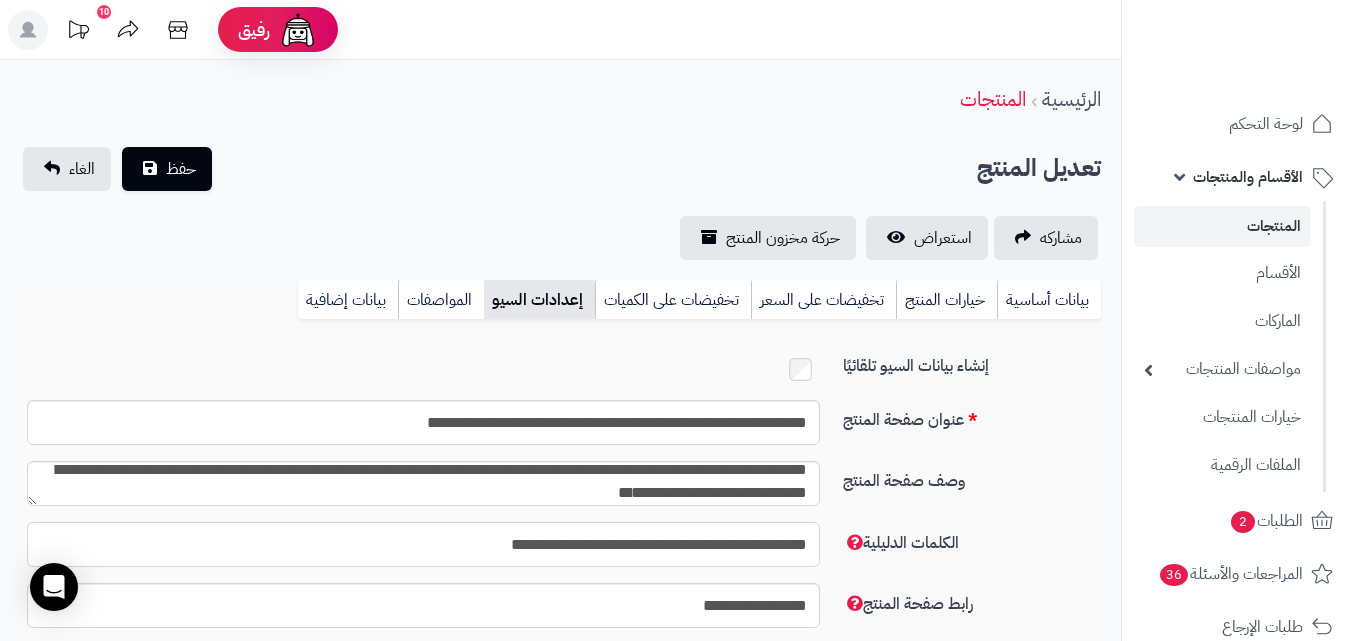 paste on "*" 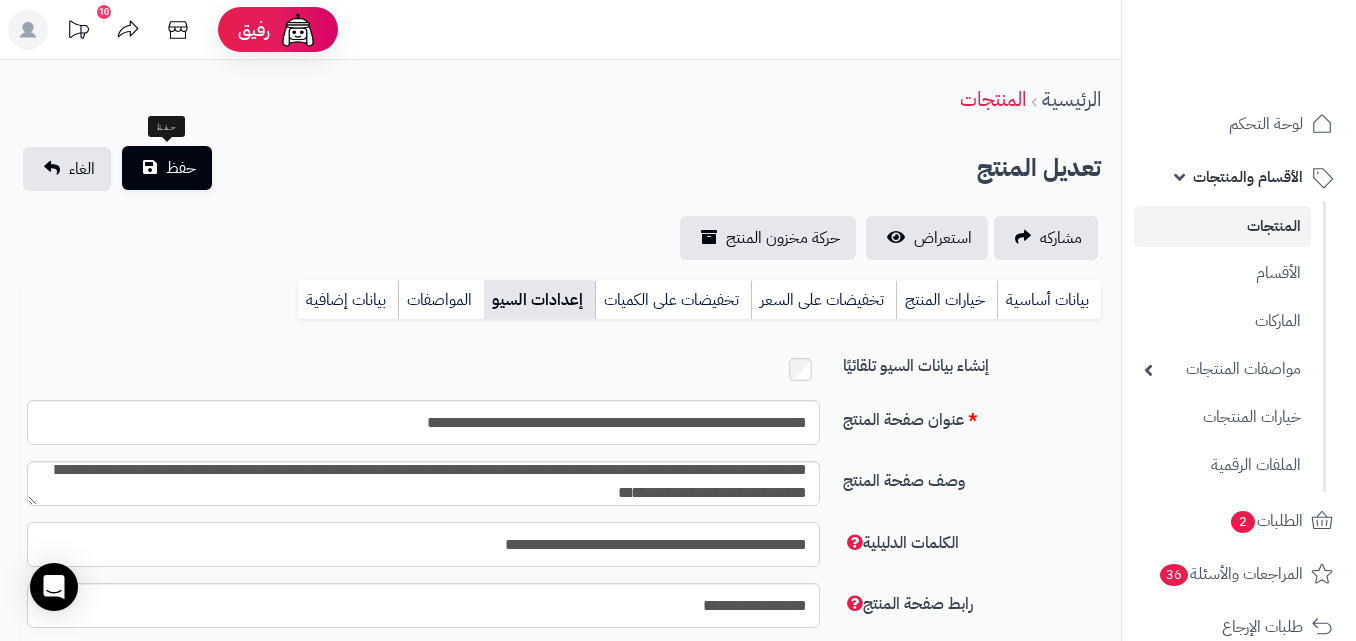 type on "**********" 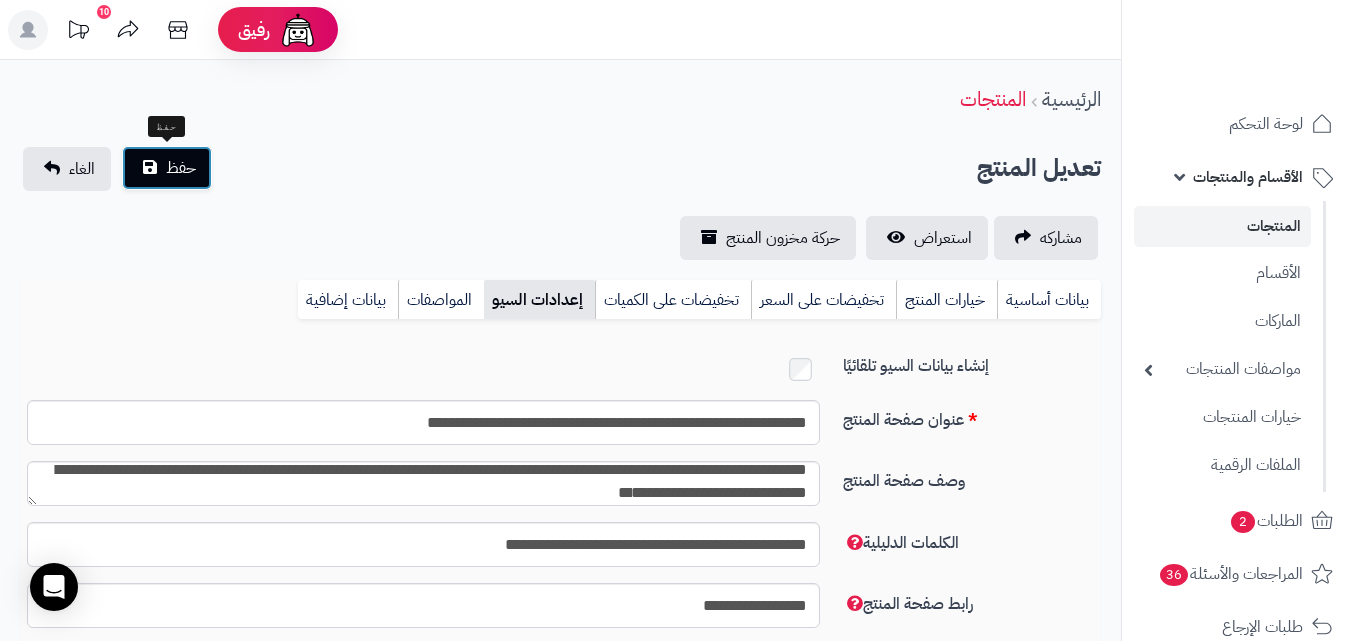 click on "حفظ" at bounding box center [181, 168] 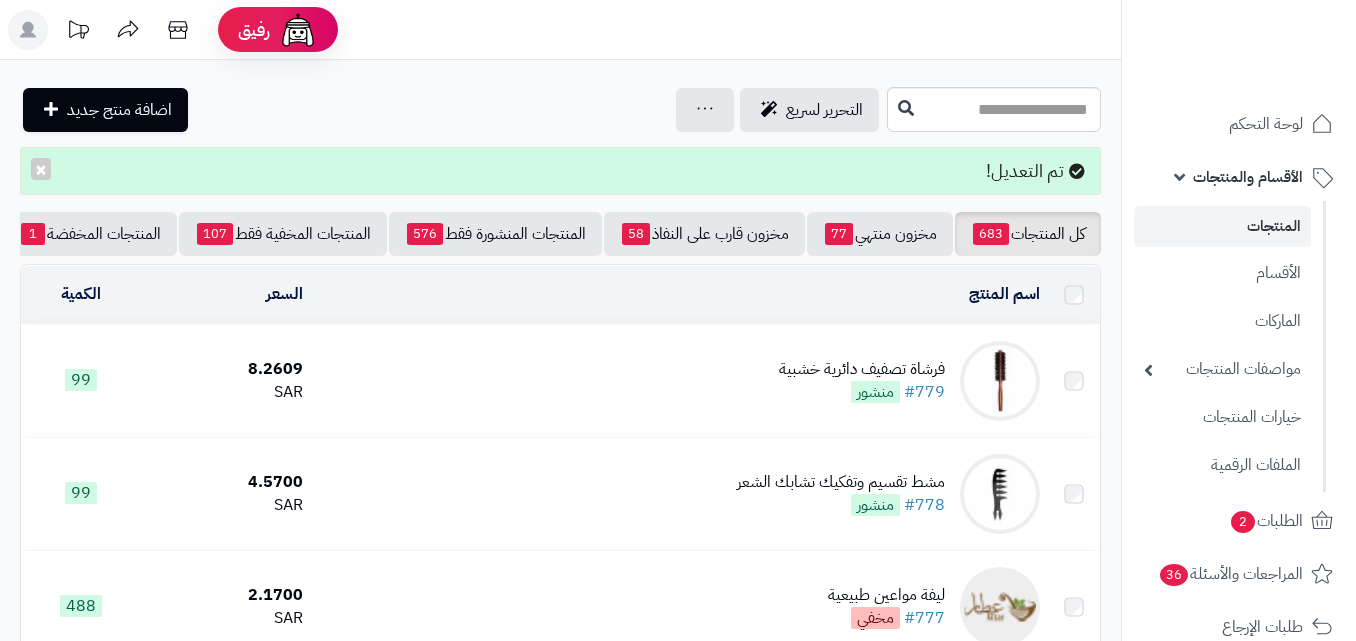 scroll, scrollTop: 0, scrollLeft: 0, axis: both 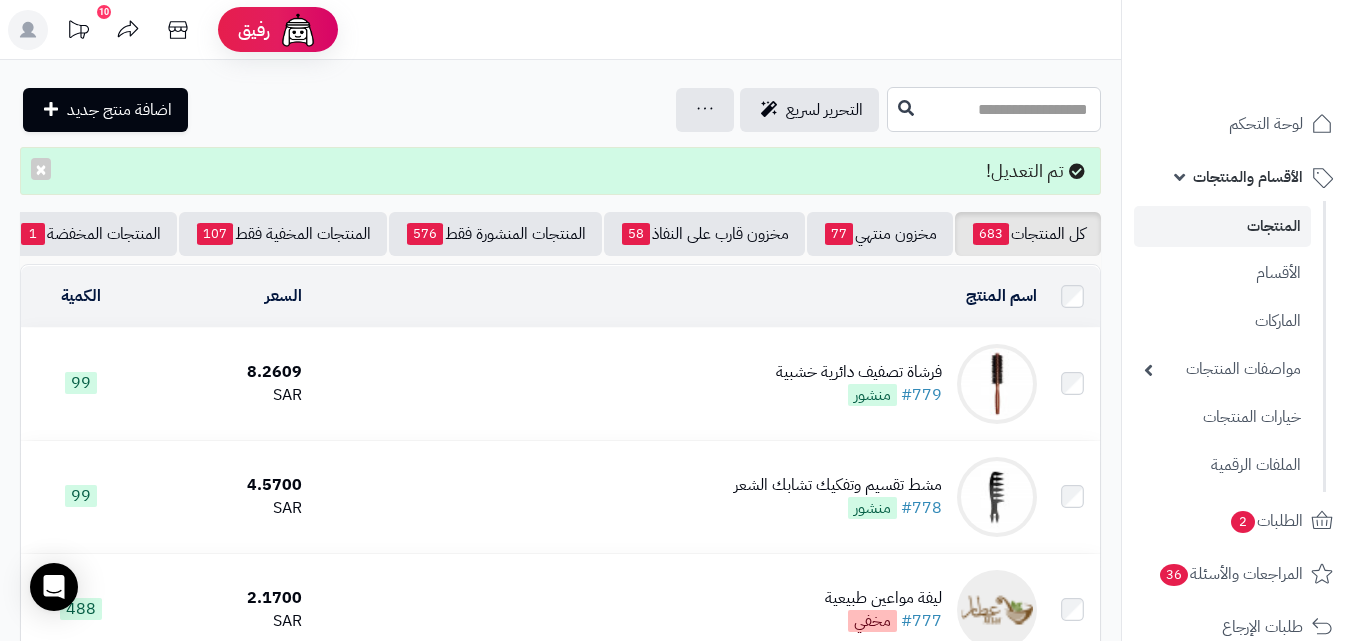 click at bounding box center [994, 109] 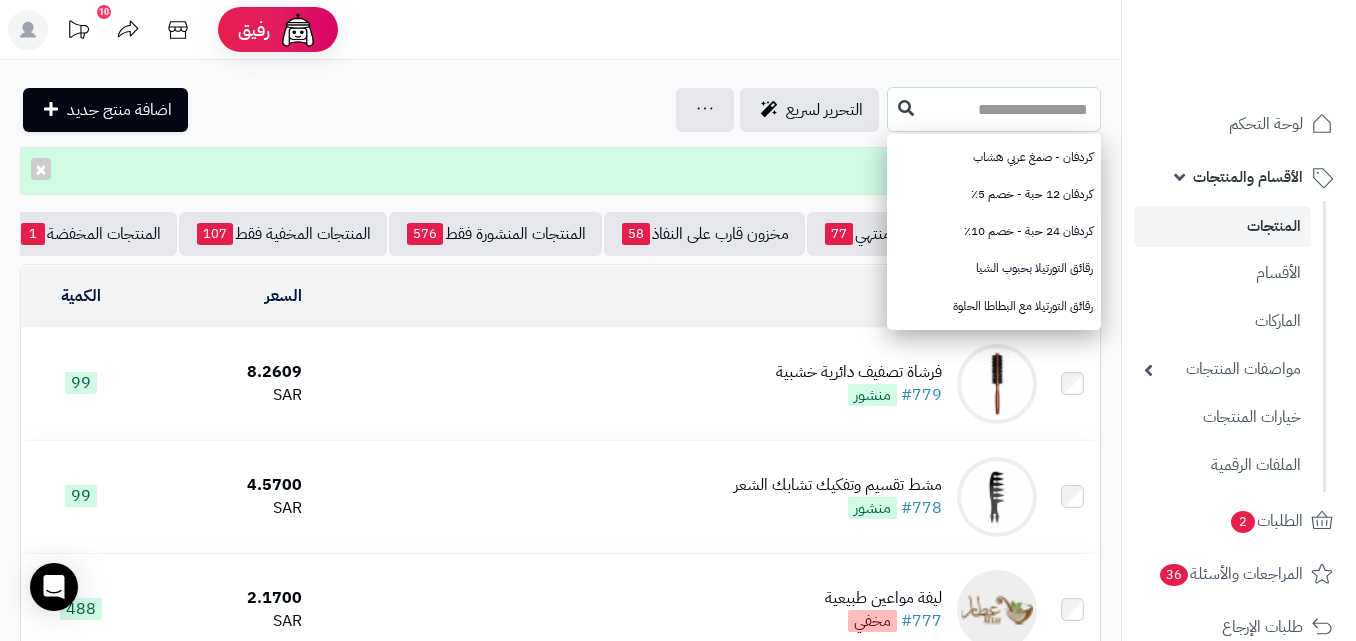 paste on "**********" 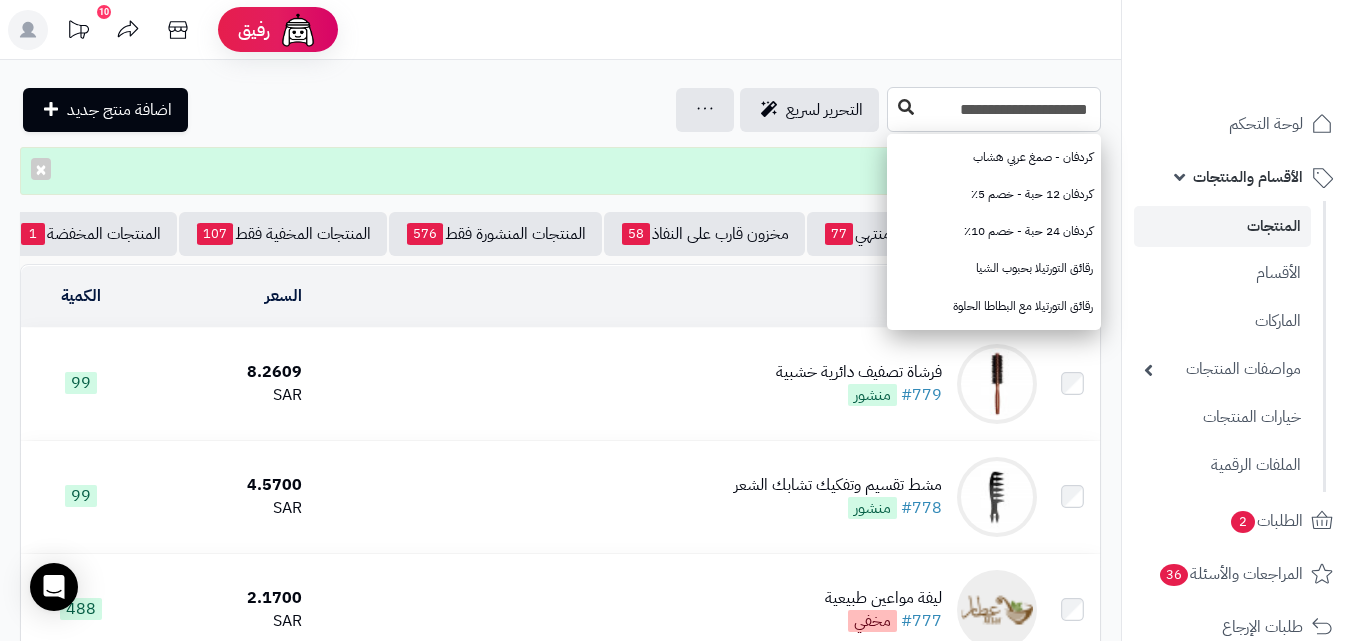 type on "**********" 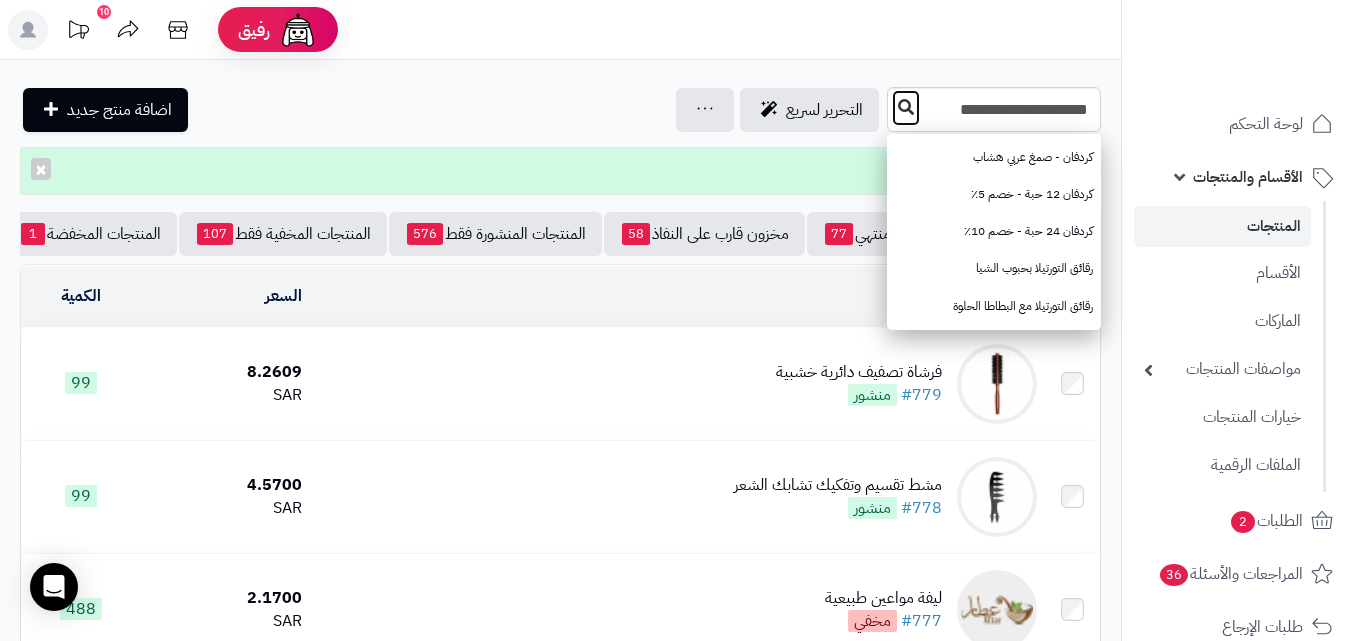 click at bounding box center (906, 107) 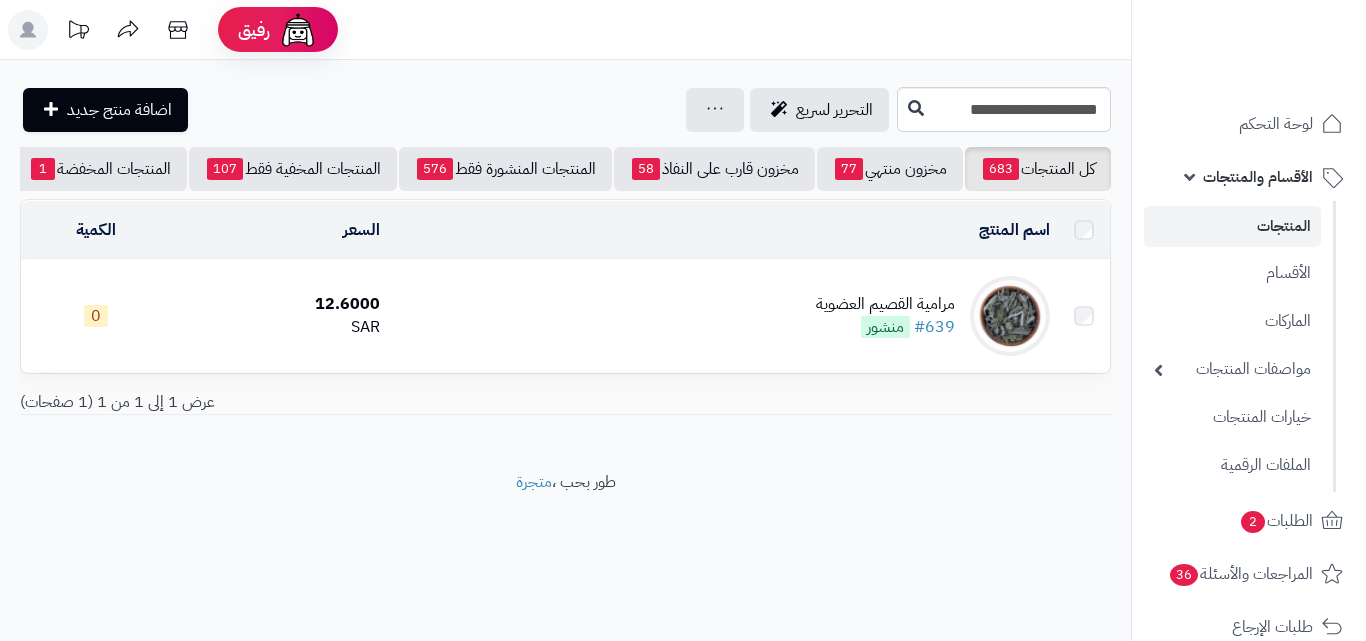 scroll, scrollTop: 0, scrollLeft: 0, axis: both 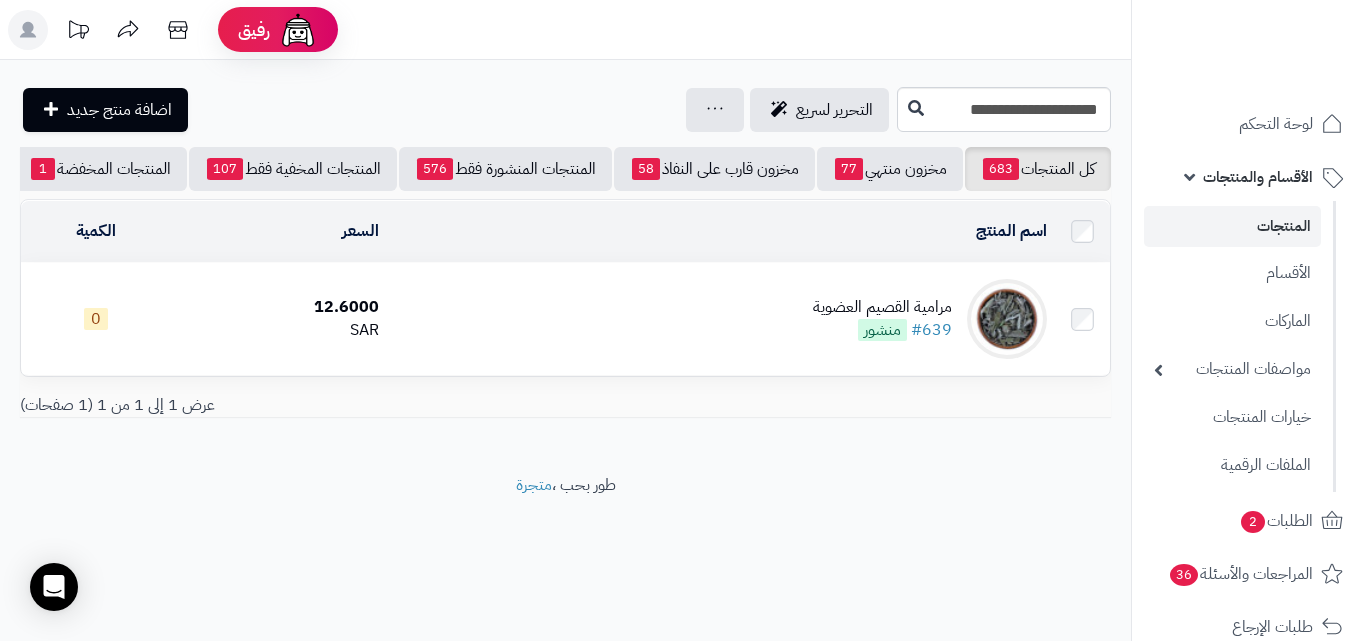 click at bounding box center [1007, 319] 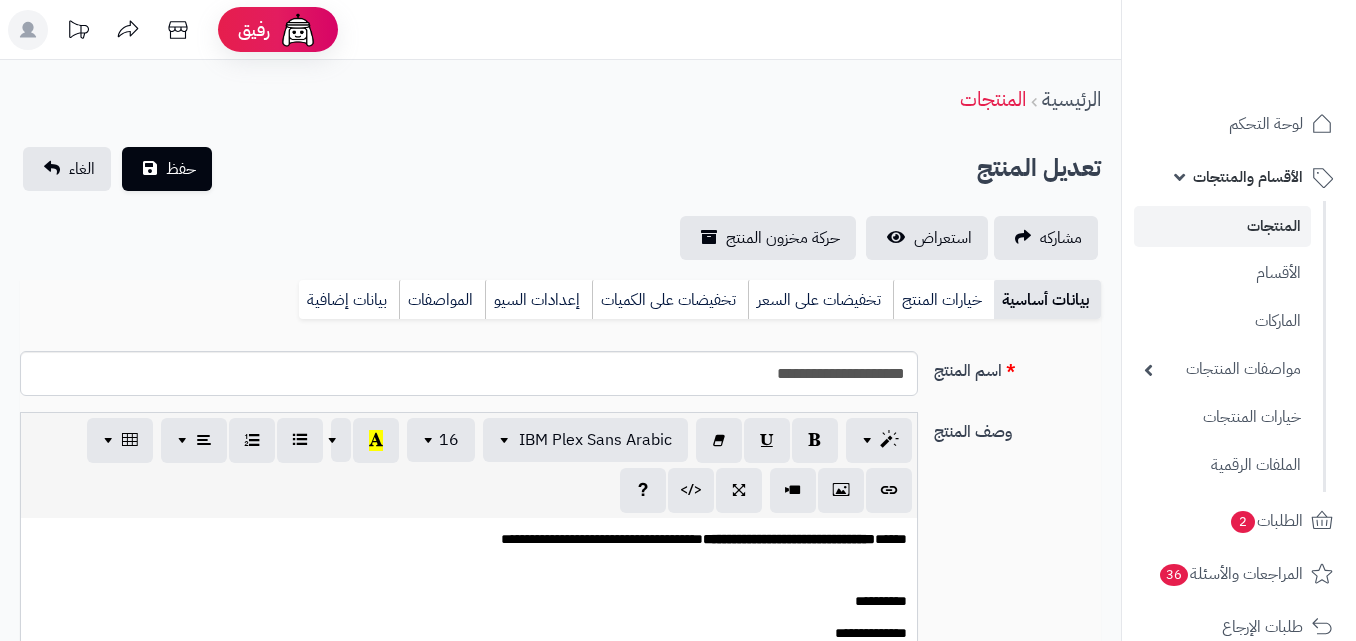 scroll, scrollTop: 0, scrollLeft: 0, axis: both 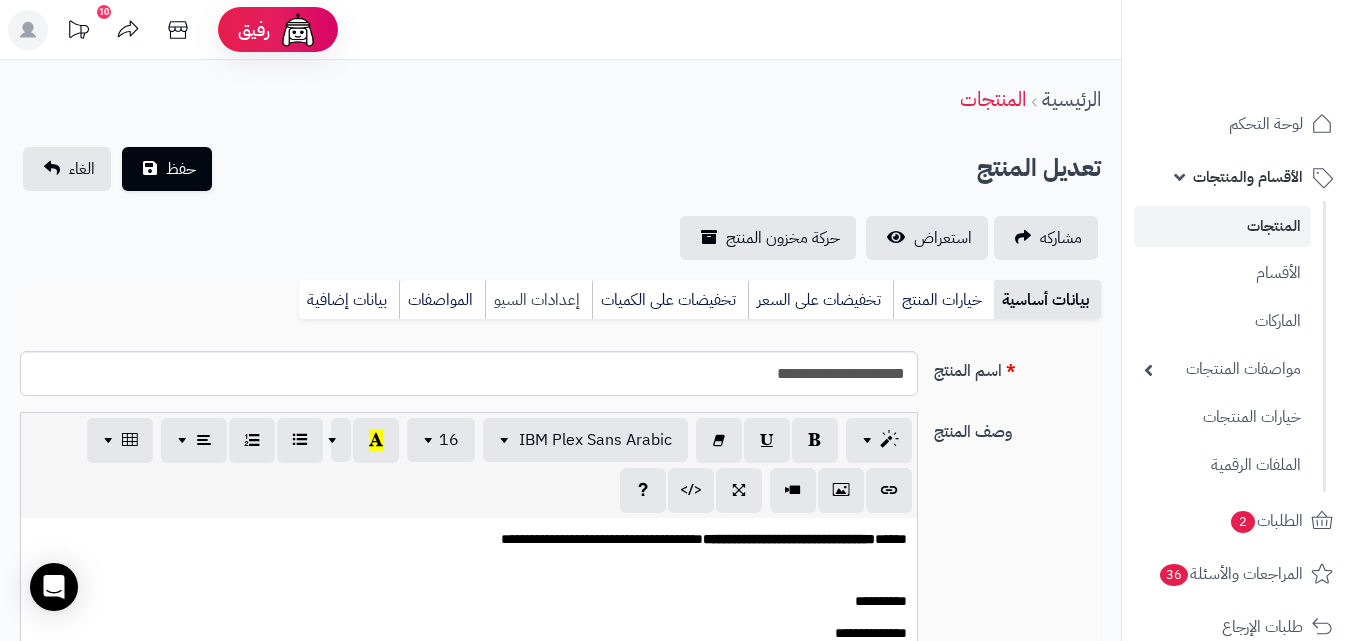 click on "إعدادات السيو" at bounding box center (538, 300) 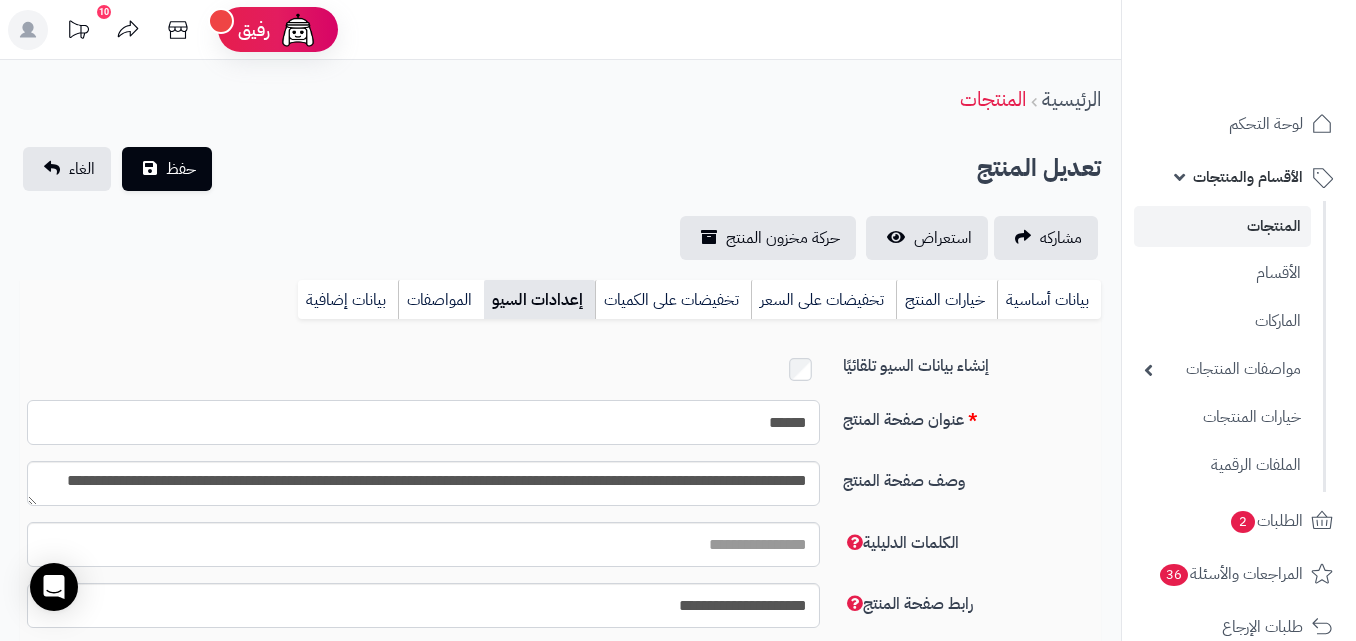 click on "******" at bounding box center (423, 422) 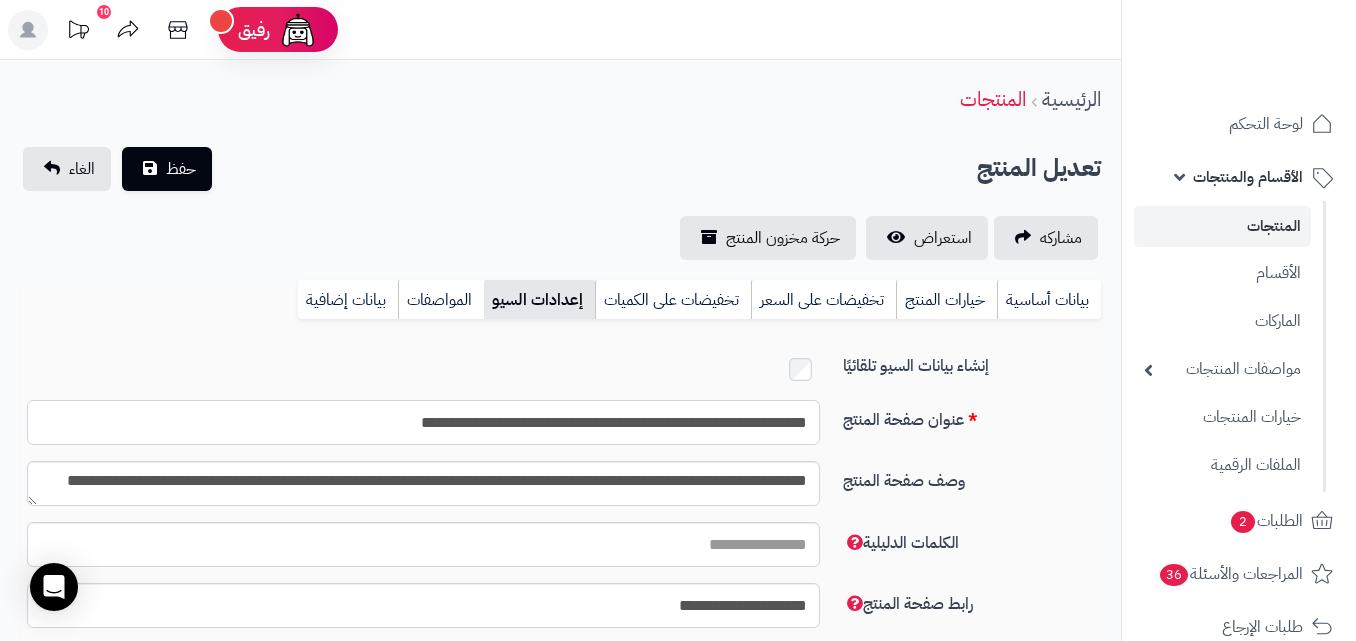 type on "**********" 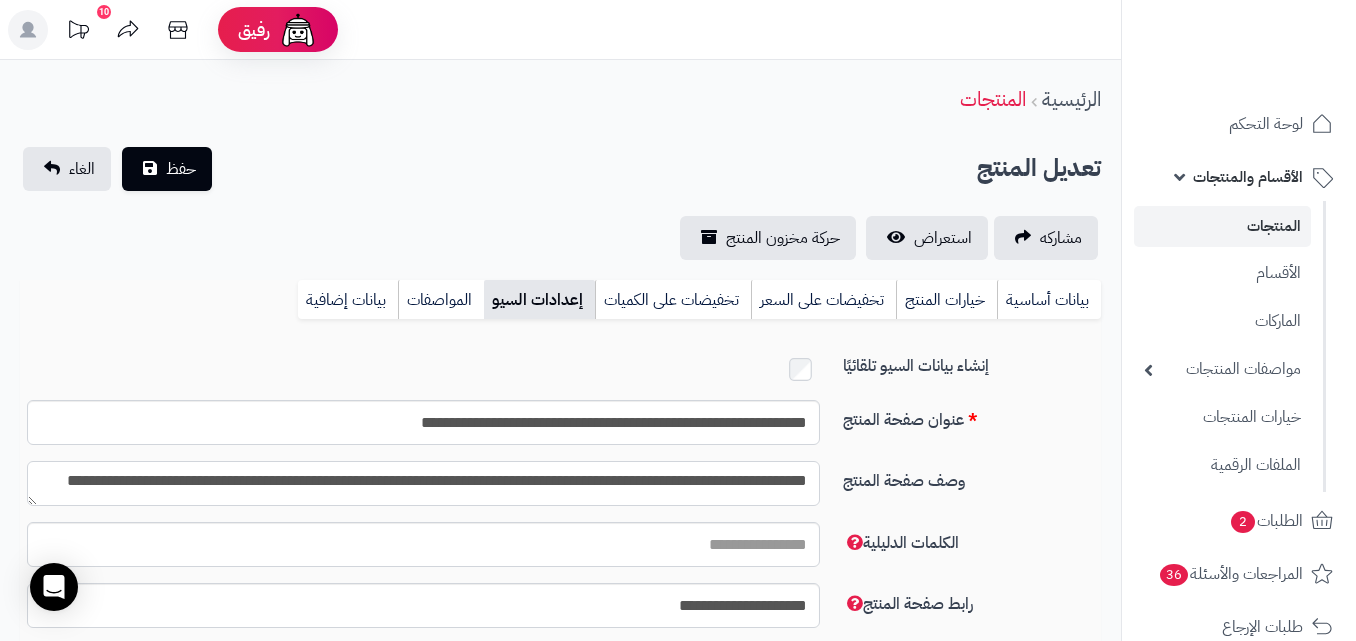 click on "**********" at bounding box center [423, 483] 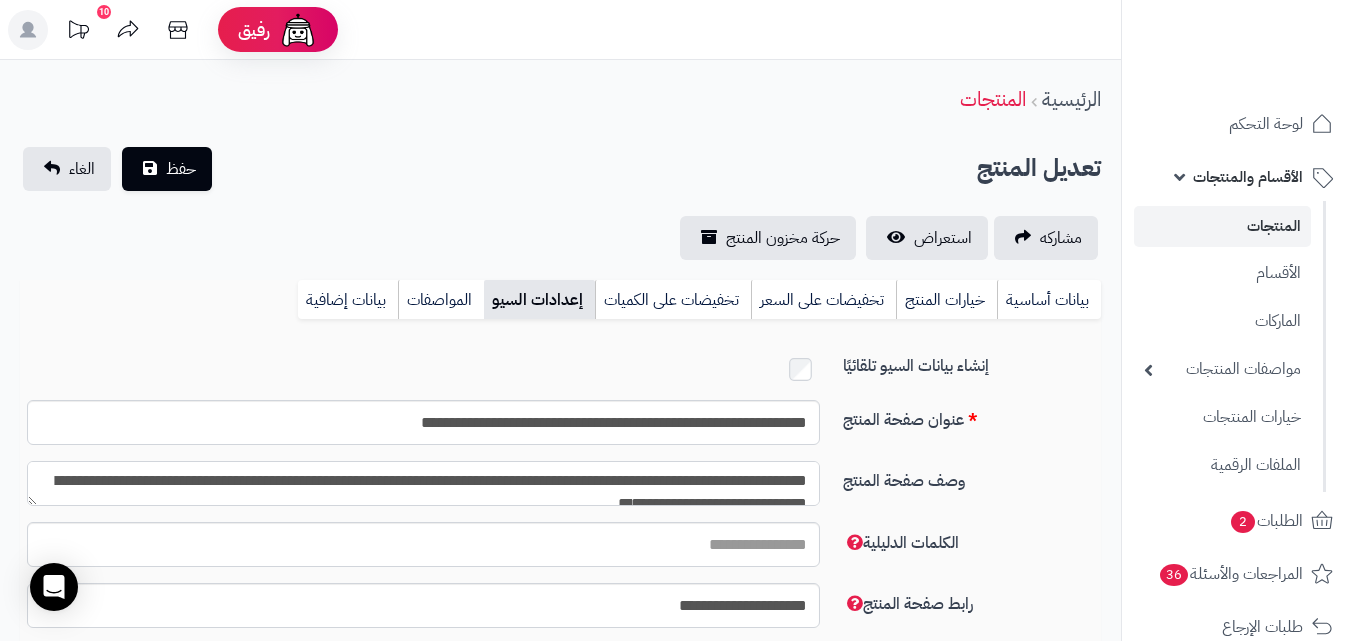 scroll, scrollTop: 11, scrollLeft: 0, axis: vertical 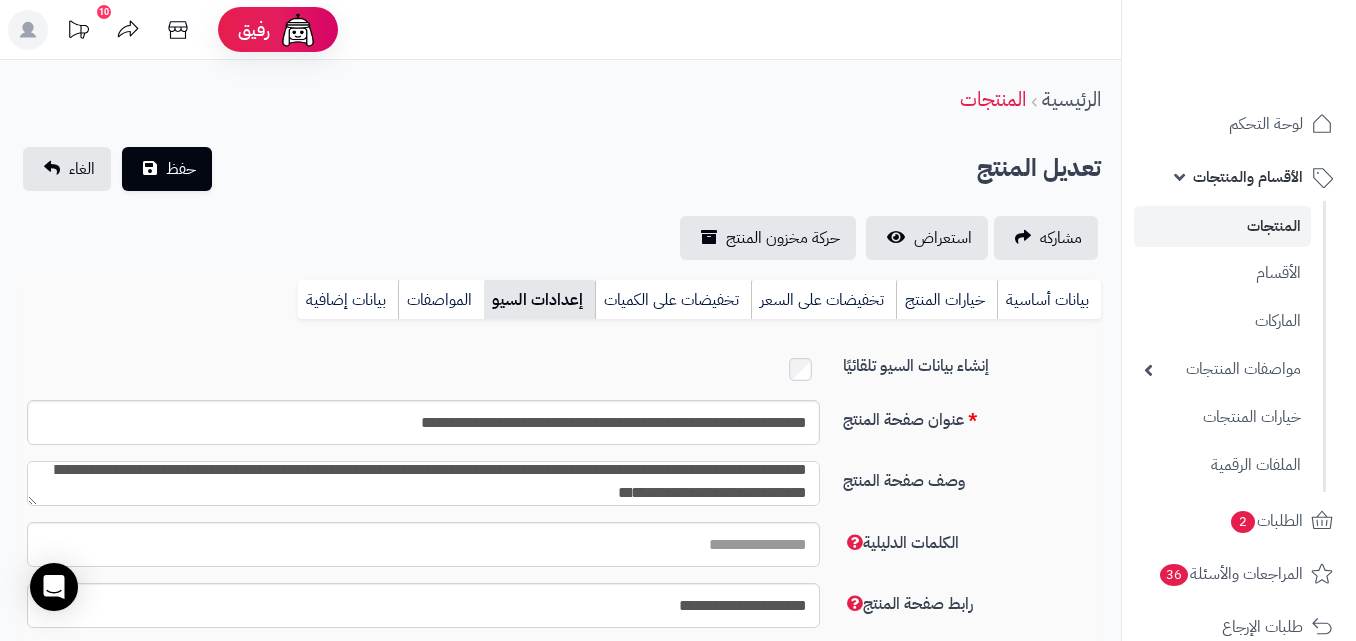 type on "**********" 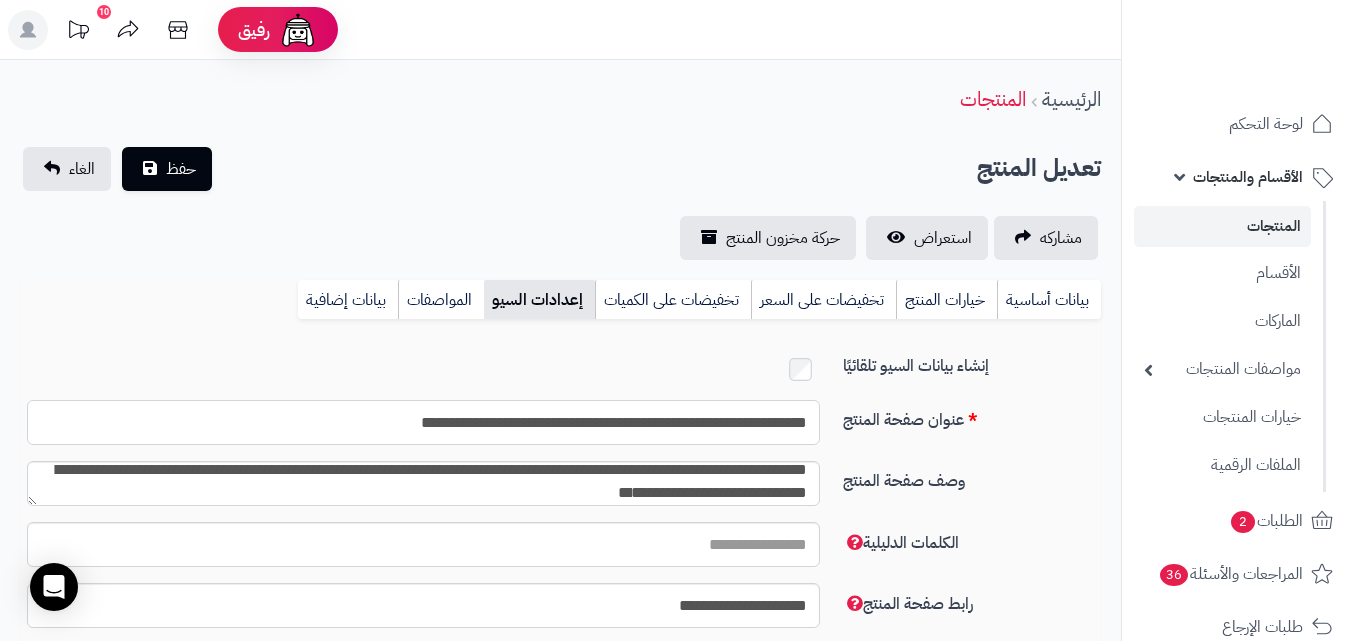 drag, startPoint x: 492, startPoint y: 430, endPoint x: 818, endPoint y: 409, distance: 326.6757 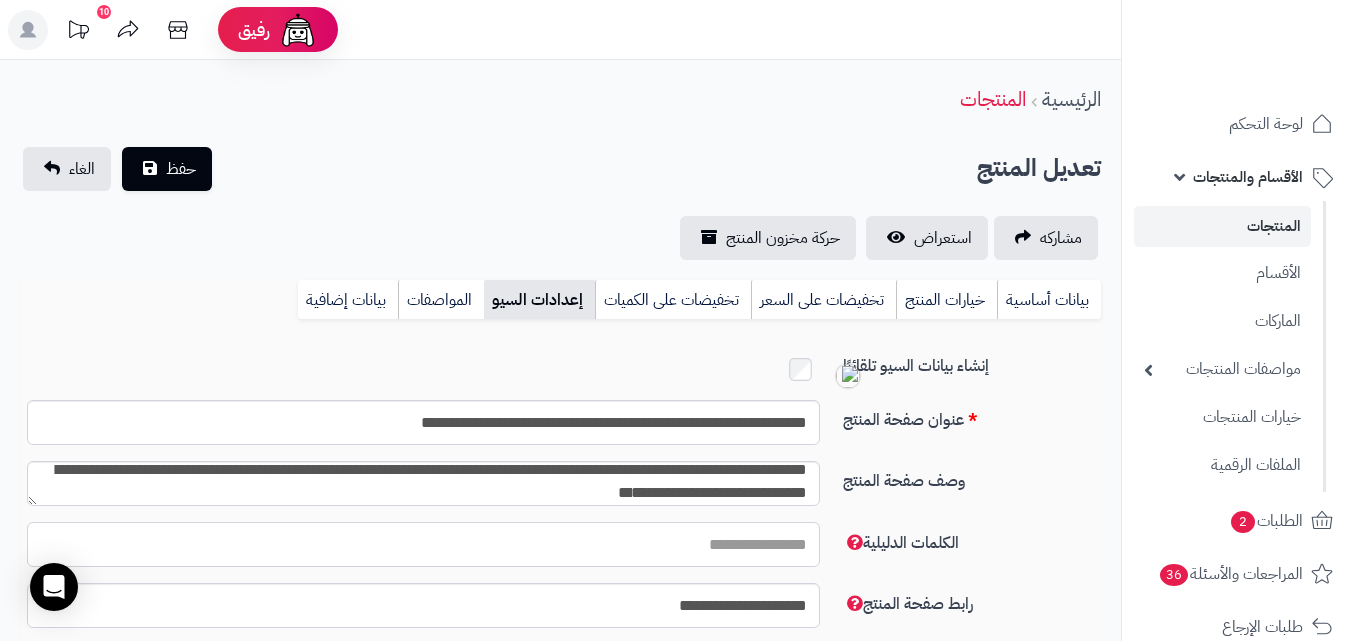 click on "الكلمات الدليلية" at bounding box center (423, 544) 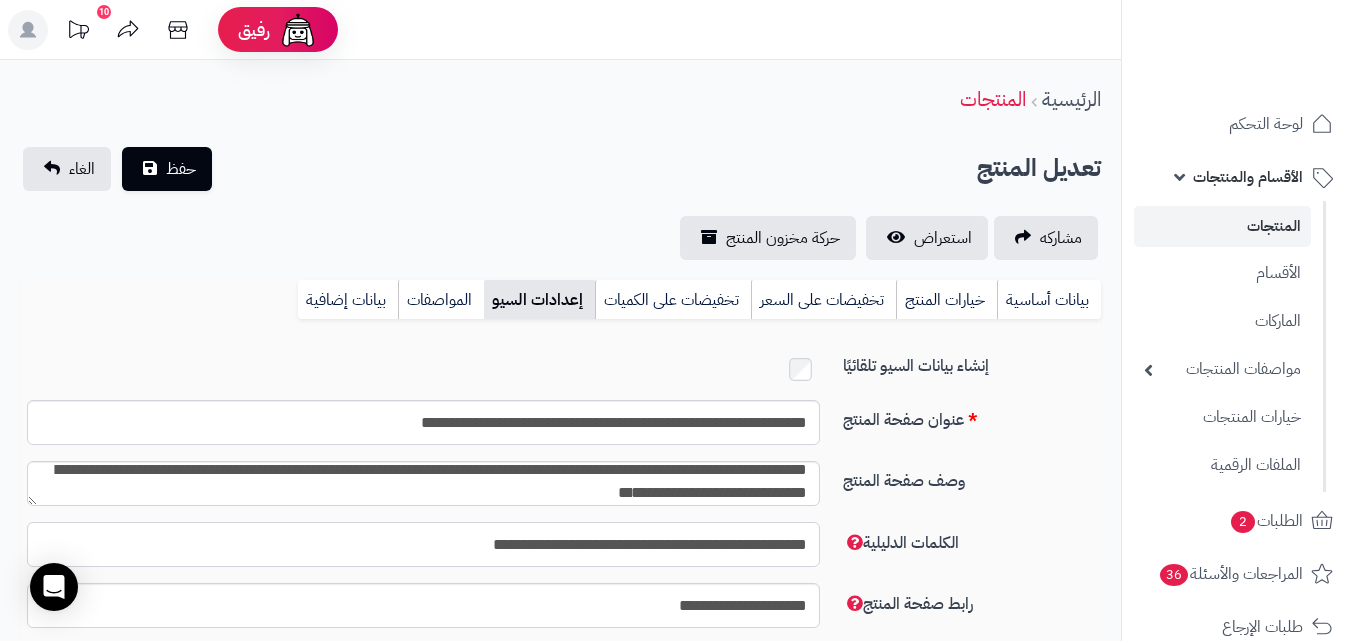 click on "**********" at bounding box center (423, 544) 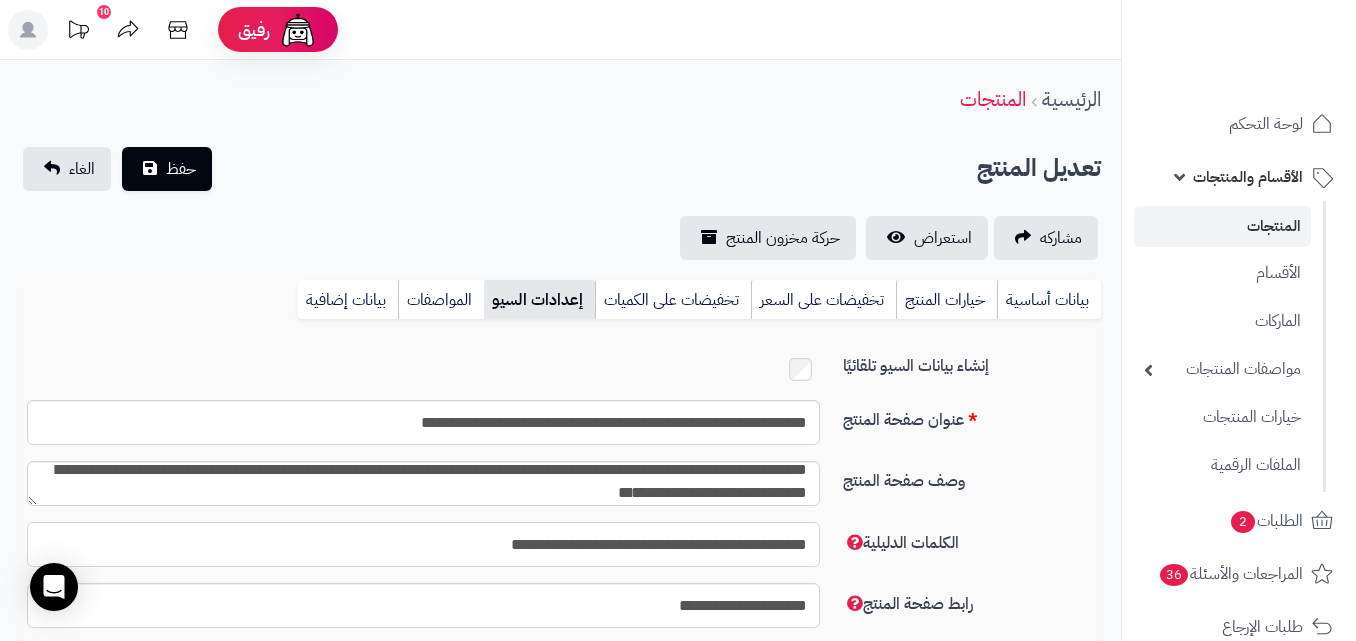 paste on "*" 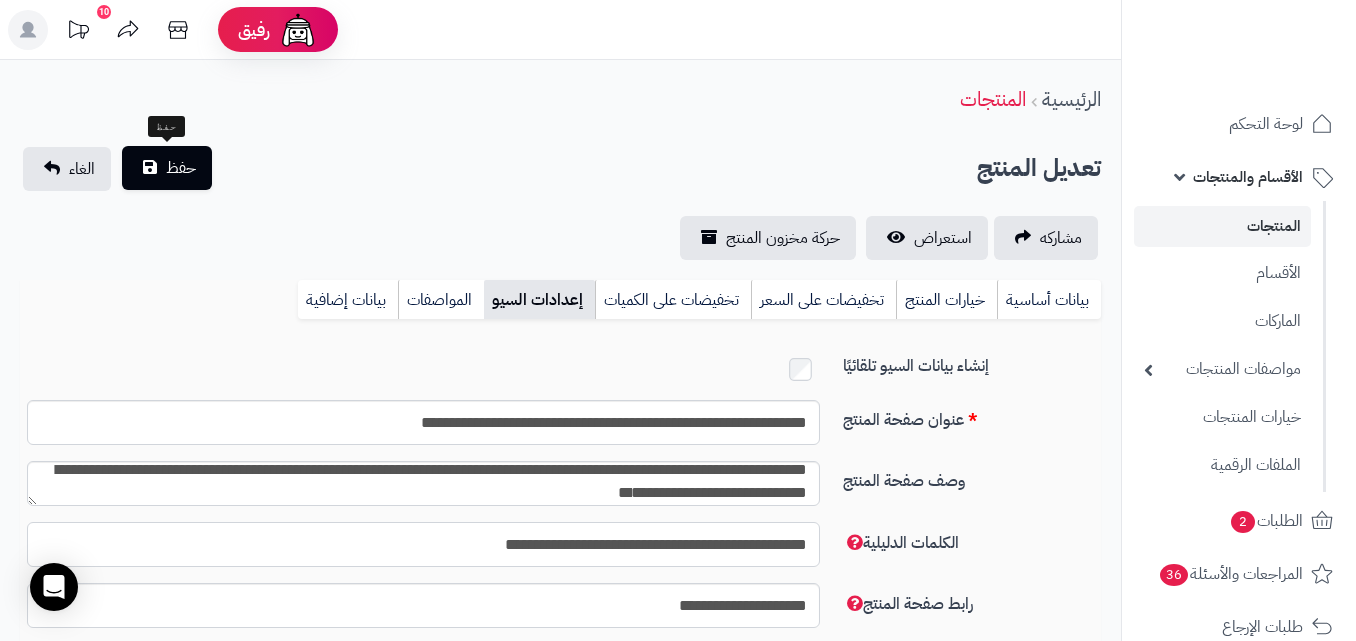 type on "**********" 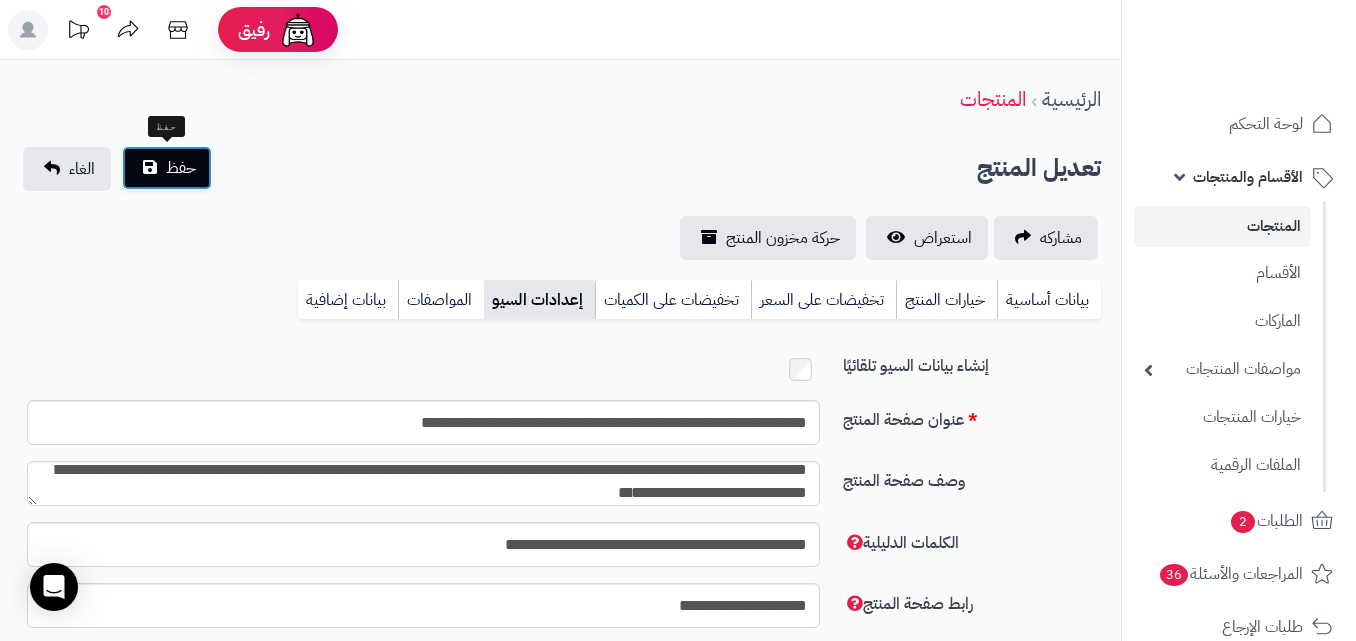 click on "حفظ" at bounding box center (167, 168) 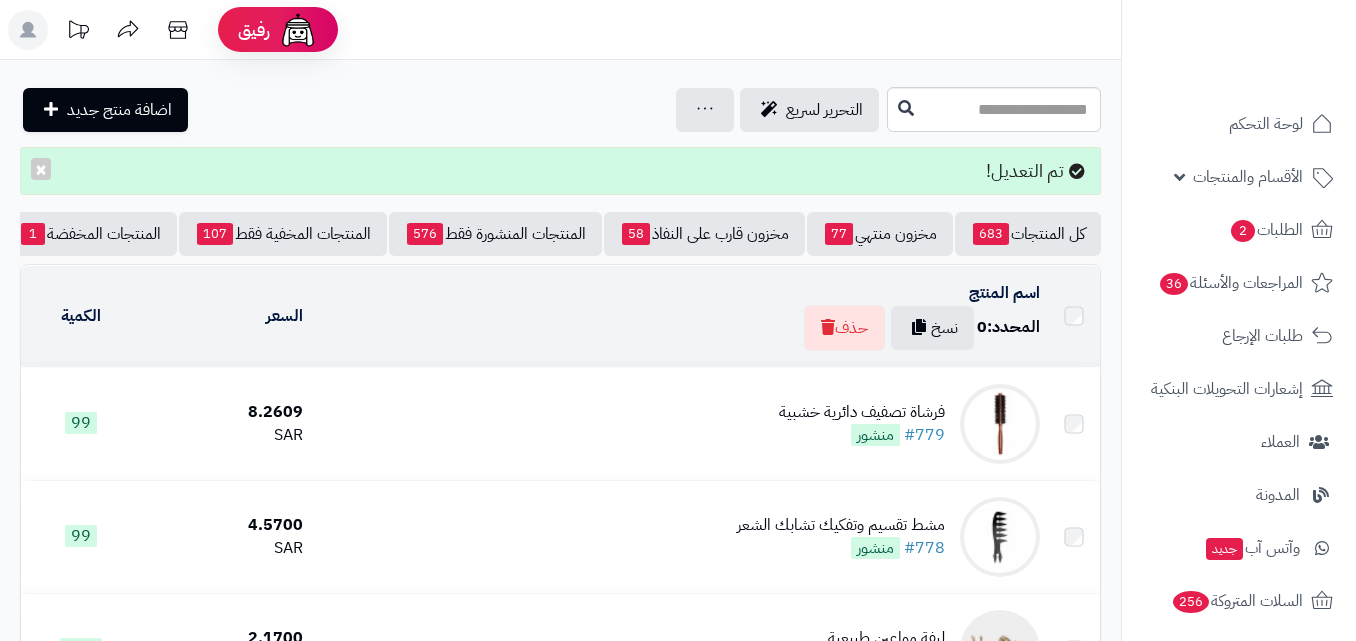 scroll, scrollTop: 0, scrollLeft: 0, axis: both 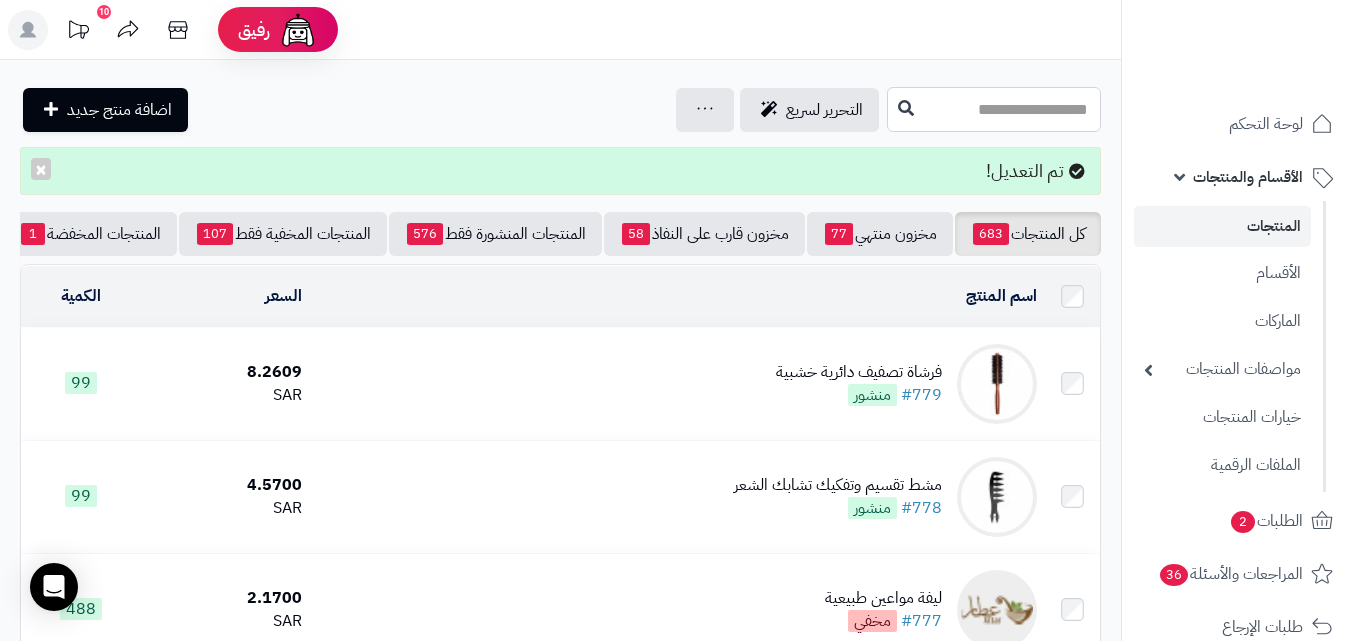 click at bounding box center [994, 109] 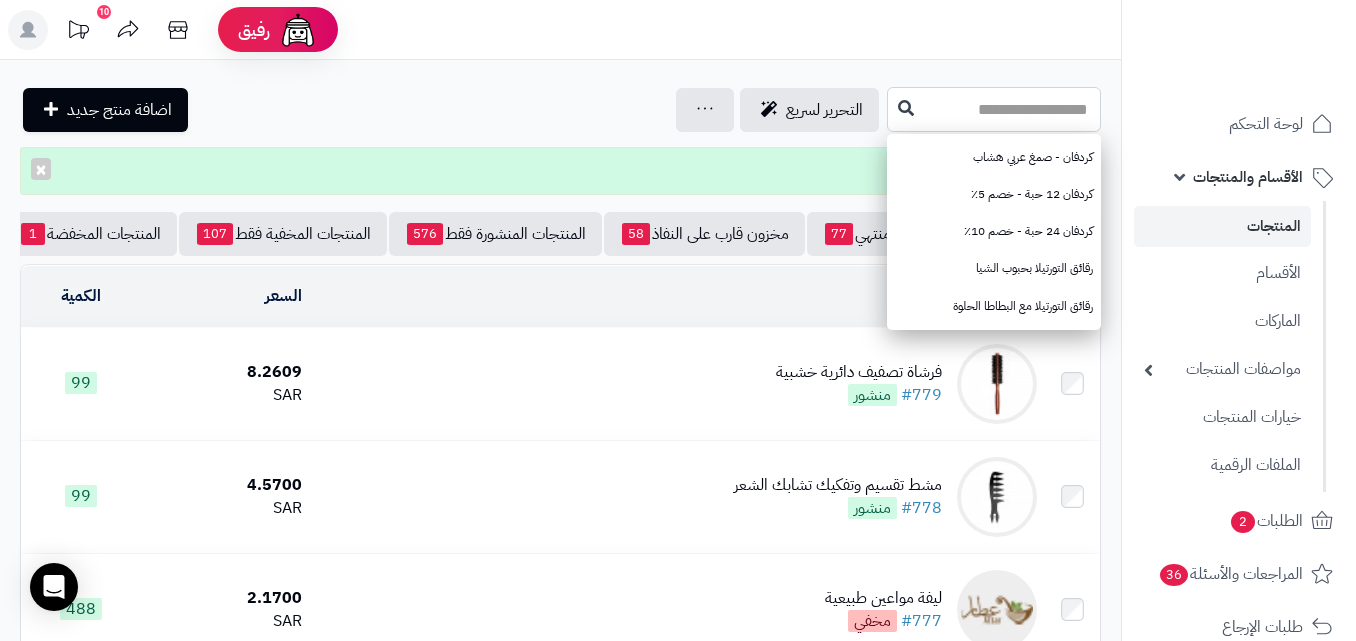 drag, startPoint x: 861, startPoint y: 104, endPoint x: 851, endPoint y: 115, distance: 14.866069 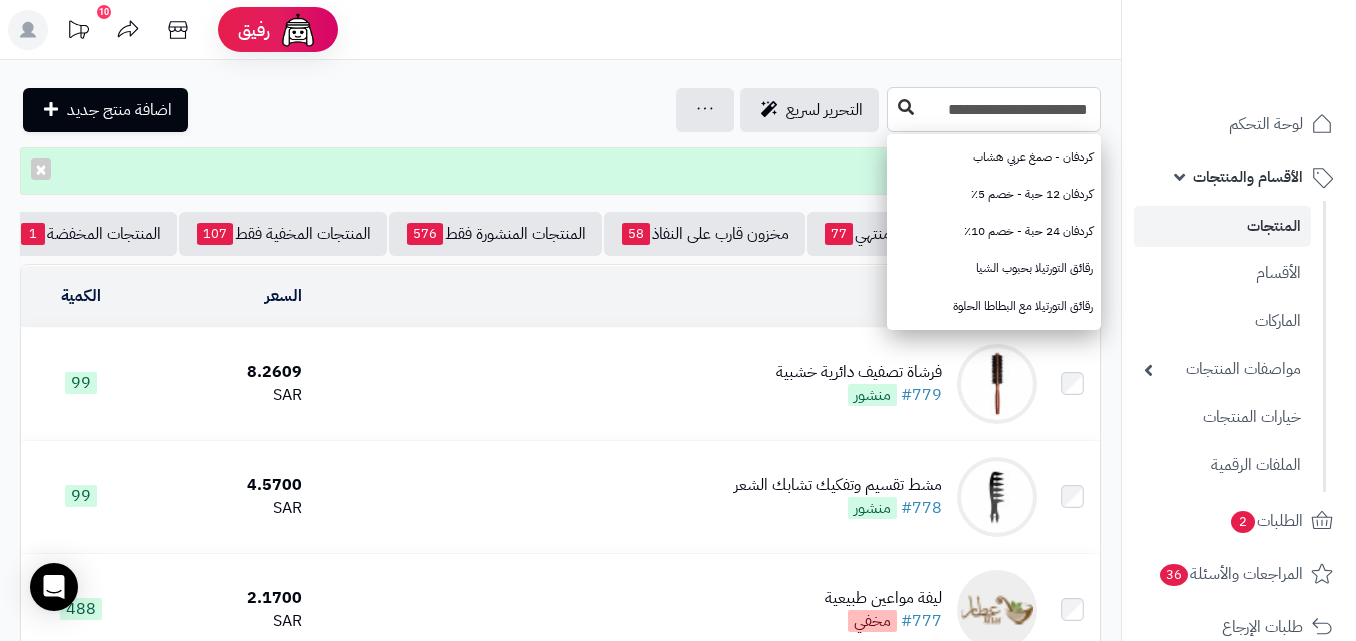 type on "**********" 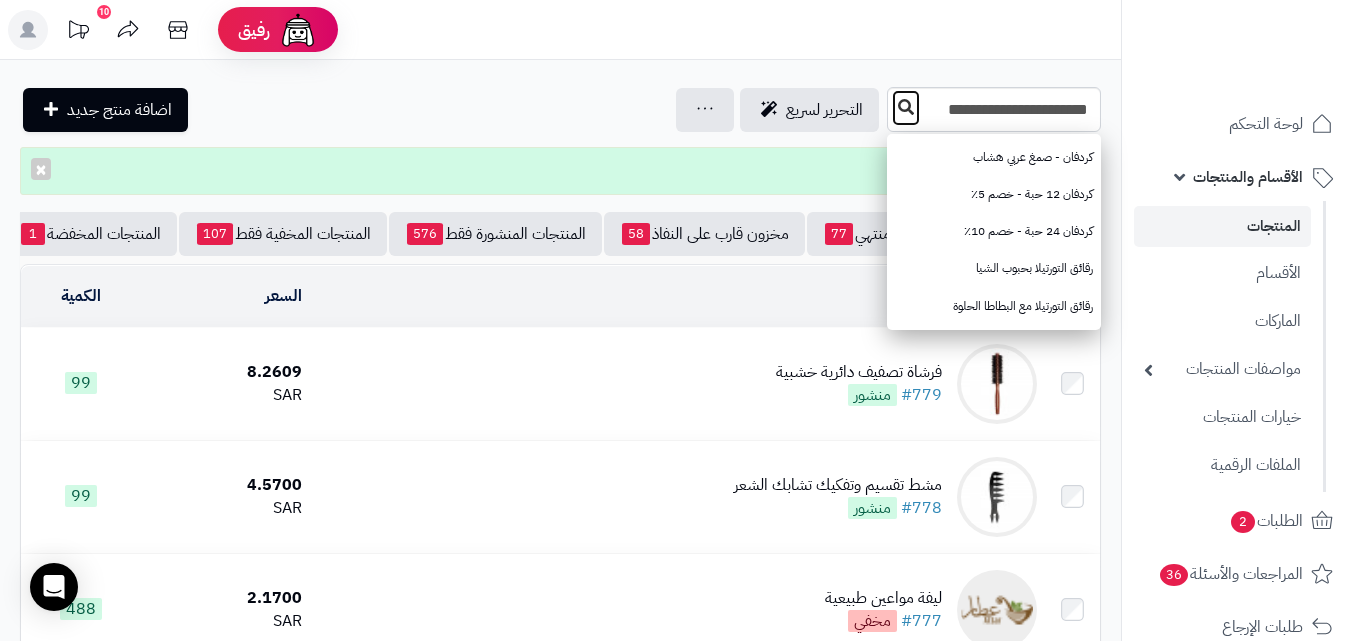 click at bounding box center (906, 107) 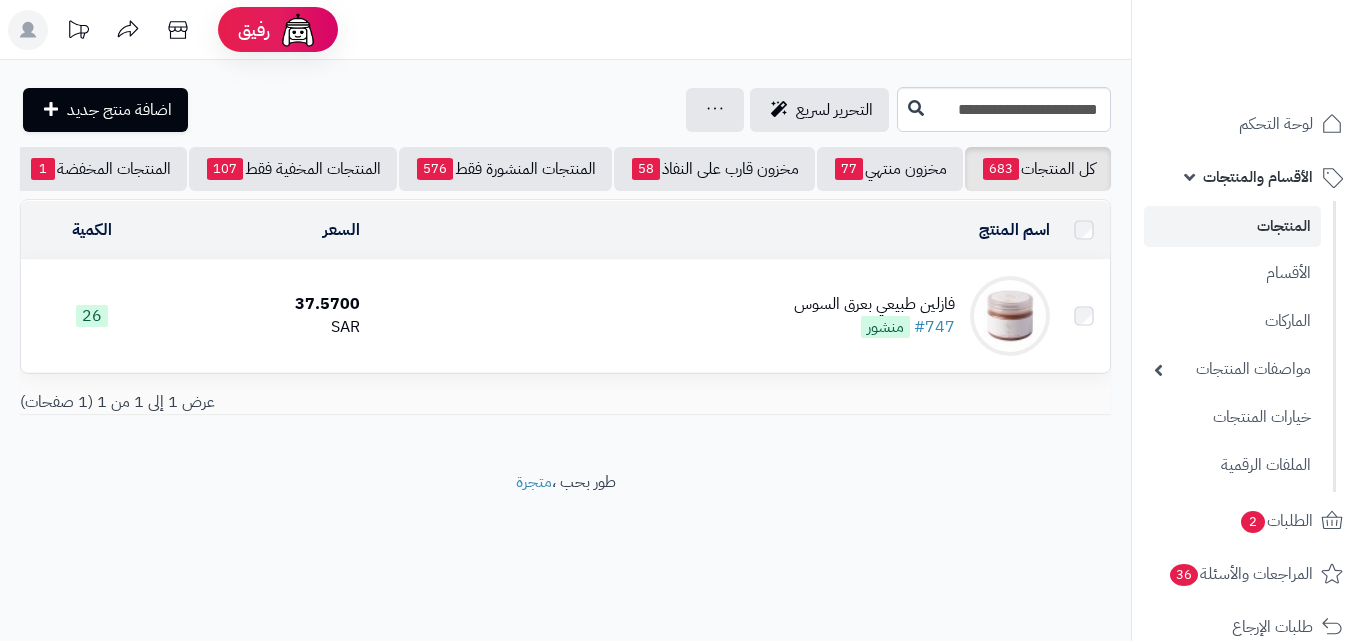 scroll, scrollTop: 0, scrollLeft: 0, axis: both 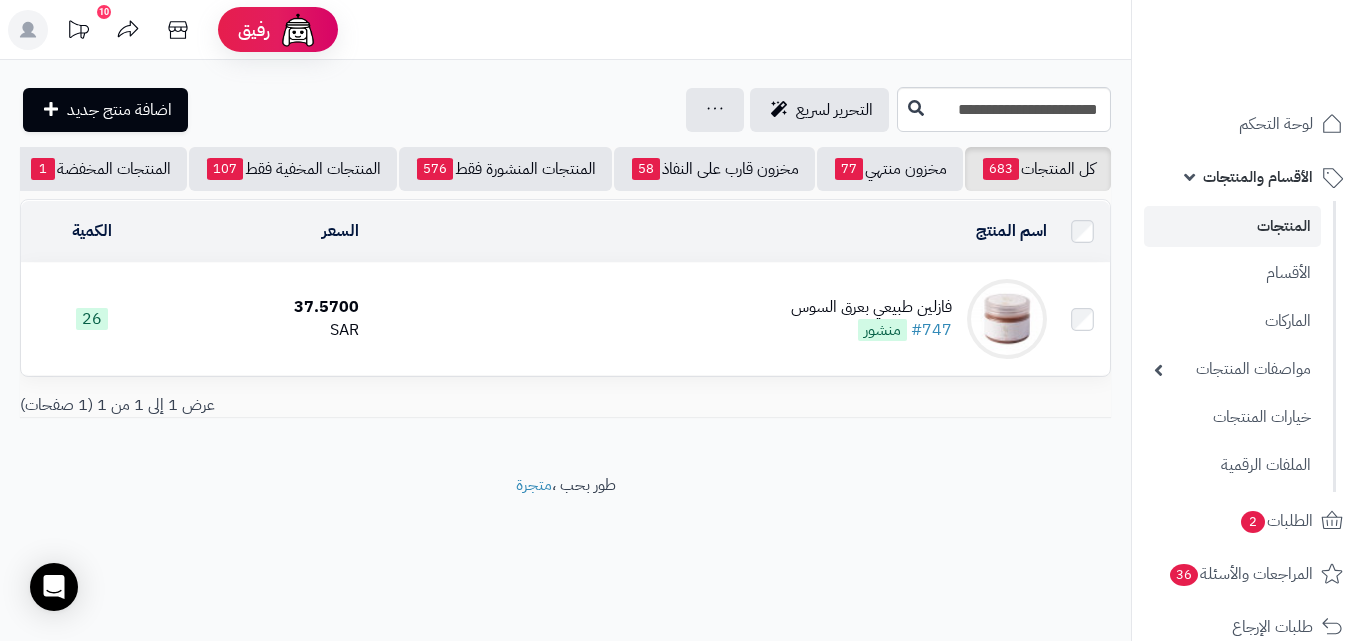 click on "فازلين طبيعي بعرق السوس" at bounding box center [871, 307] 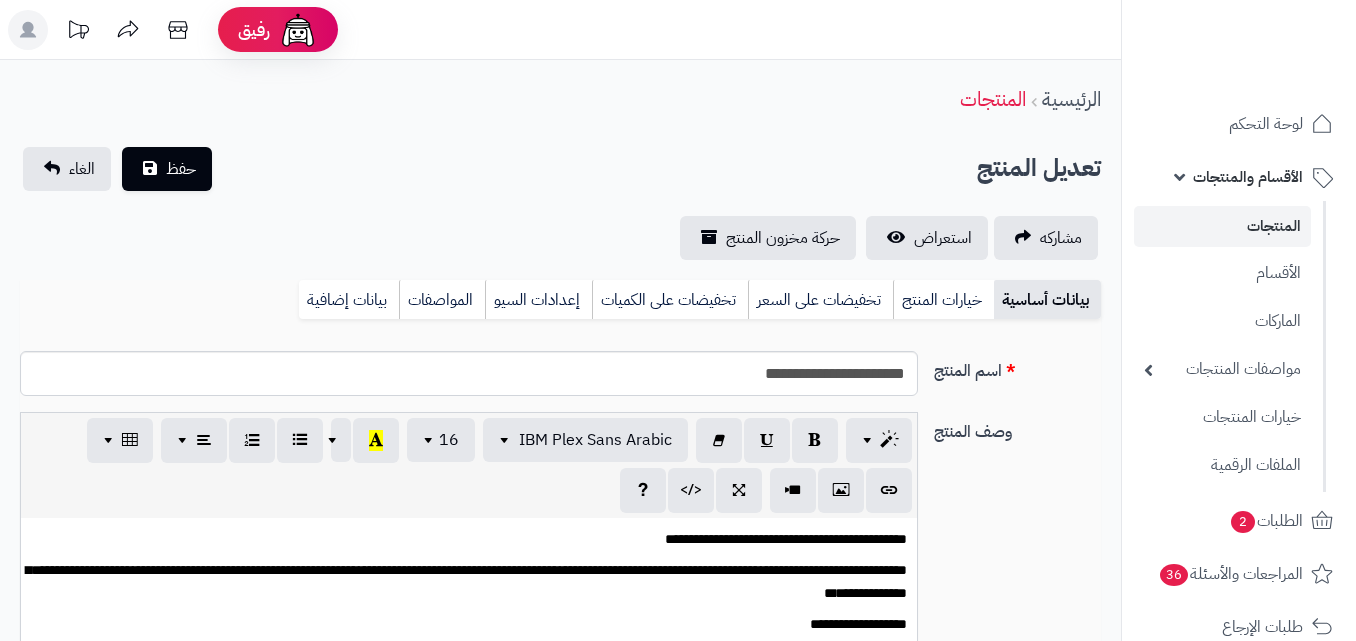 scroll, scrollTop: 0, scrollLeft: 0, axis: both 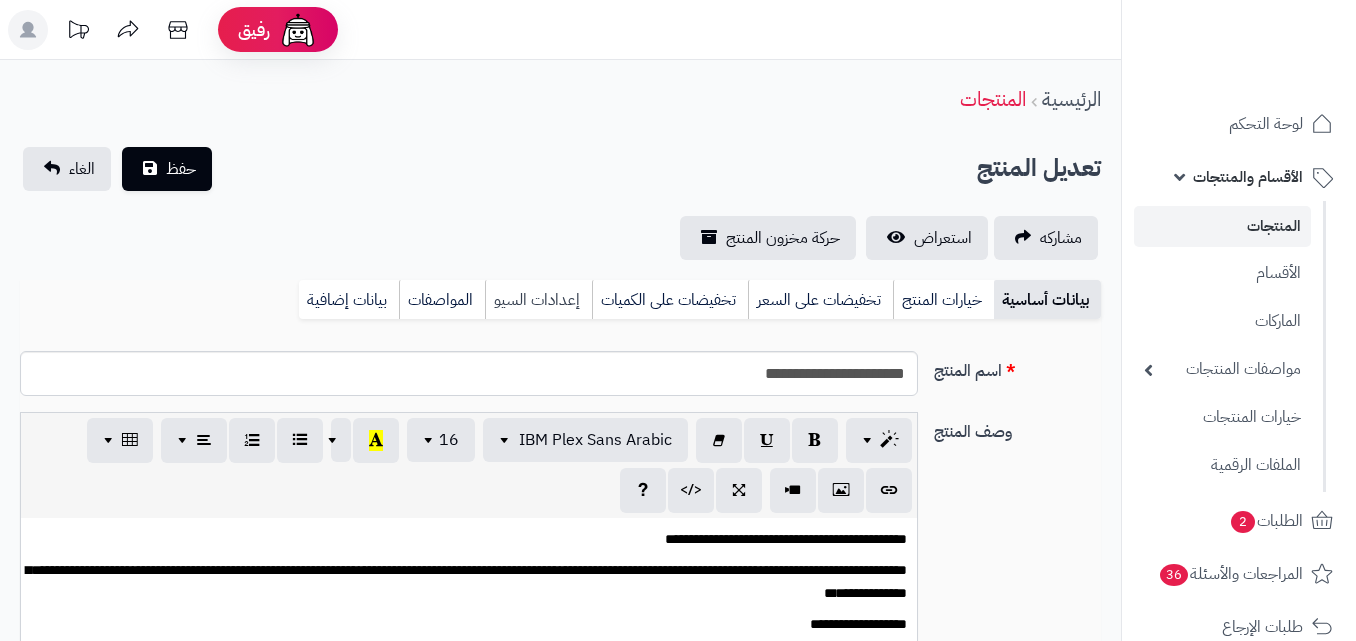 click on "إعدادات السيو" at bounding box center (538, 300) 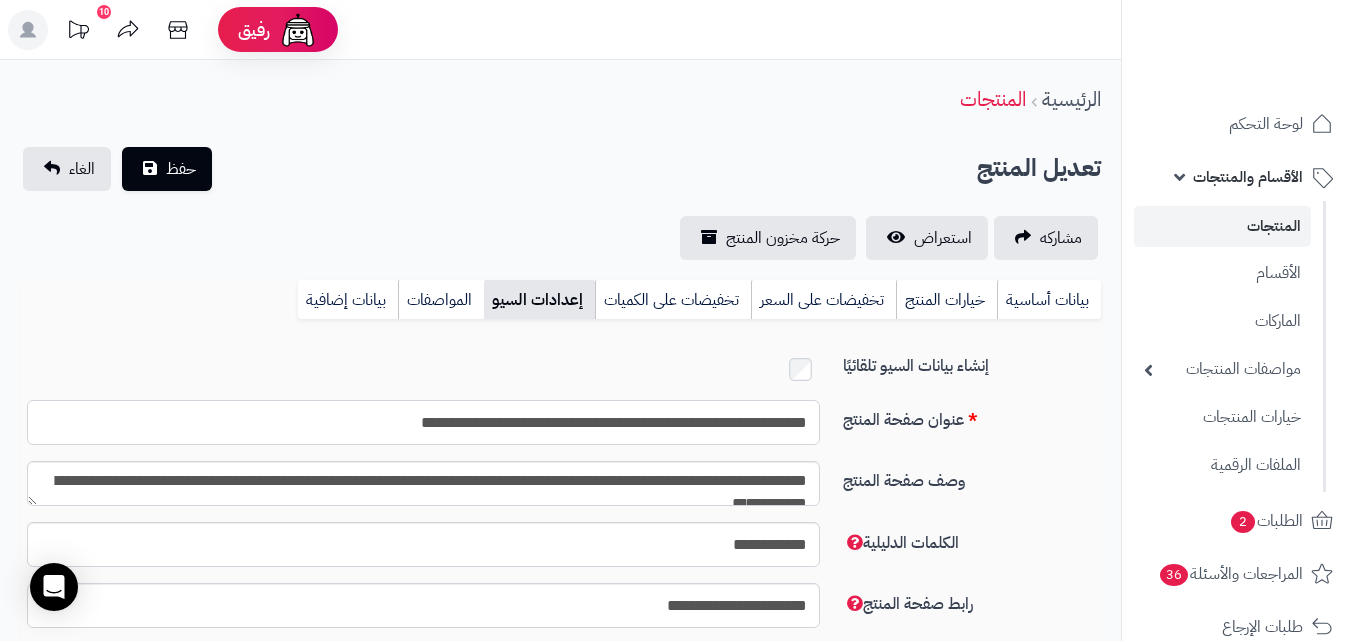 click on "**********" at bounding box center (423, 422) 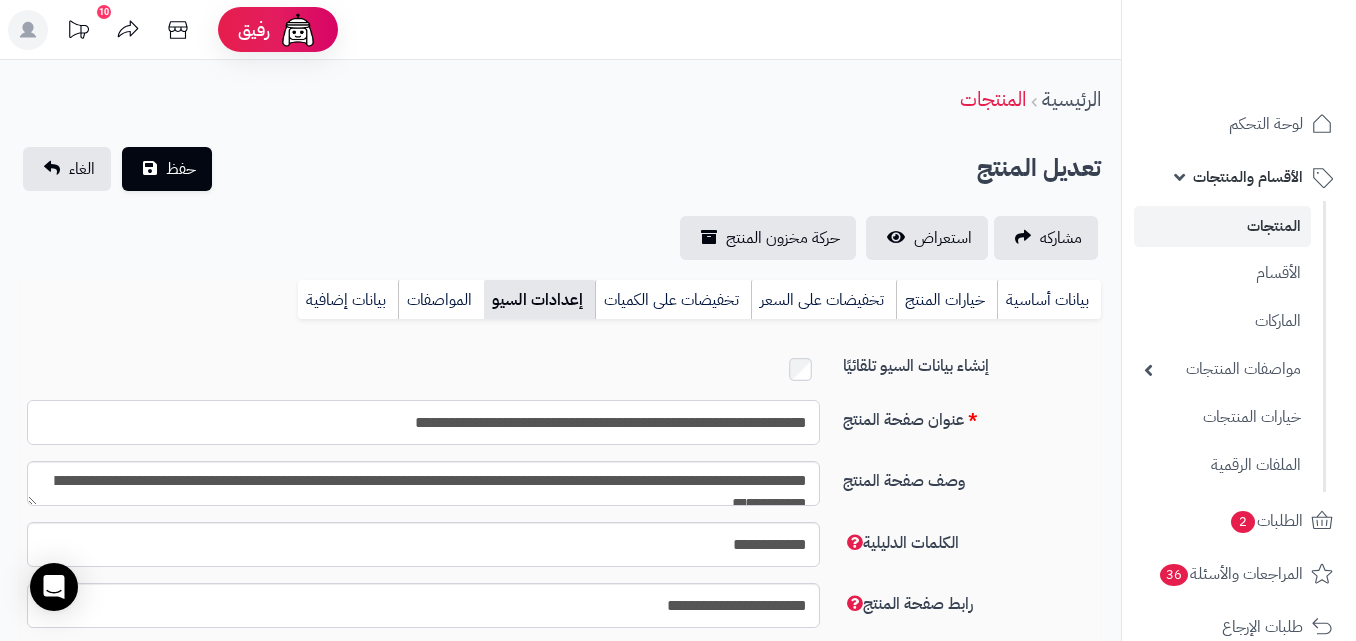 click on "**********" at bounding box center (423, 422) 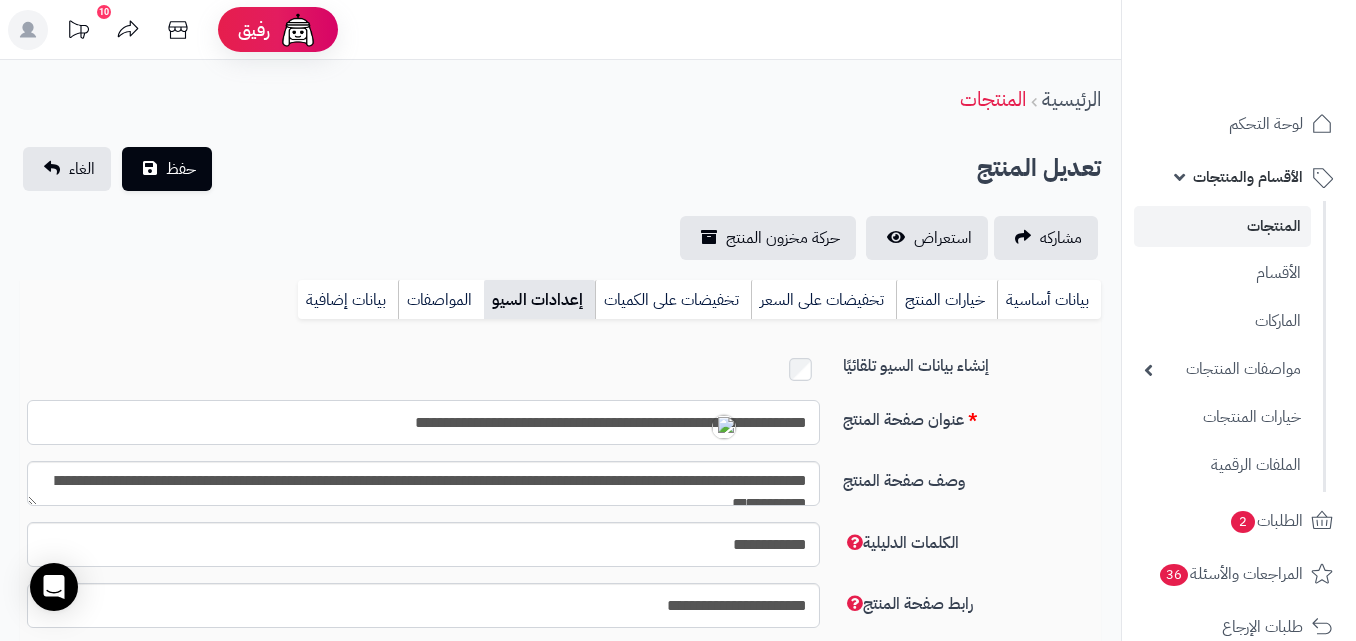 type on "**********" 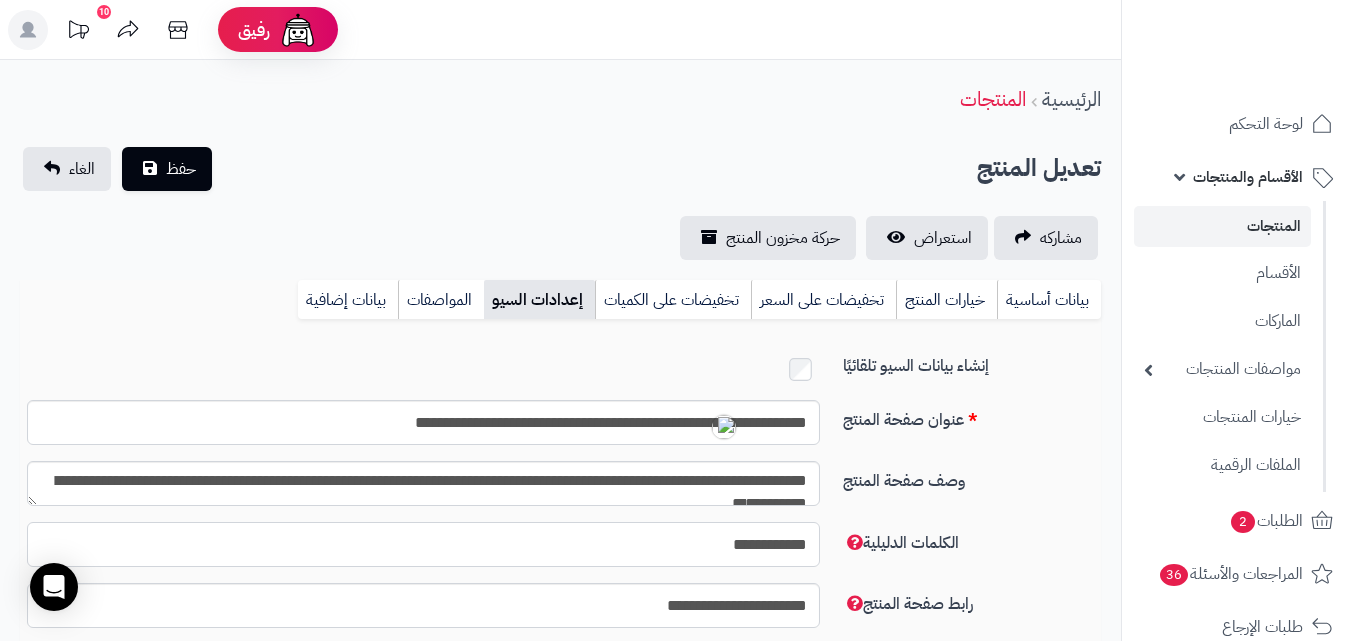click on "**********" at bounding box center [423, 544] 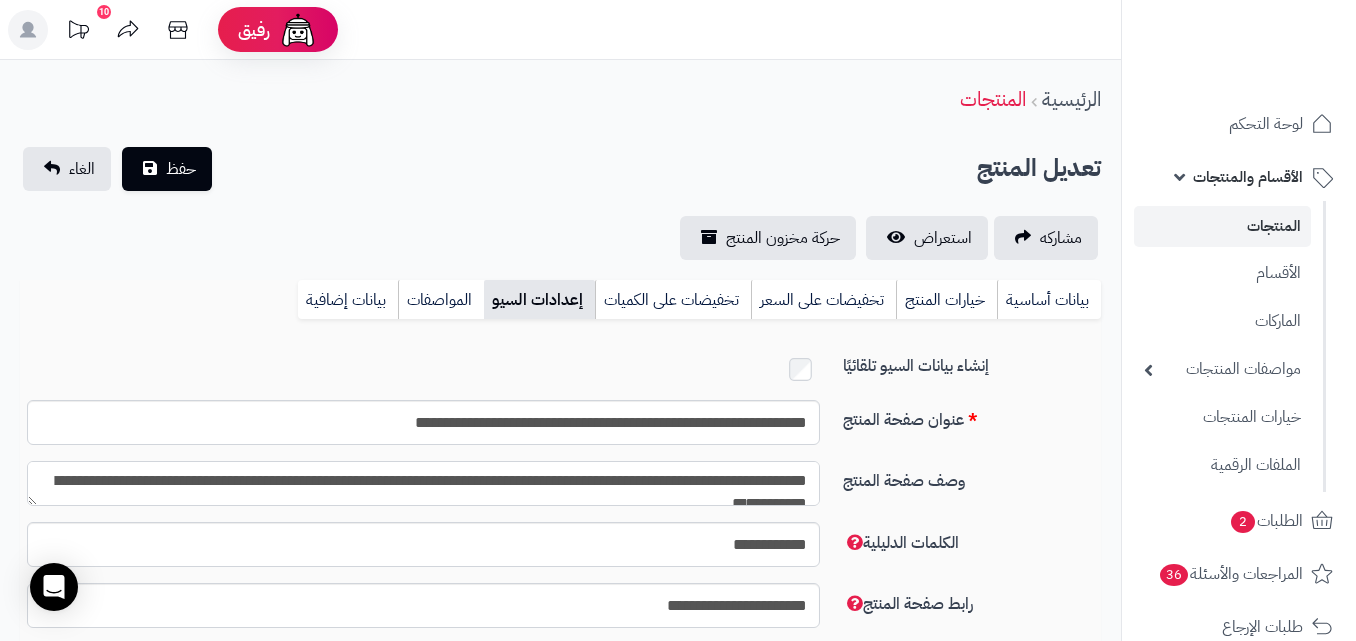 click on "**********" at bounding box center [423, 483] 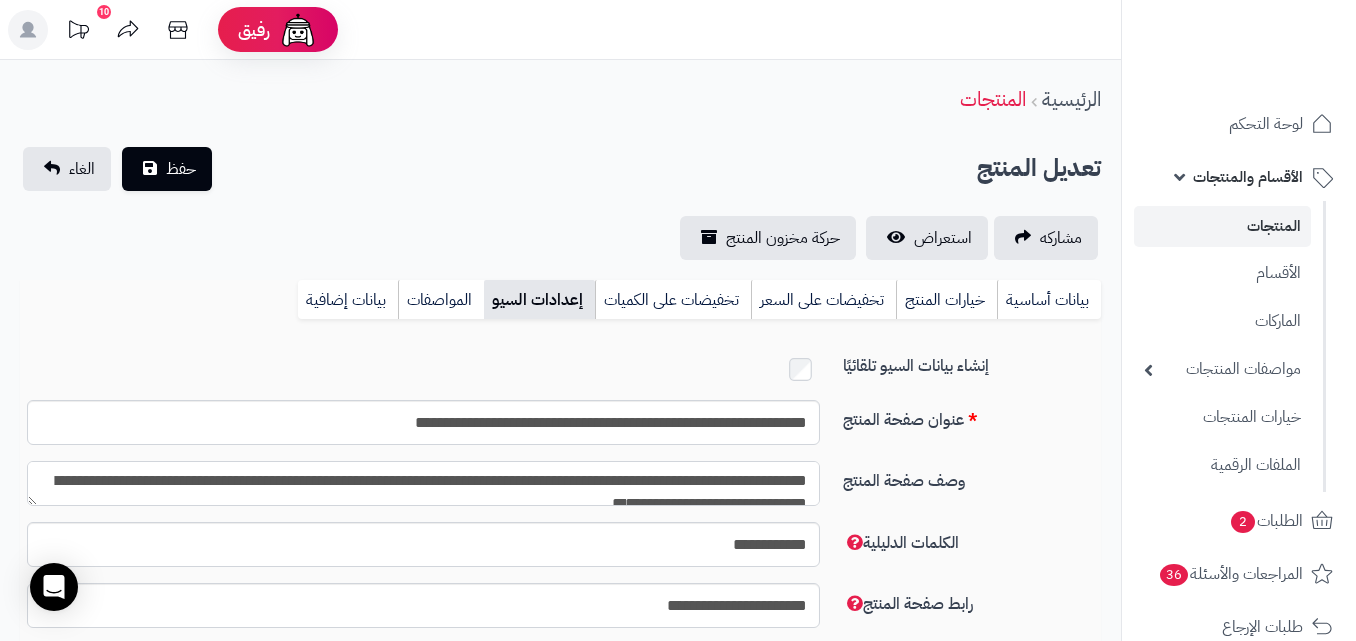scroll, scrollTop: 11, scrollLeft: 0, axis: vertical 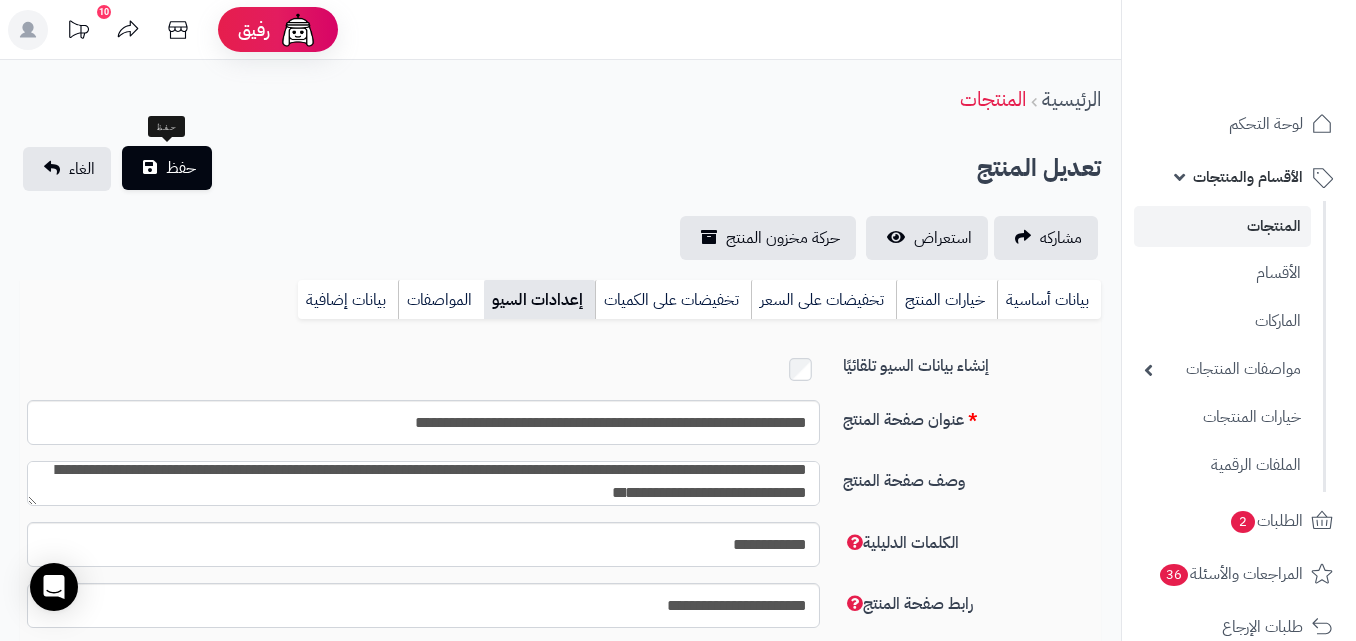 type on "**********" 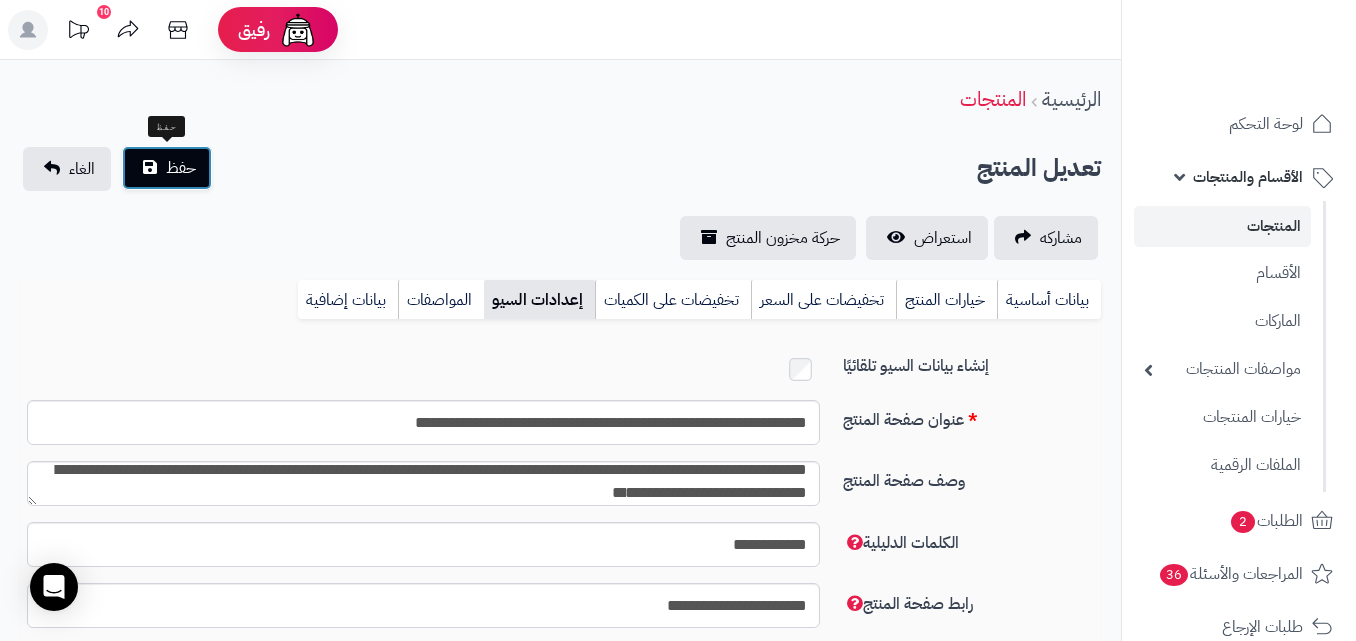 click on "حفظ" at bounding box center [181, 168] 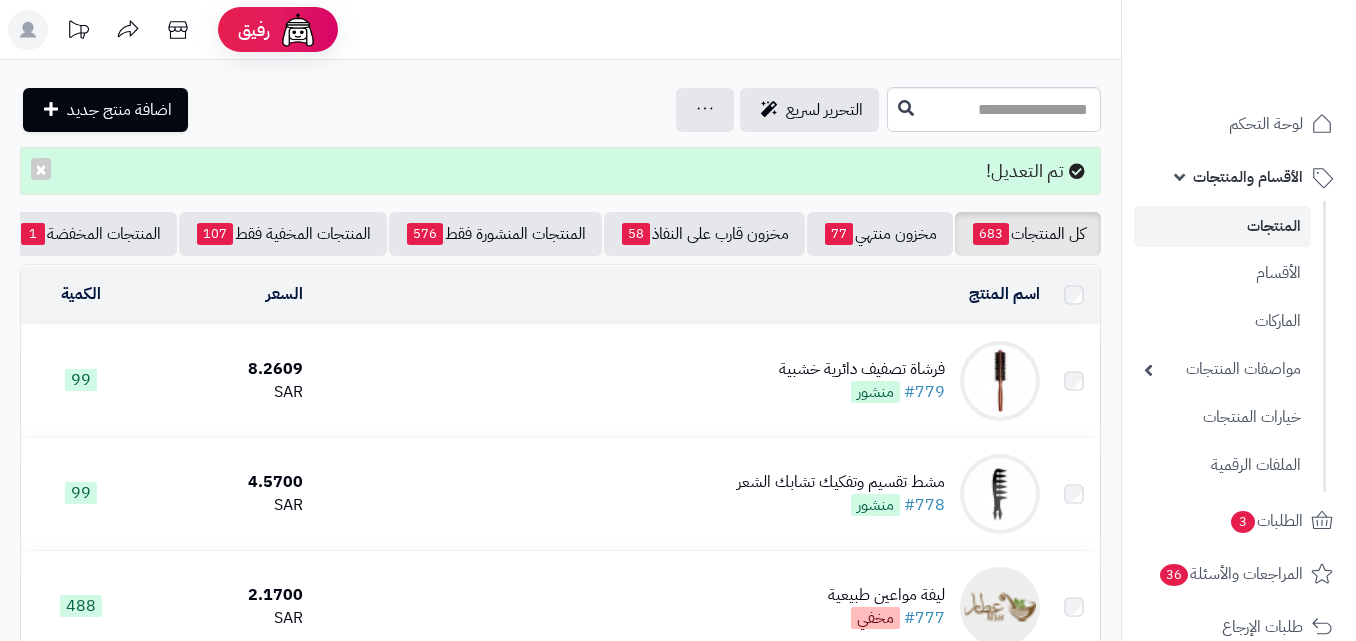 scroll, scrollTop: 0, scrollLeft: 0, axis: both 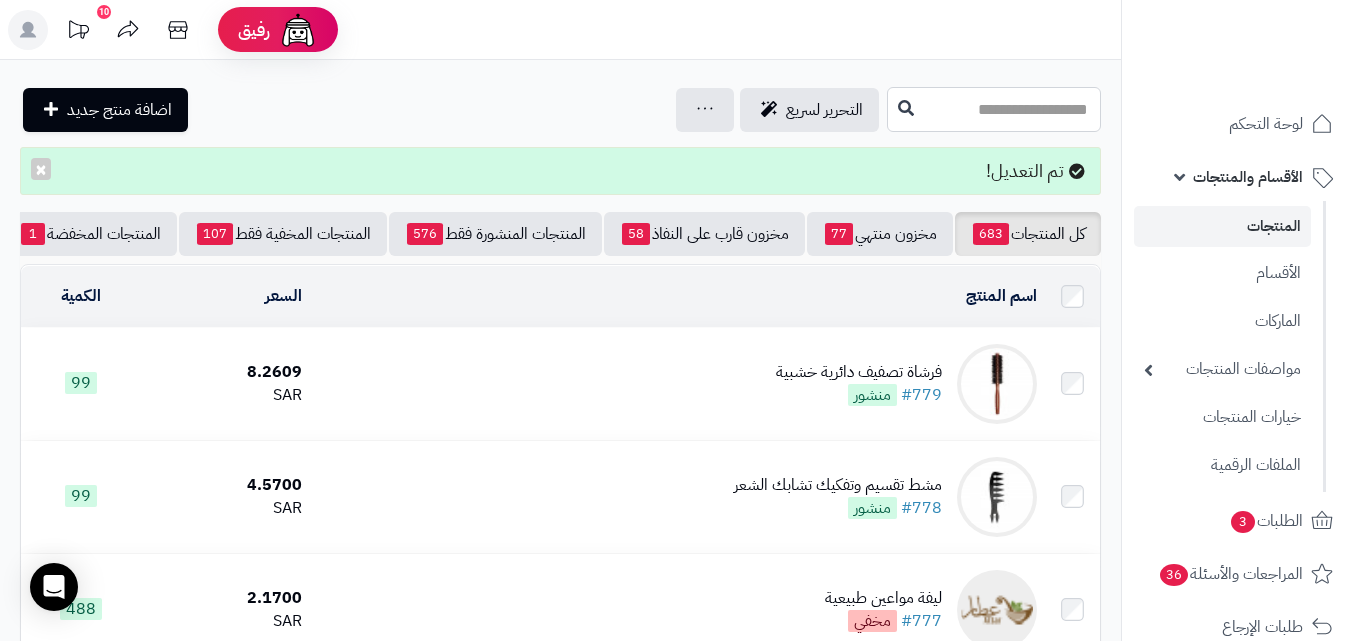 click at bounding box center [994, 109] 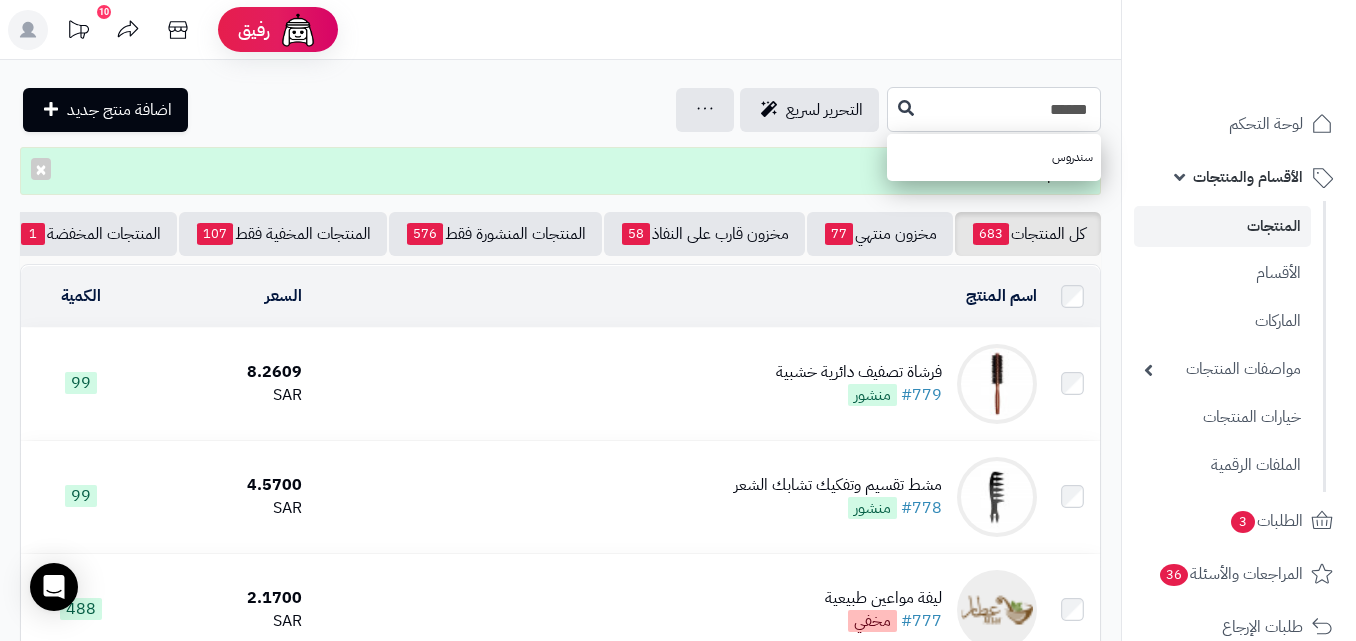 type on "******" 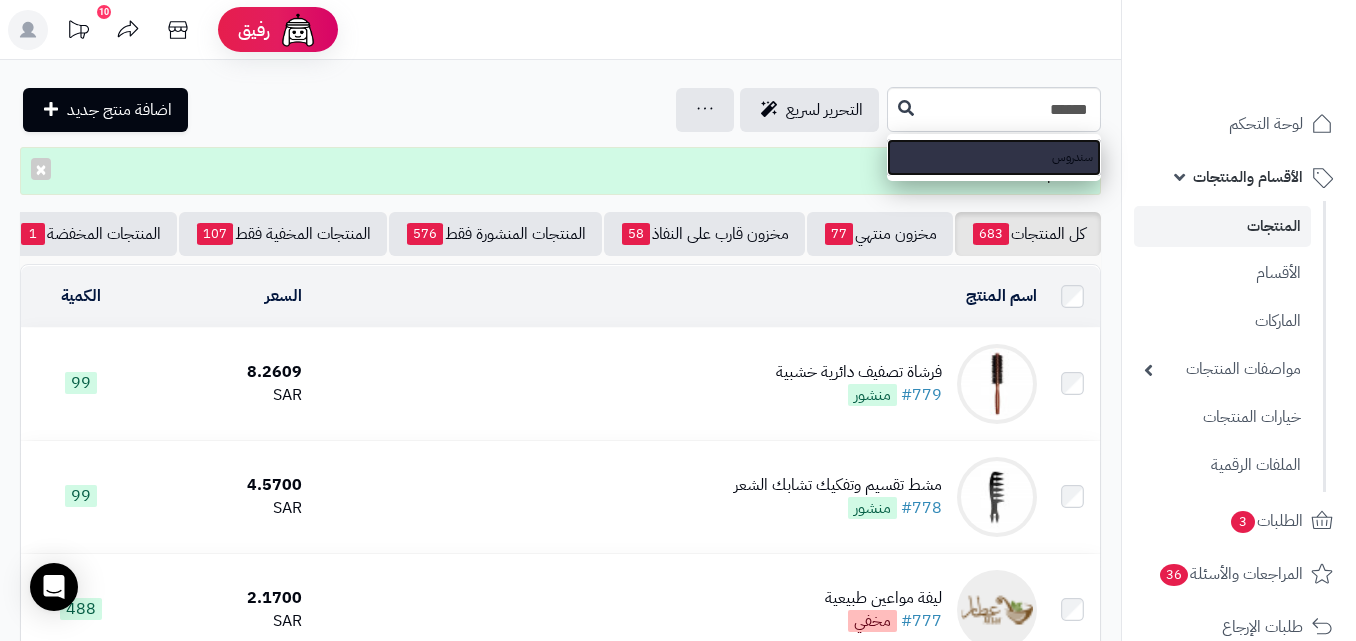 click on "سندروس" at bounding box center [994, 157] 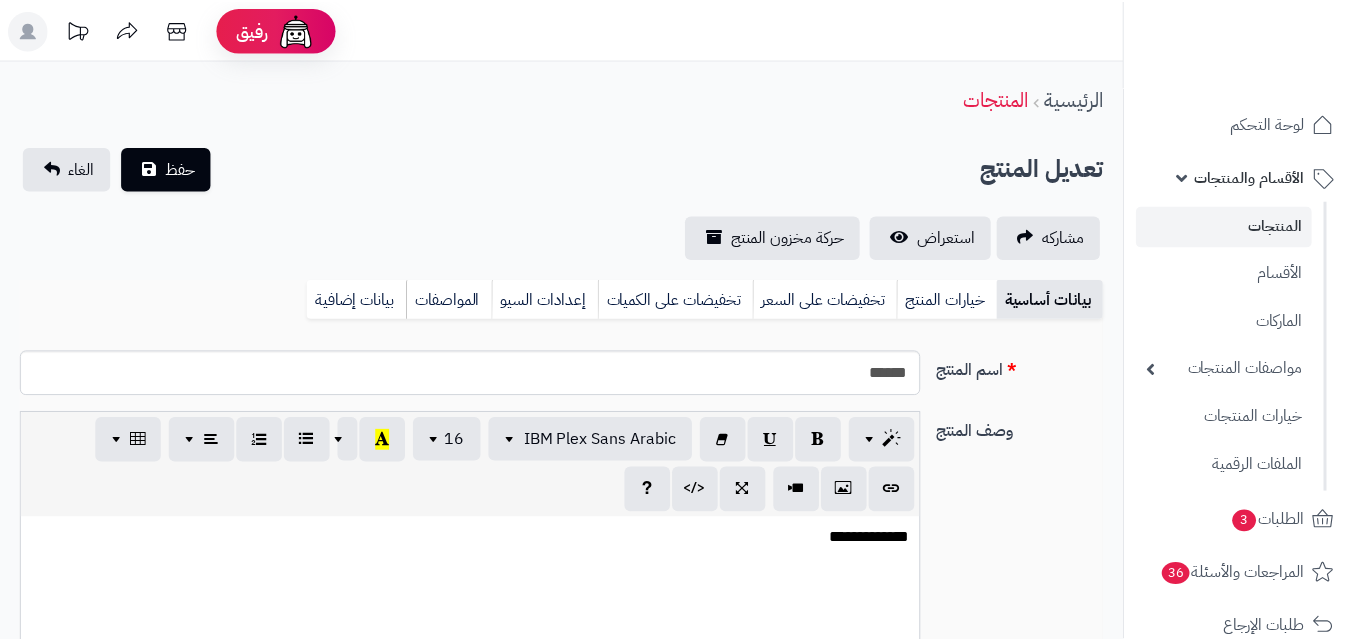 scroll, scrollTop: 0, scrollLeft: 0, axis: both 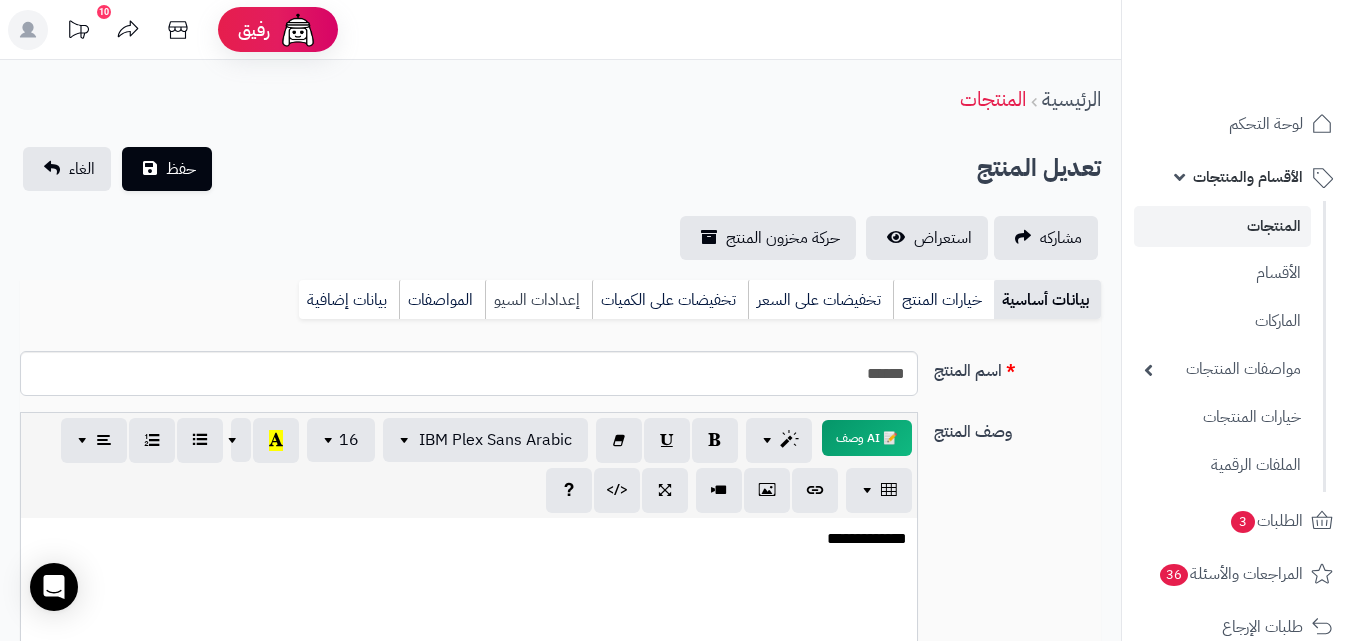click on "إعدادات السيو" at bounding box center [538, 300] 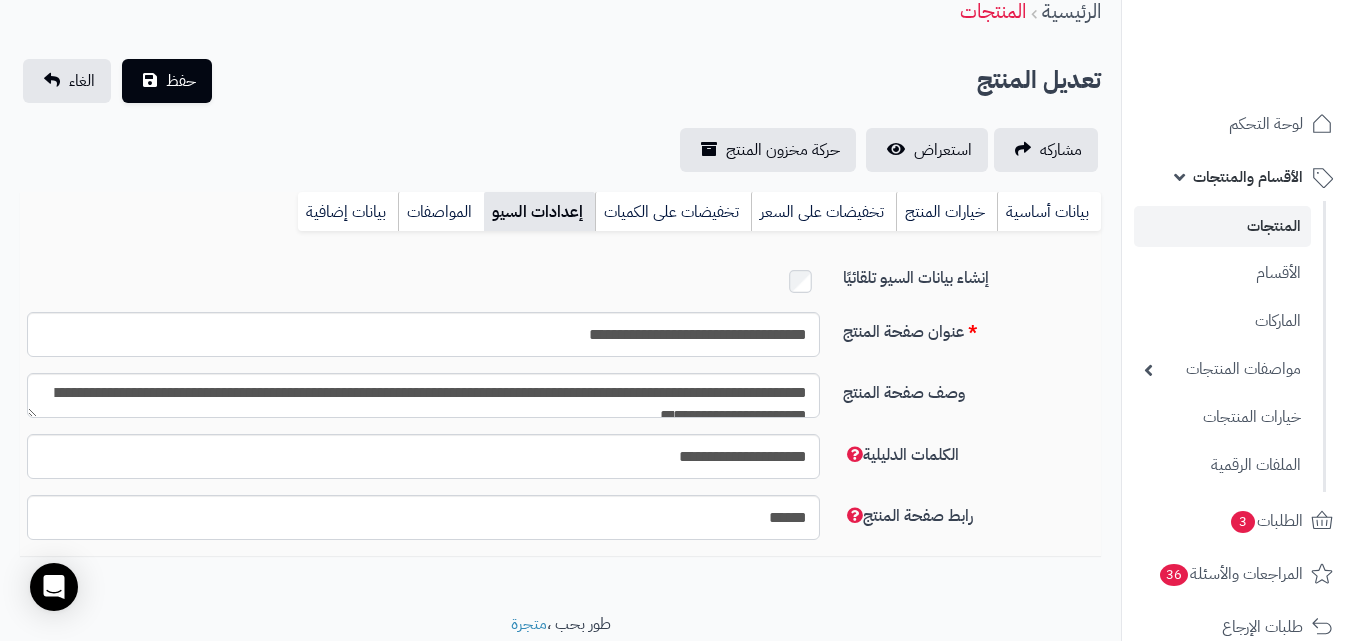 scroll, scrollTop: 100, scrollLeft: 0, axis: vertical 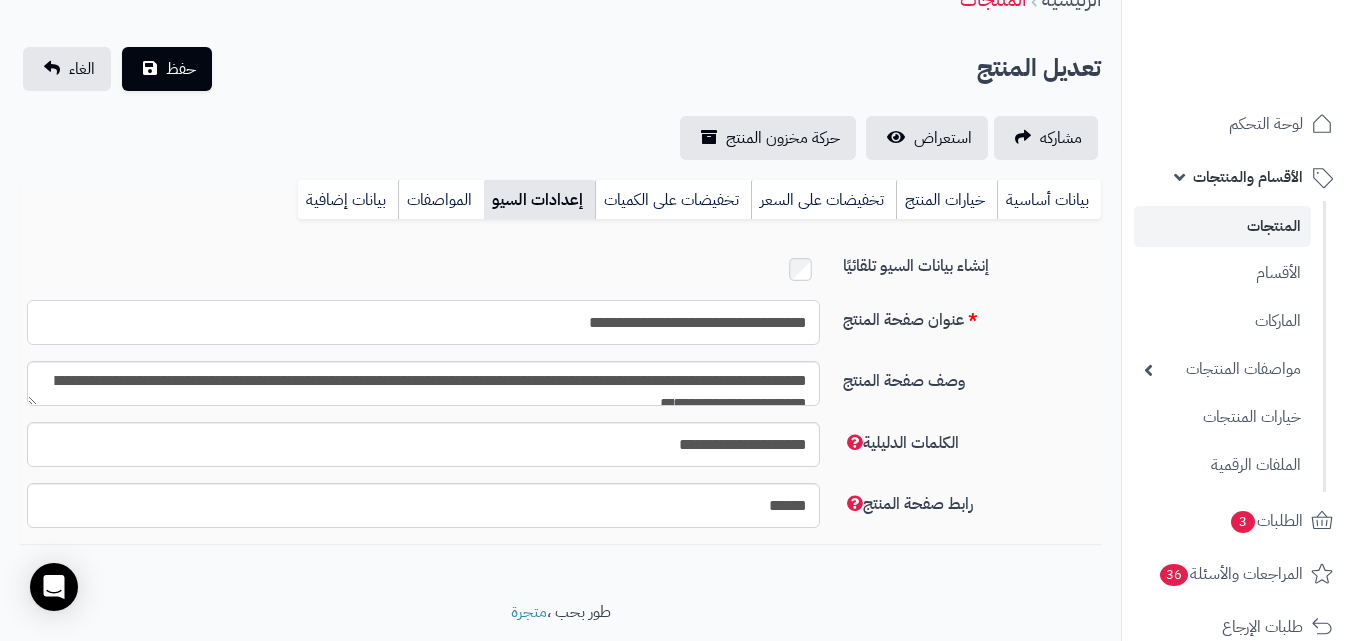 click on "**********" at bounding box center (423, 322) 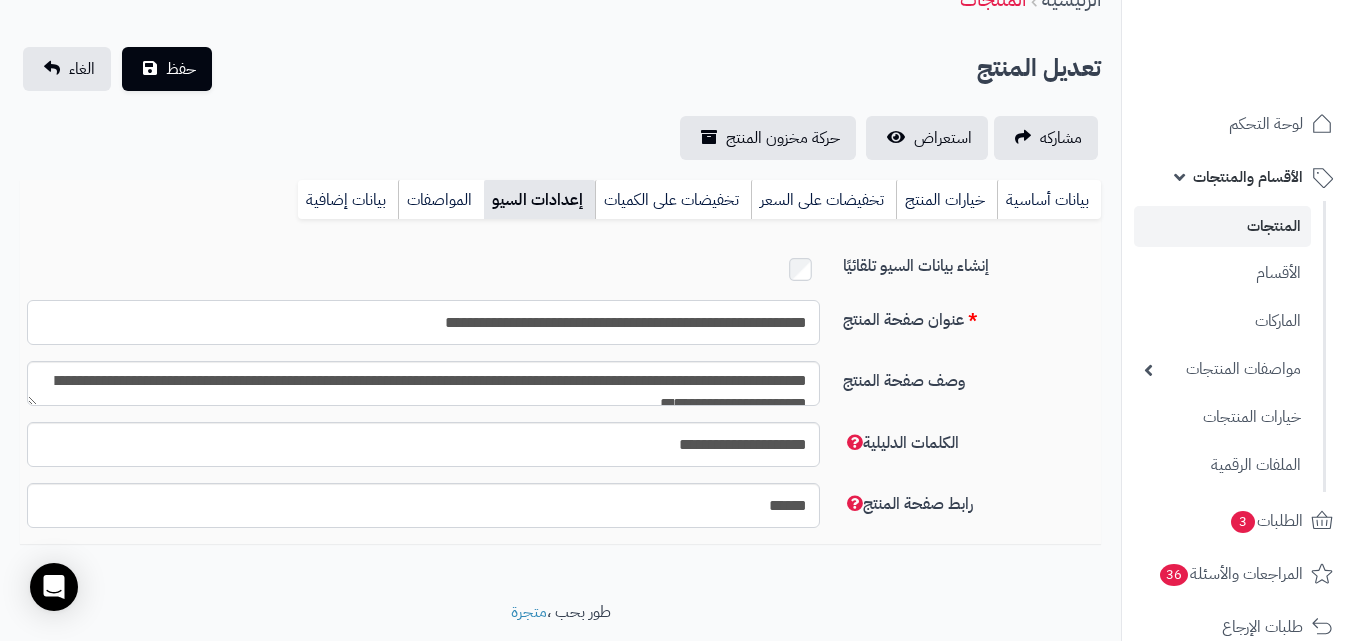 type on "**********" 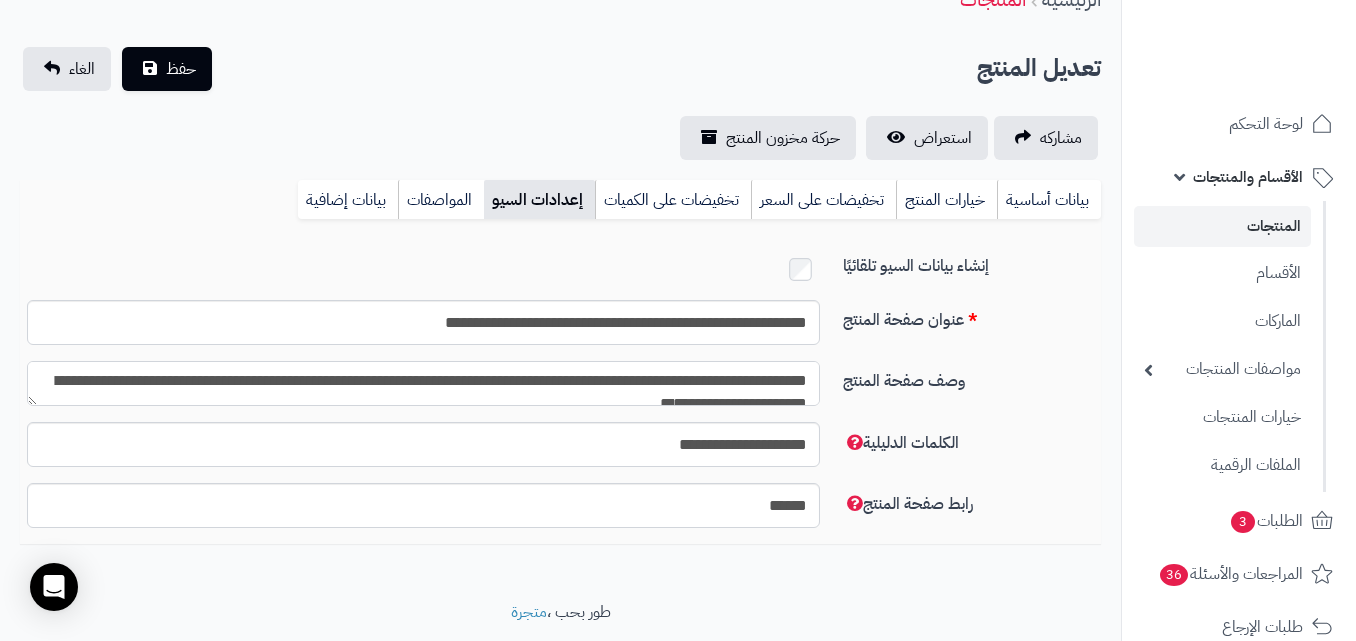 click on "**********" at bounding box center (423, 383) 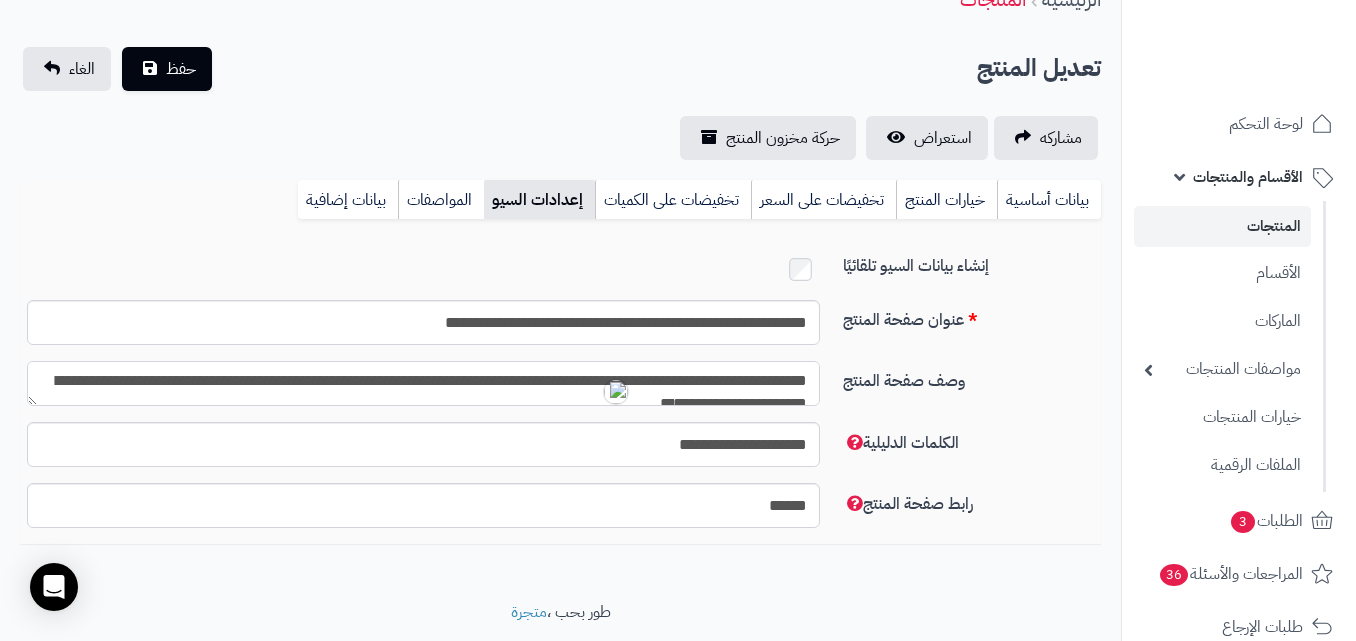 paste on "**********" 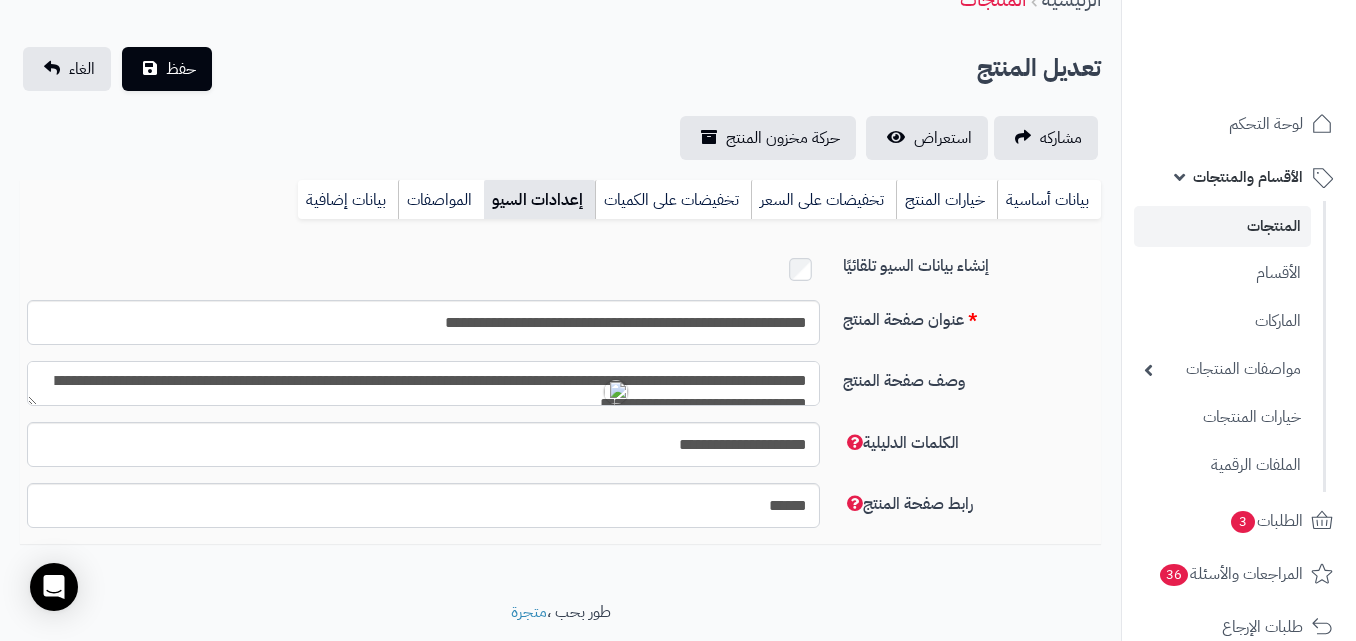 scroll, scrollTop: 11, scrollLeft: 0, axis: vertical 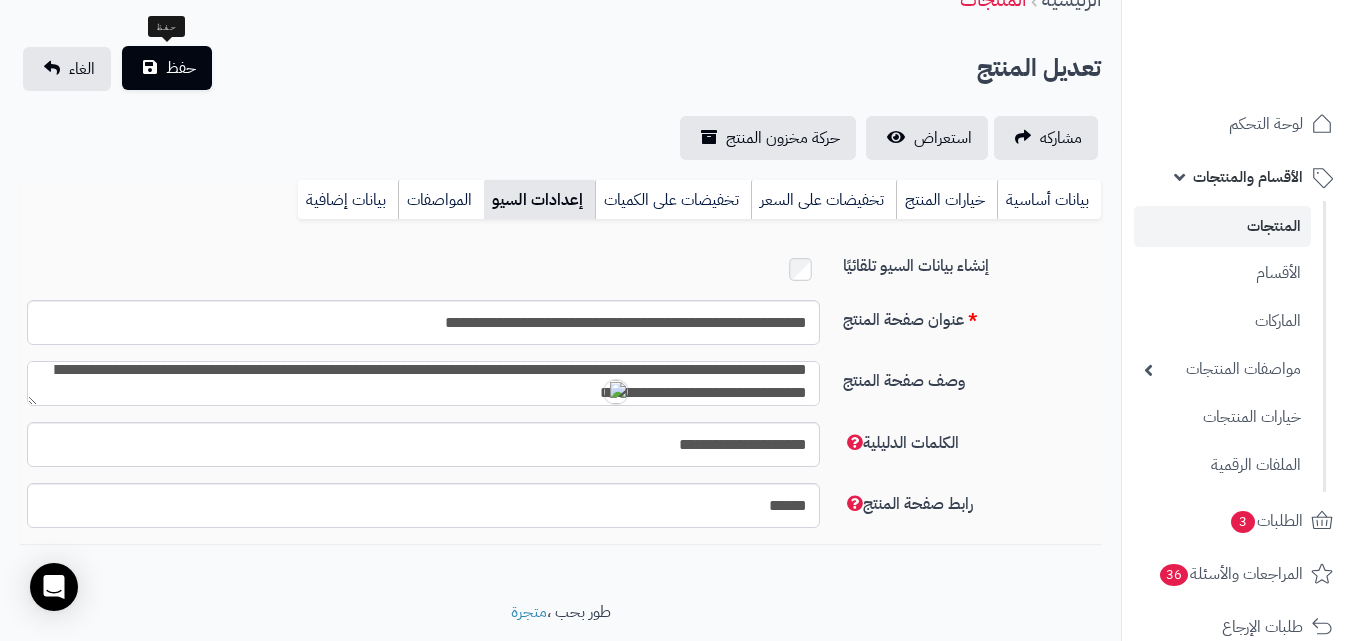 type on "**********" 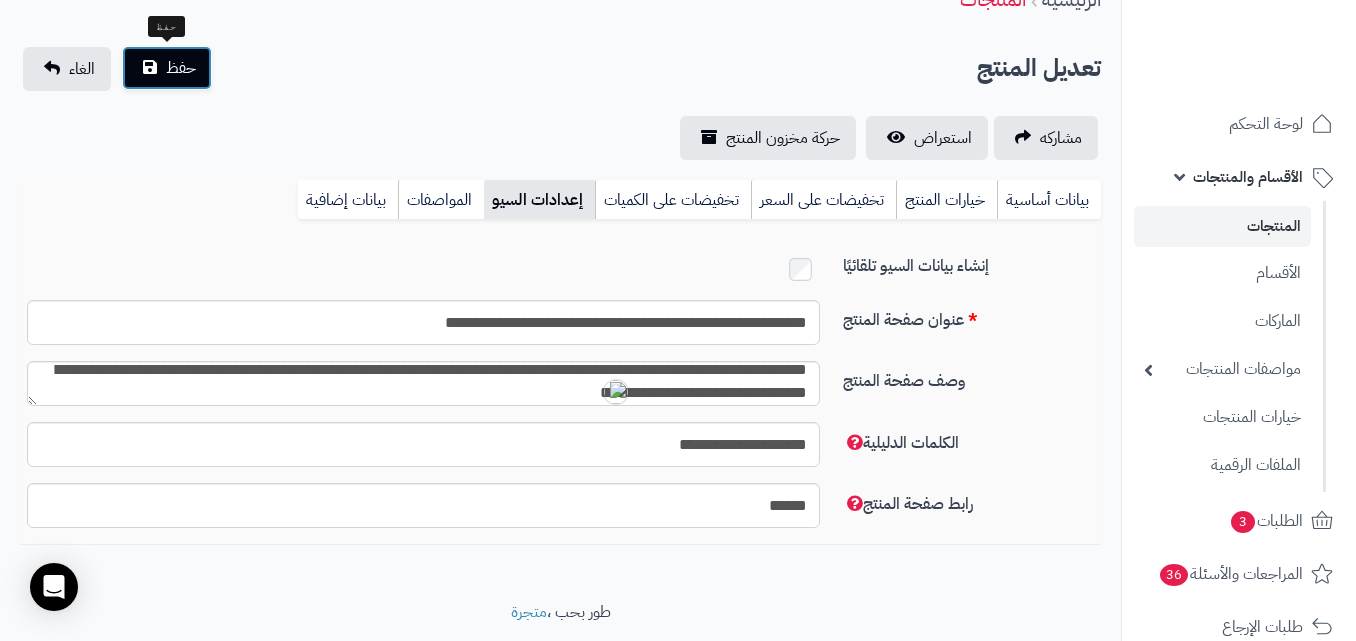 click on "حفظ" at bounding box center [167, 68] 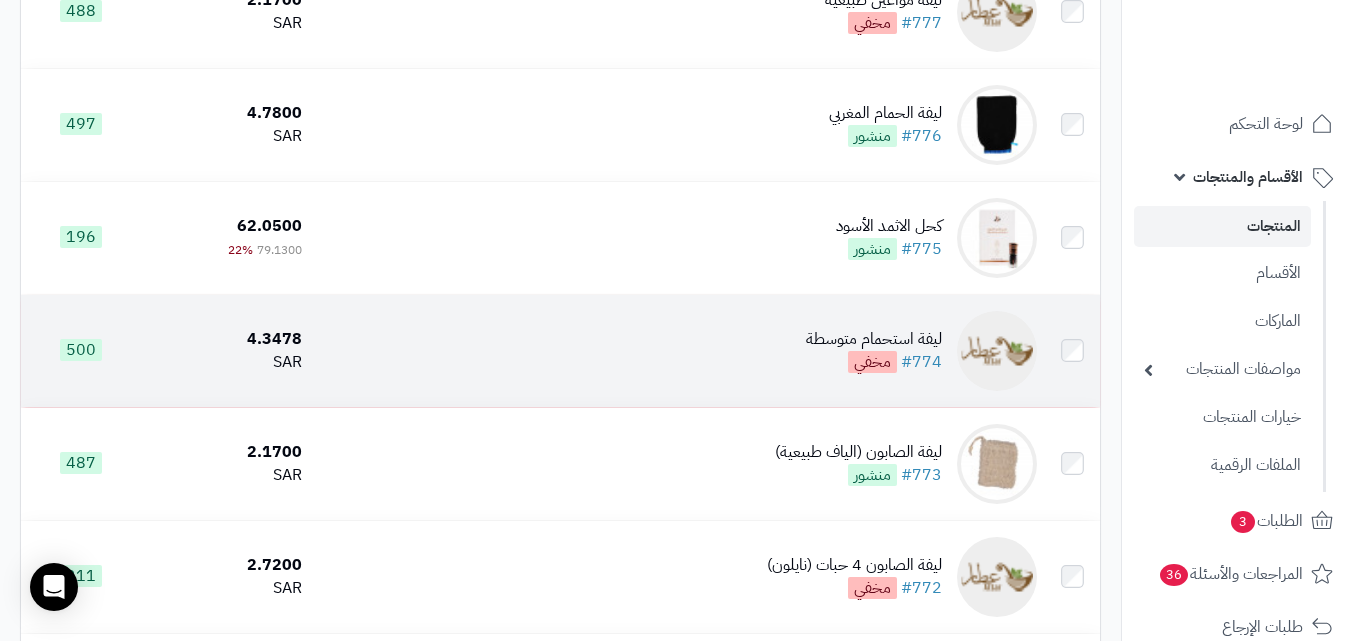 scroll, scrollTop: 600, scrollLeft: 0, axis: vertical 